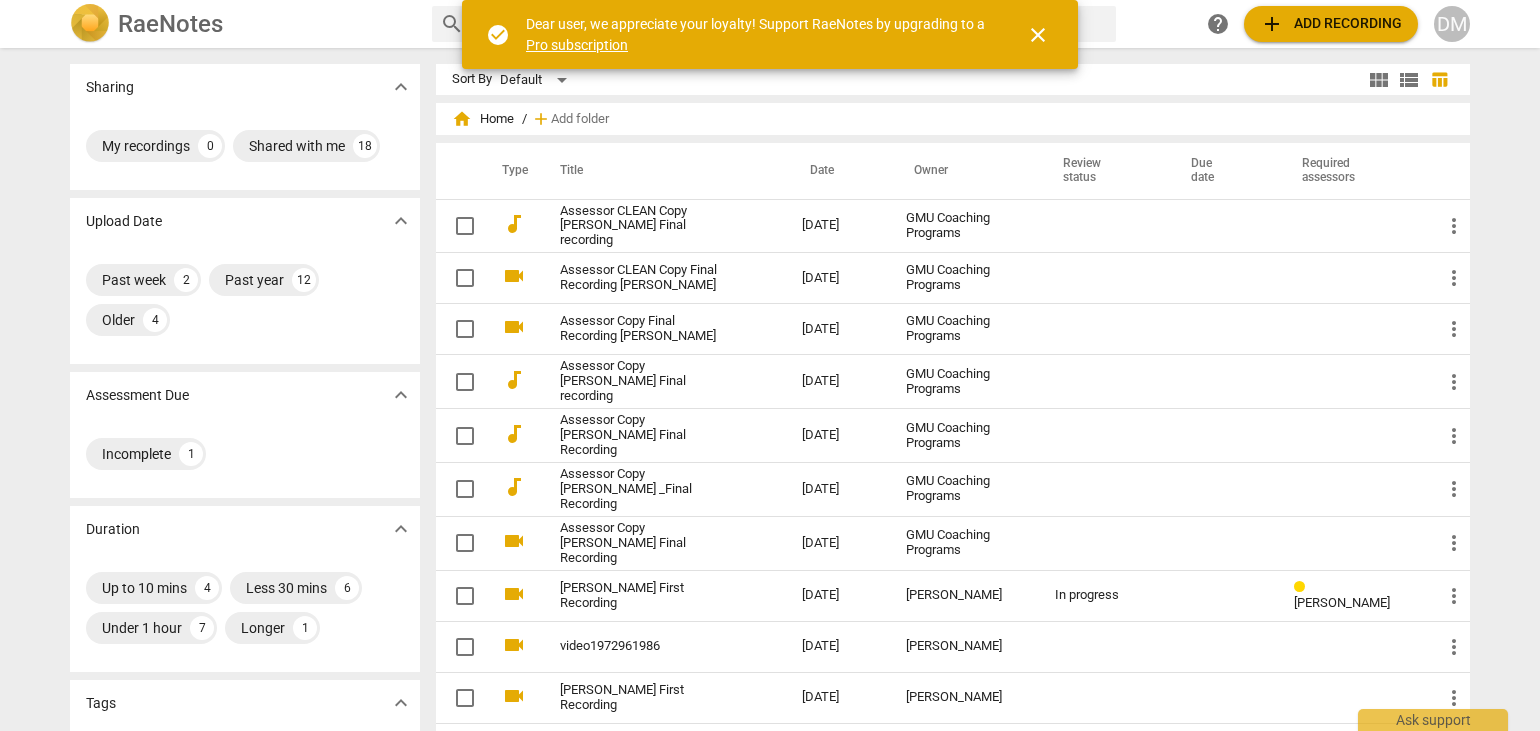 scroll, scrollTop: 0, scrollLeft: 0, axis: both 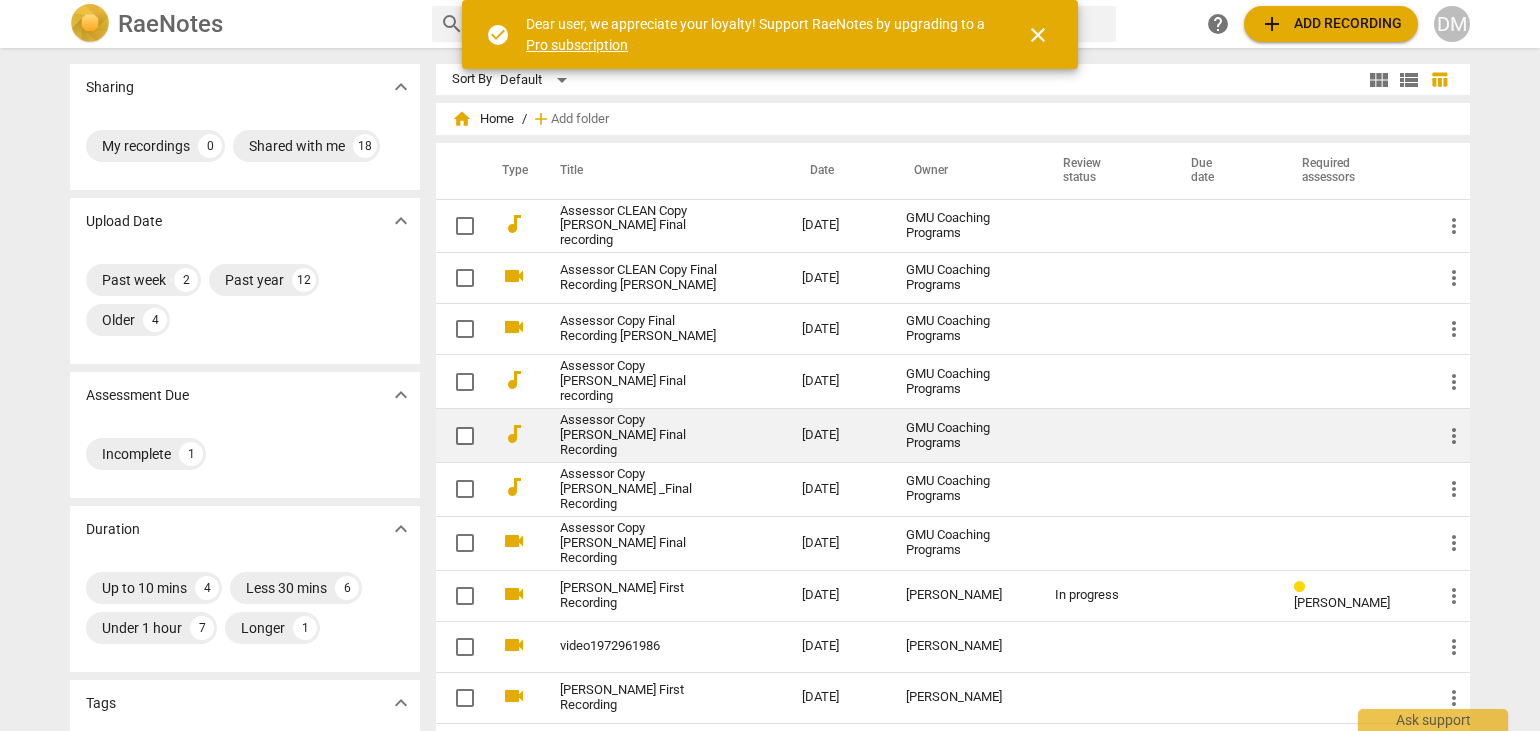 click on "Assessor Copy [PERSON_NAME] Final Recording" at bounding box center (645, 435) 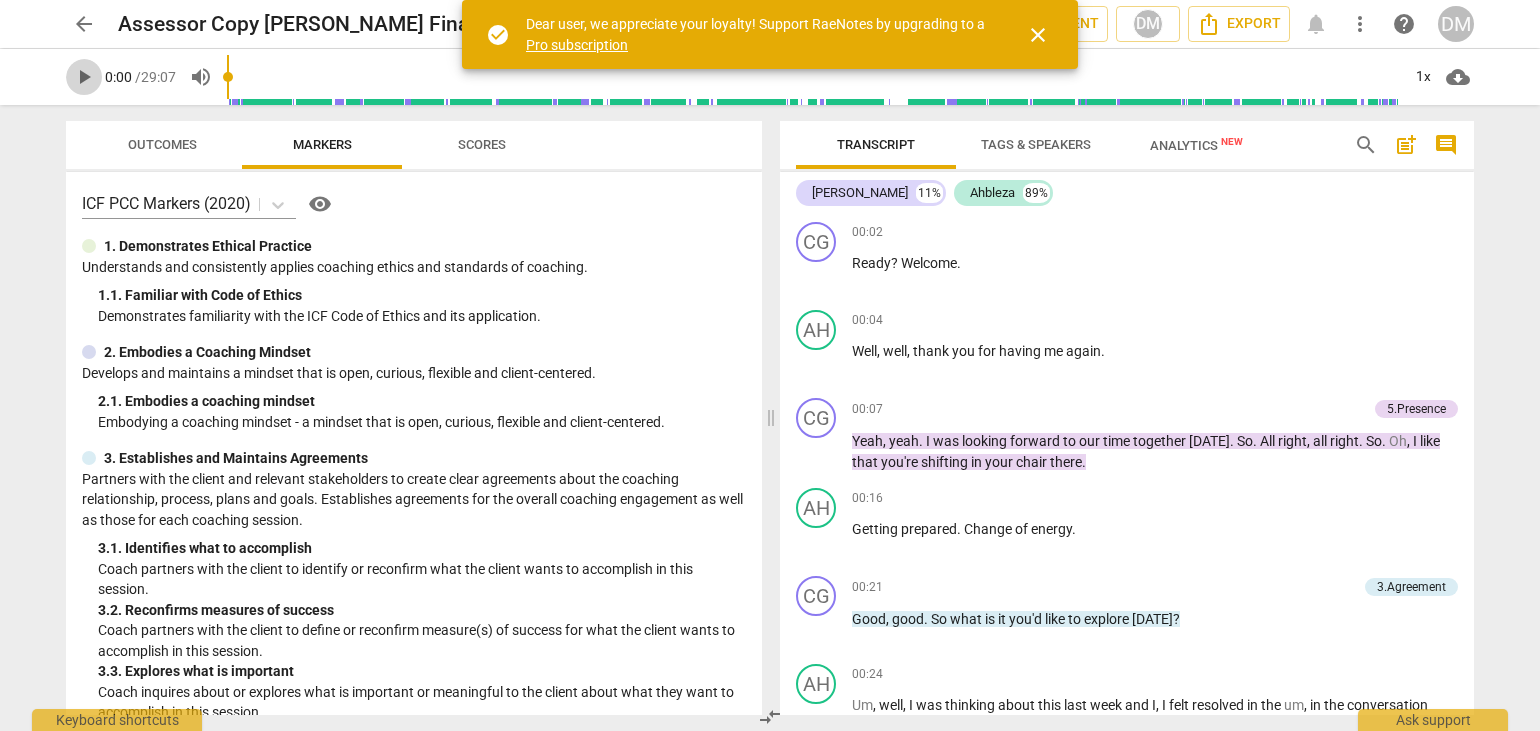 click on "play_arrow" at bounding box center [84, 77] 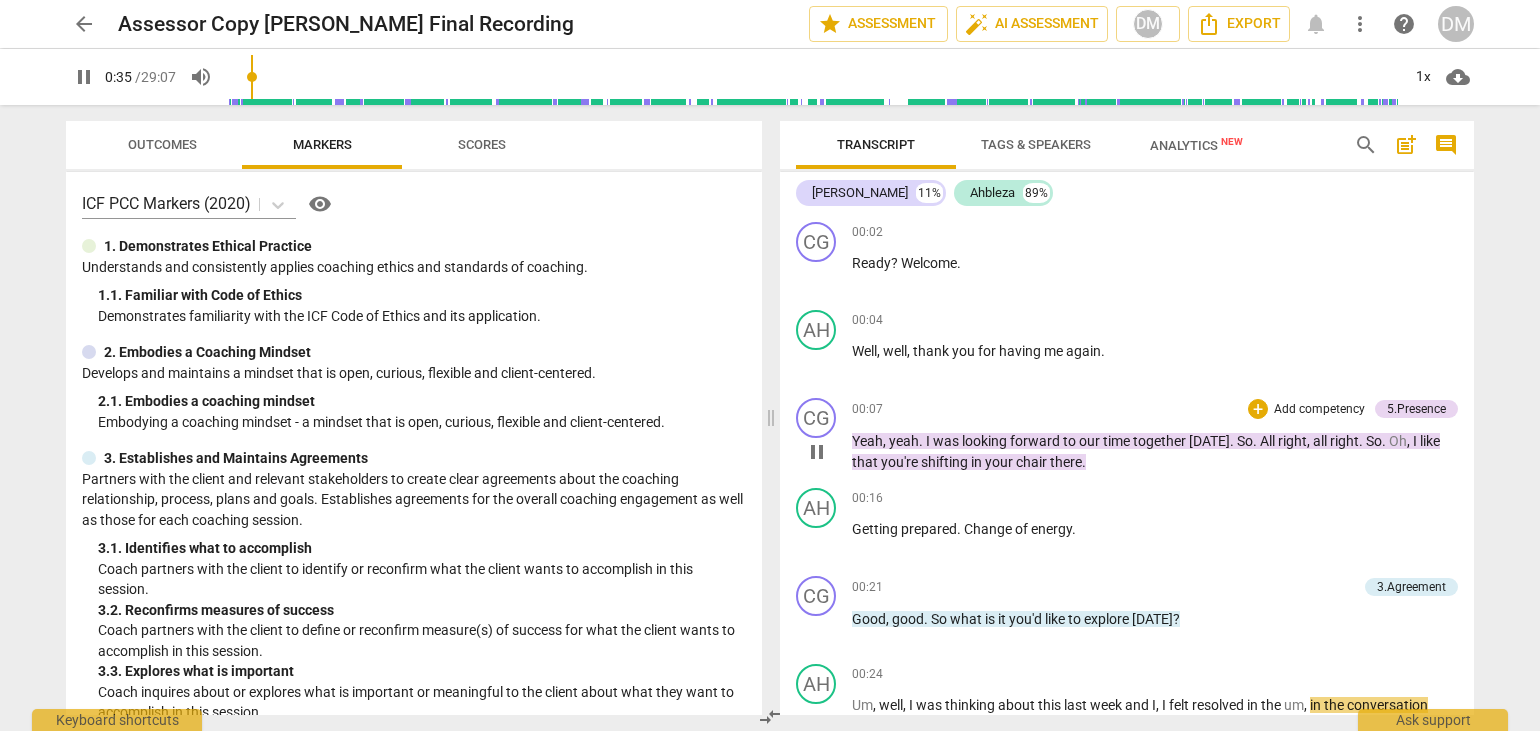 click on "Add competency" at bounding box center (1319, 410) 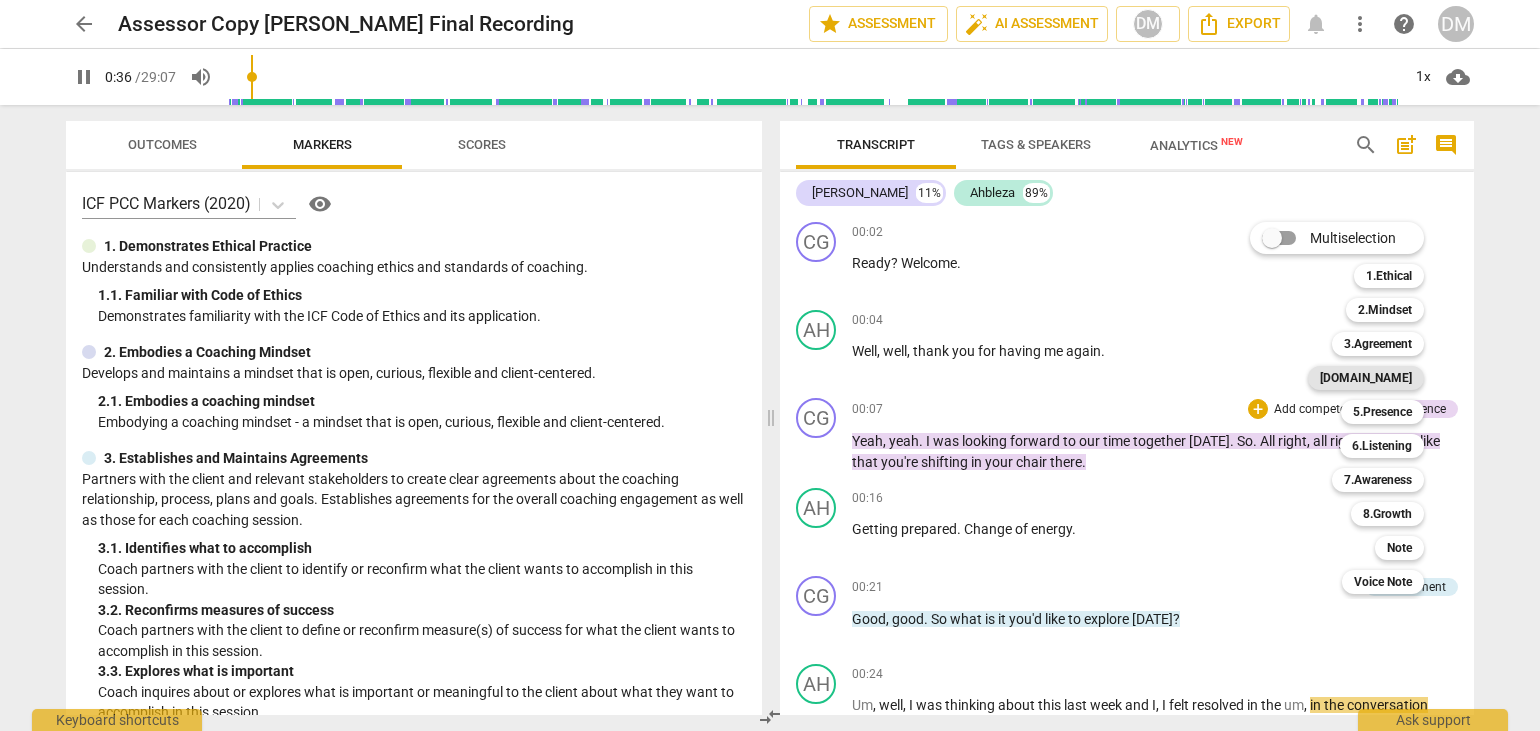 scroll, scrollTop: 500, scrollLeft: 0, axis: vertical 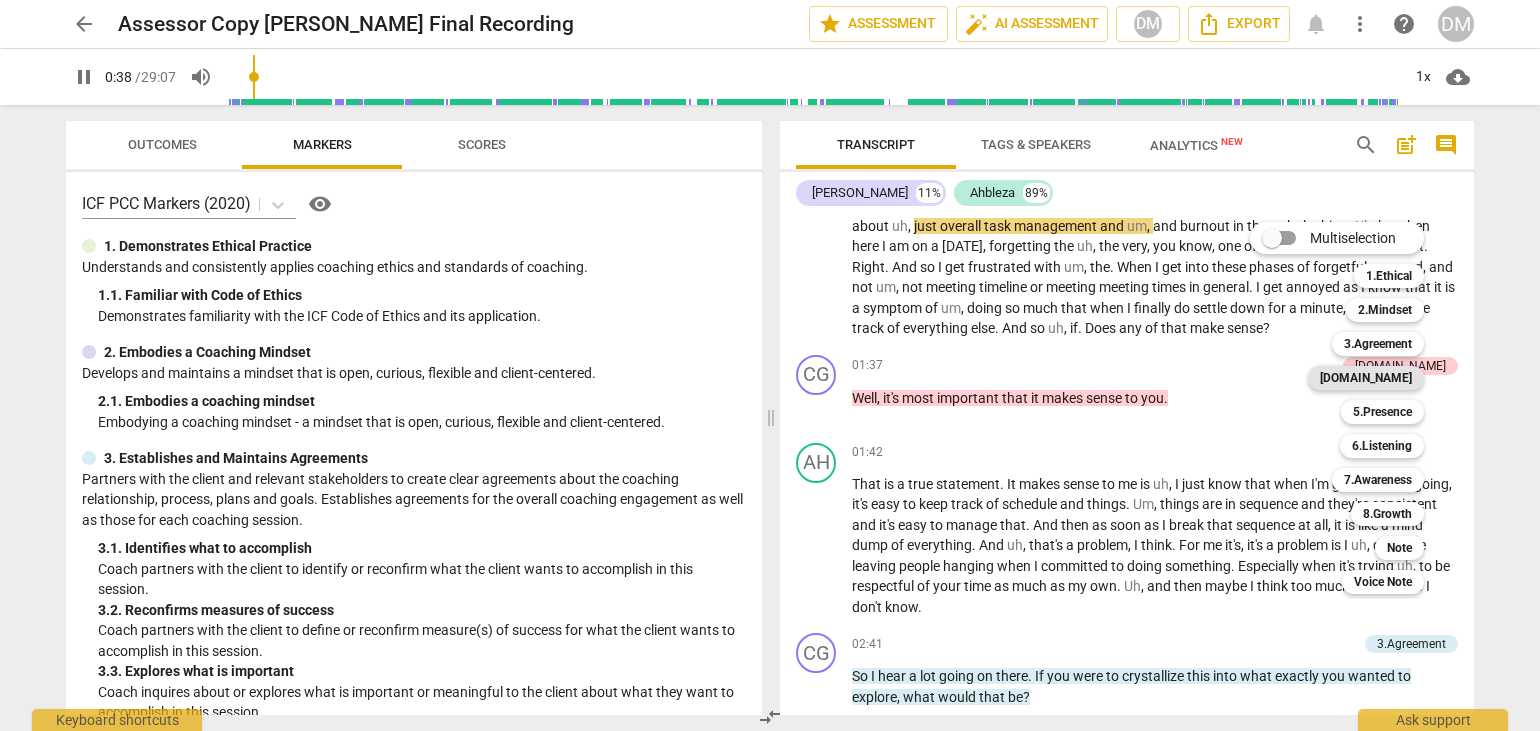 click on "[DOMAIN_NAME]" at bounding box center [1366, 378] 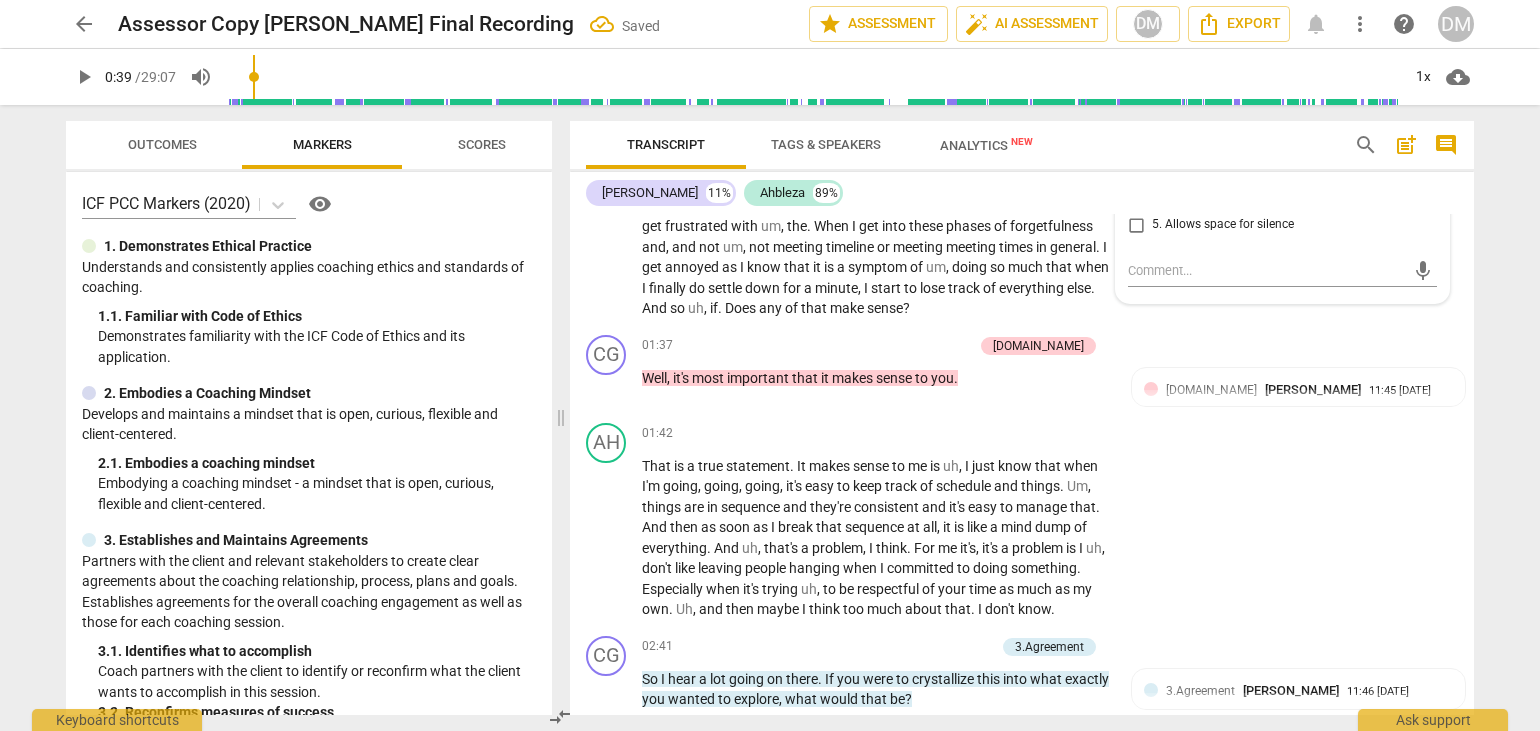 scroll, scrollTop: 138, scrollLeft: 0, axis: vertical 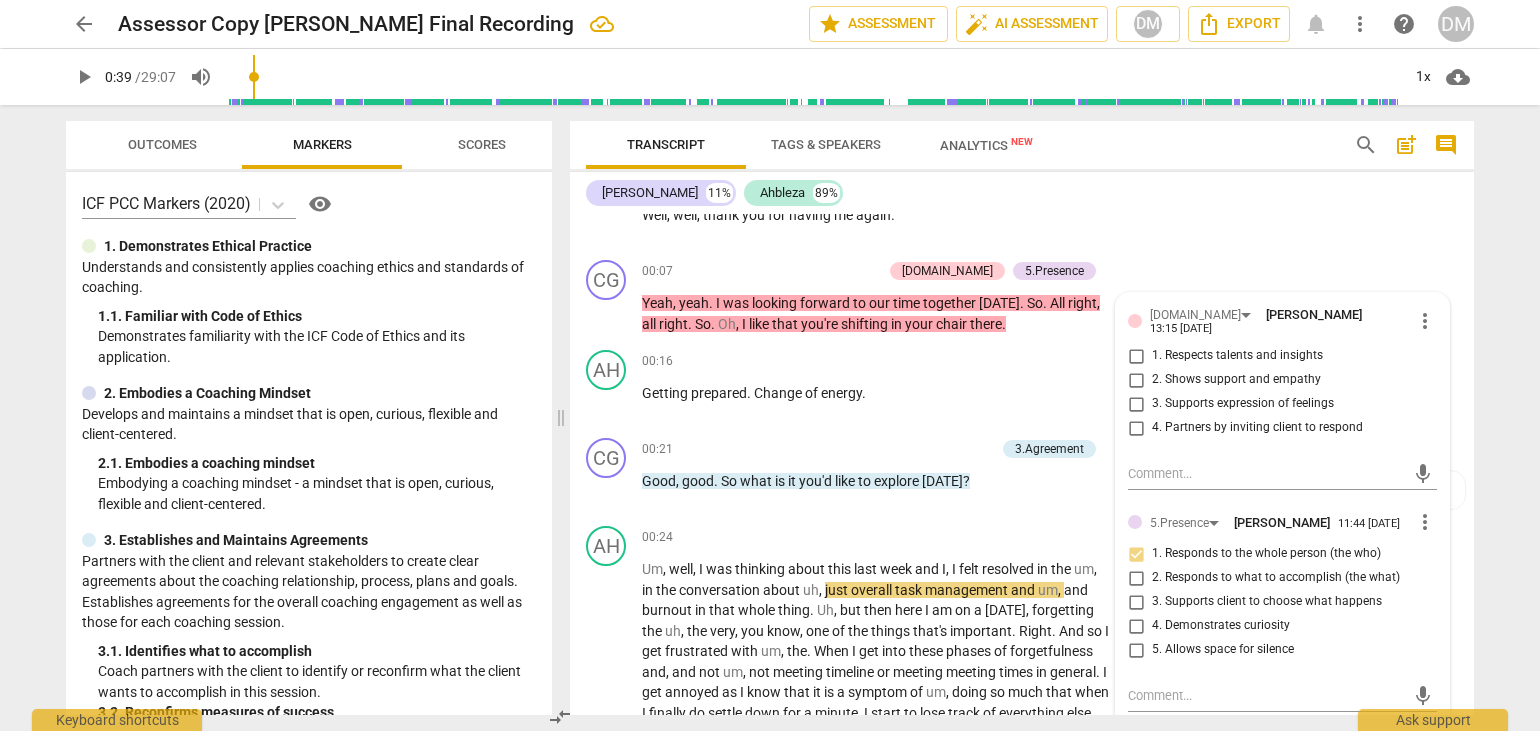 click on "Transcript Tags & Speakers Analytics   New search post_add comment [PERSON_NAME] 11% Ahbleza 89% CG play_arrow pause 00:02 + Add competency keyboard_arrow_right Ready ?   Welcome . AH play_arrow pause 00:04 + Add competency keyboard_arrow_right Well ,   well ,   thank   you   for   having   me   again . CG play_arrow pause 00:07 + Add competency [DOMAIN_NAME] 5.Presence keyboard_arrow_right Yeah ,   yeah .   I   was   looking   forward   to   our   time   together   [DATE] .   So .   All   right ,   all   right .   So .   Oh ,   I   like   that   you're   shifting   in   your   chair   there . [DOMAIN_NAME] [PERSON_NAME] 13:15 [DATE] more_vert 1. Respects talents and insights 2. Shows support and empathy 3. Supports expression of feelings 4. Partners by inviting client to respond mic 5.Presence [PERSON_NAME] 11:44 [DATE] more_vert 1. Responds to the whole person (the who) 2. Responds to what to accomplish (the what) 3. Supports client to choose what happens 4. Demonstrates curiosity 5. Allows space for silence +" at bounding box center (1026, 418) 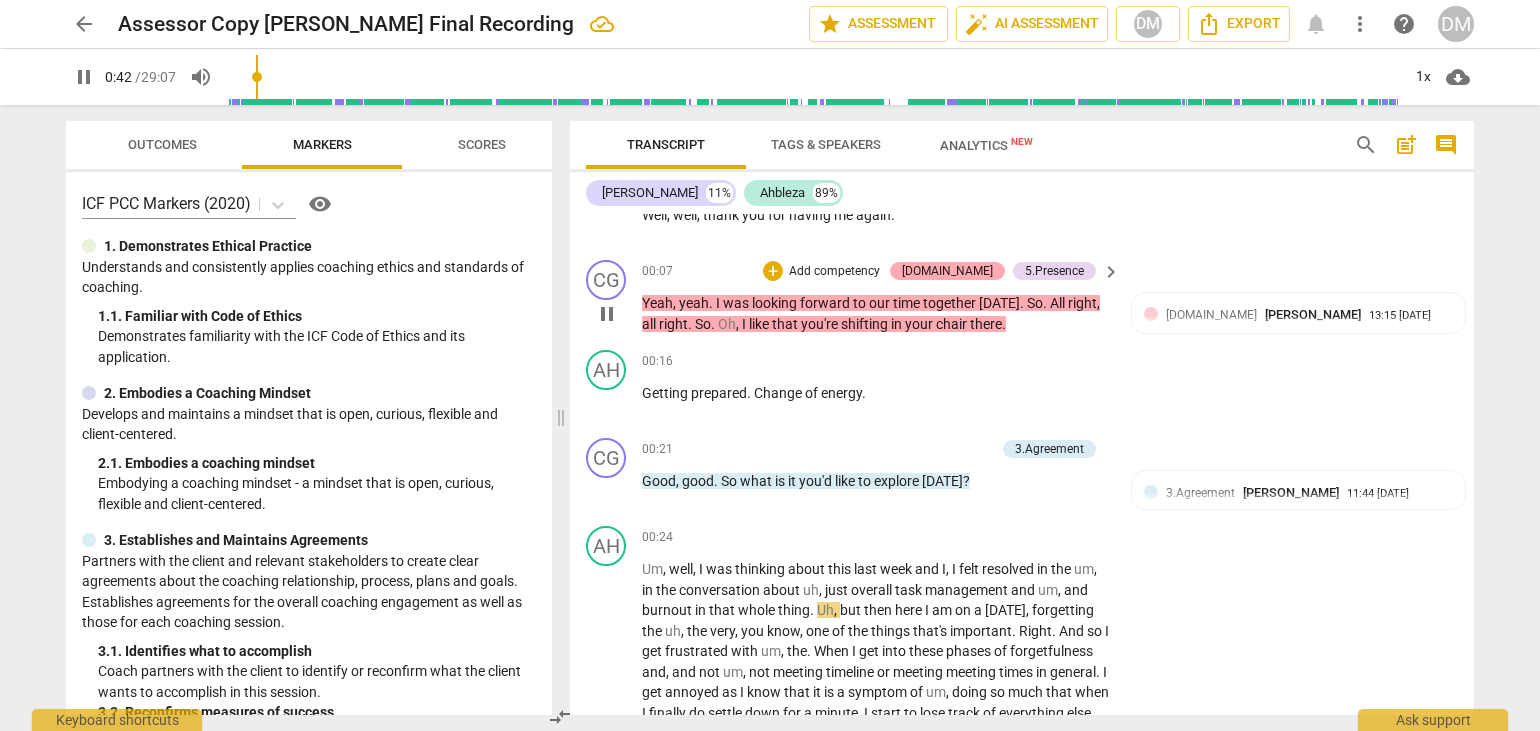 click on "[DOMAIN_NAME]" at bounding box center [947, 271] 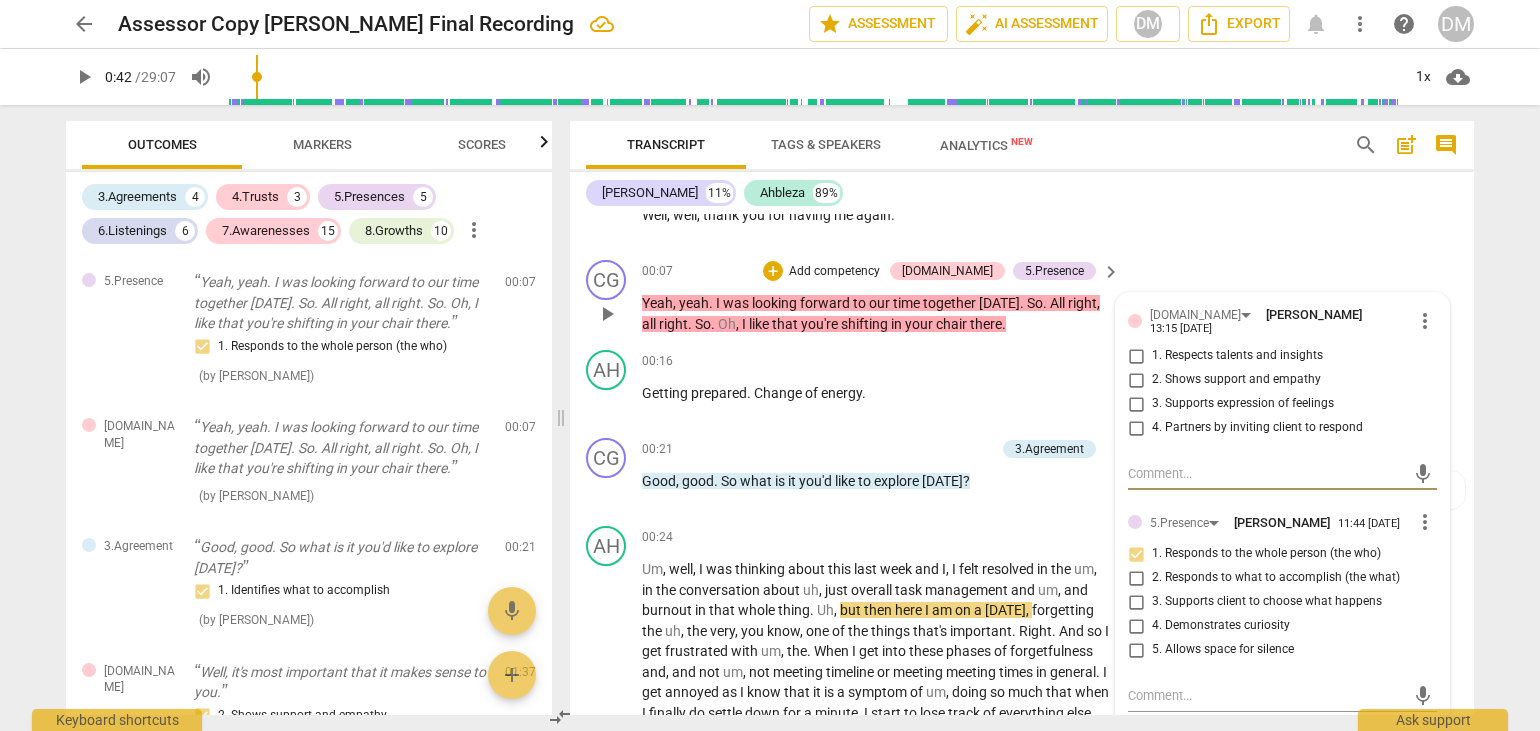 click on "more_vert" at bounding box center [1425, 321] 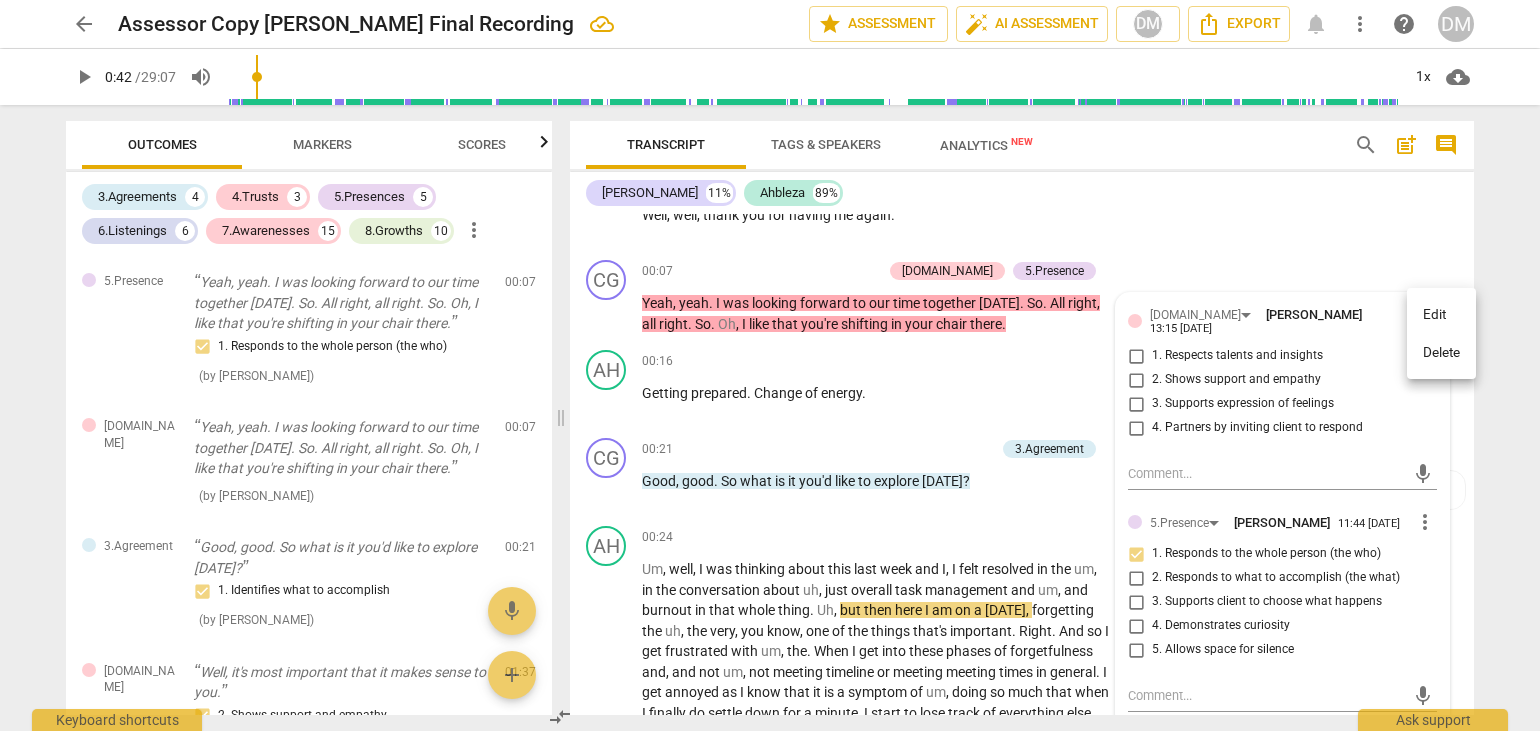 click on "Delete" at bounding box center [1441, 353] 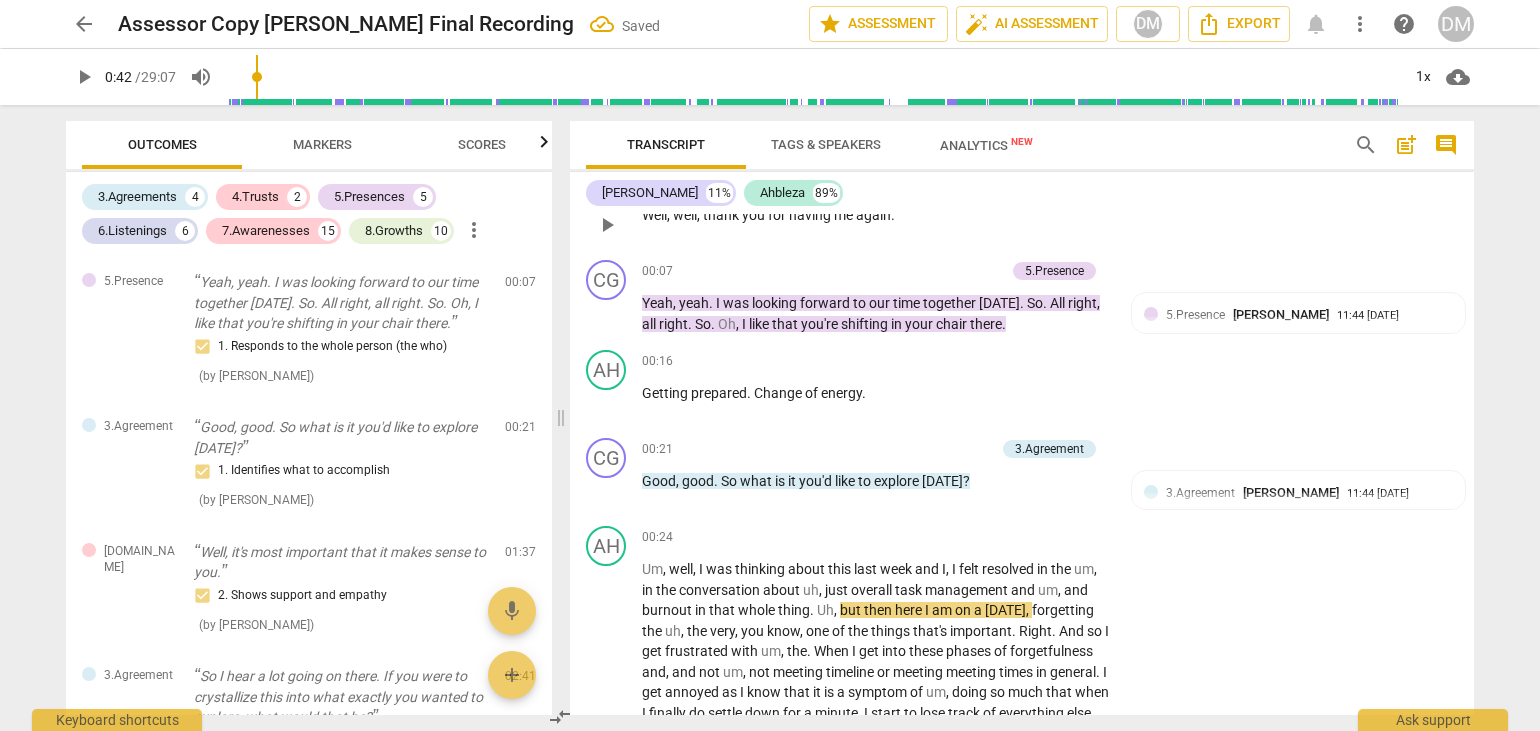 click on "AH play_arrow pause 00:04 + Add competency keyboard_arrow_right Well ,   well ,   thank   you   for   having   me   again ." at bounding box center [1022, 208] 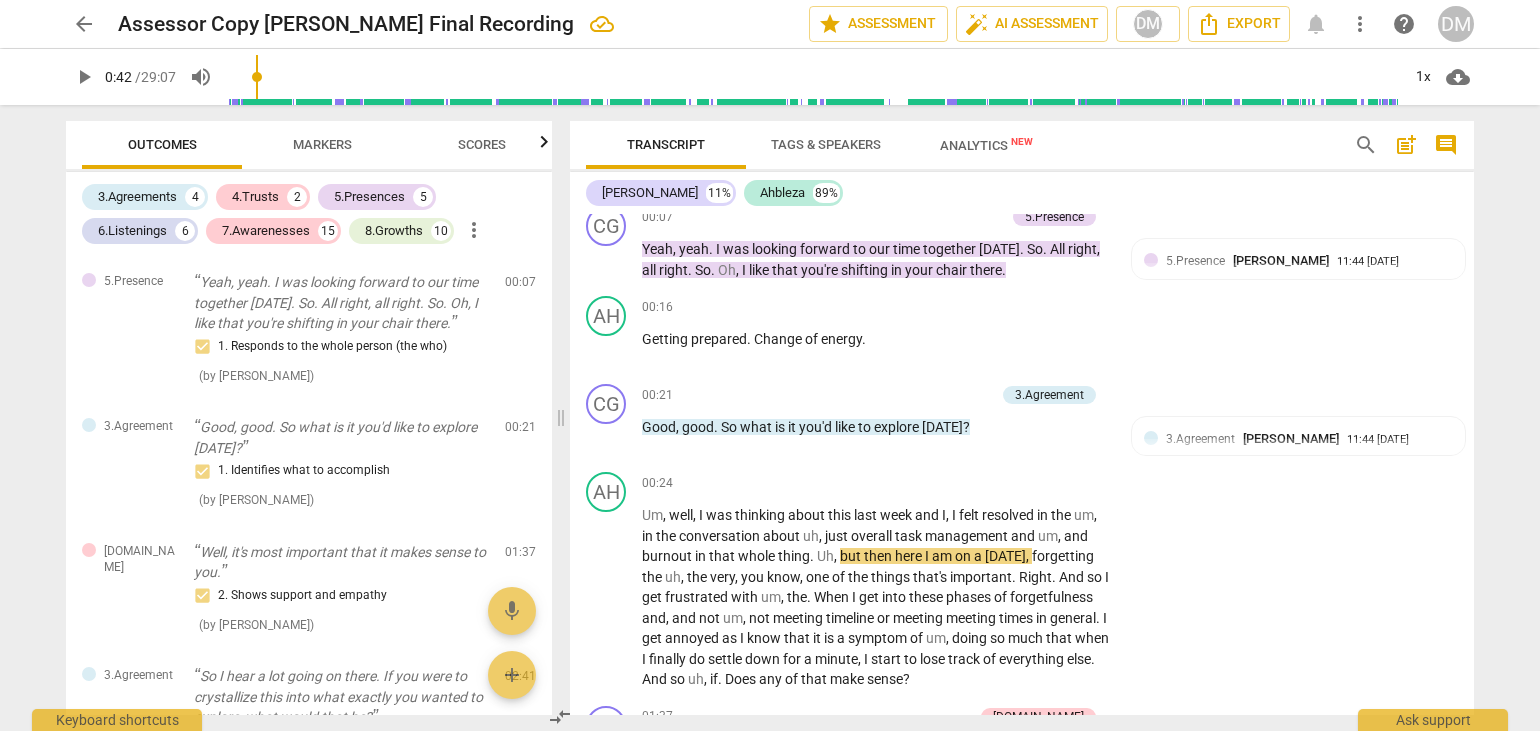 scroll, scrollTop: 221, scrollLeft: 0, axis: vertical 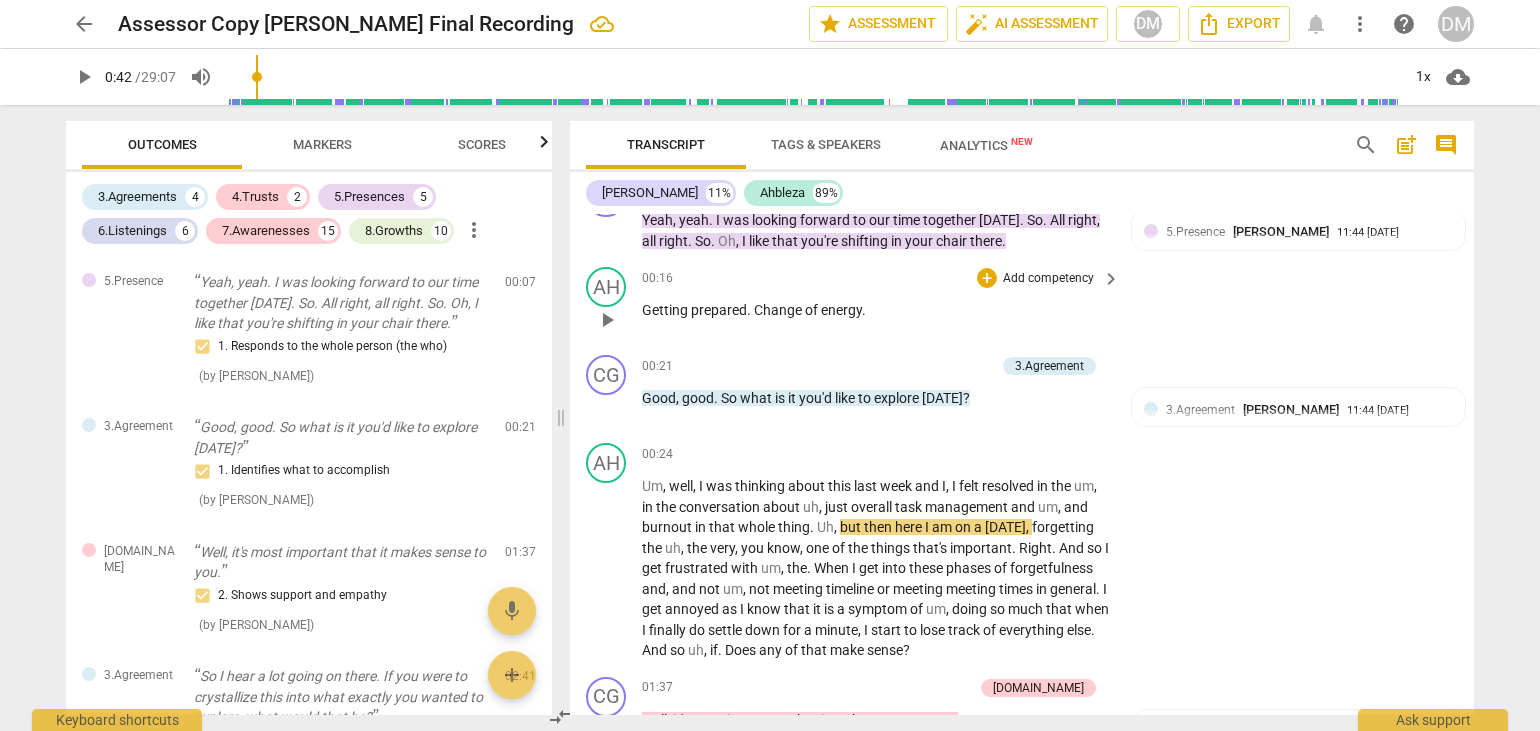 click on "AH play_arrow pause 00:16 + Add competency keyboard_arrow_right Getting   prepared .   Change   of   energy ." at bounding box center [1022, 303] 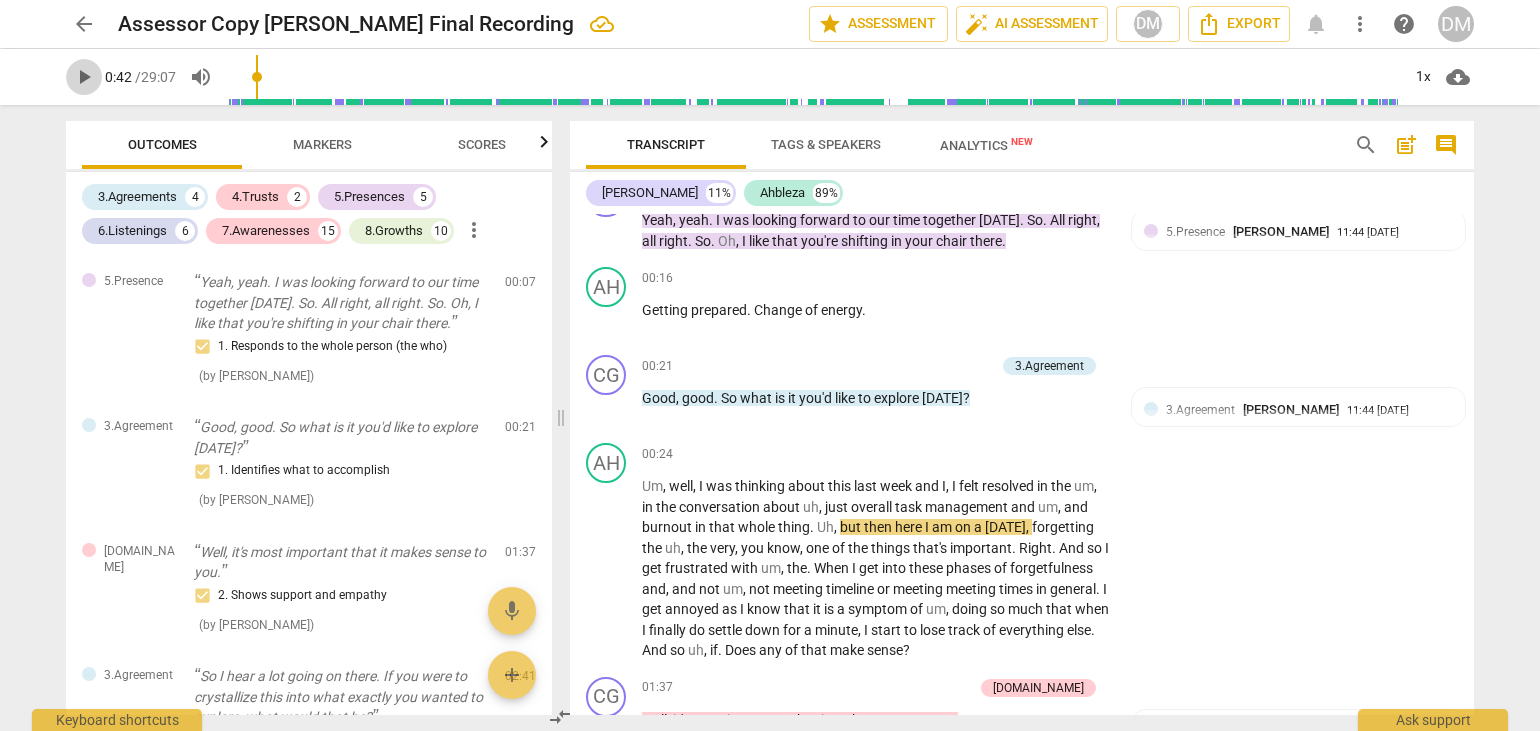 click on "play_arrow" at bounding box center [84, 77] 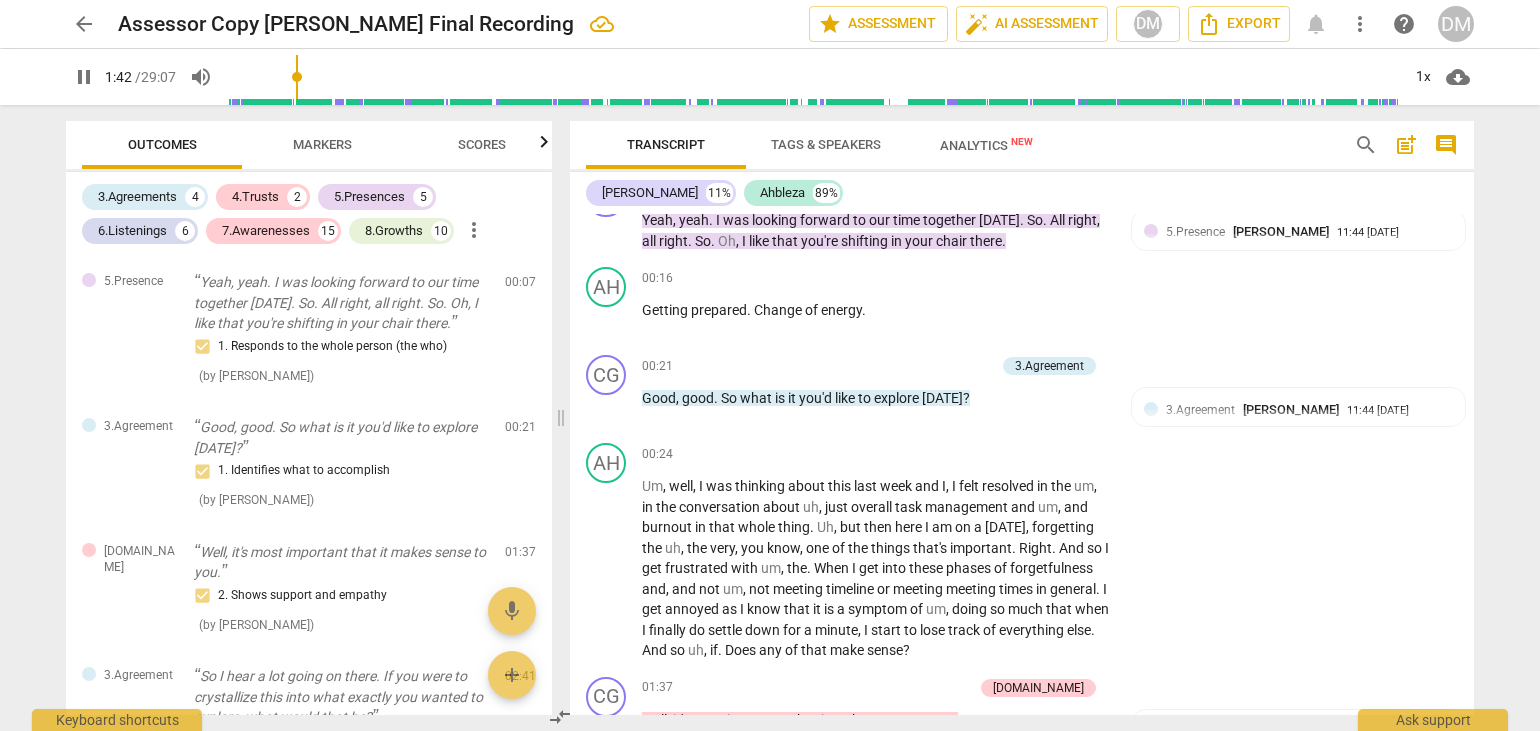 scroll, scrollTop: 802, scrollLeft: 0, axis: vertical 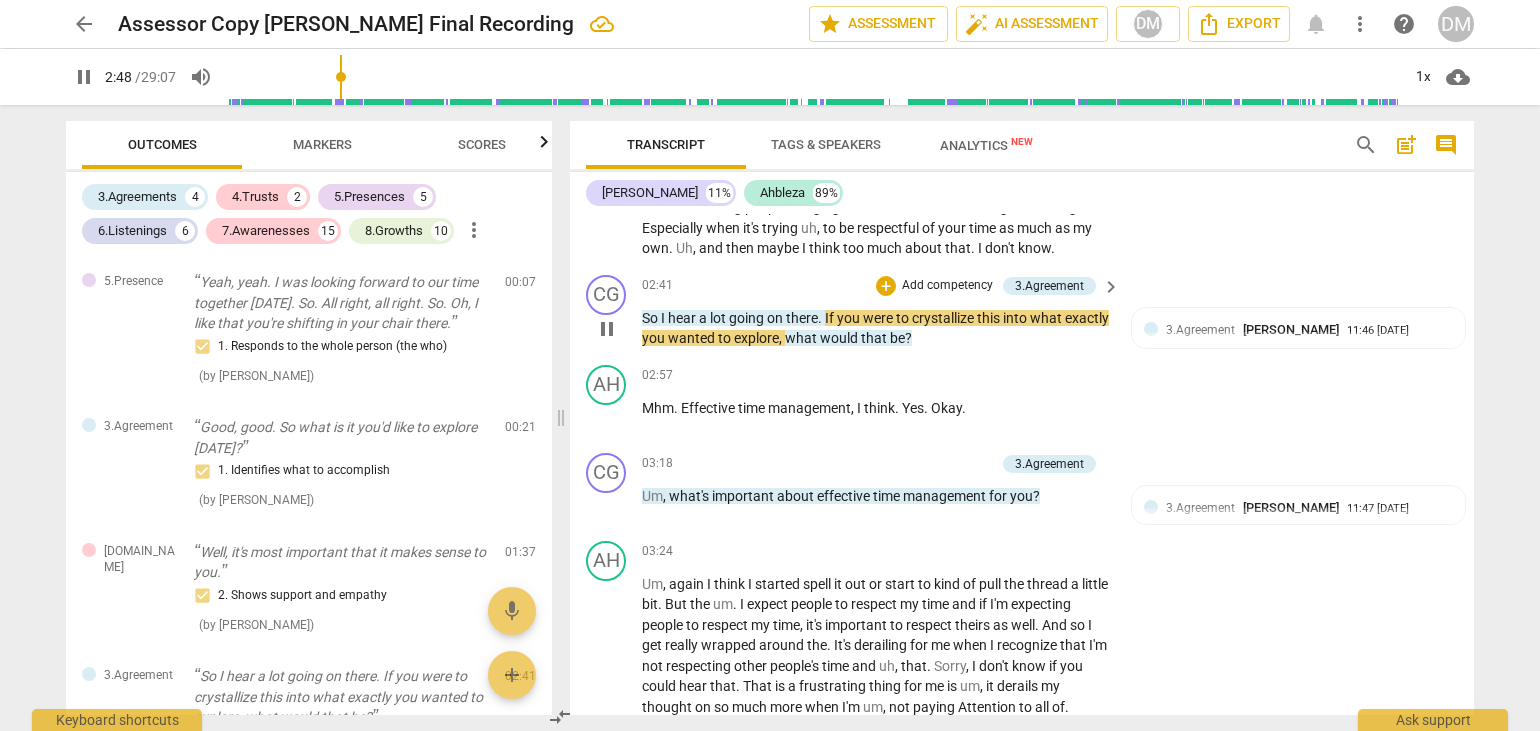 click on "Add competency" at bounding box center [947, 286] 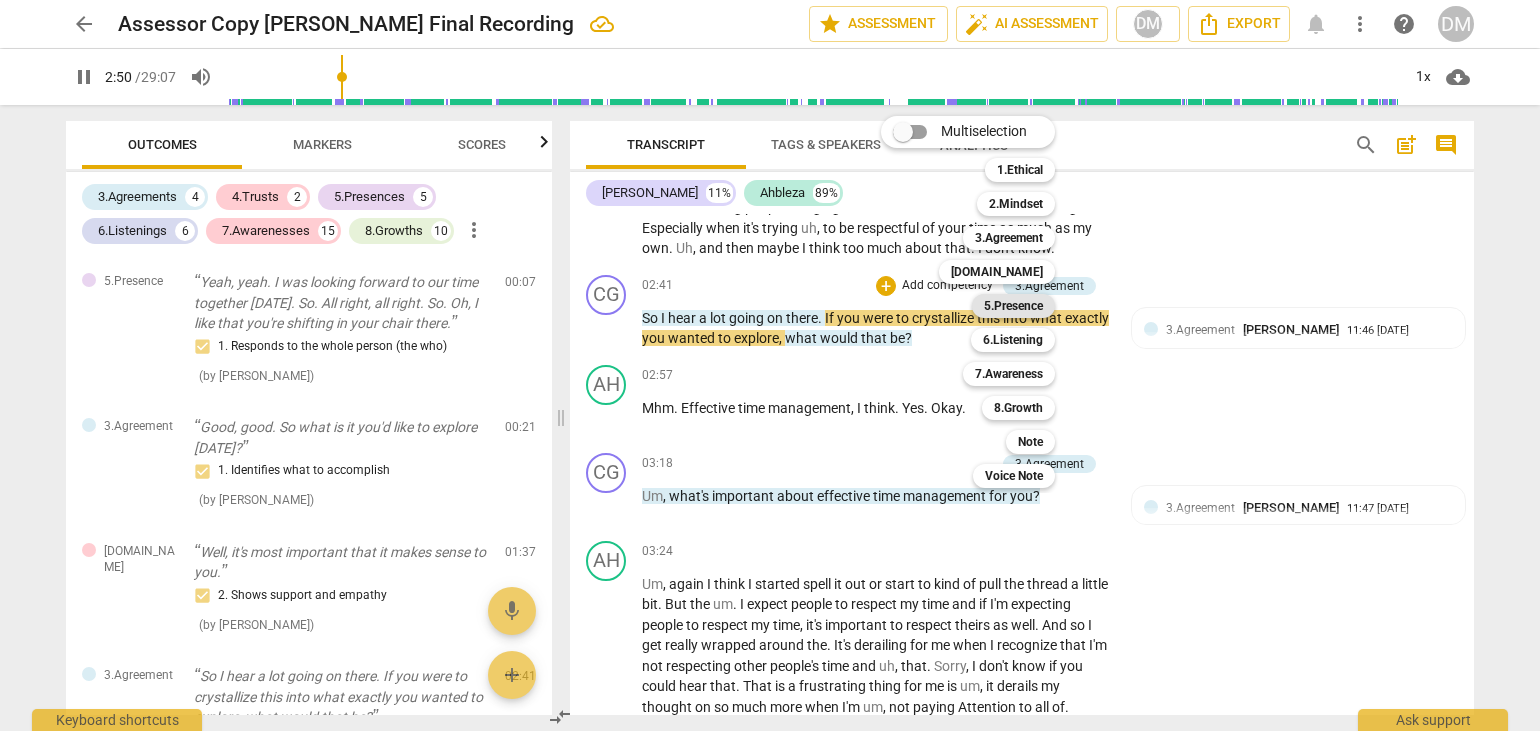 click on "5.Presence" at bounding box center [1013, 306] 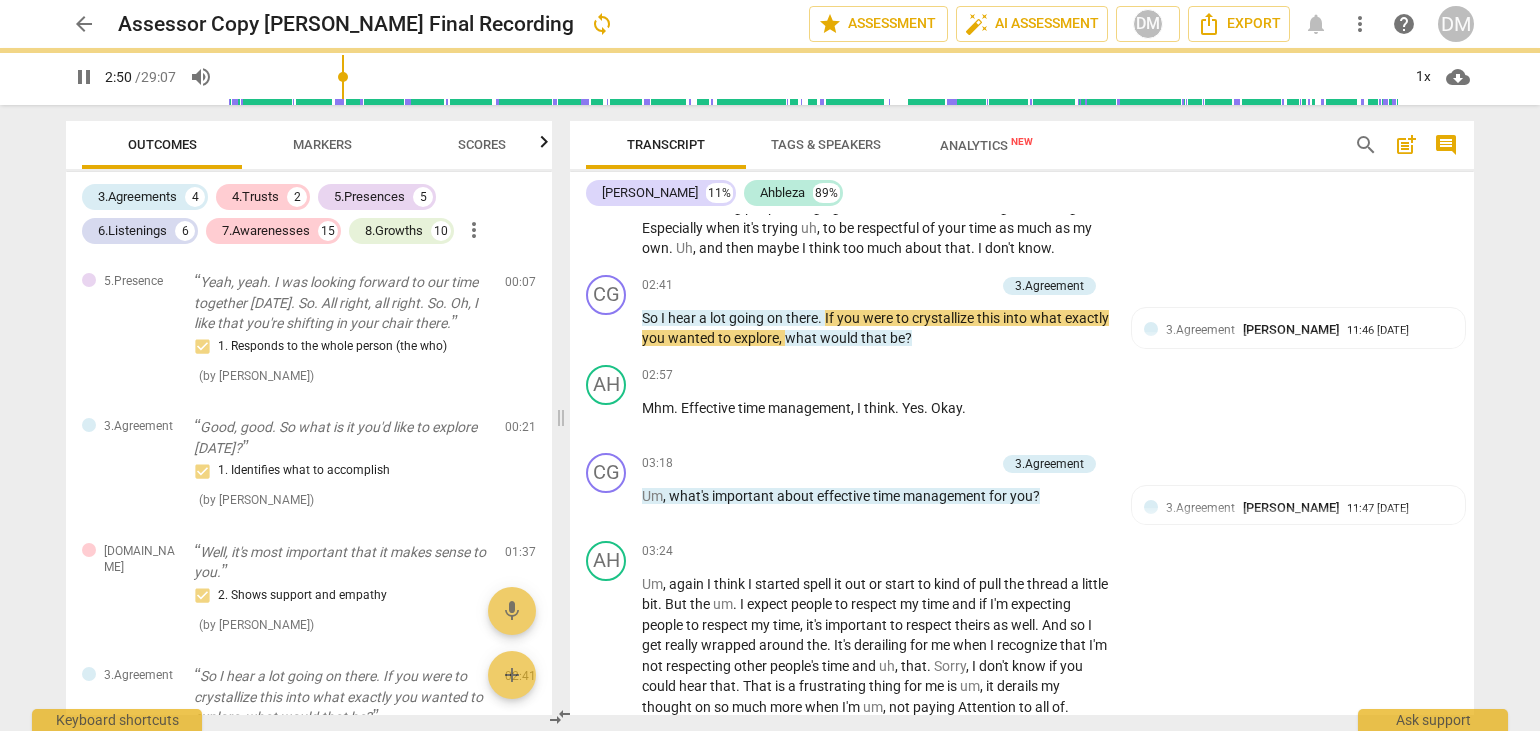 type on "171" 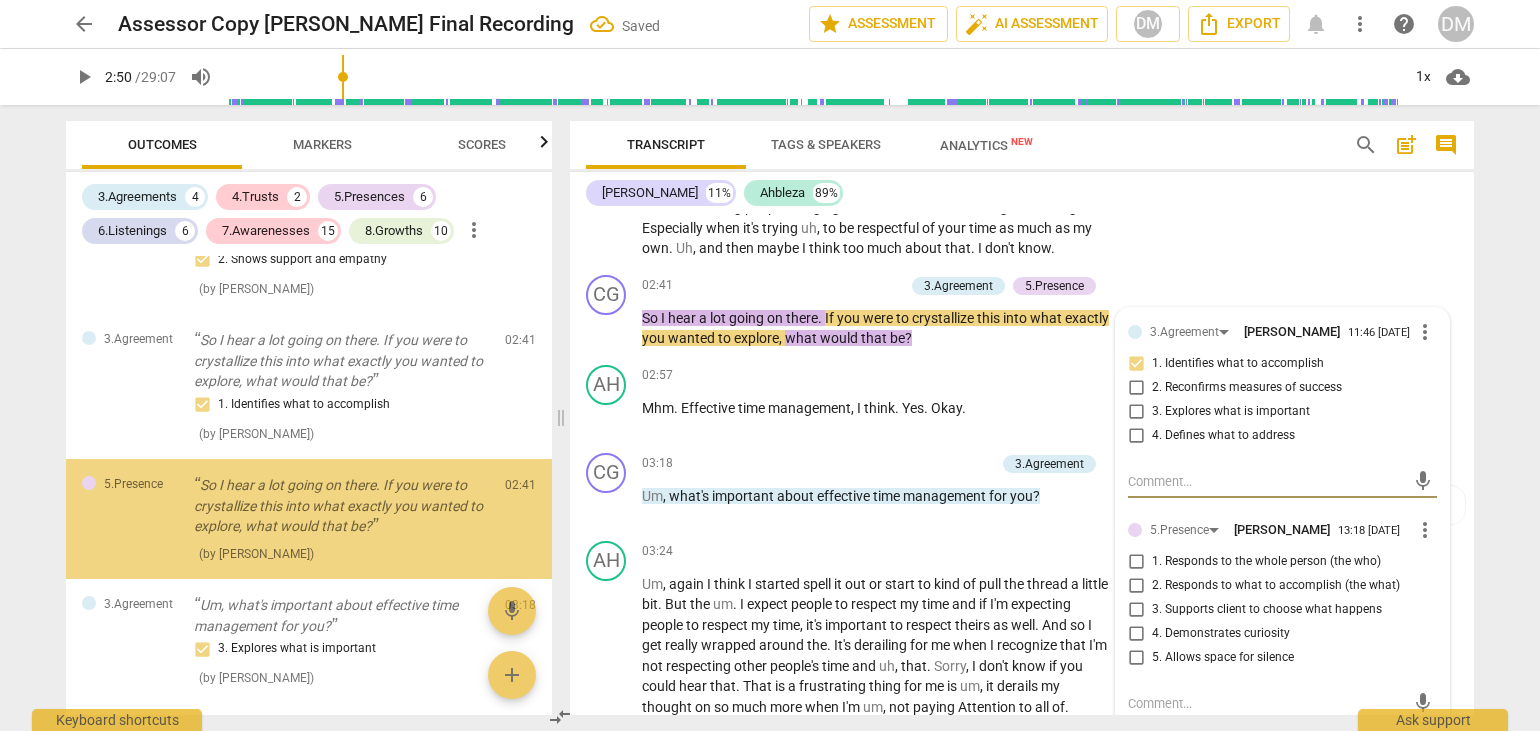 scroll, scrollTop: 369, scrollLeft: 0, axis: vertical 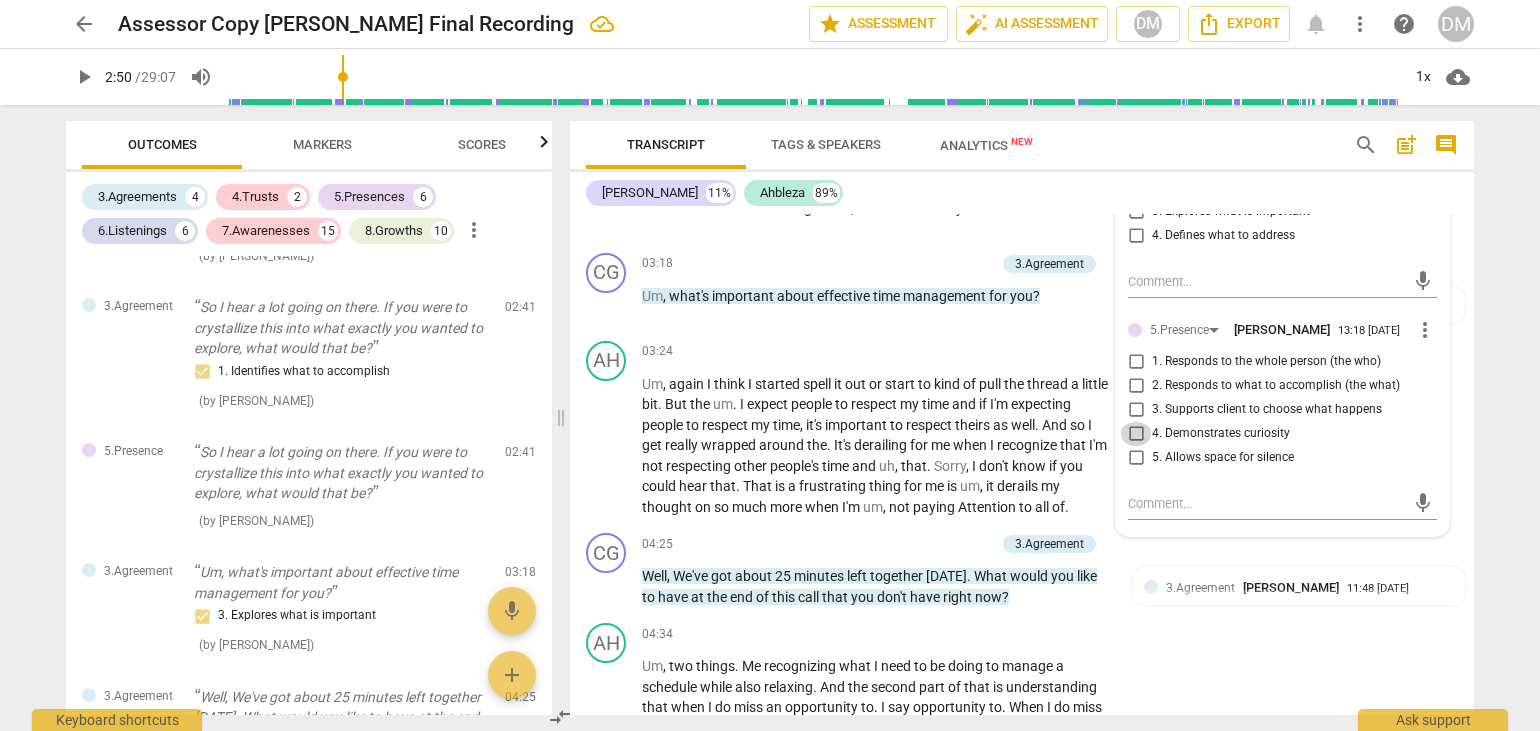 click on "4. Demonstrates curiosity" at bounding box center [1136, 434] 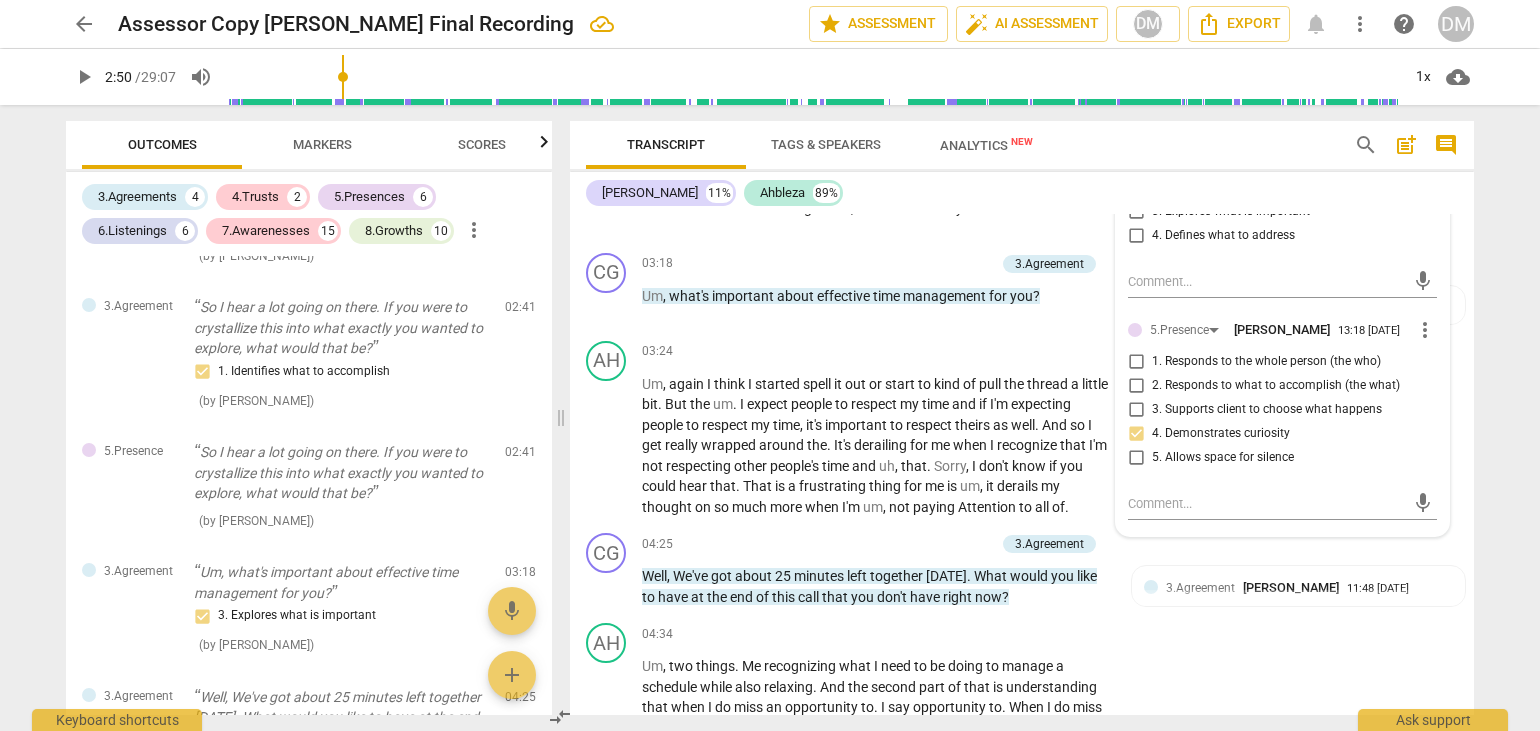 click on "Transcript Tags & Speakers Analytics   New search post_add comment [PERSON_NAME] 11% Ahbleza 89% CG play_arrow pause 00:02 + Add competency keyboard_arrow_right Ready ?   Welcome . AH play_arrow pause 00:04 + Add competency keyboard_arrow_right Well ,   well ,   thank   you   for   having   me   again . CG play_arrow pause 00:07 + Add competency 5.Presence keyboard_arrow_right Yeah ,   yeah .   I   was   looking   forward   to   our   time   together   [DATE] .   So .   All   right ,   all   right .   So .   Oh ,   I   like   that   you're   shifting   in   your   chair   there . 5.Presence [PERSON_NAME] 11:44 [DATE] 1. Responds to the whole person (the who) AH play_arrow pause 00:16 + Add competency keyboard_arrow_right Getting   prepared .   Change   of   energy . CG play_arrow pause 00:21 + Add competency 3.Agreement keyboard_arrow_right Good ,   good .   So   what   is   it   you'd   like   to   explore   [DATE] ? 3.Agreement [PERSON_NAME] 11:44 [DATE] 1. Identifies what to accomplish AH pause + ," at bounding box center (1026, 418) 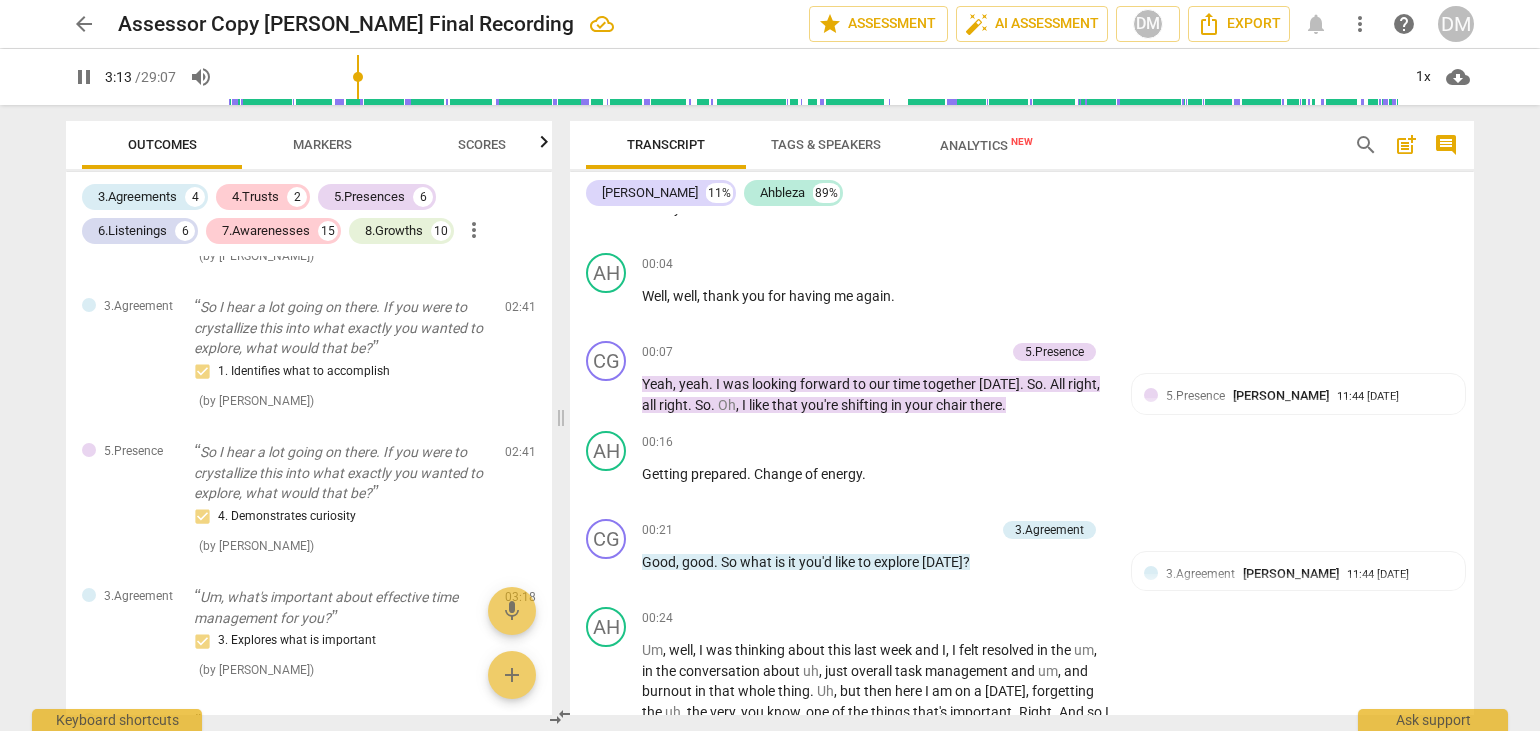 scroll, scrollTop: 0, scrollLeft: 0, axis: both 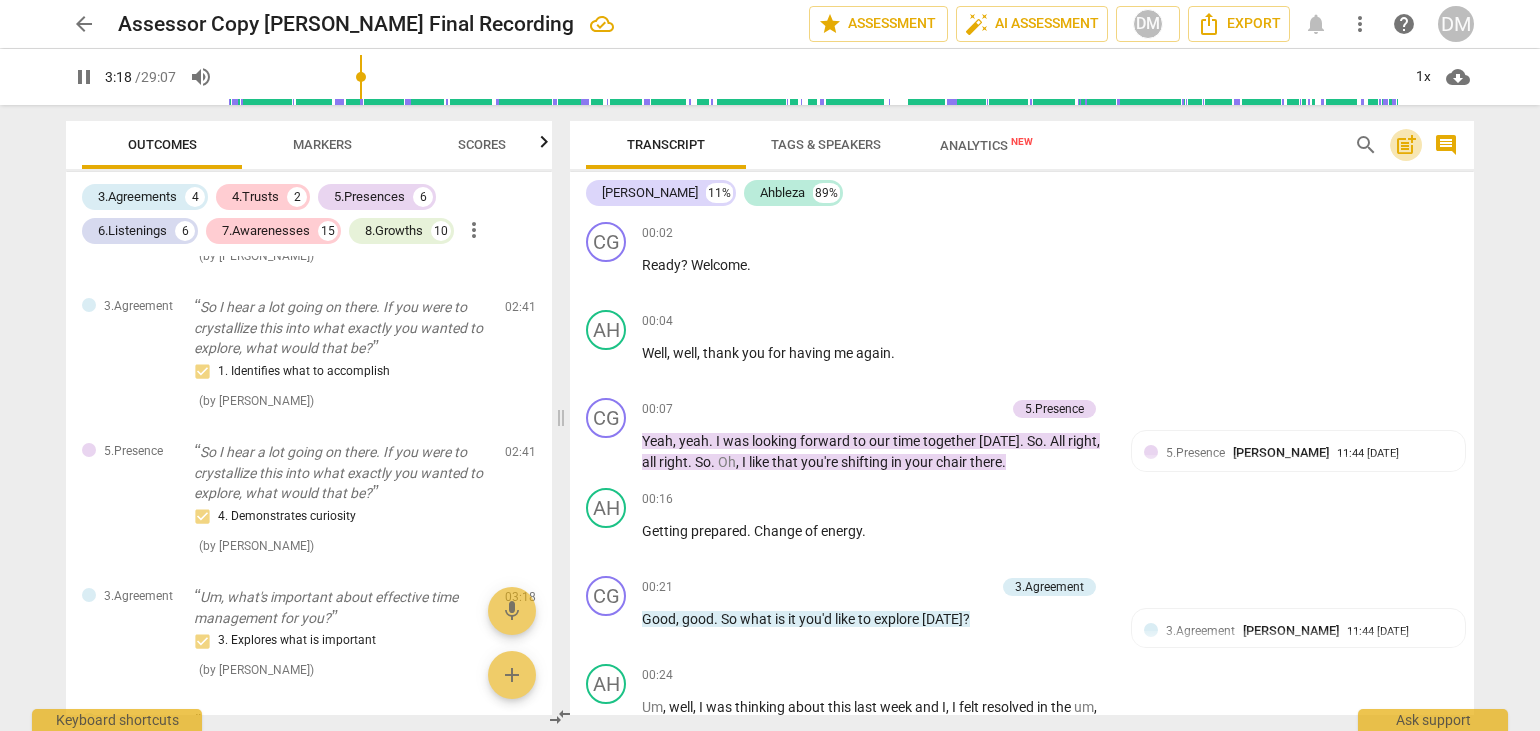 click on "post_add" at bounding box center (1406, 145) 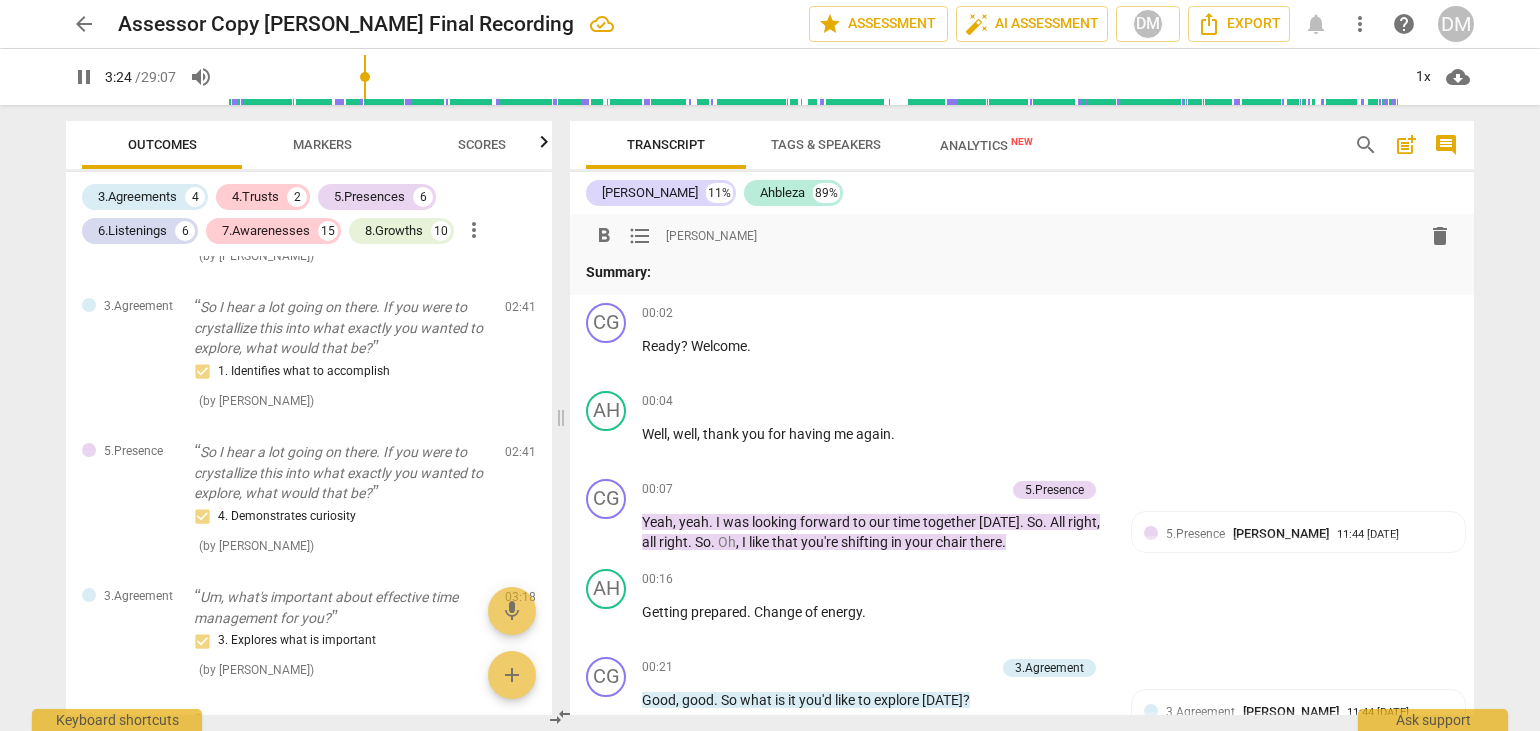 scroll, scrollTop: 1380, scrollLeft: 0, axis: vertical 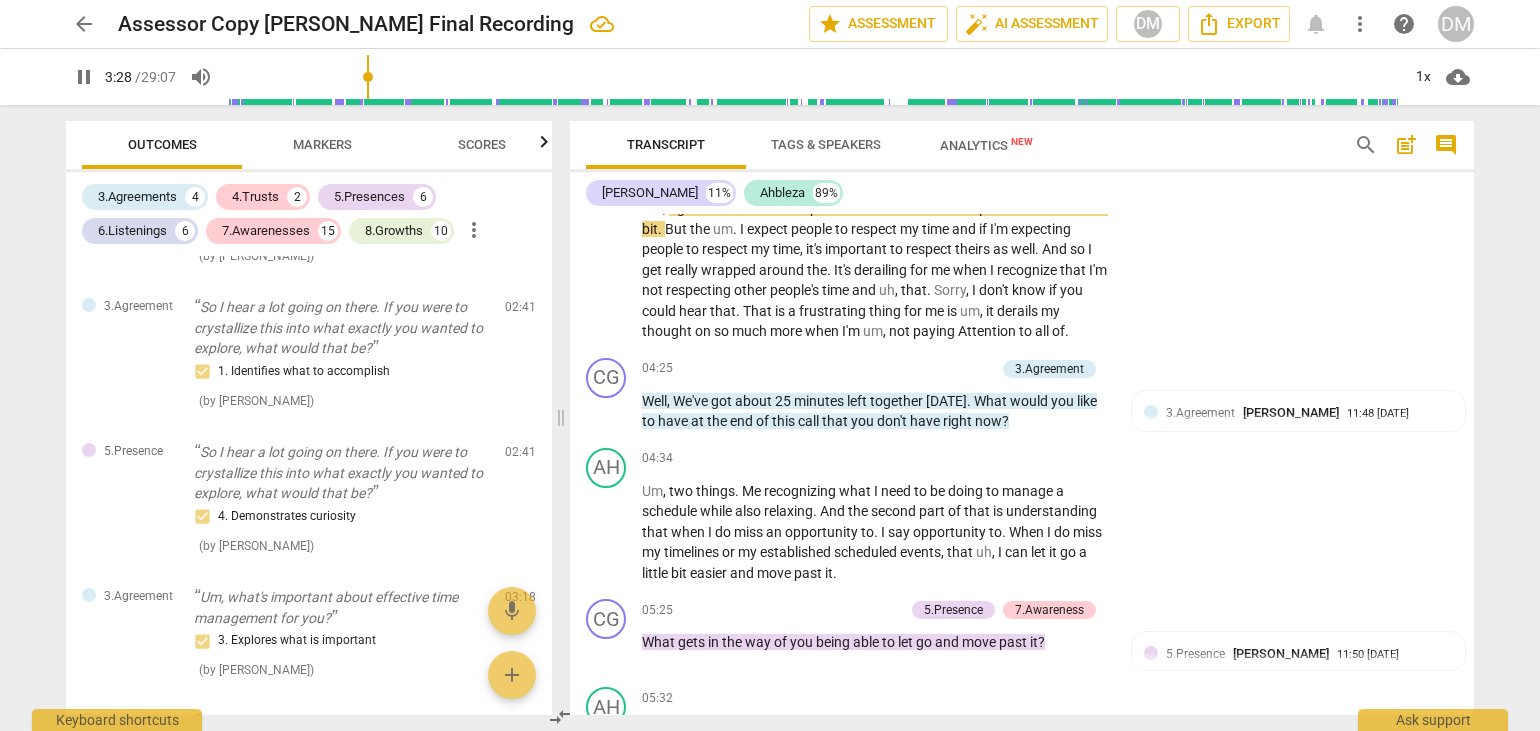 click on "pause" at bounding box center (84, 77) 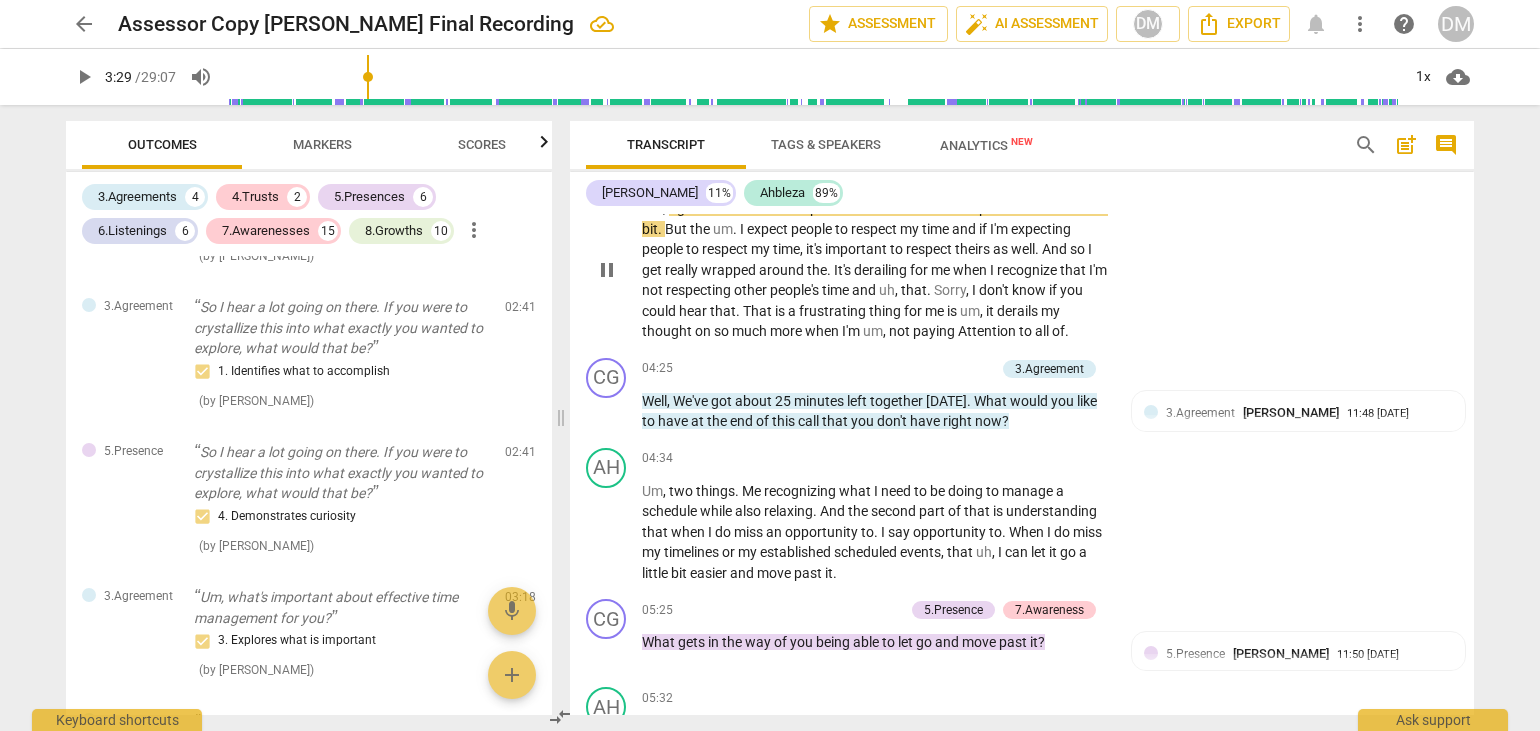 type on "209" 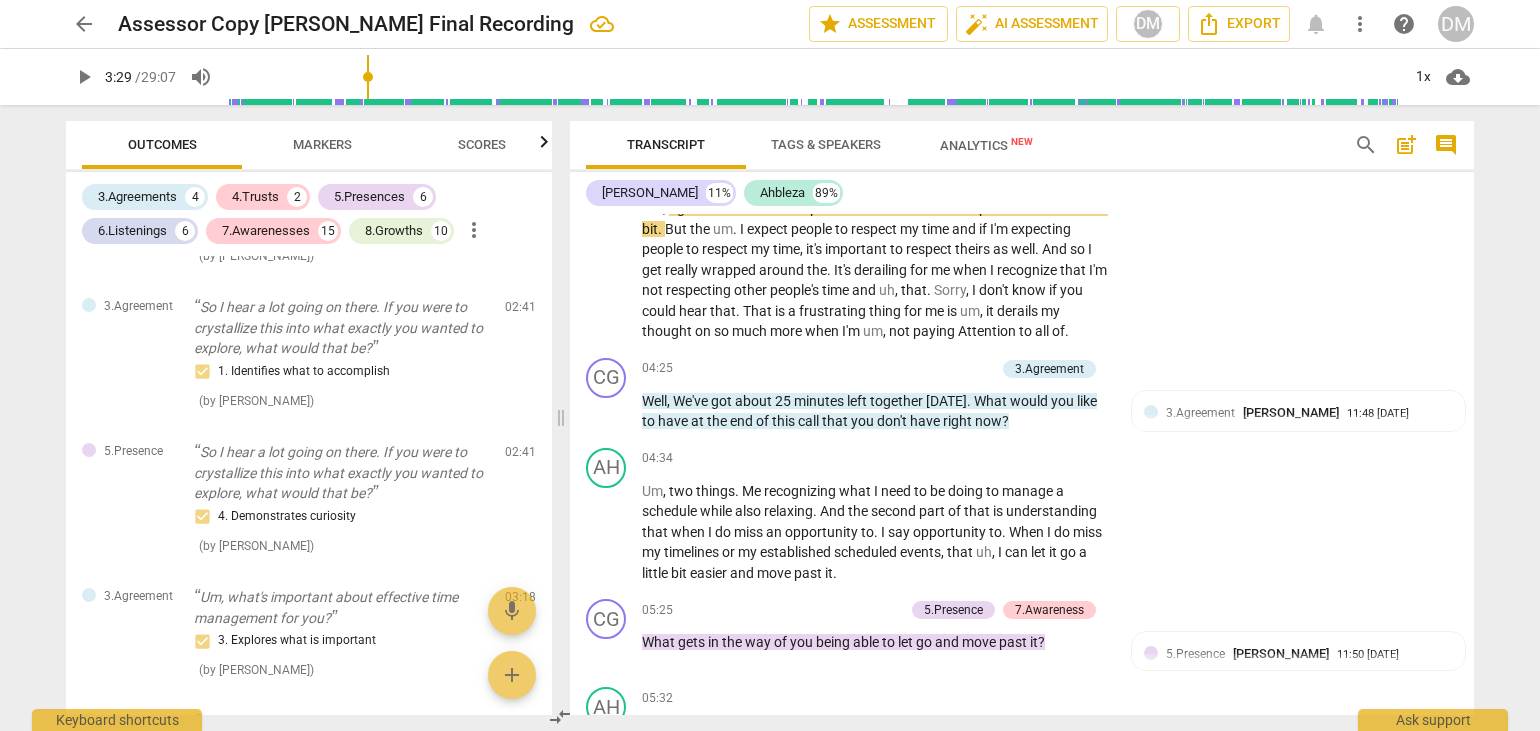 click on "Transcript Tags & Speakers Analytics   New search post_add comment [PERSON_NAME] 11% Ahbleza 89% format_bold format_list_bulleted [PERSON_NAME] delete Summary:    CG play_arrow pause 00:02 + Add competency keyboard_arrow_right Ready ?   Welcome . AH play_arrow pause 00:04 + Add competency keyboard_arrow_right Well ,   well ,   thank   you   for   having   me   again . CG play_arrow pause 00:07 + Add competency 5.Presence keyboard_arrow_right Yeah ,   yeah .   I   was   looking   forward   to   our   time   together   [DATE] .   So .   All   right ,   all   right .   So .   Oh ,   I   like   that   you're   shifting   in   your   chair   there . 5.Presence [PERSON_NAME] 11:44 [DATE] 1. Responds to the whole person (the who) AH play_arrow pause 00:16 + Add competency keyboard_arrow_right Getting   prepared .   Change   of   energy . CG play_arrow pause 00:21 + Add competency 3.Agreement keyboard_arrow_right Good ,   good .   So   what   is   it   you'd   like   to   explore   [DATE] ? 3.Agreement AH pause +" at bounding box center [1026, 418] 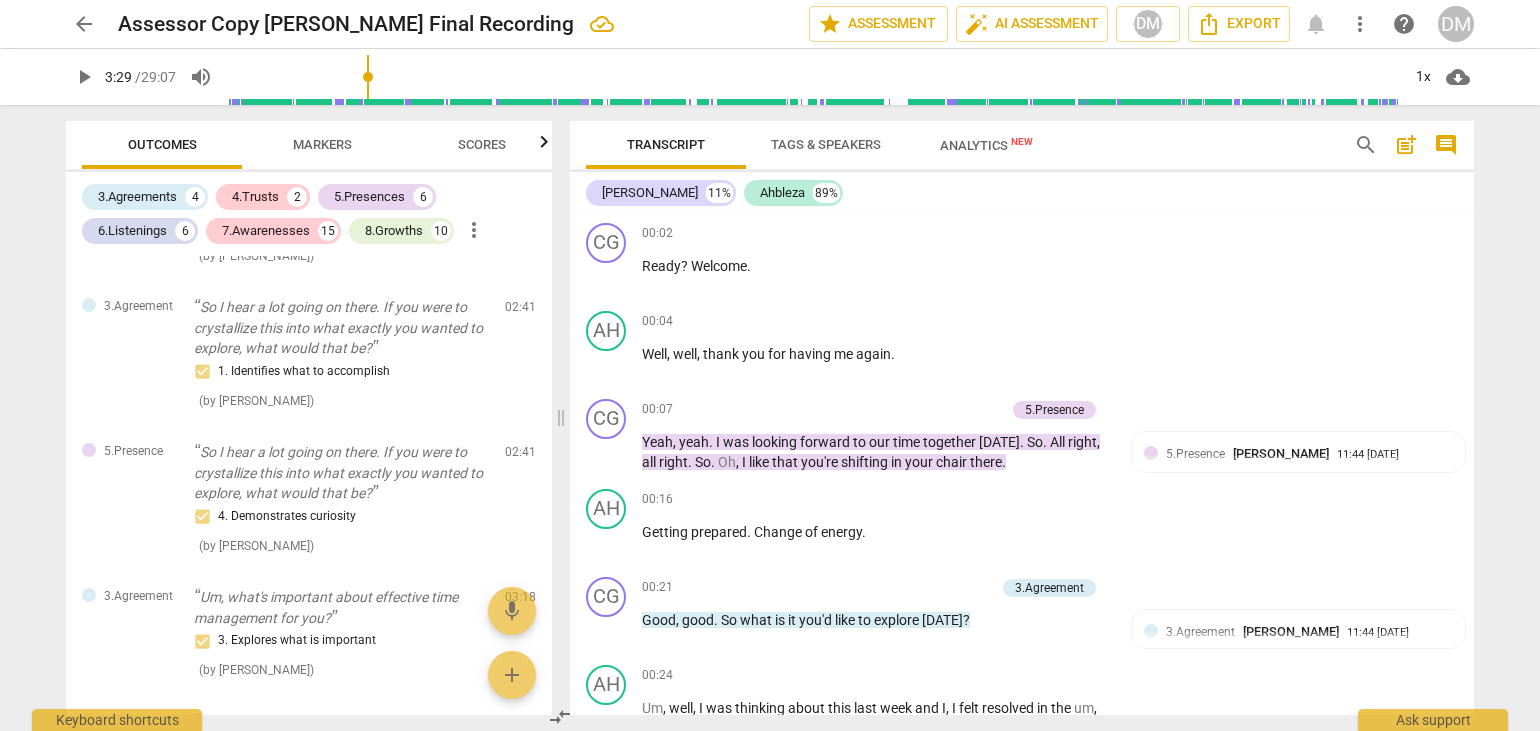 scroll, scrollTop: 0, scrollLeft: 0, axis: both 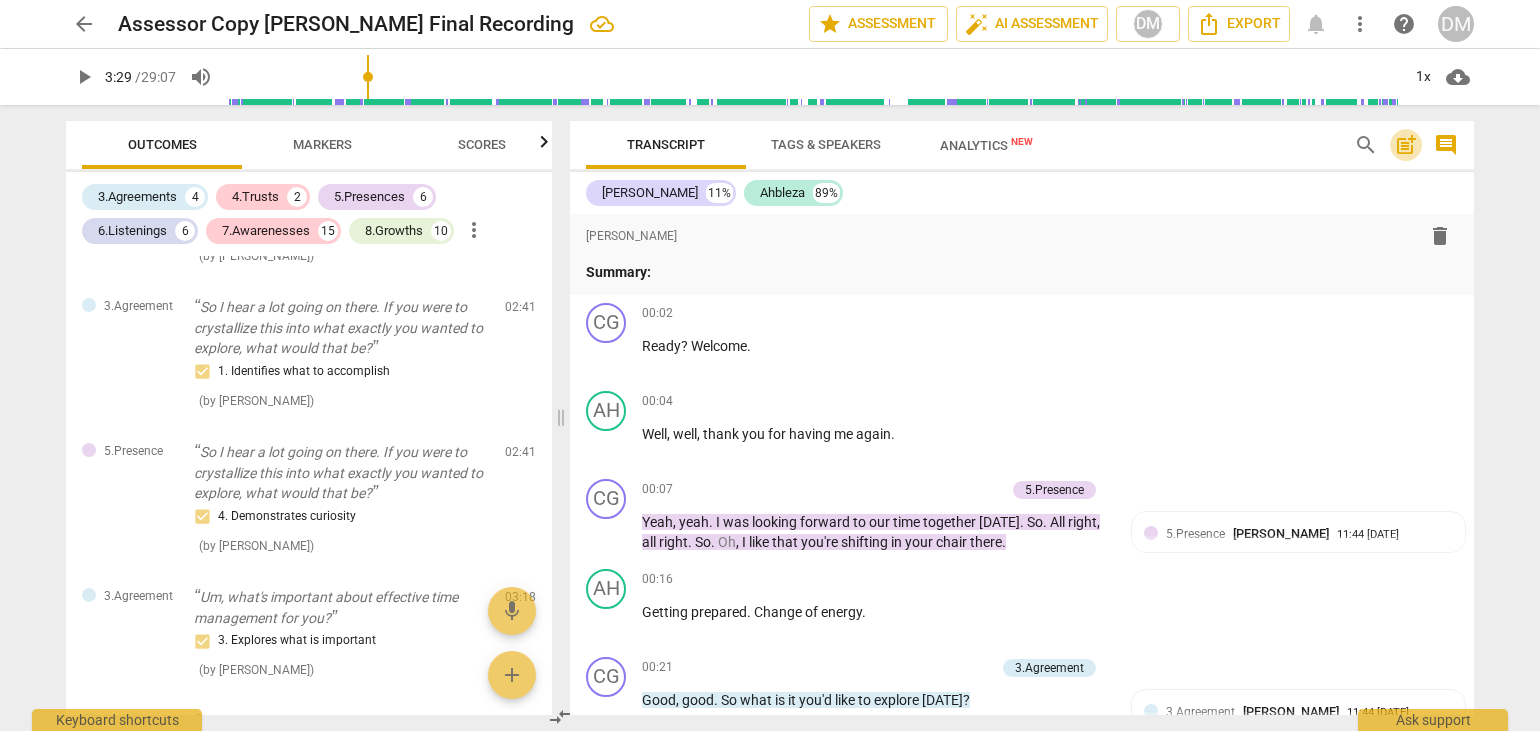 click on "post_add" at bounding box center (1406, 145) 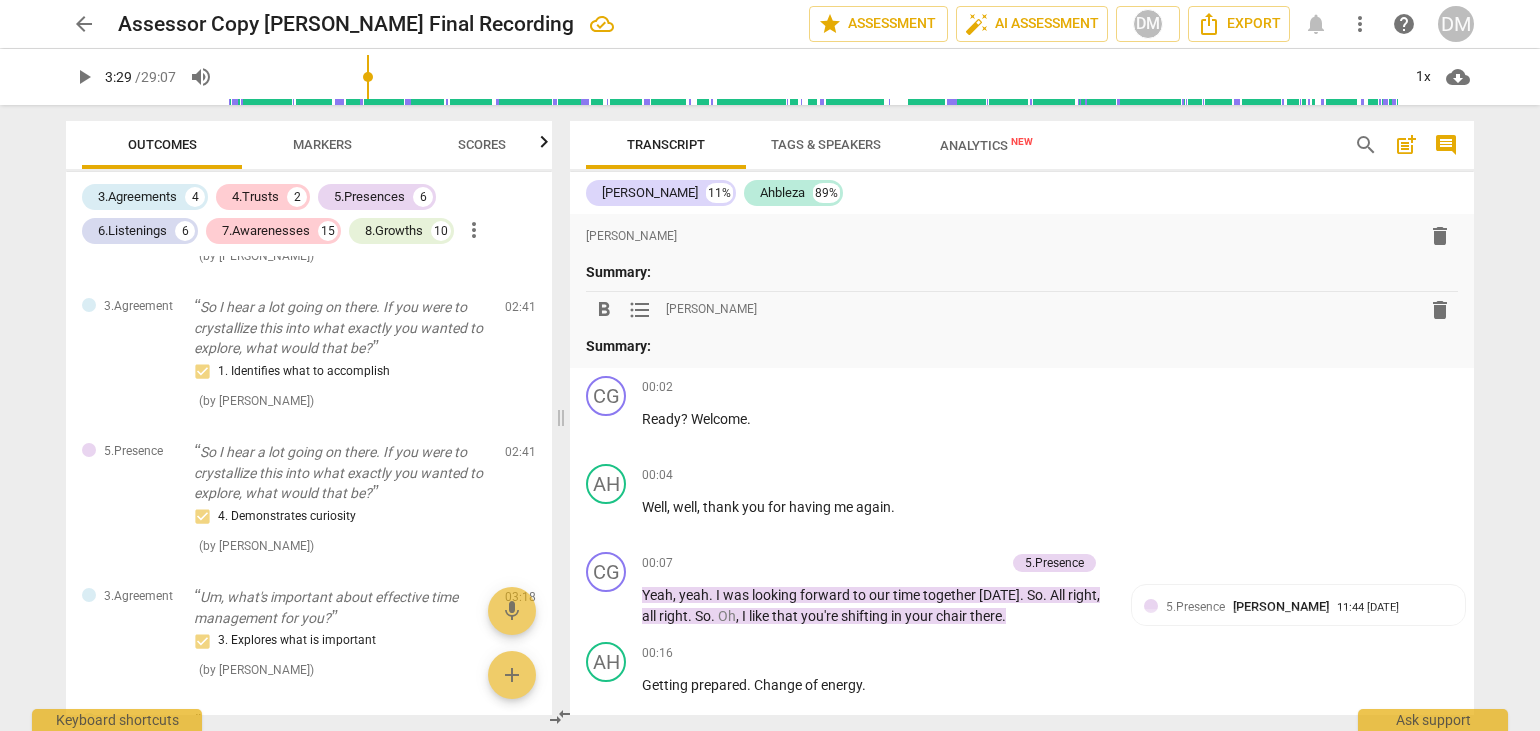 type 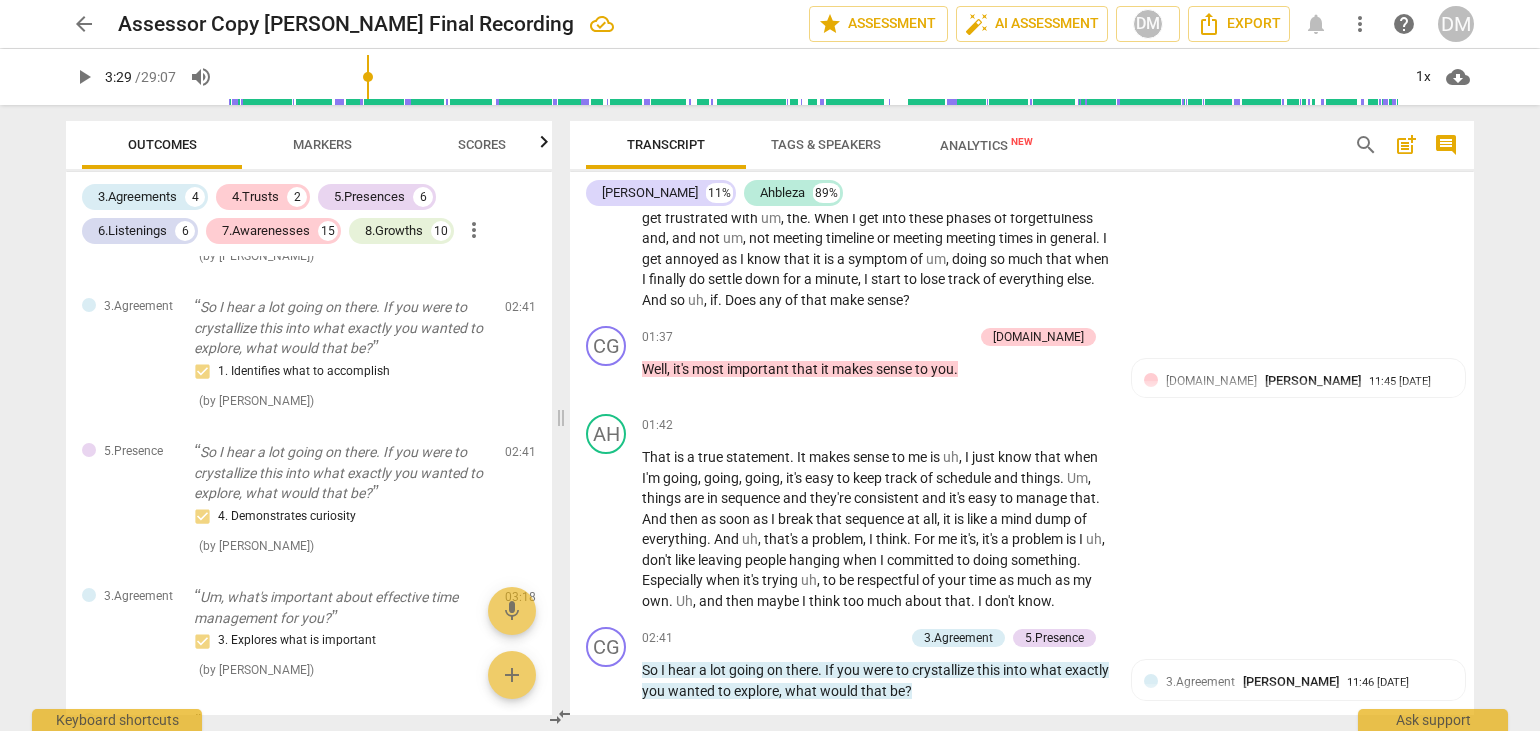 scroll, scrollTop: 700, scrollLeft: 0, axis: vertical 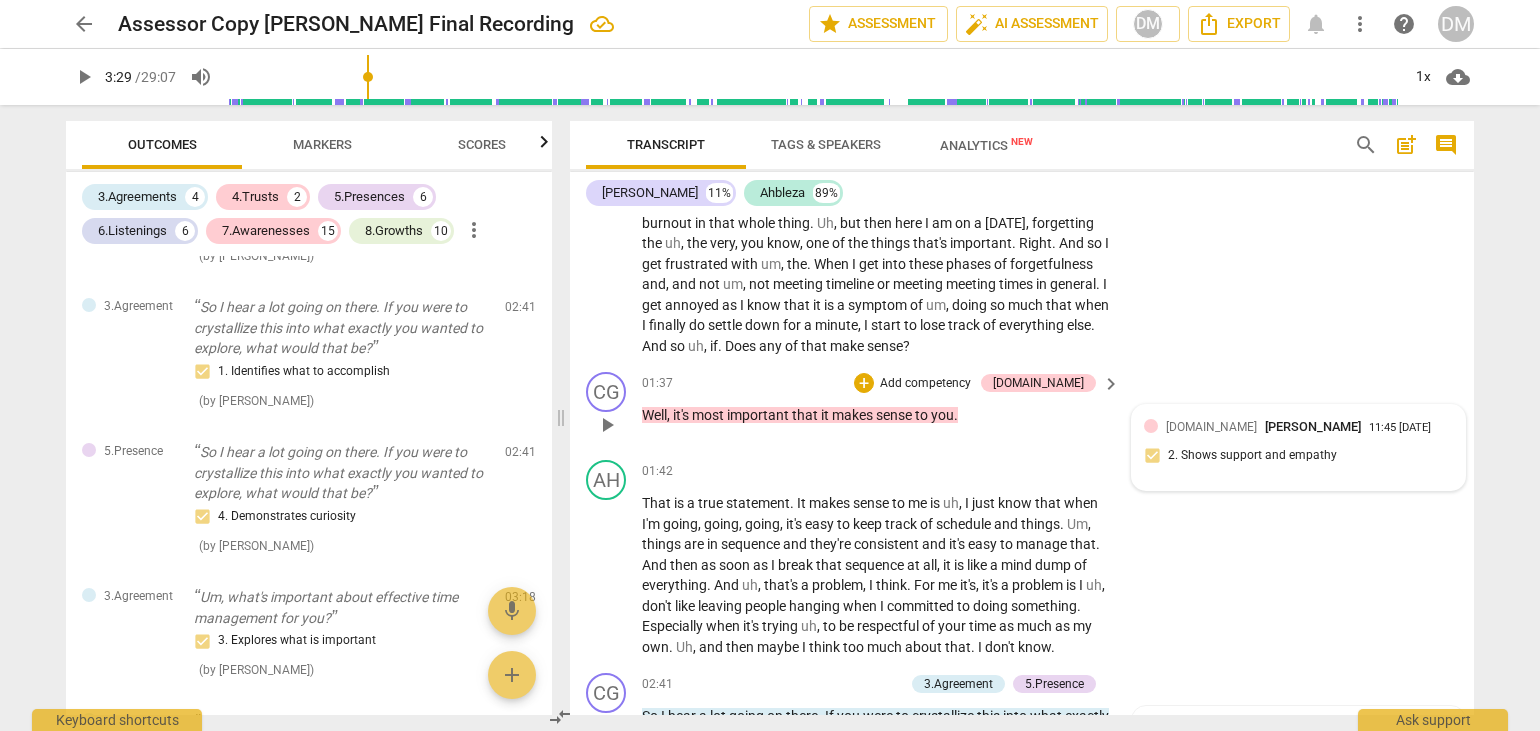 click on "[PERSON_NAME]" at bounding box center [1313, 426] 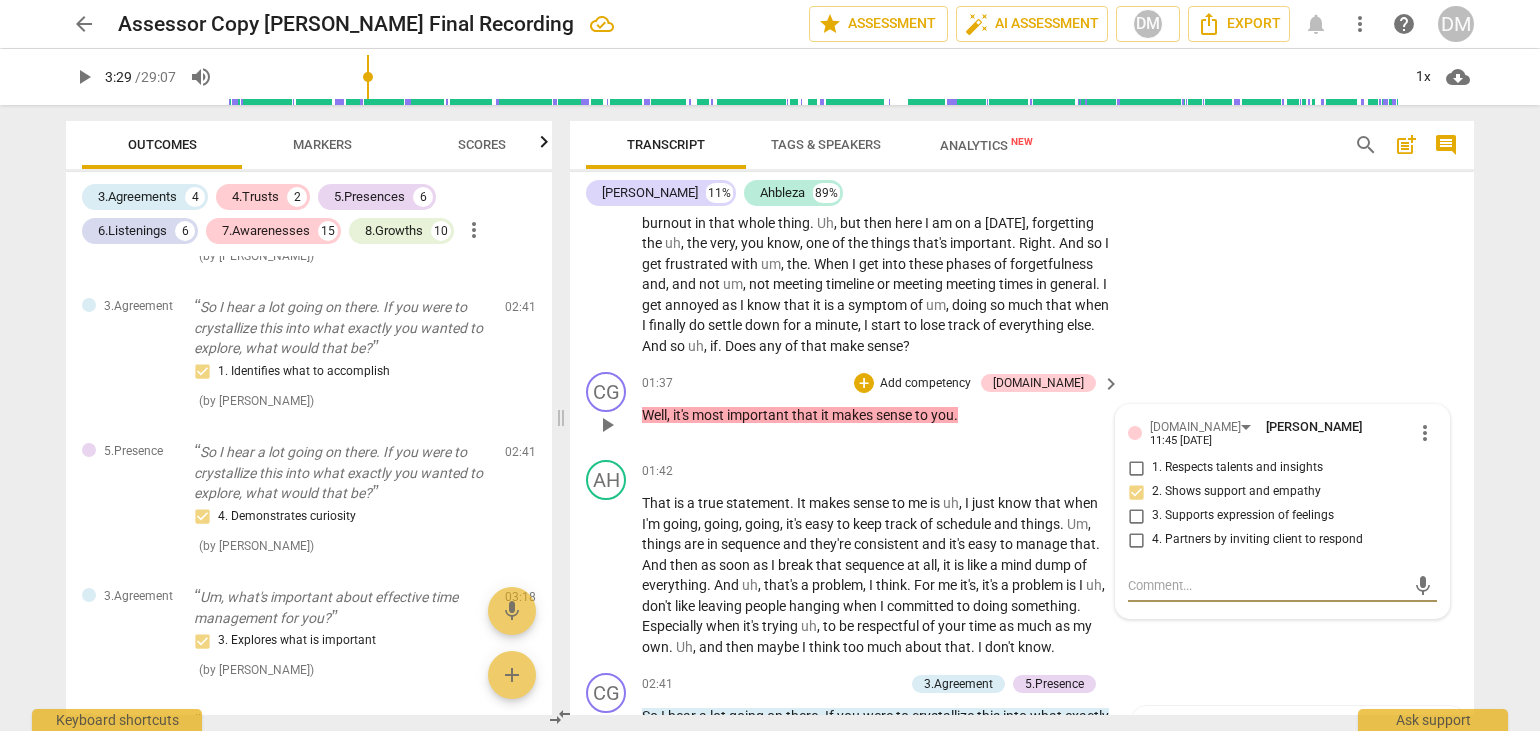 click at bounding box center (1266, 585) 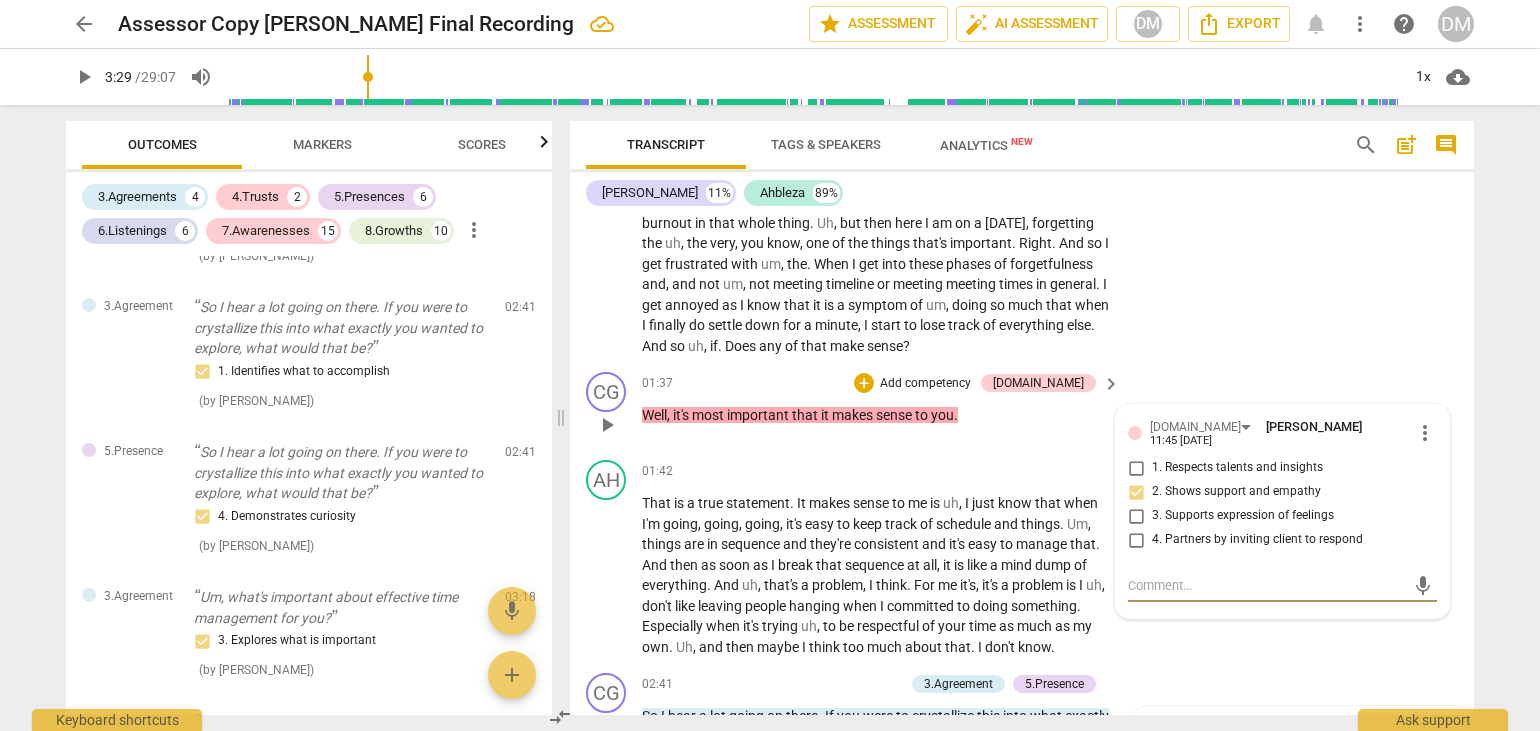 type on "T" 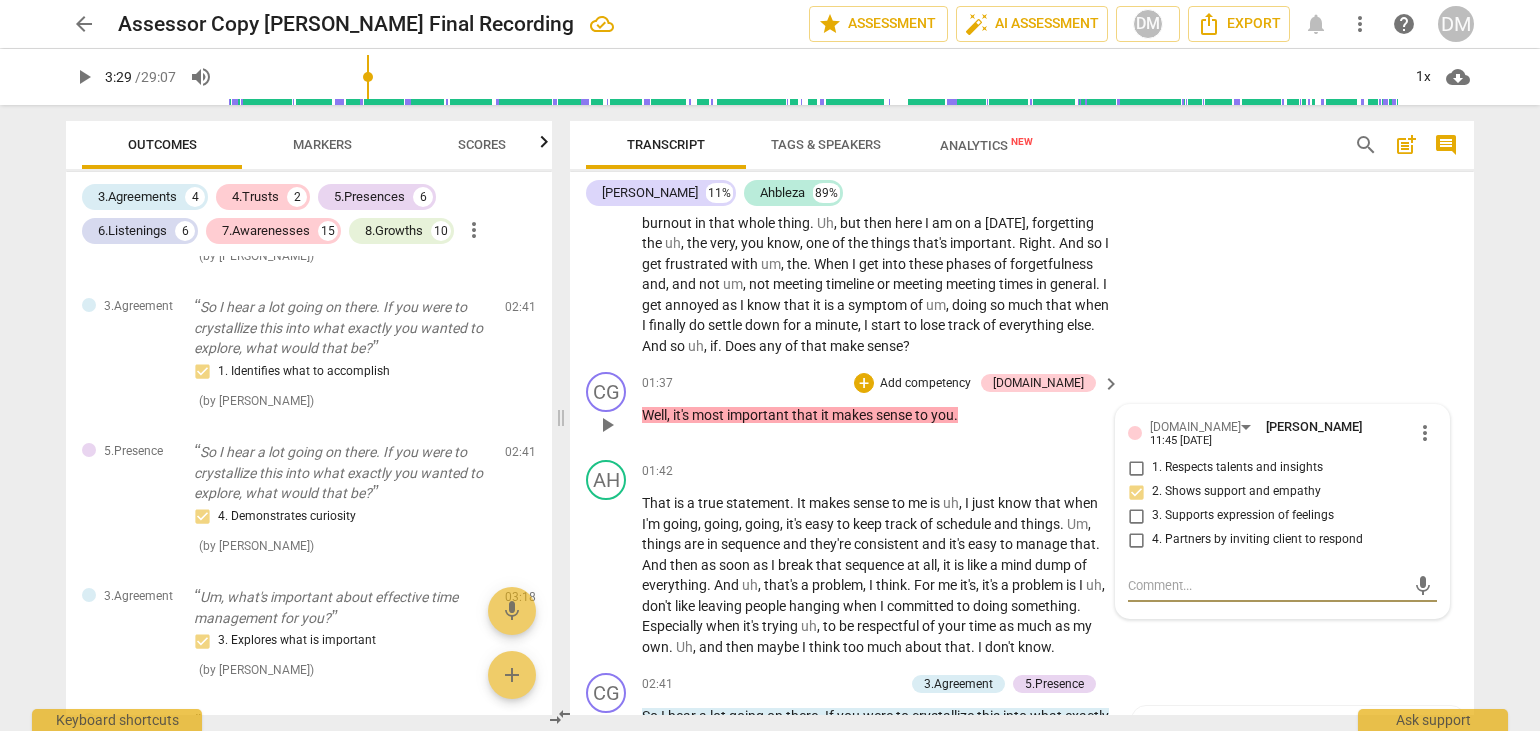 type on "T" 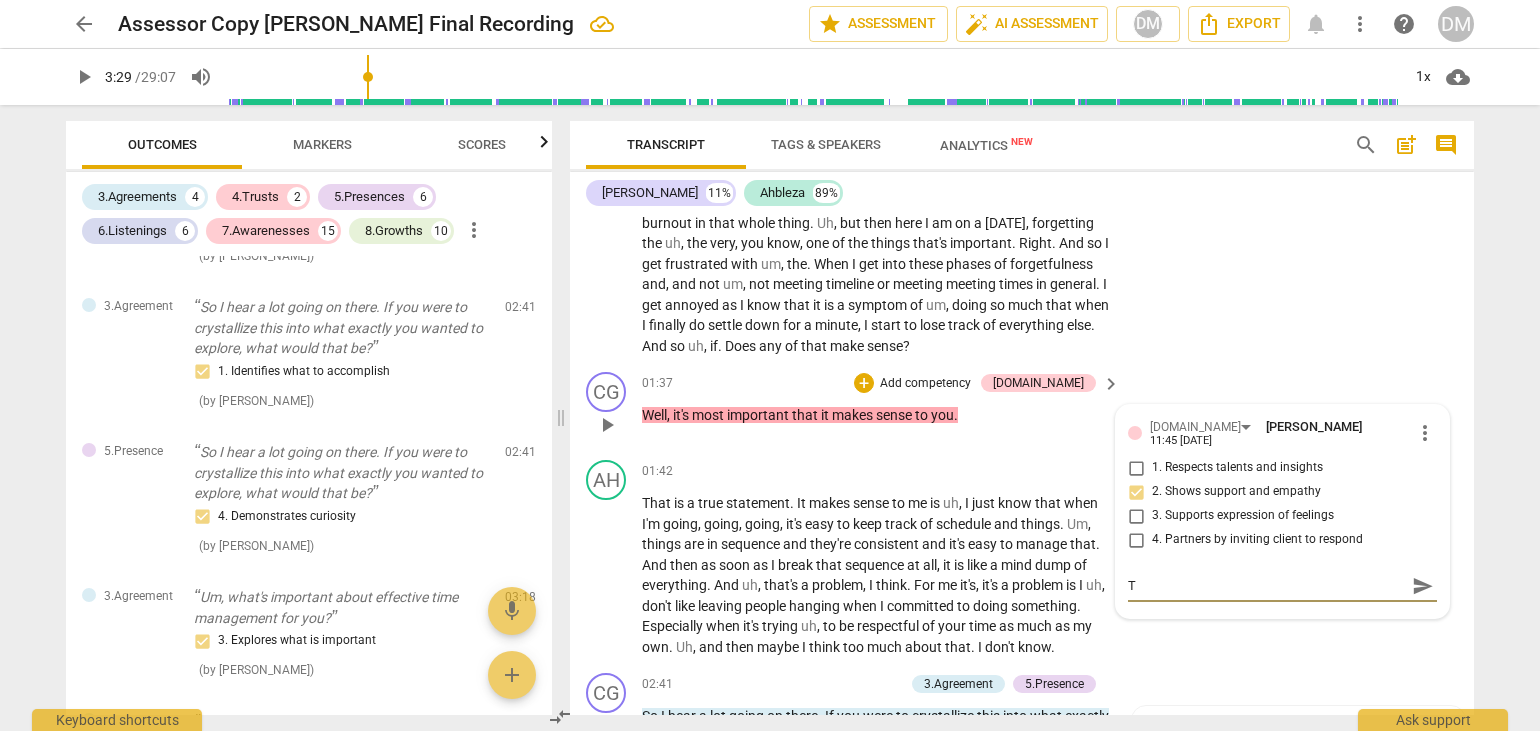 type on "Th" 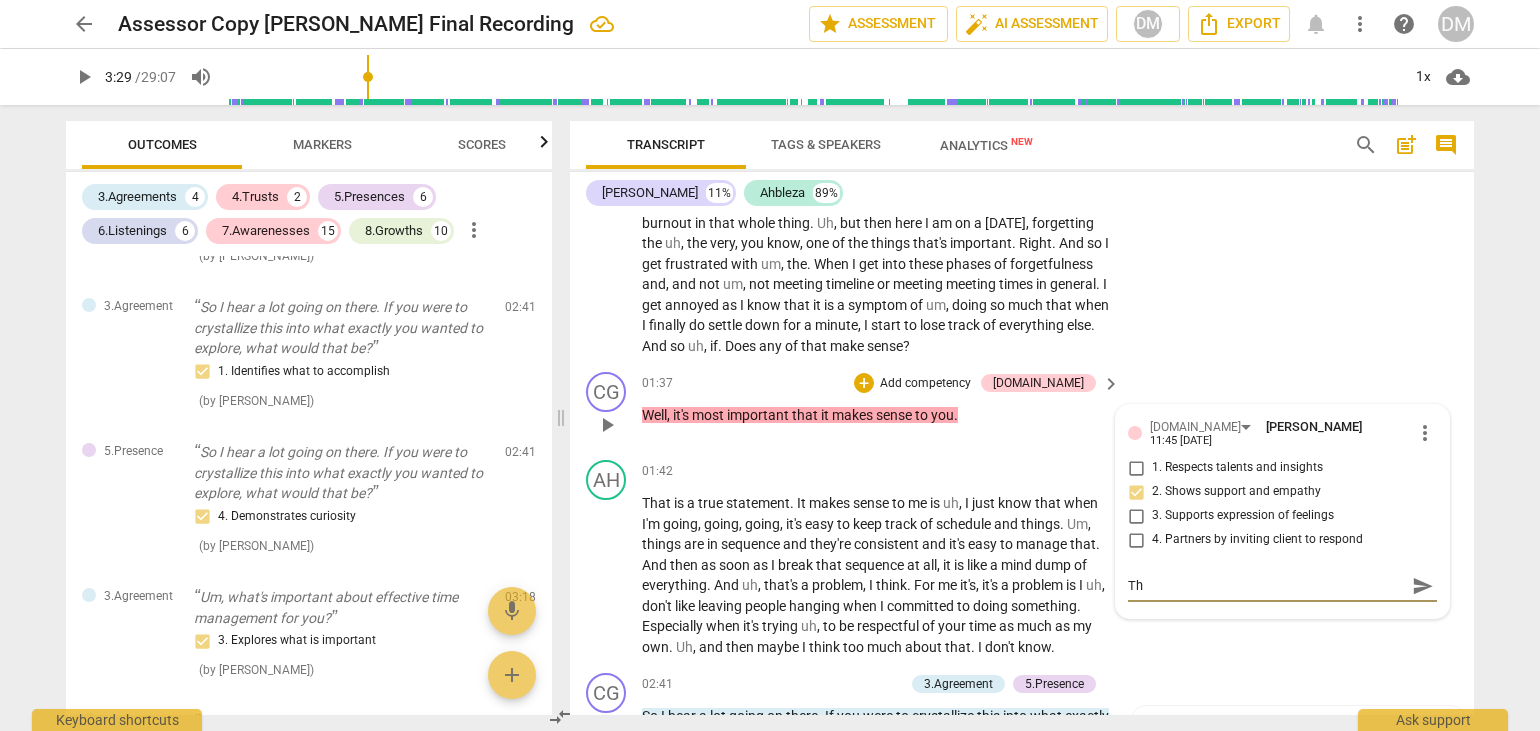 type on "Thi" 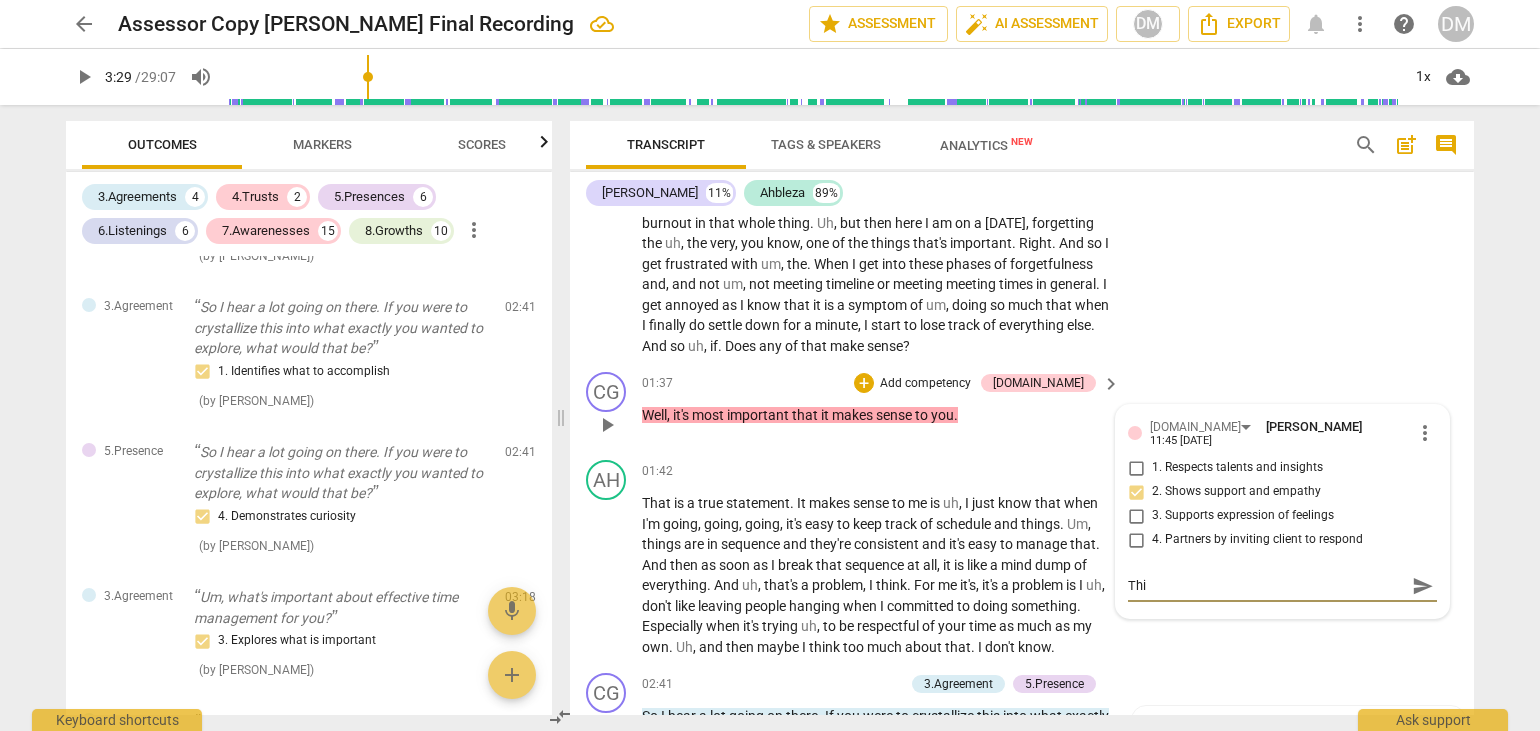 type on "This" 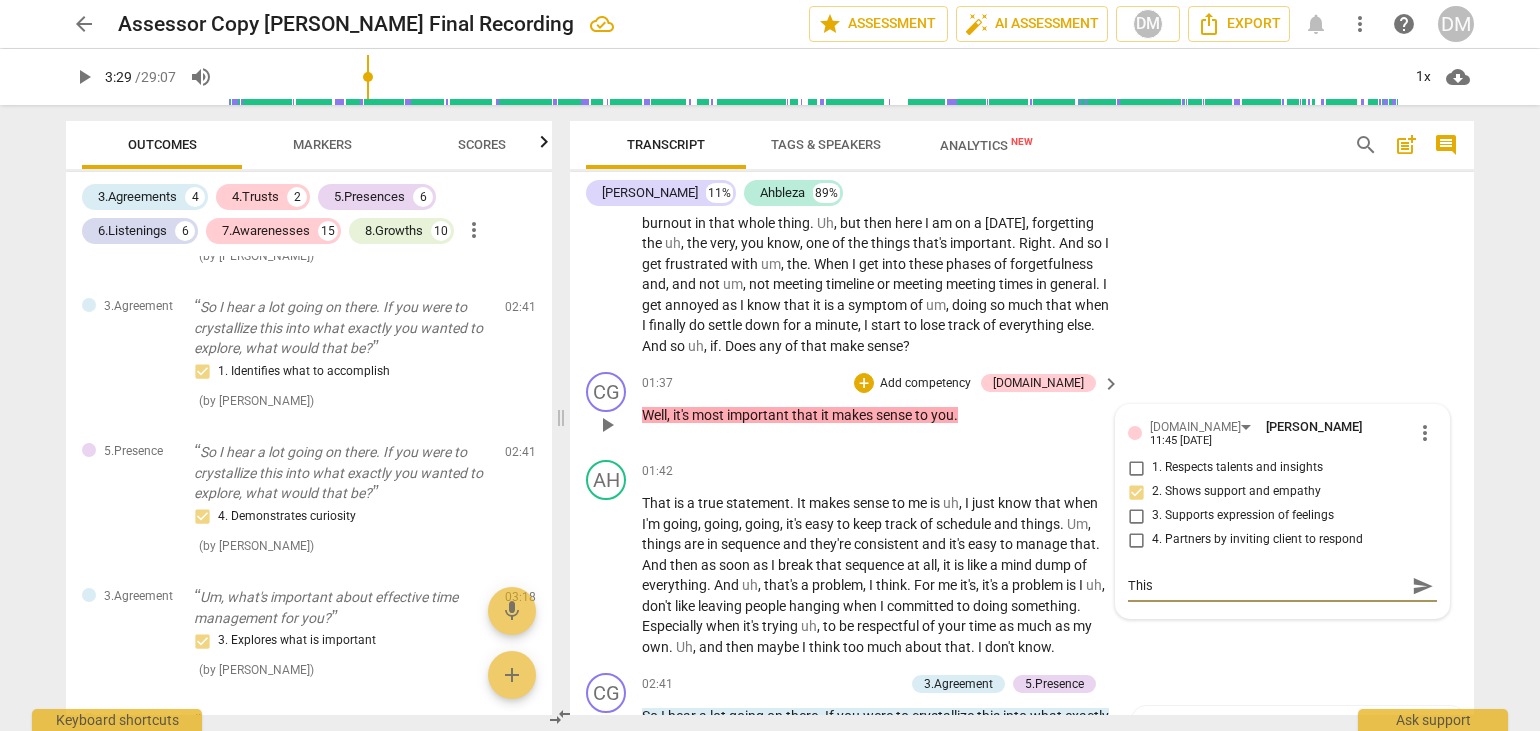 type on "This" 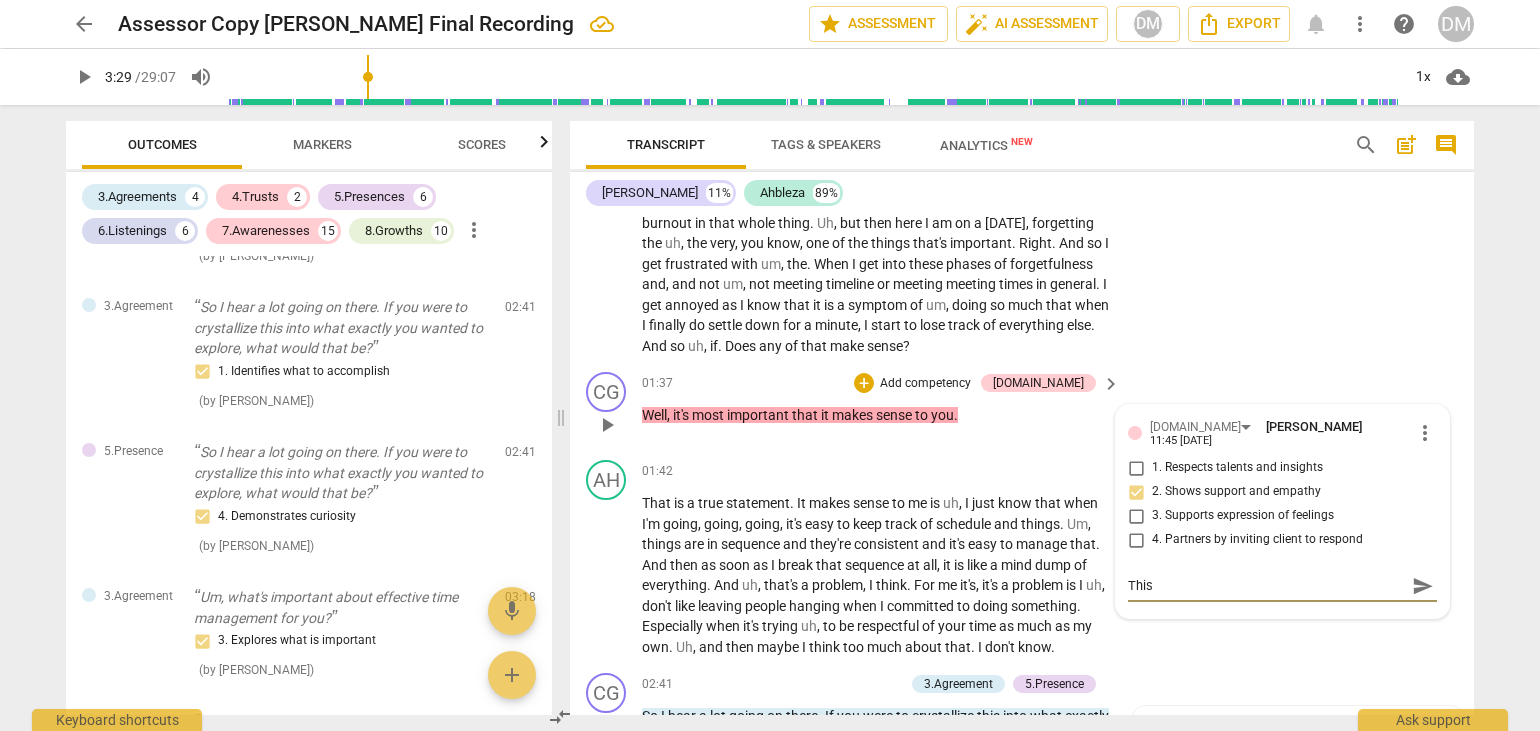 type on "This c" 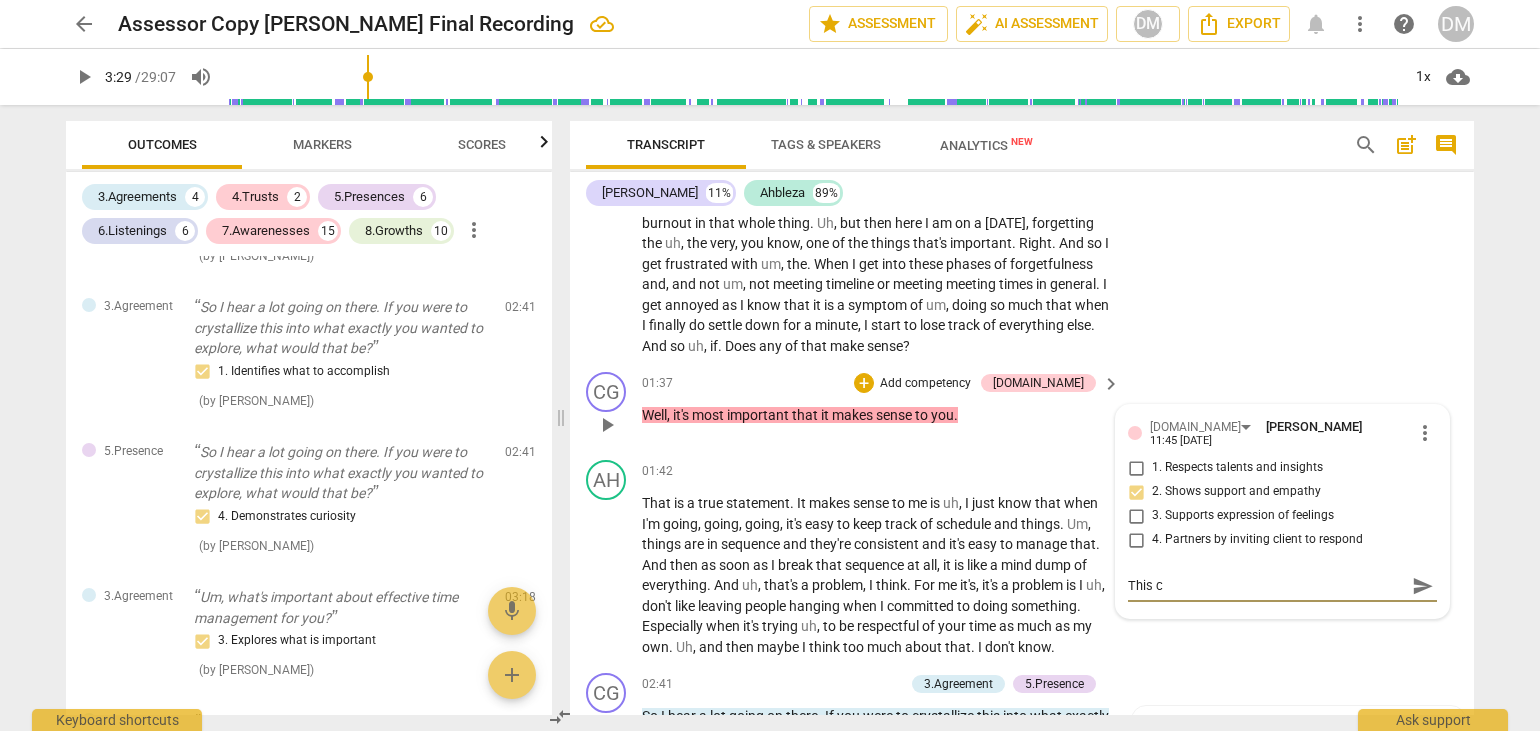 type on "This co" 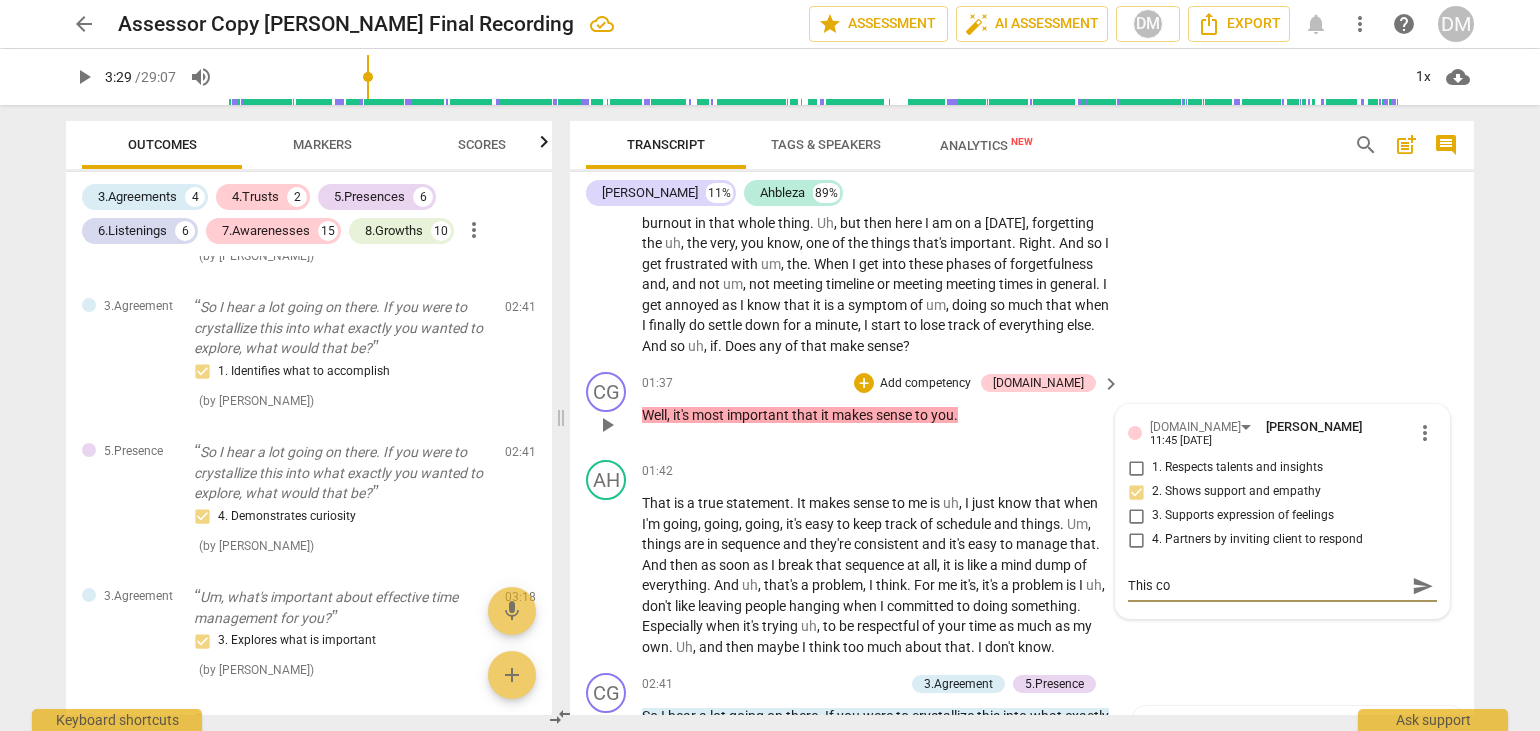 type on "This com" 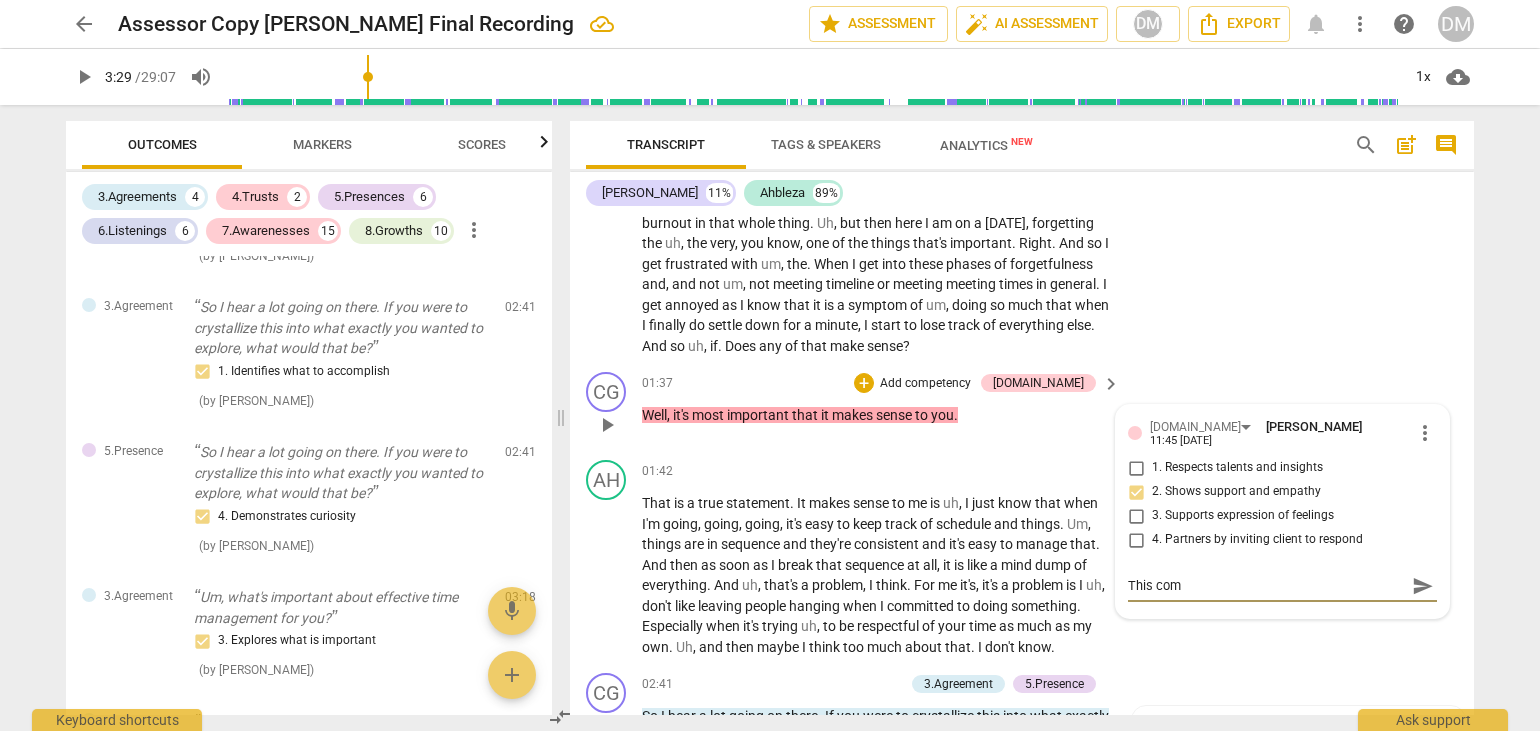 type on "This comm" 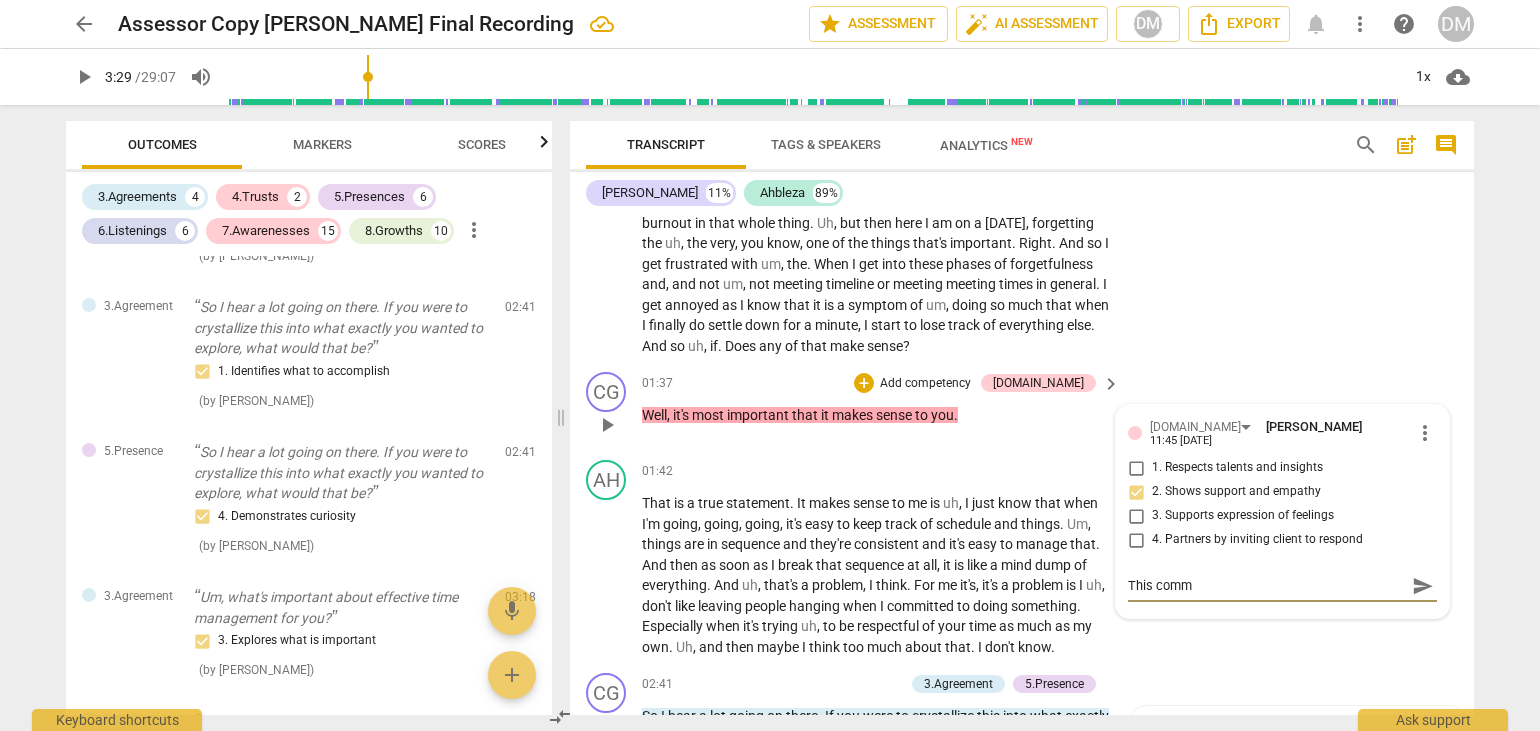 type on "This comme" 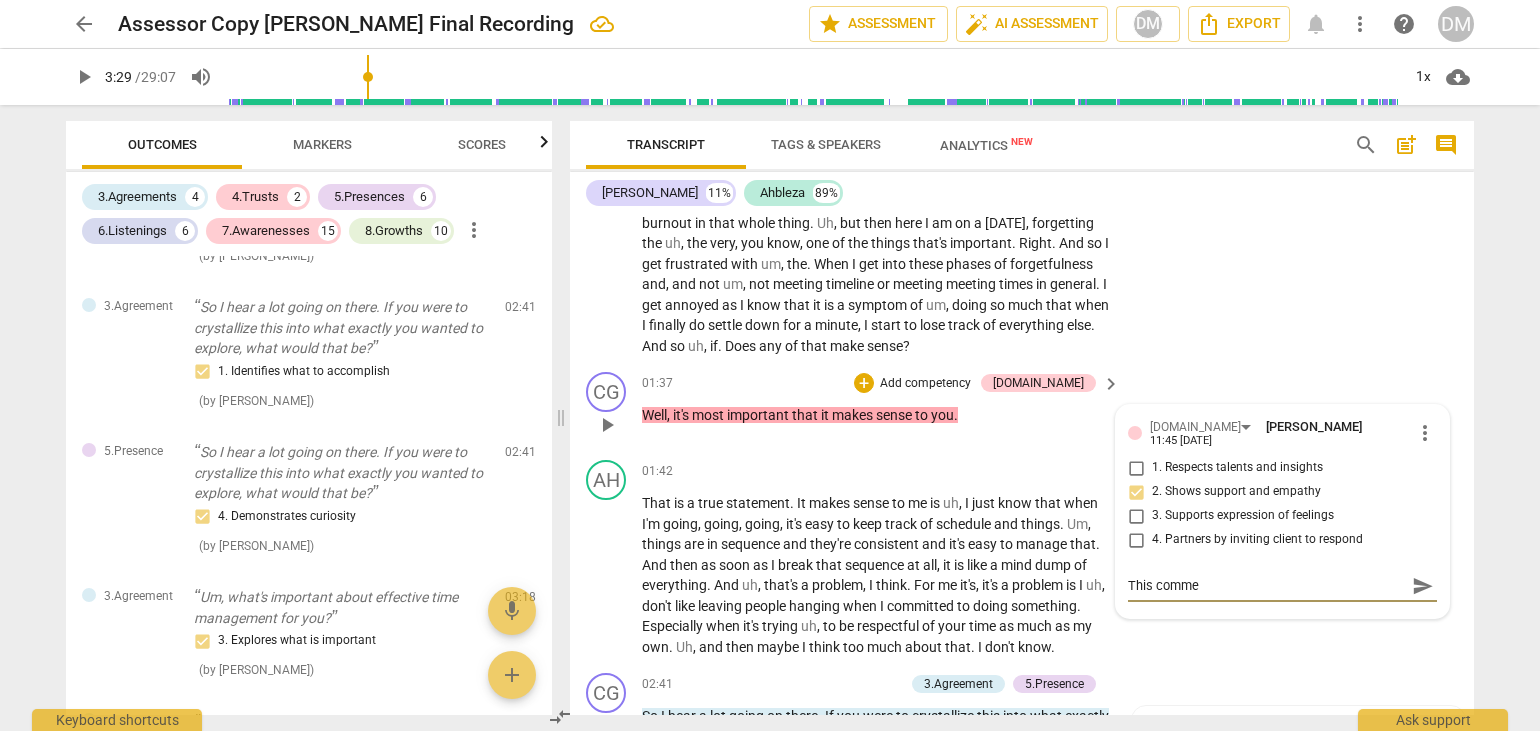 type on "This commen" 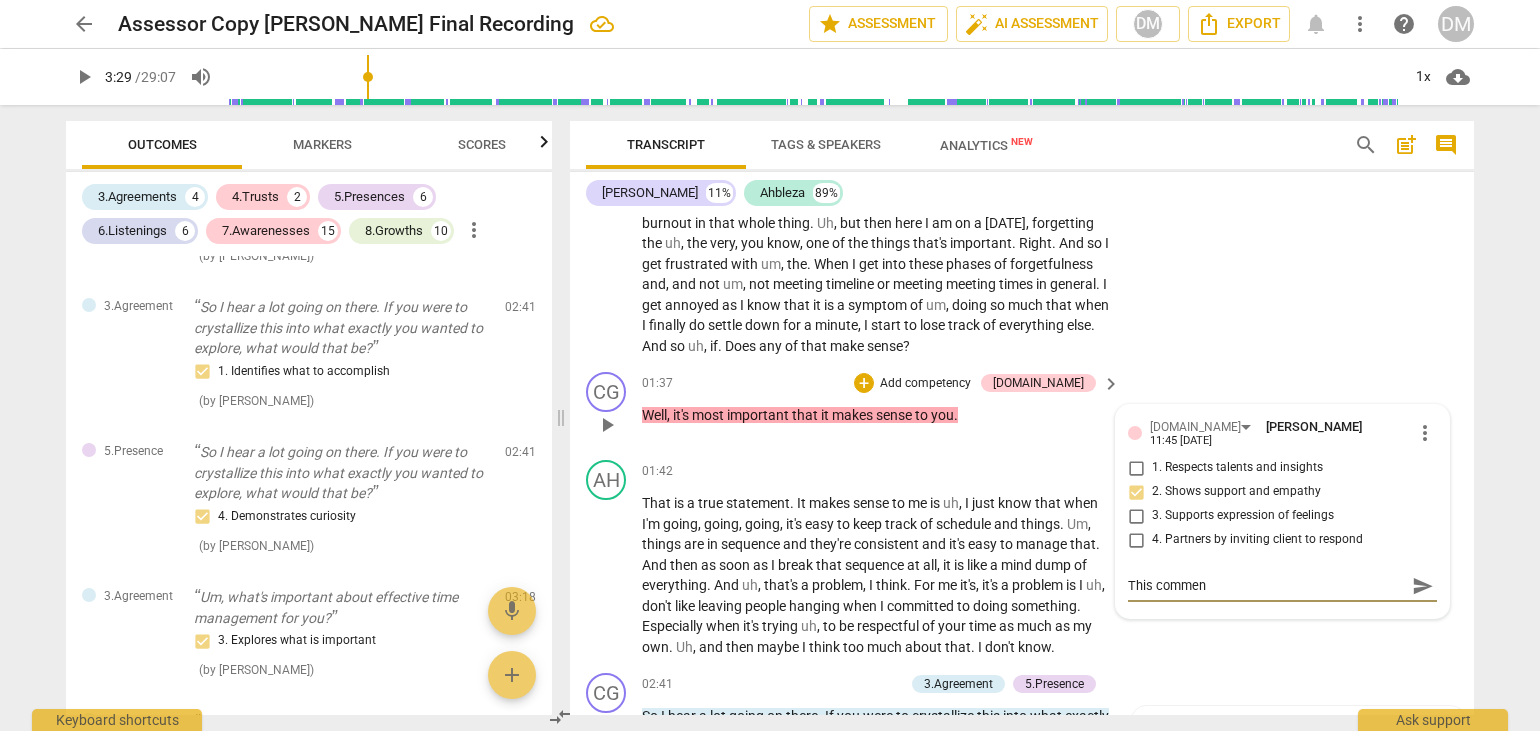 type on "This comment" 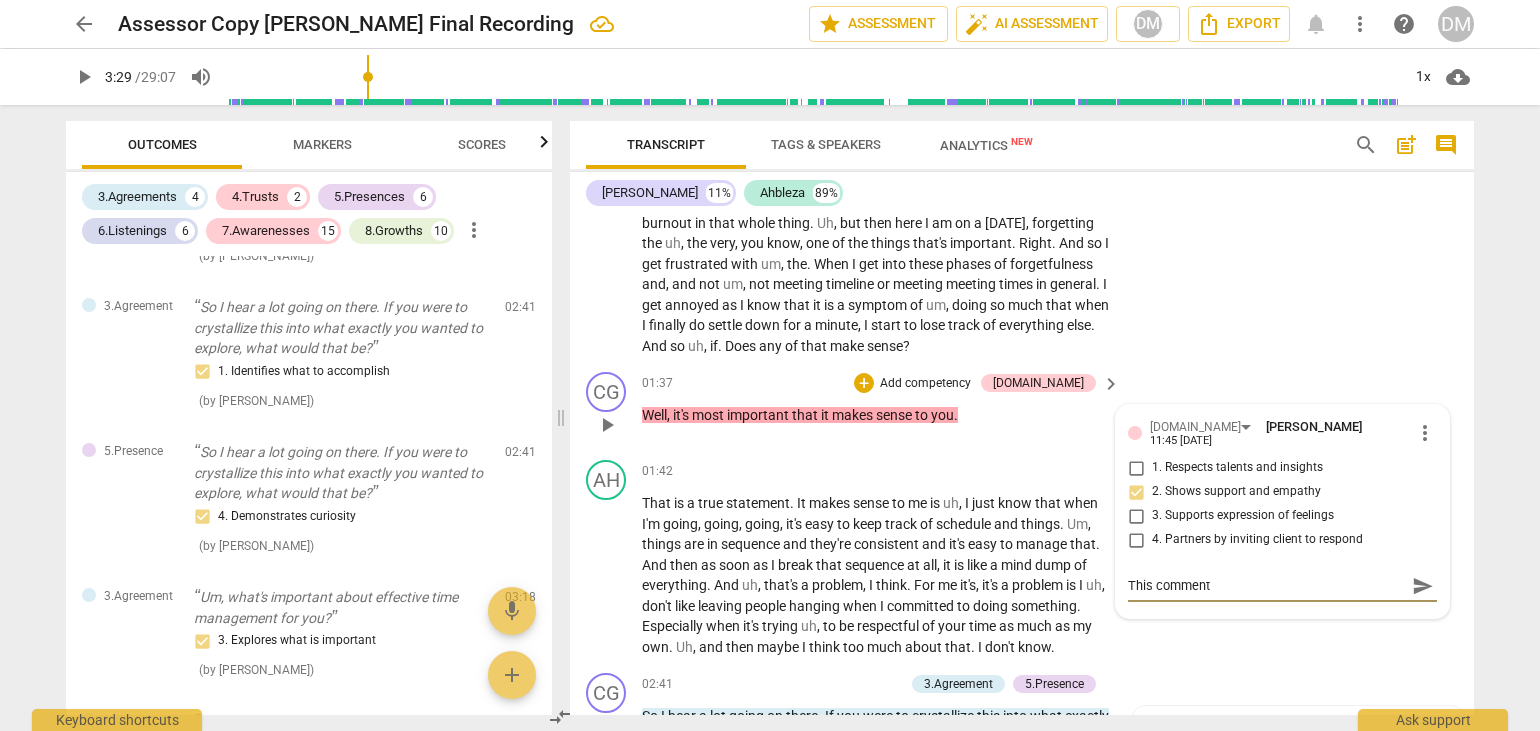 type on "This comment" 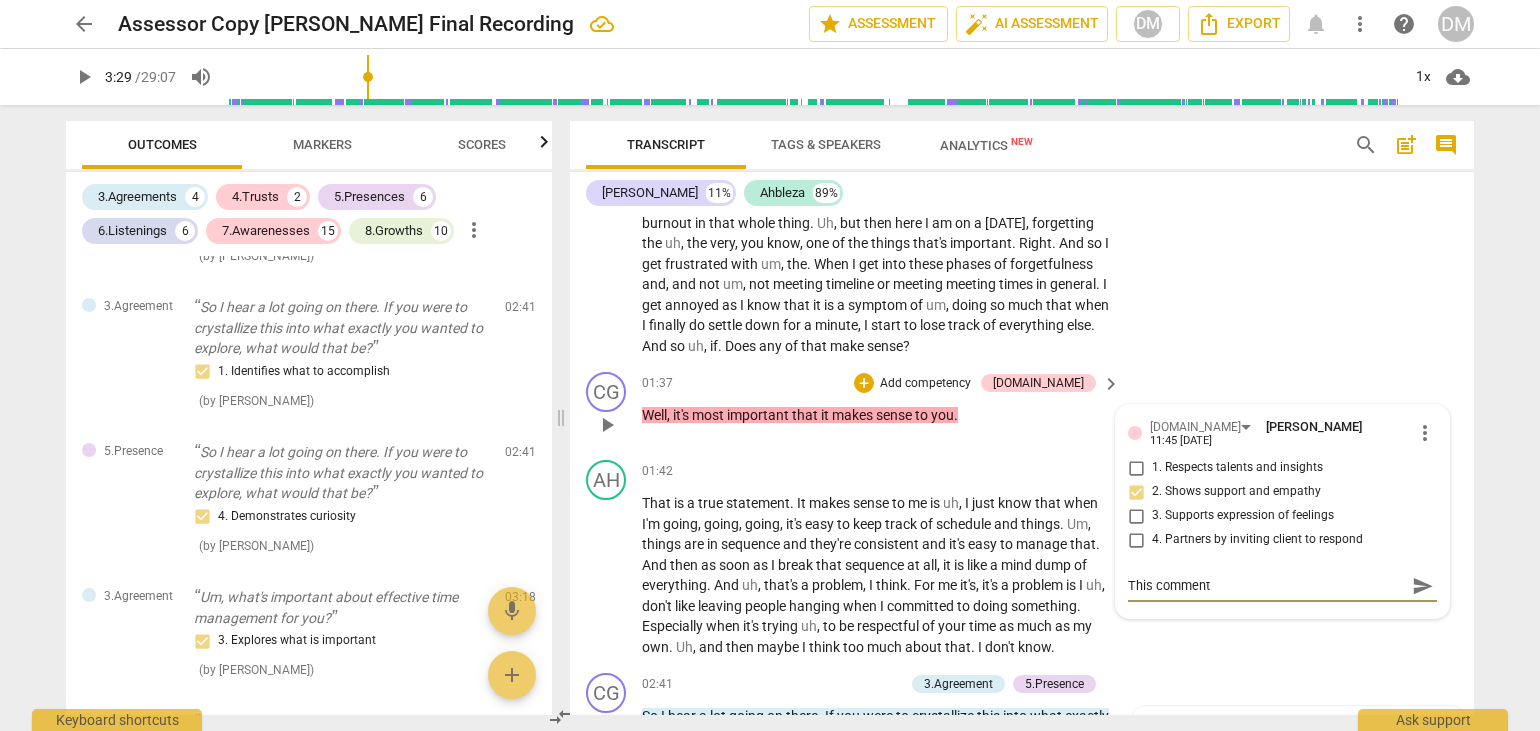 type on "This comment b" 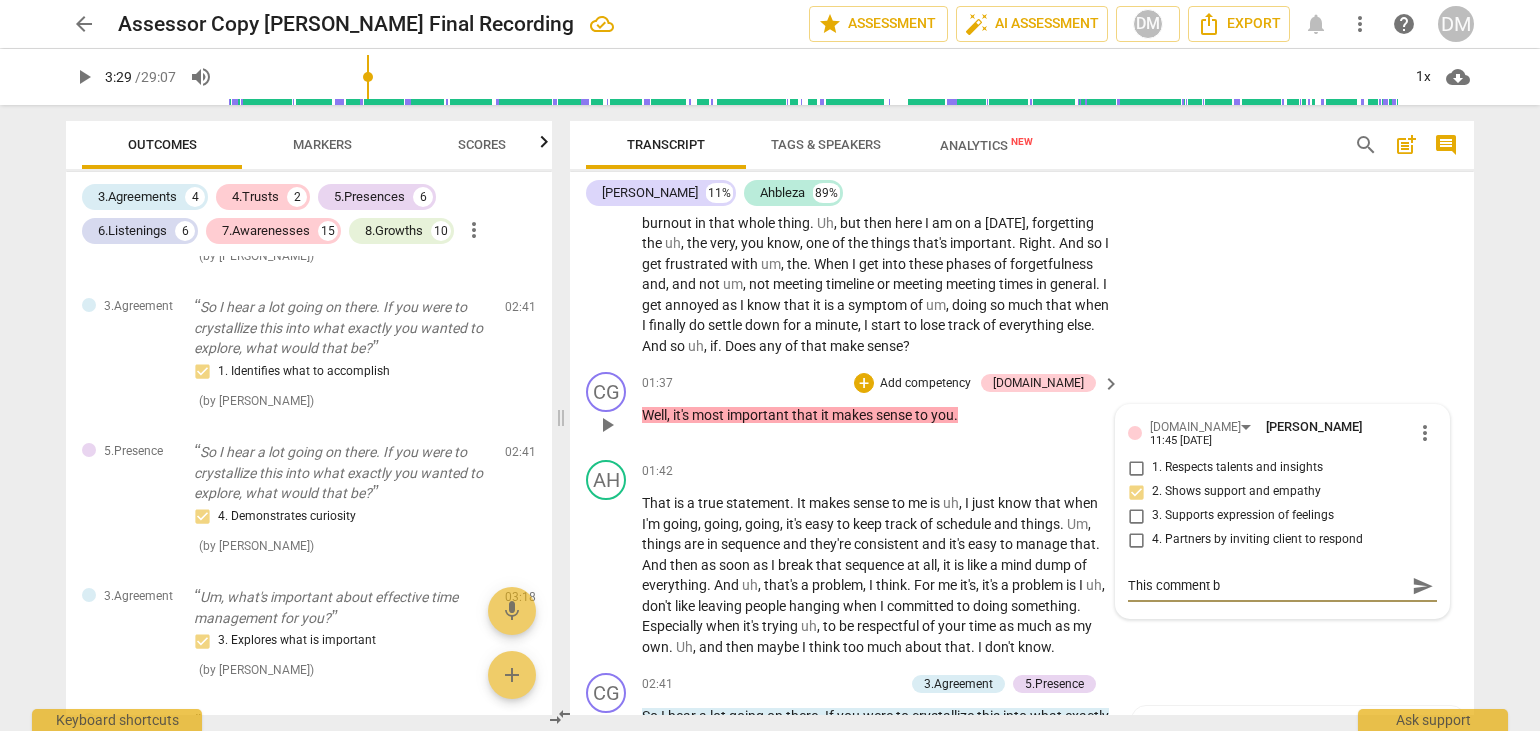 type on "This comment by" 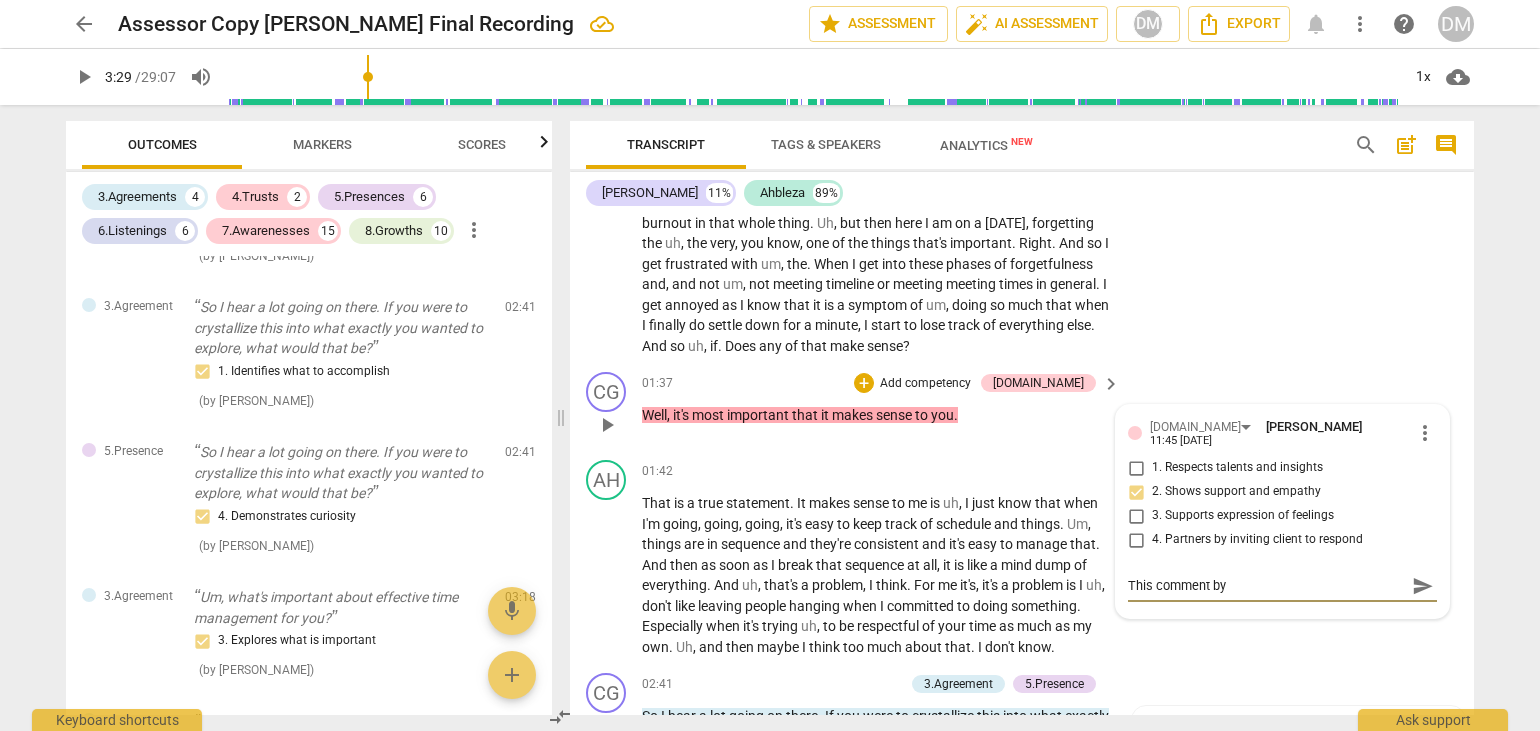 type on "This comment by" 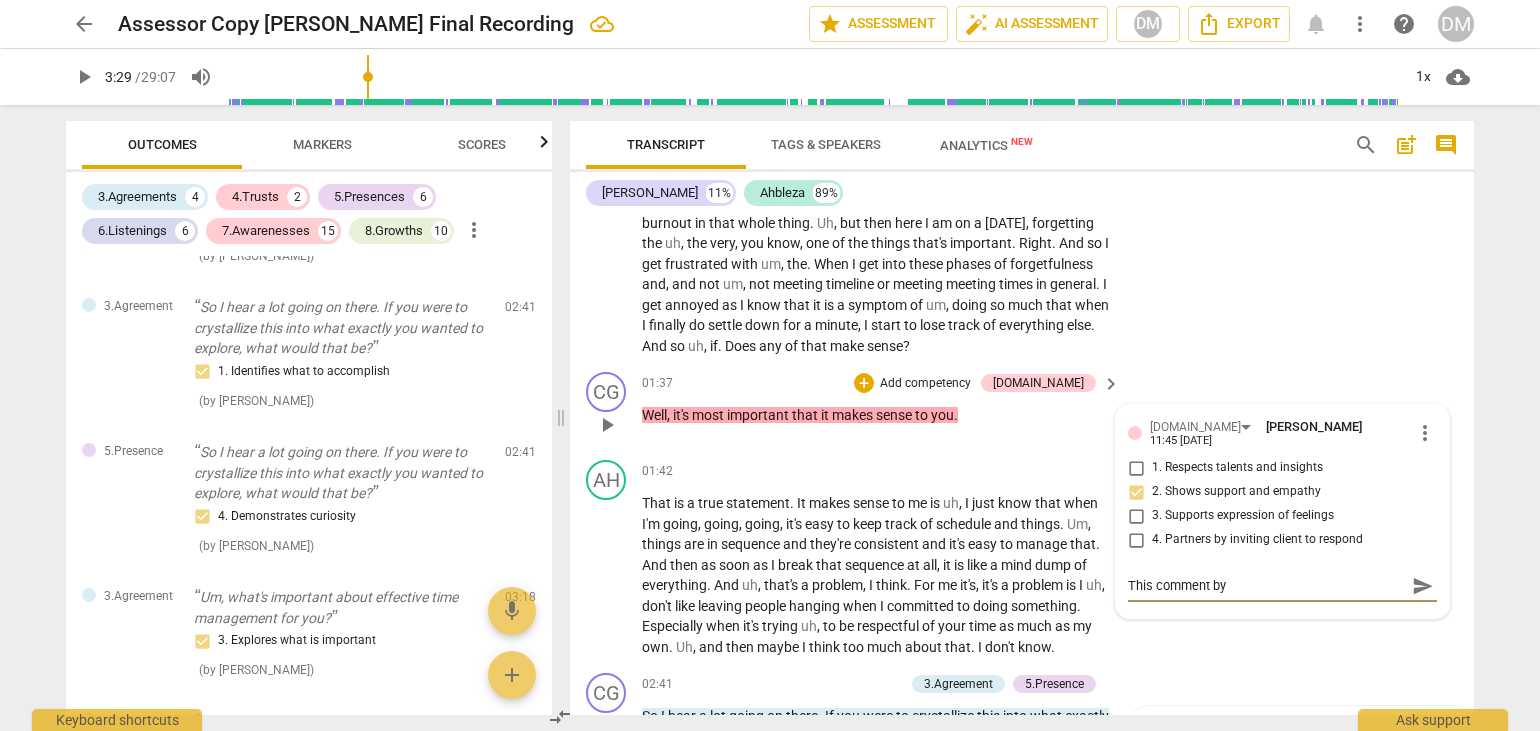 type on "This comment by" 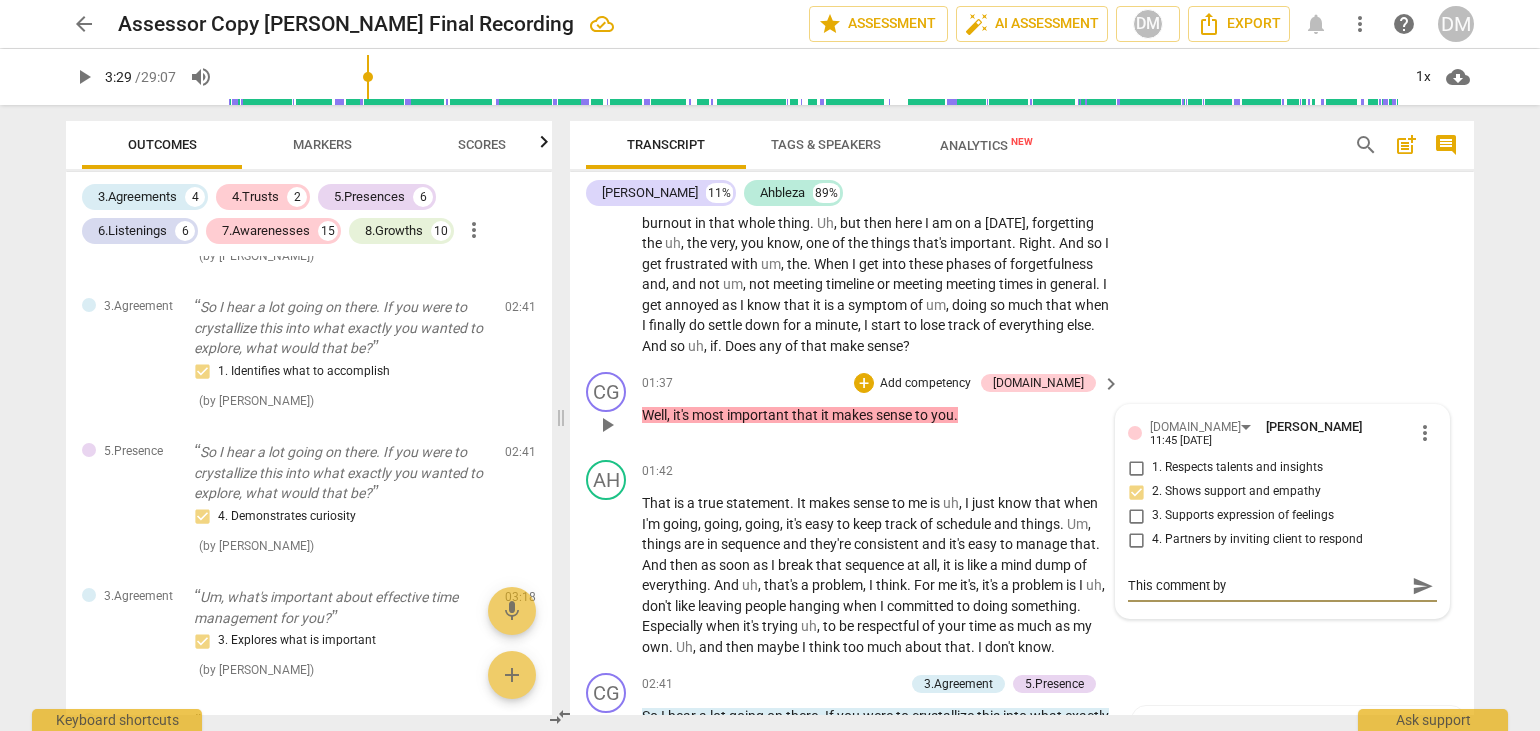 type on "This comment by c" 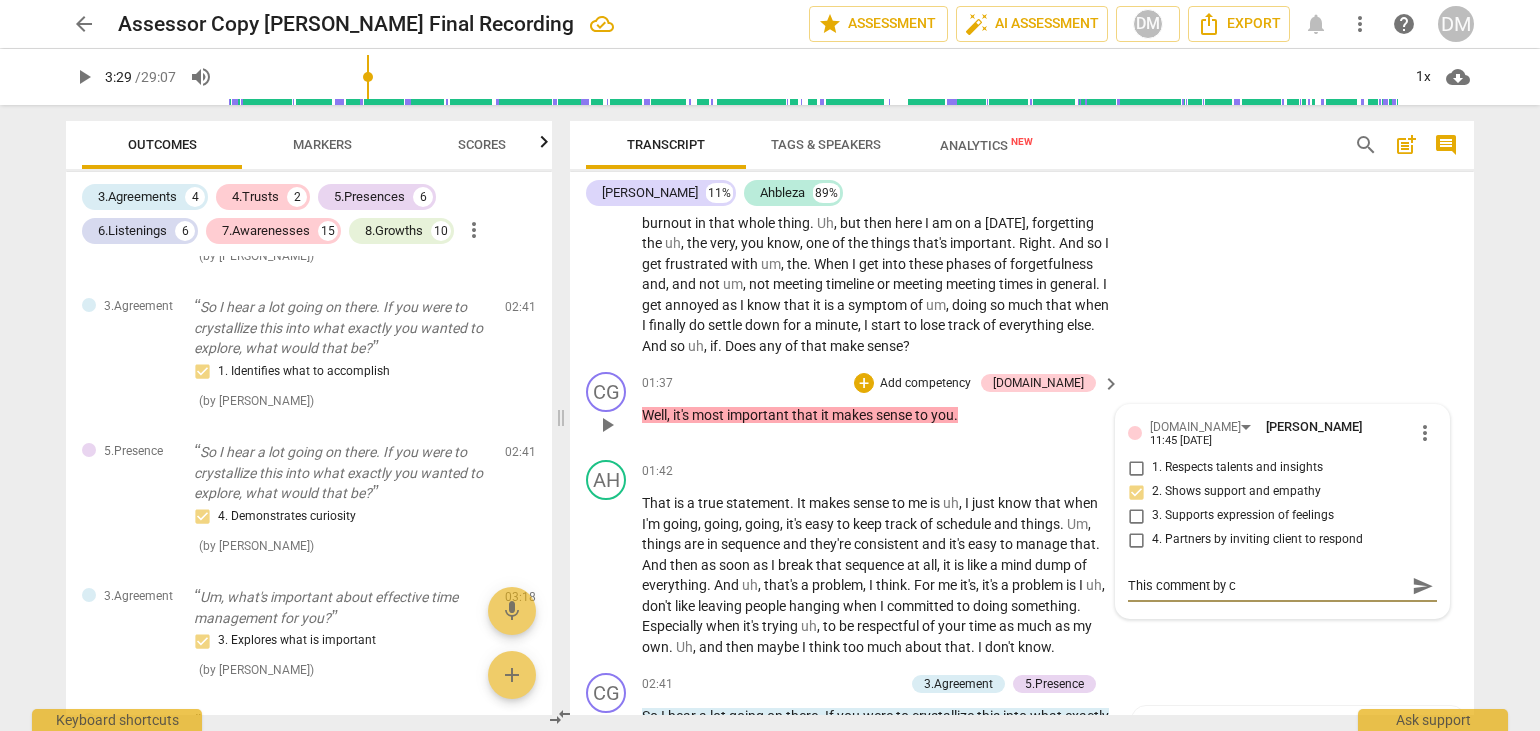 type on "This comment by co" 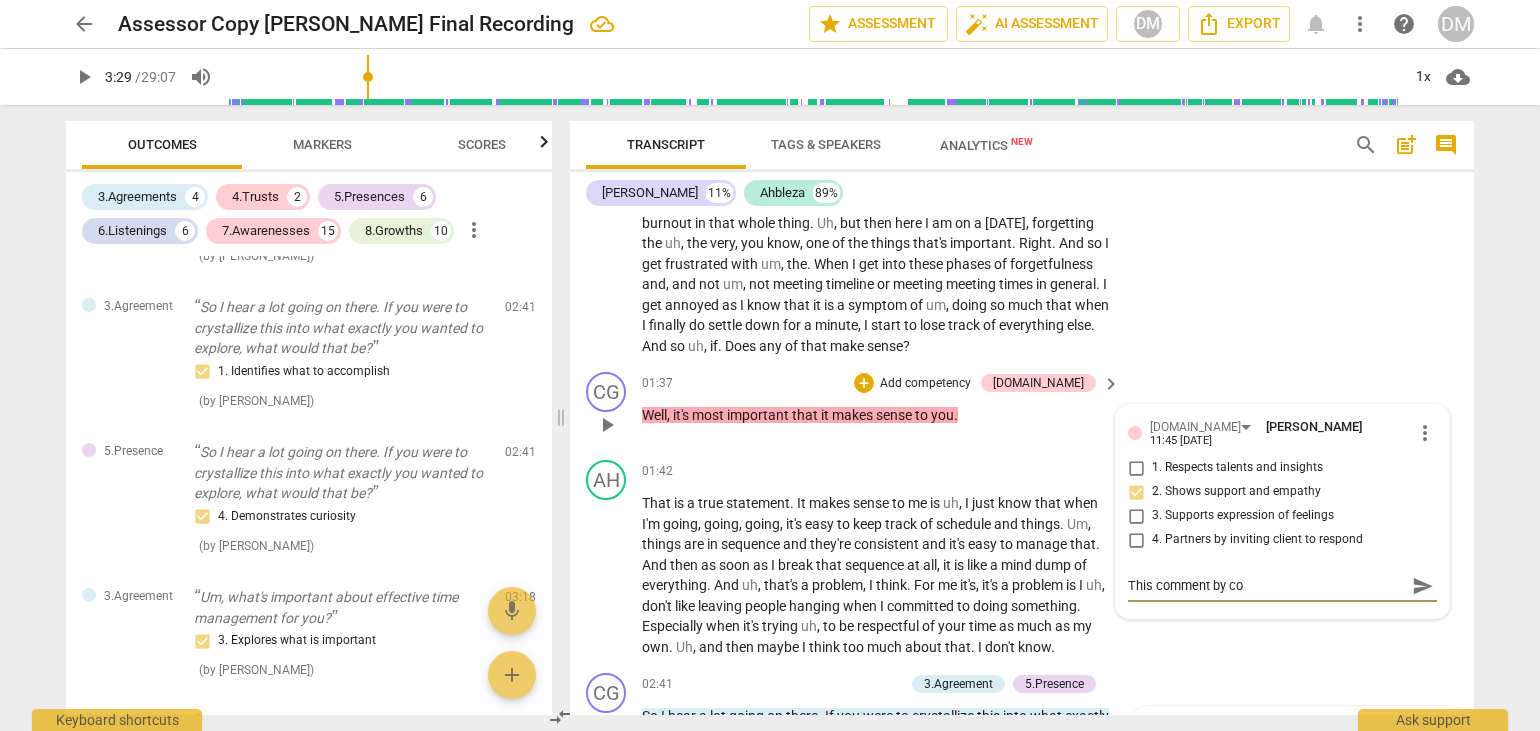 type on "This comment by coa" 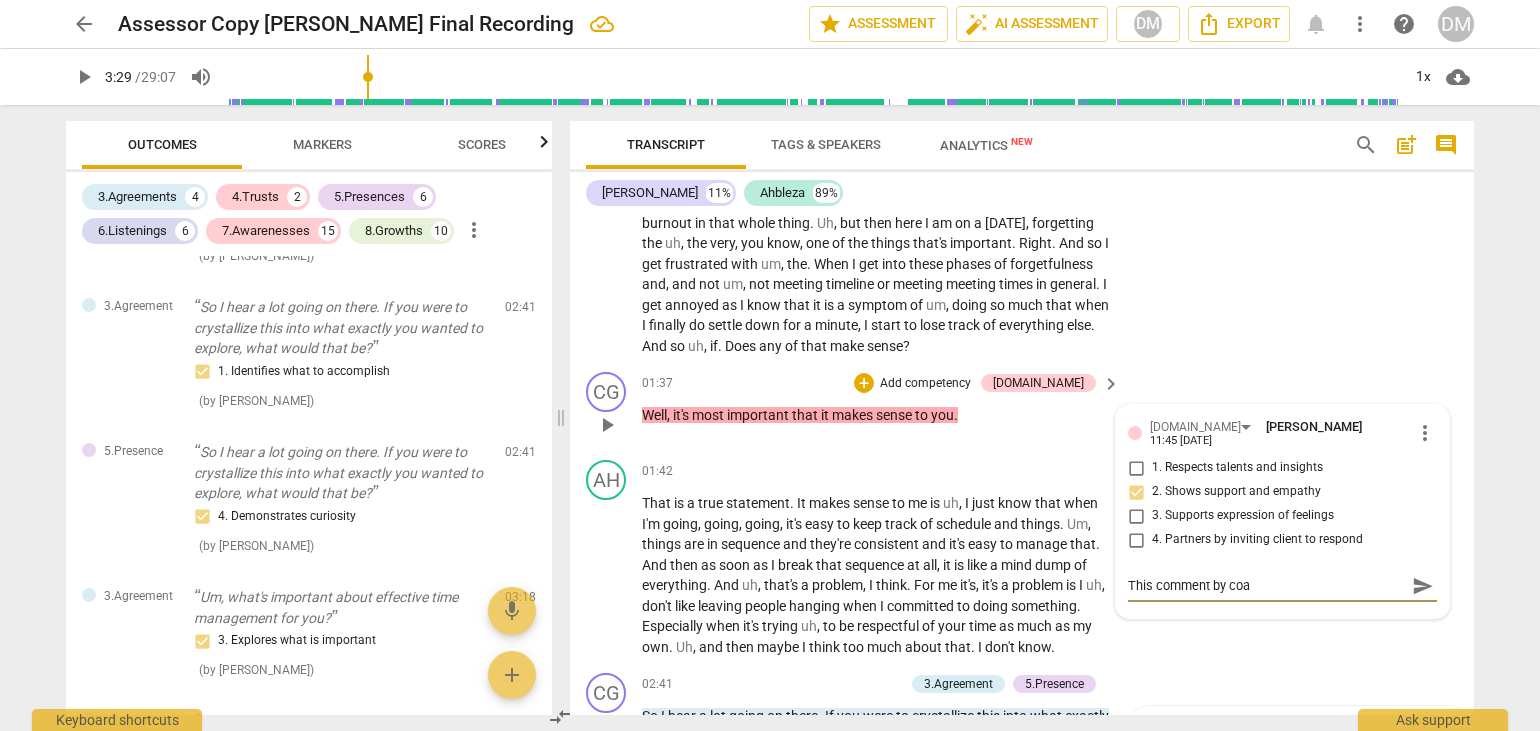 type on "This comment by coac" 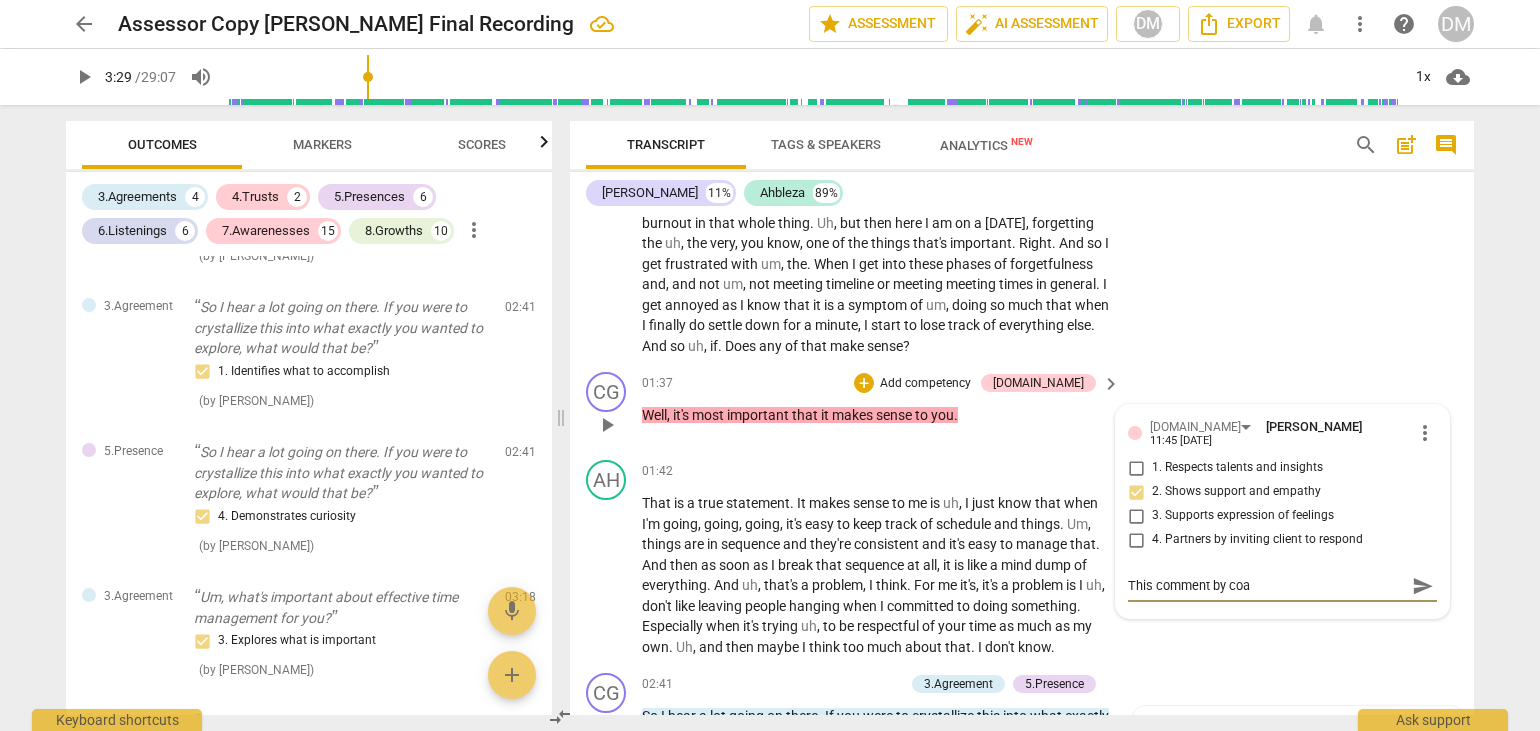 type on "This comment by coac" 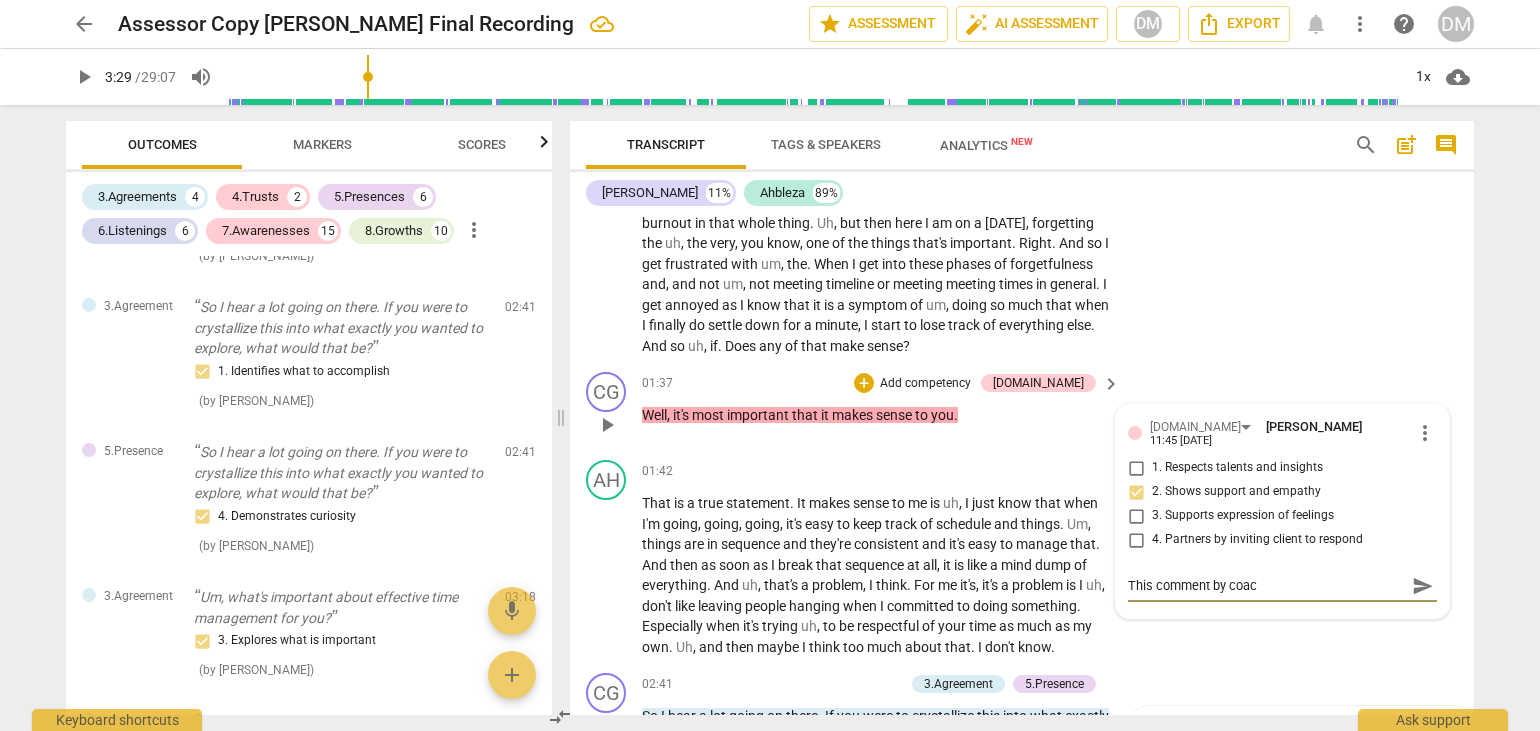 type on "This comment by coach" 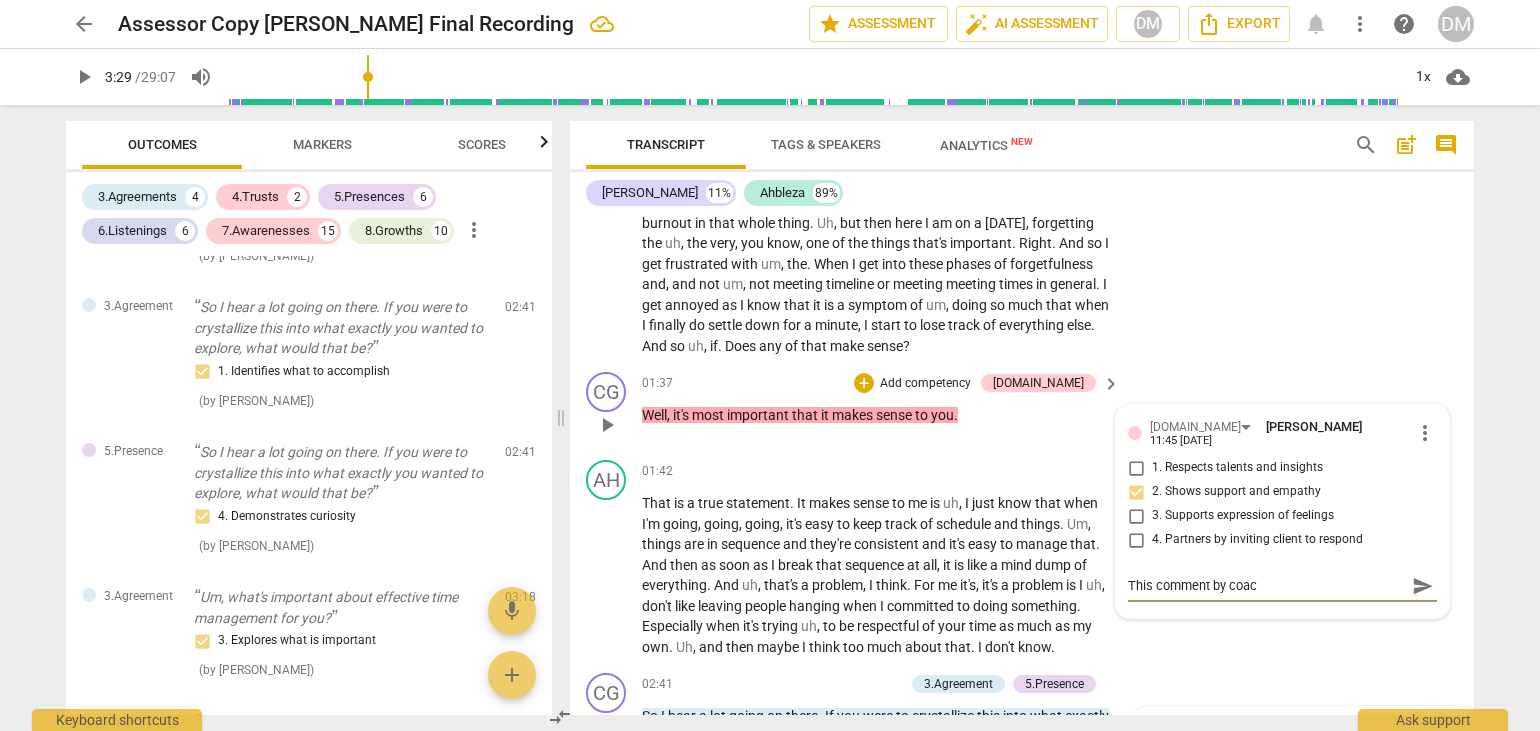 type on "This comment by coach" 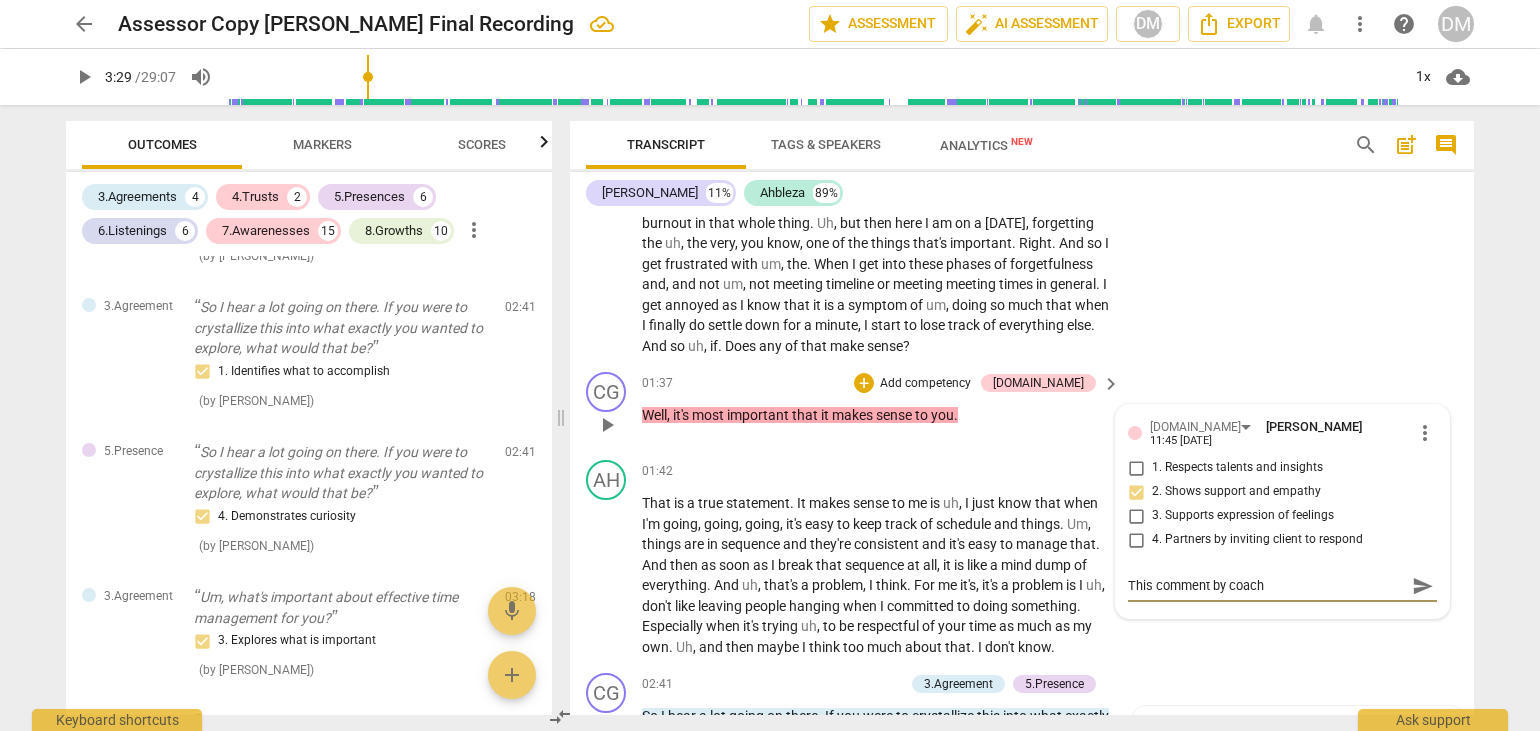 type on "This comment by coach" 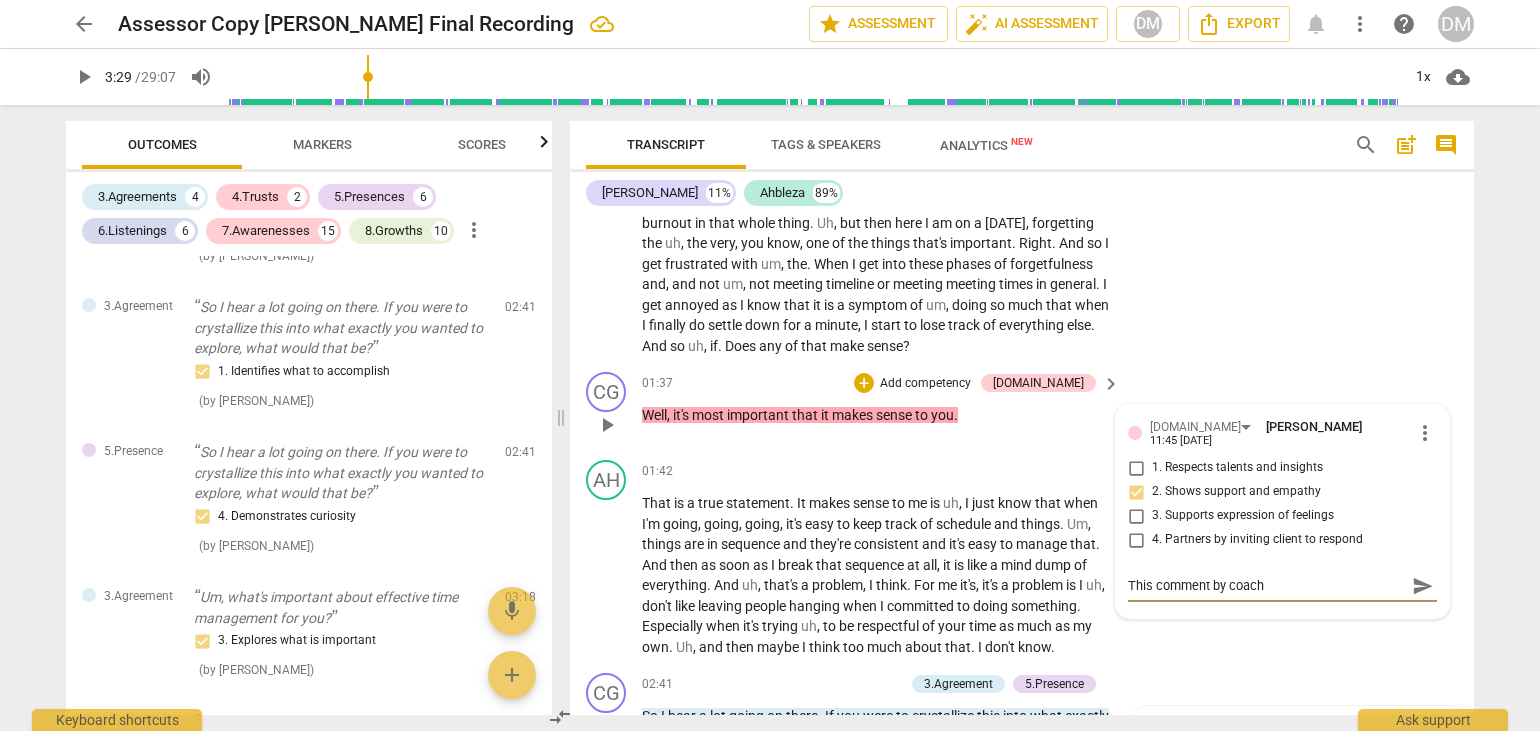 type on "This comment by coach" 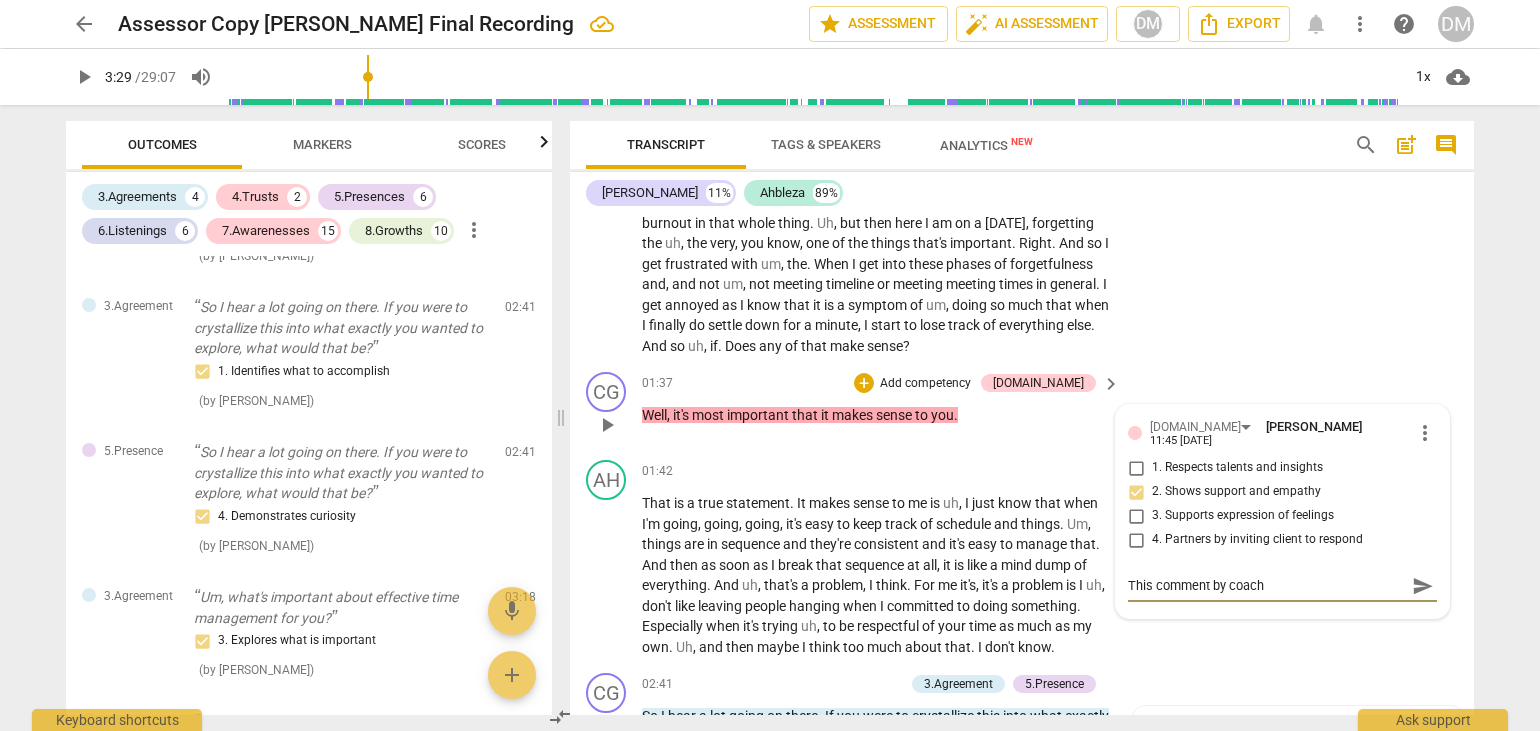 type on "This comment by coach a" 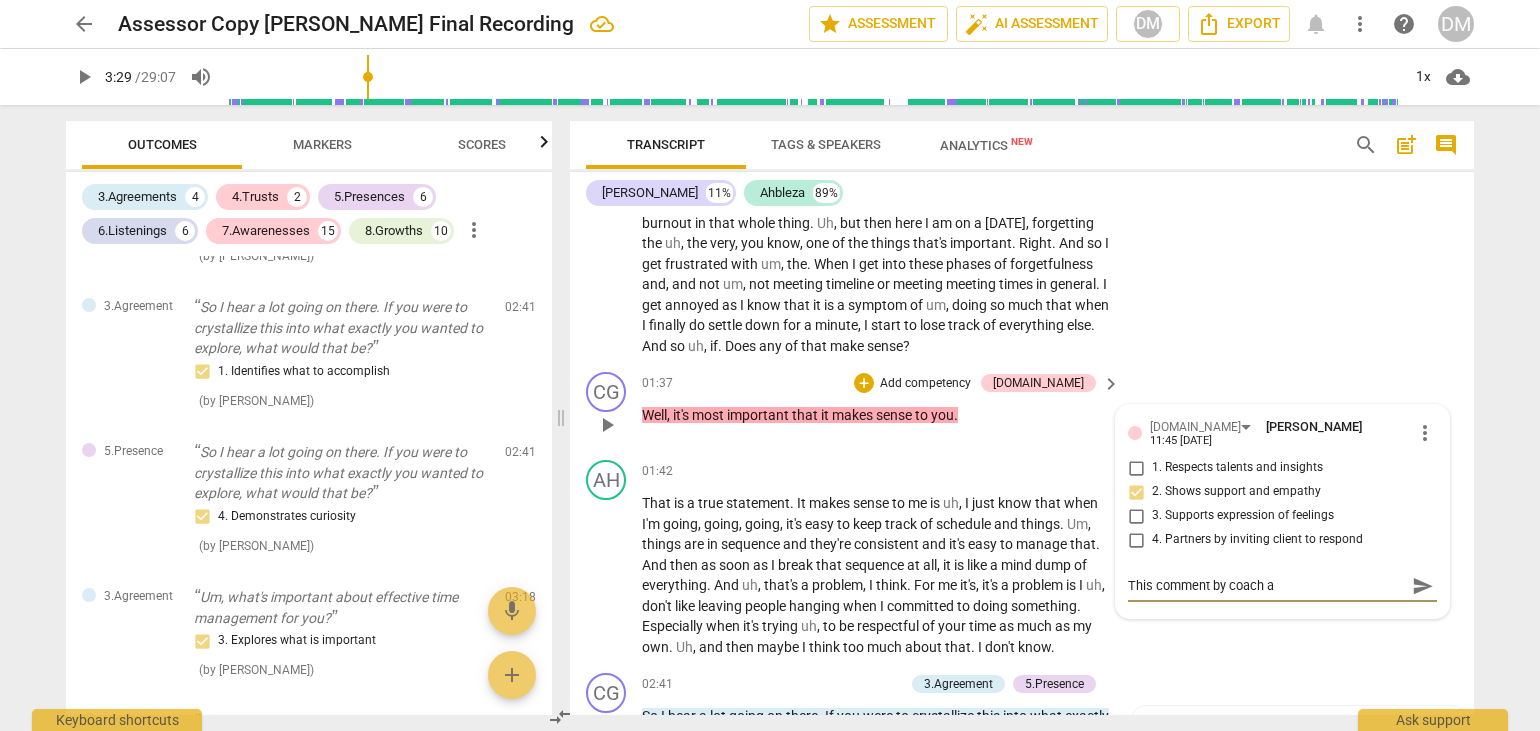 type on "This comment by coach [PERSON_NAME]" 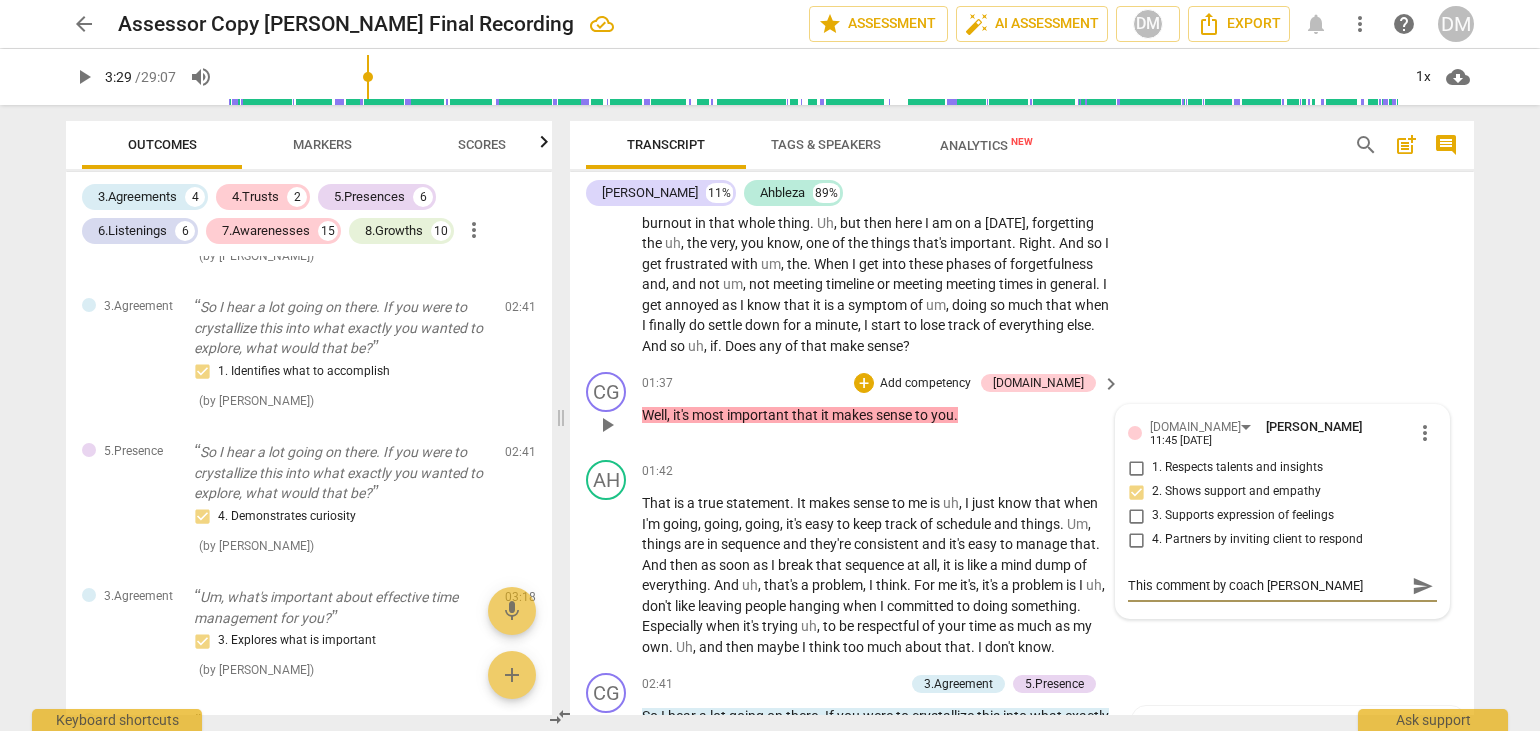 type on "This comment by coach [PERSON_NAME]" 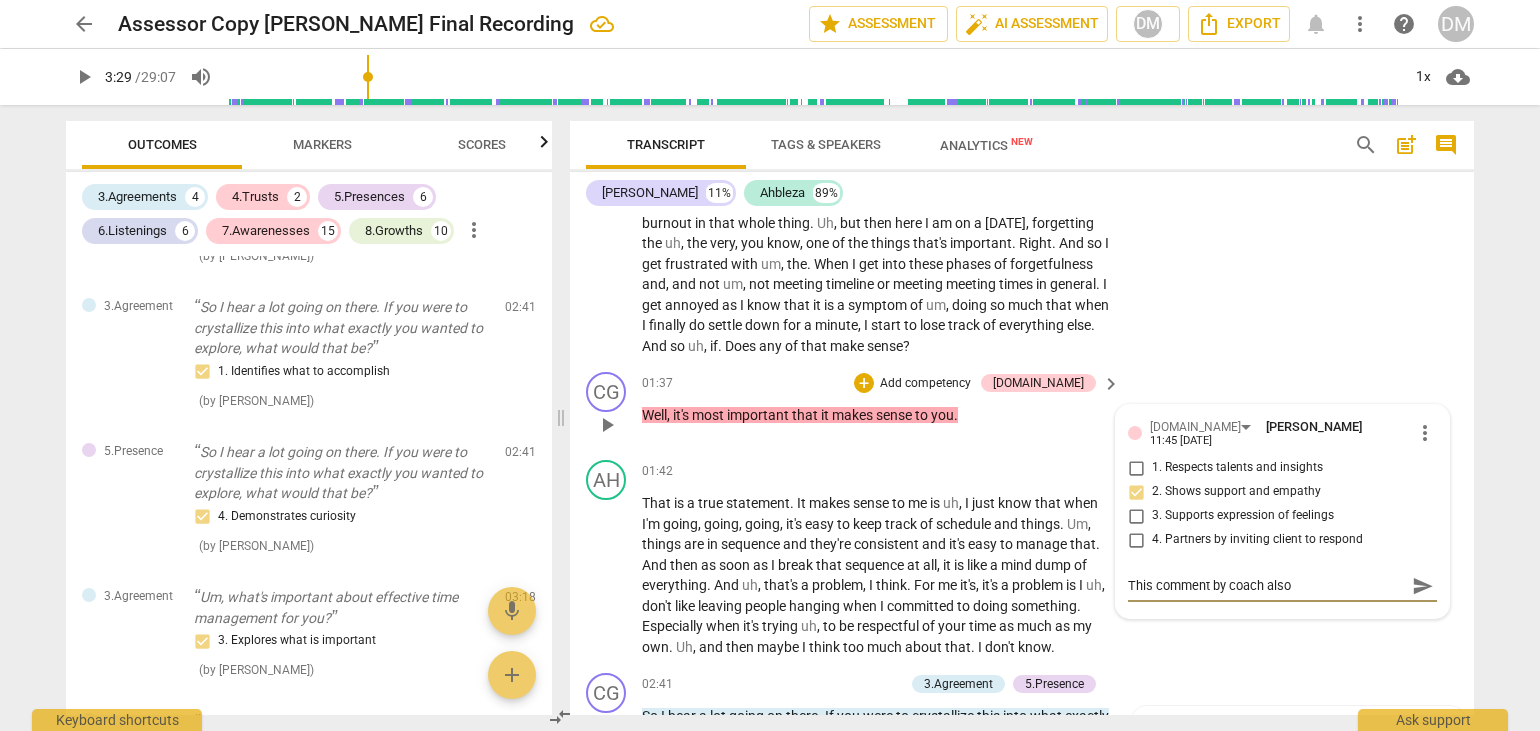 type on "This comment by coach also" 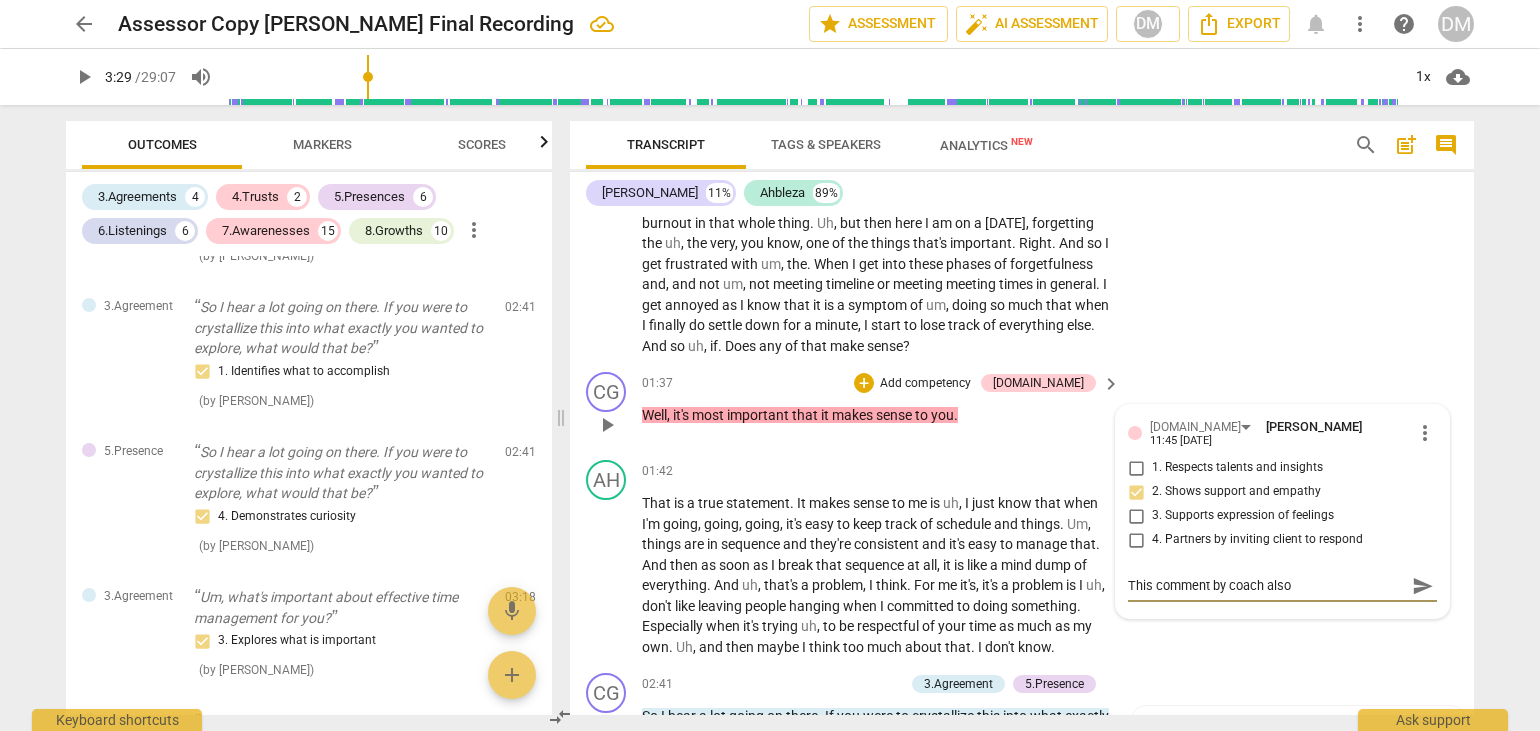 type on "This comment by coach also" 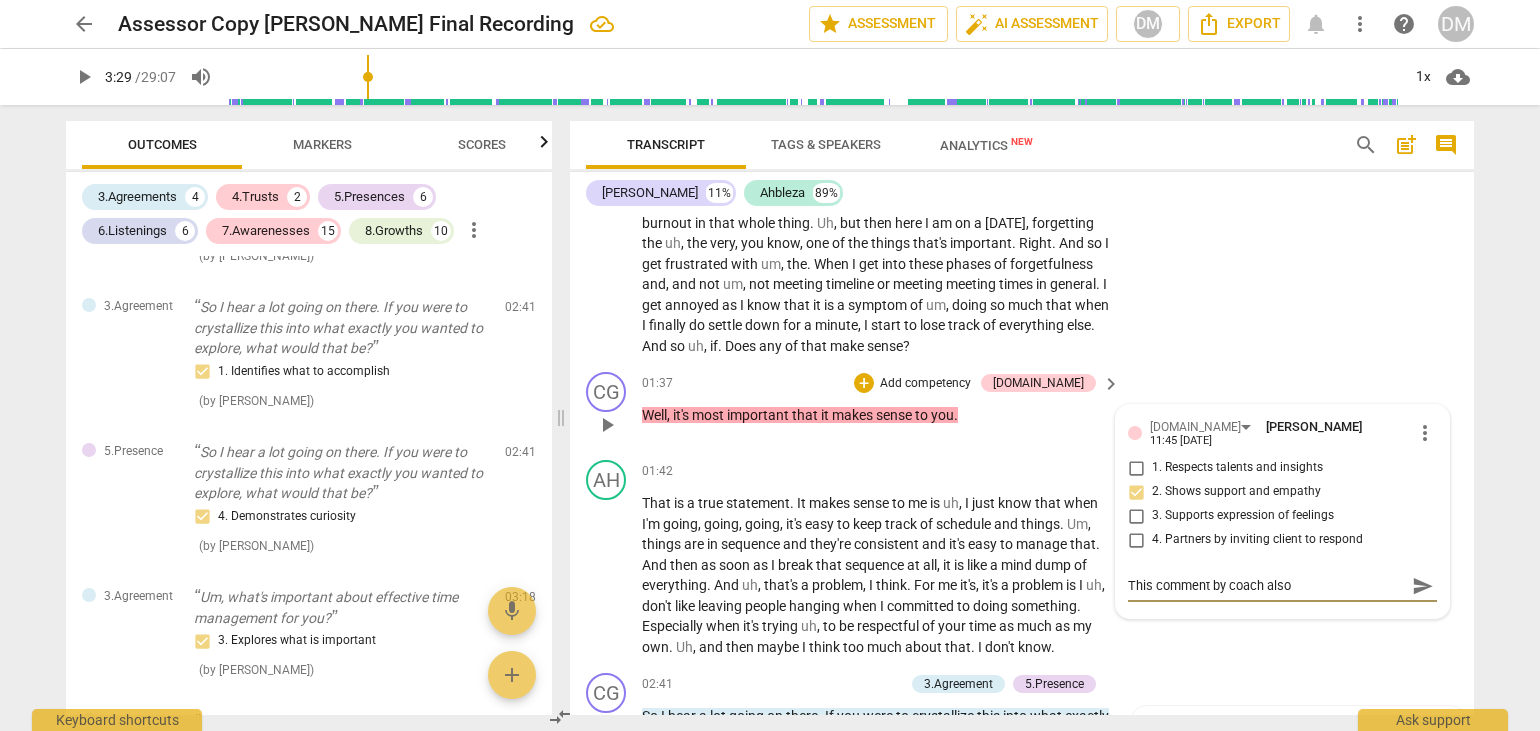 type on "This comment by coach also" 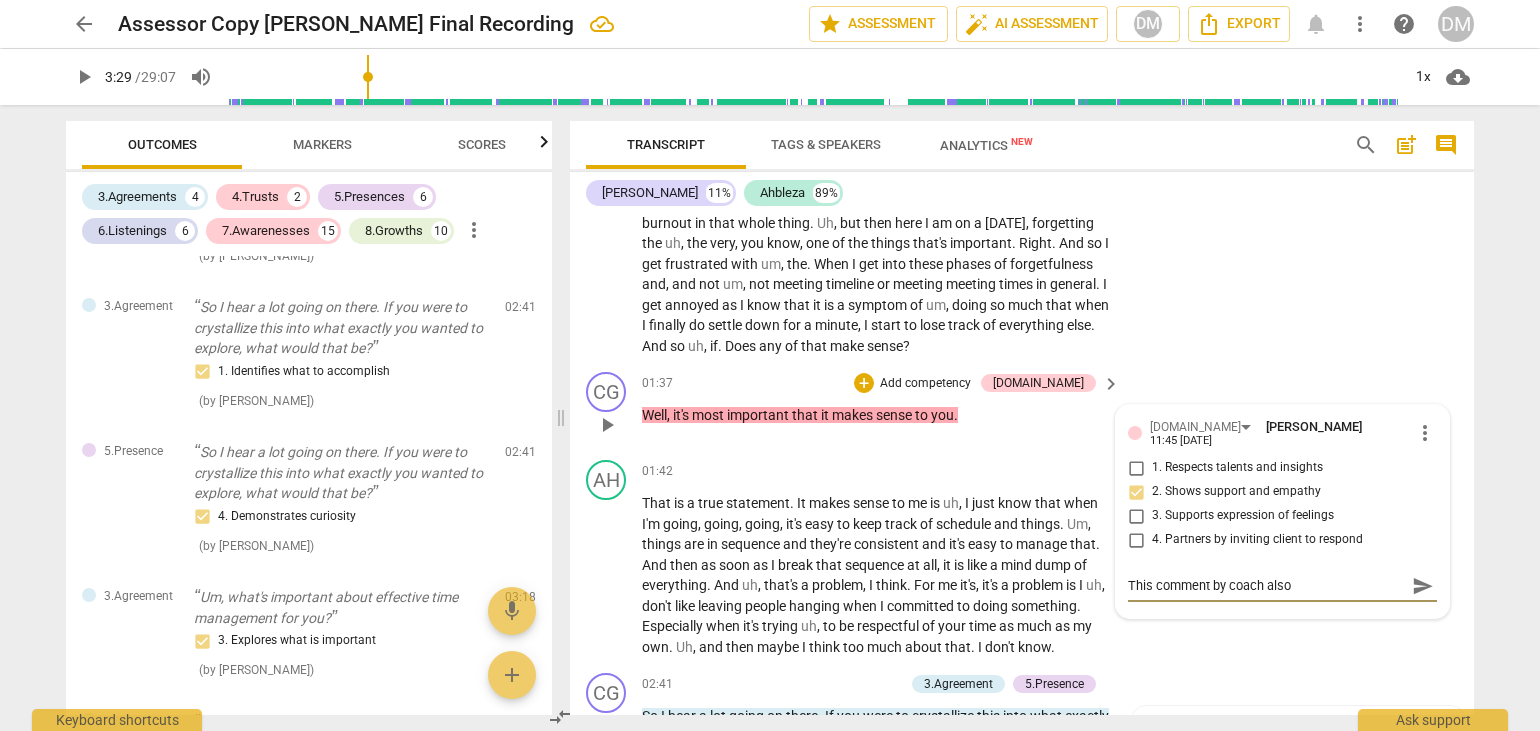 type on "This comment by coach also" 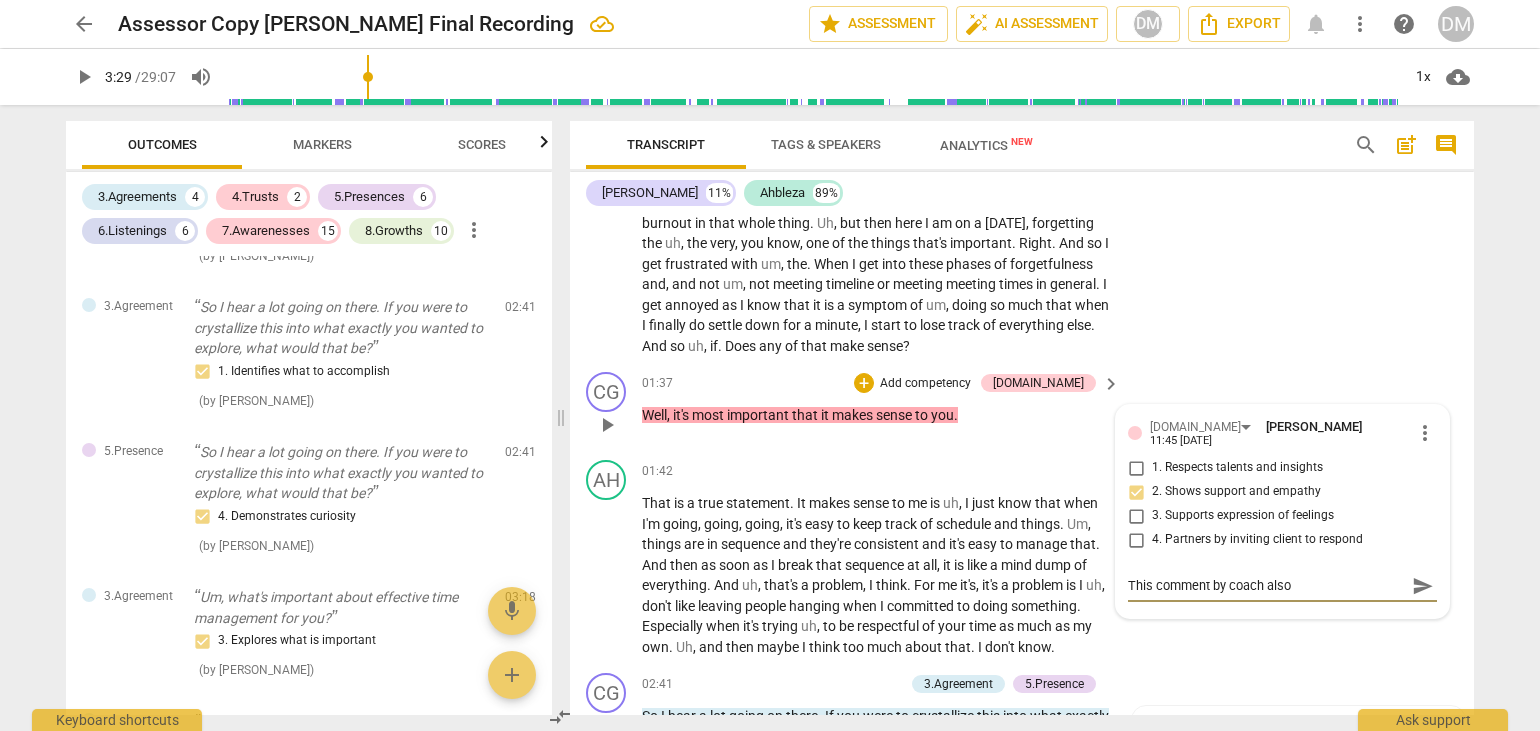 type on "This comment by coach also" 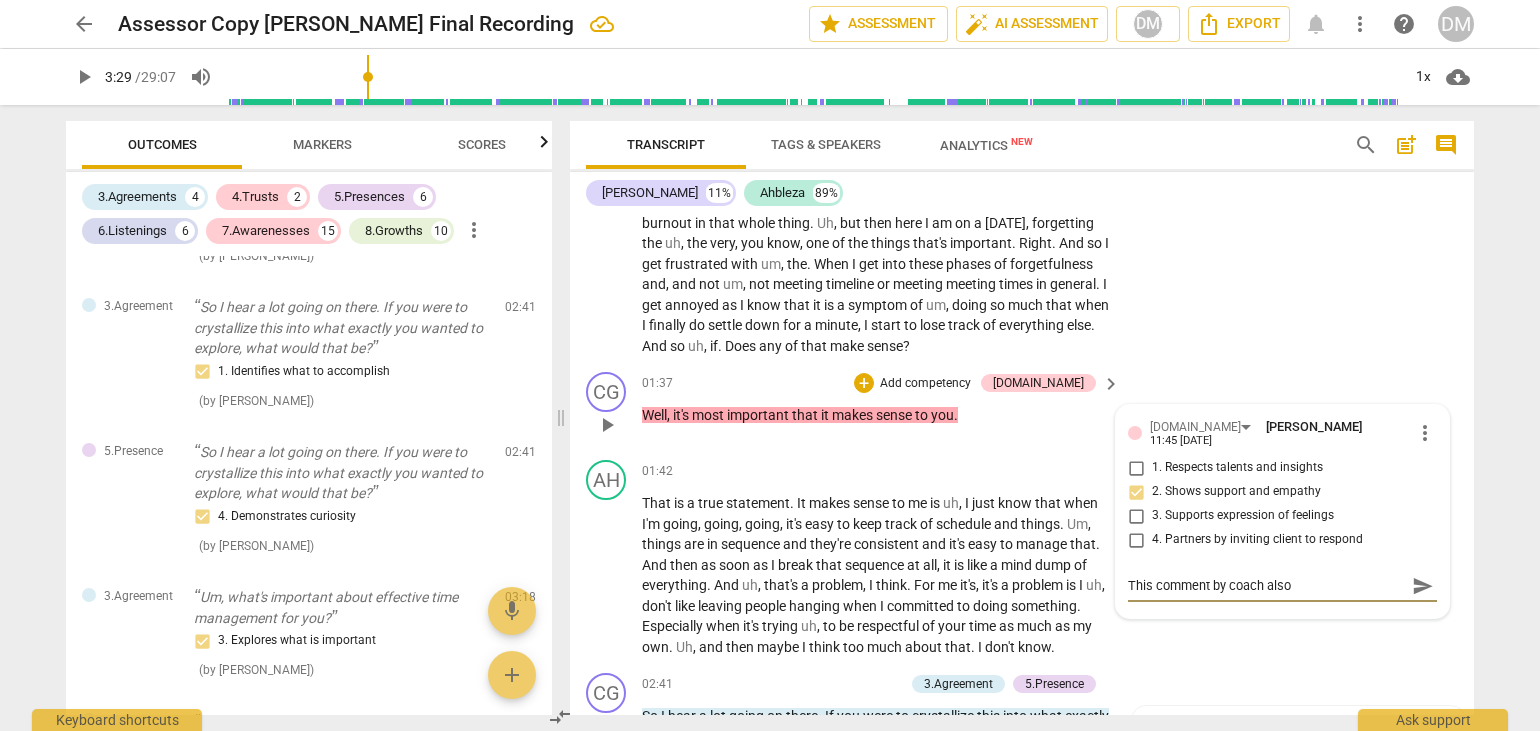 type on "This comment by coach also s" 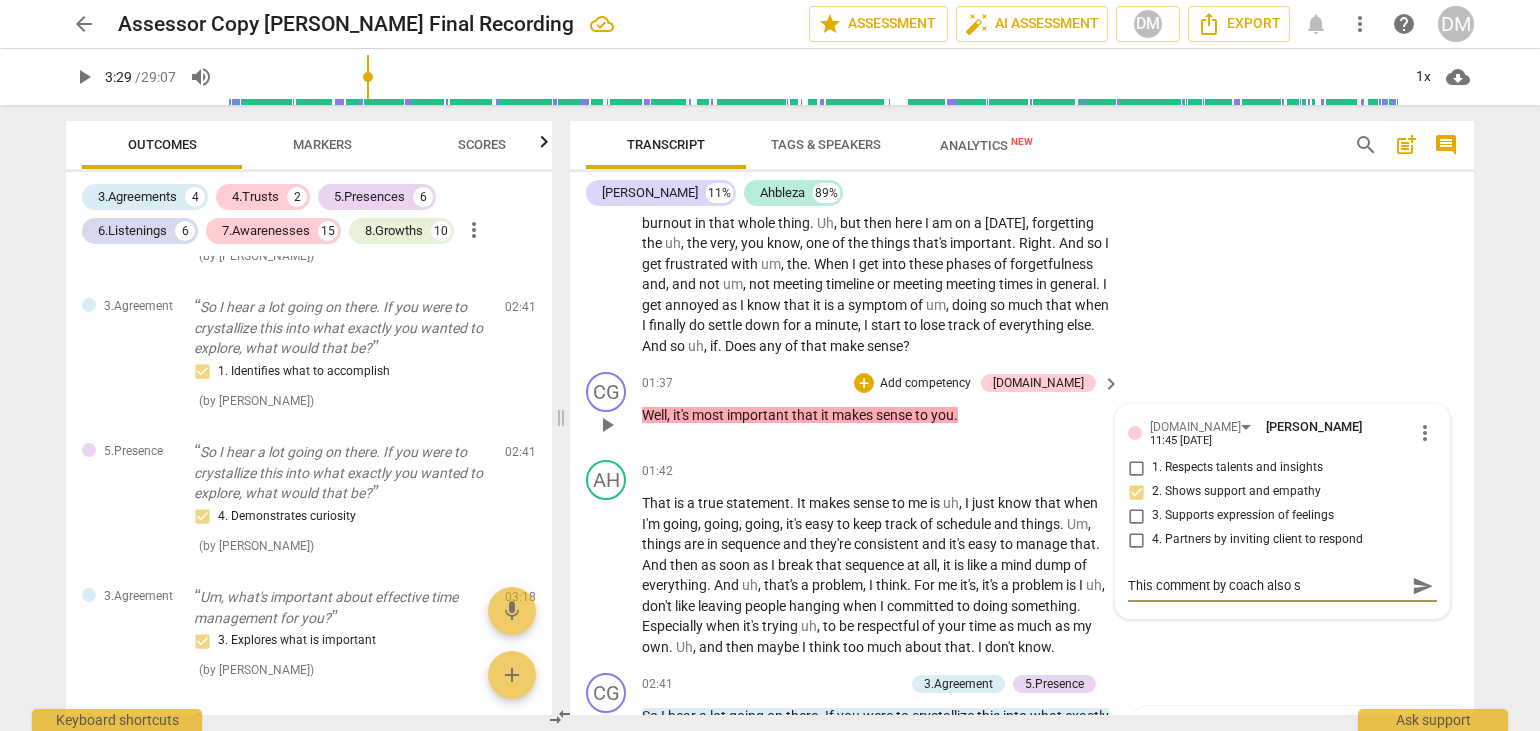 type on "This comment by coach also sh" 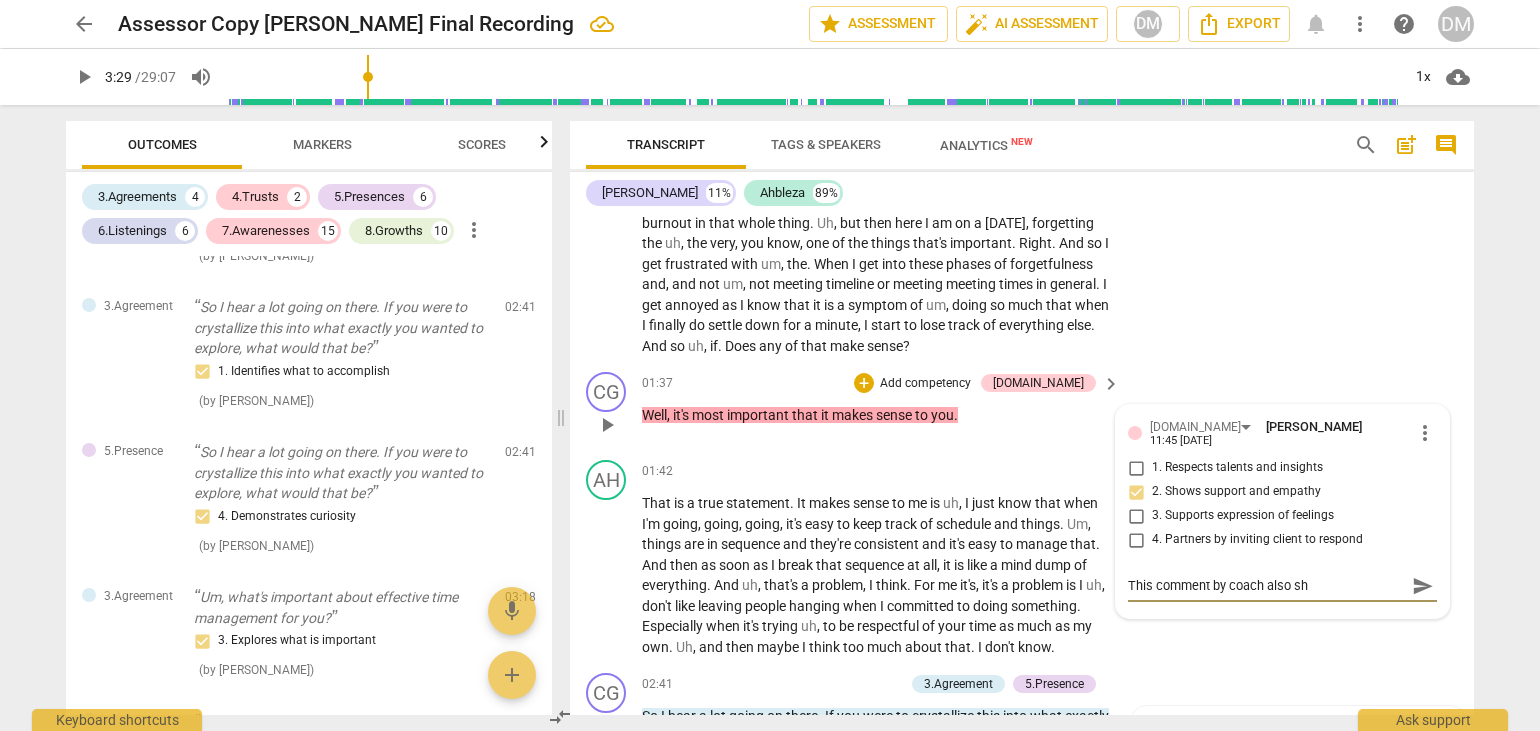 type on "This comment by coach also sho" 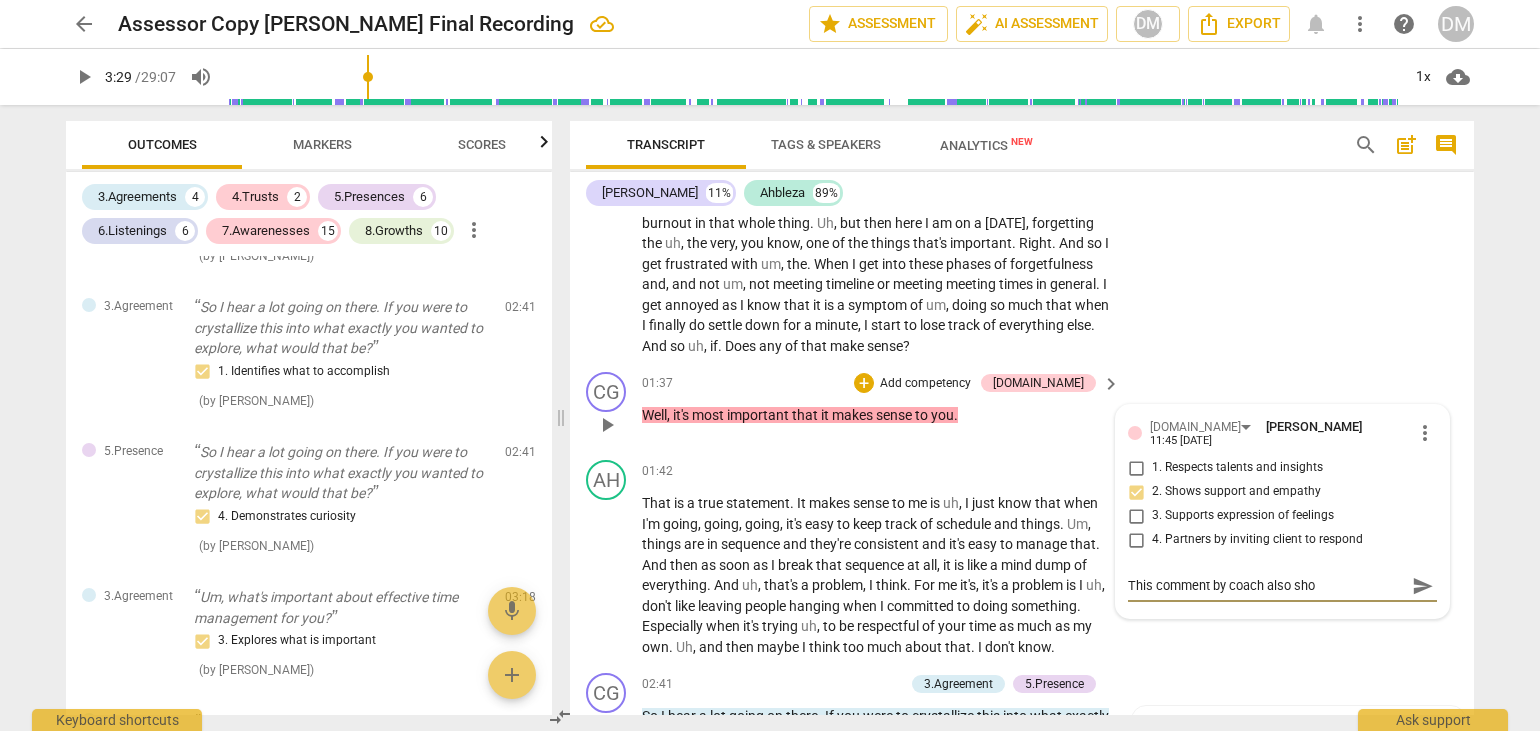 type on "This comment by coach also show" 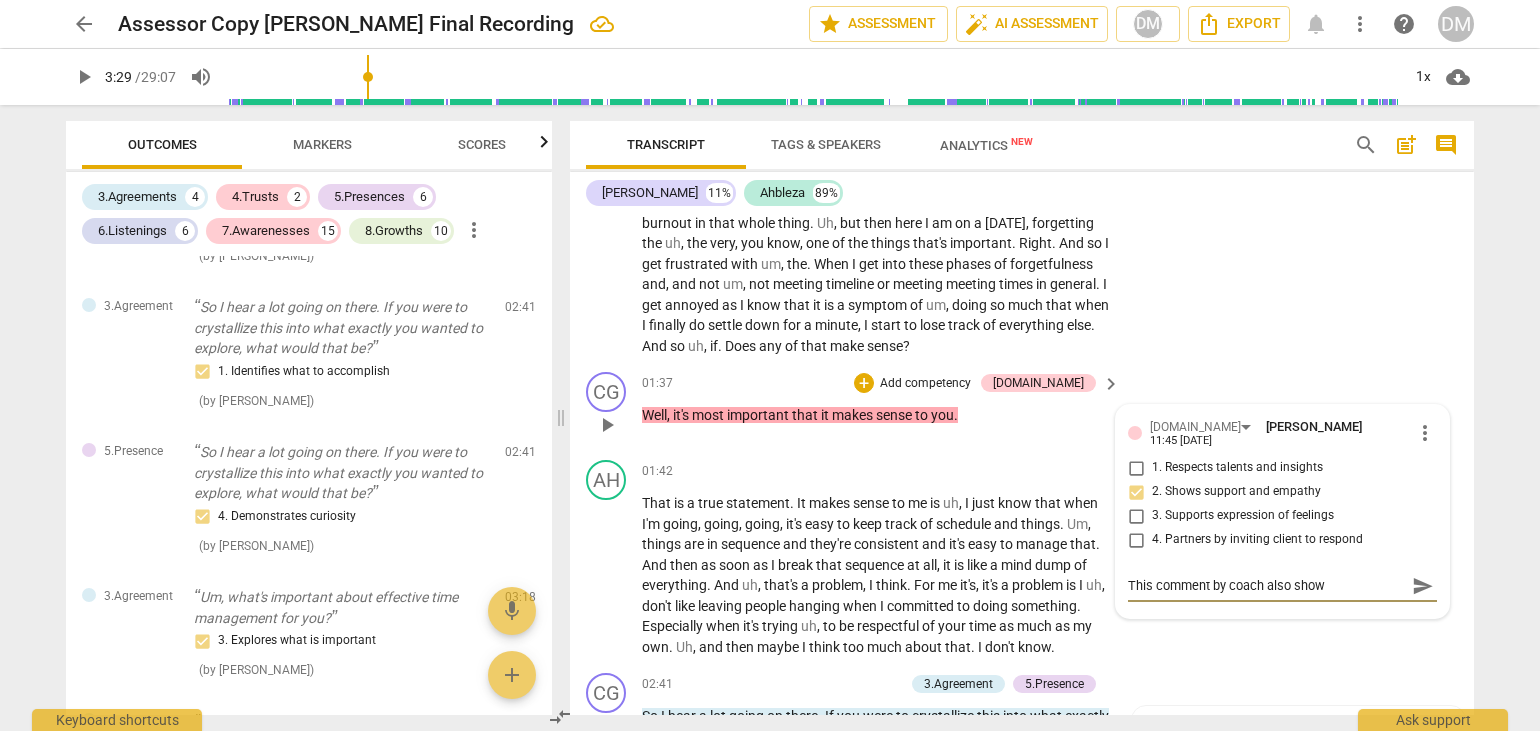 type on "This comment by coach also shows" 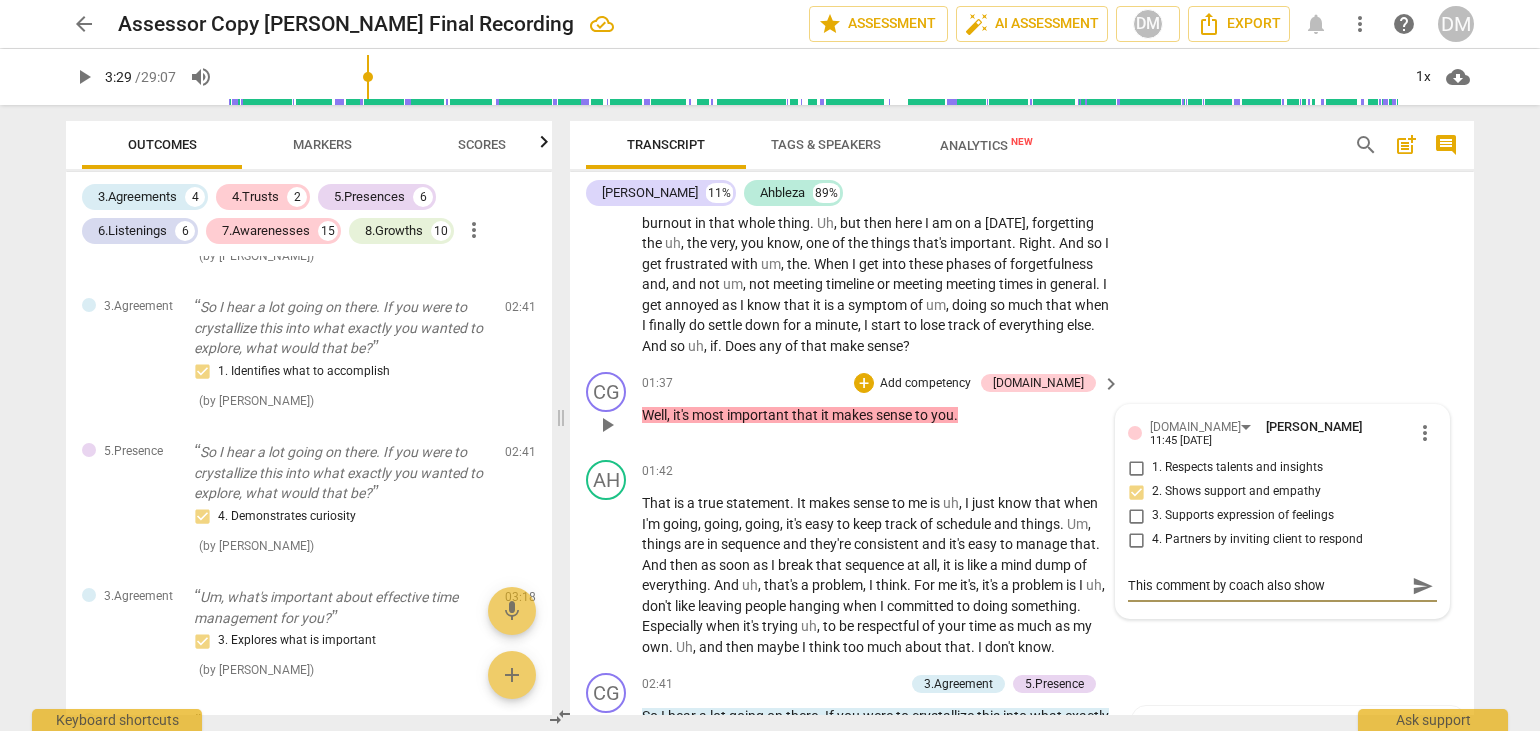 type on "This comment by coach also shows" 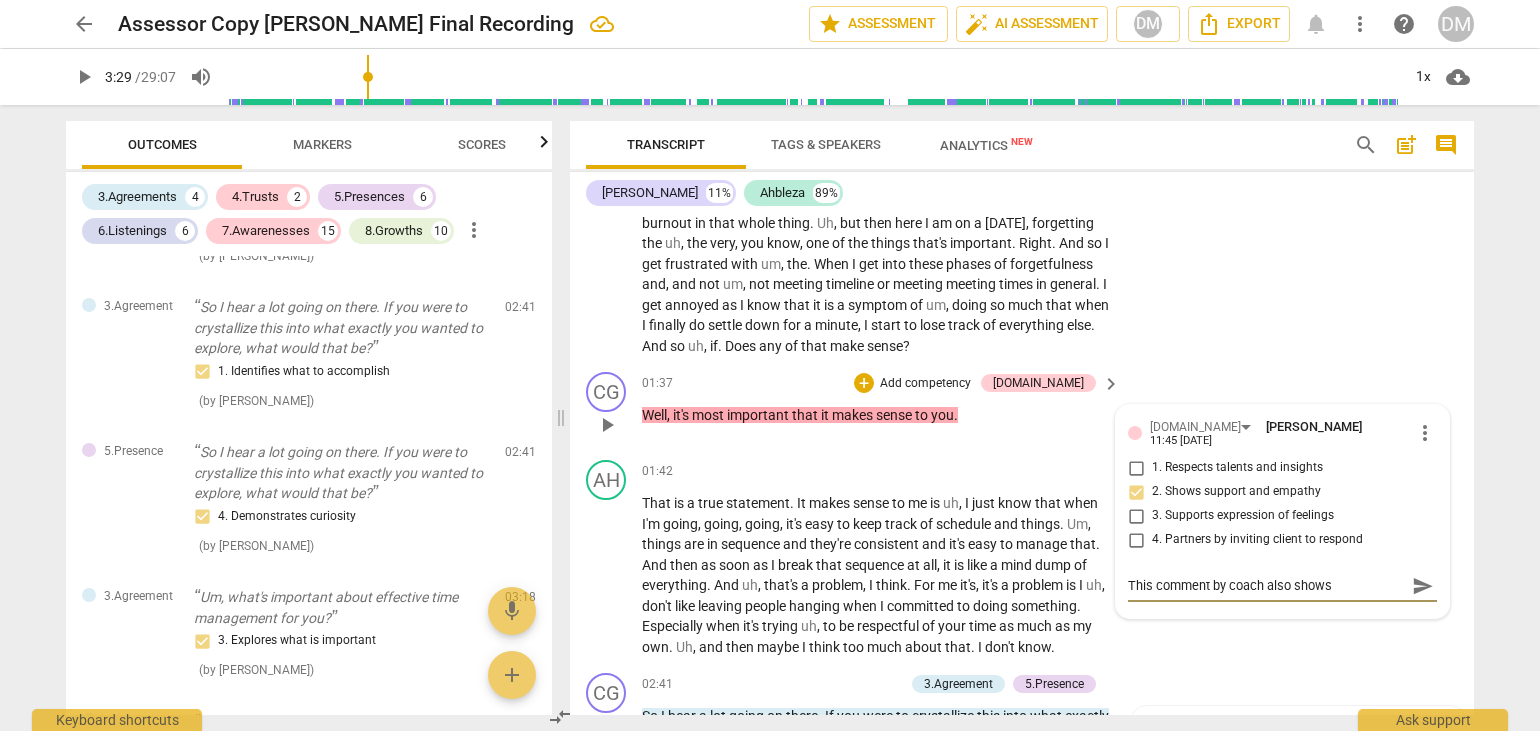 type on "This comment by coach also shows" 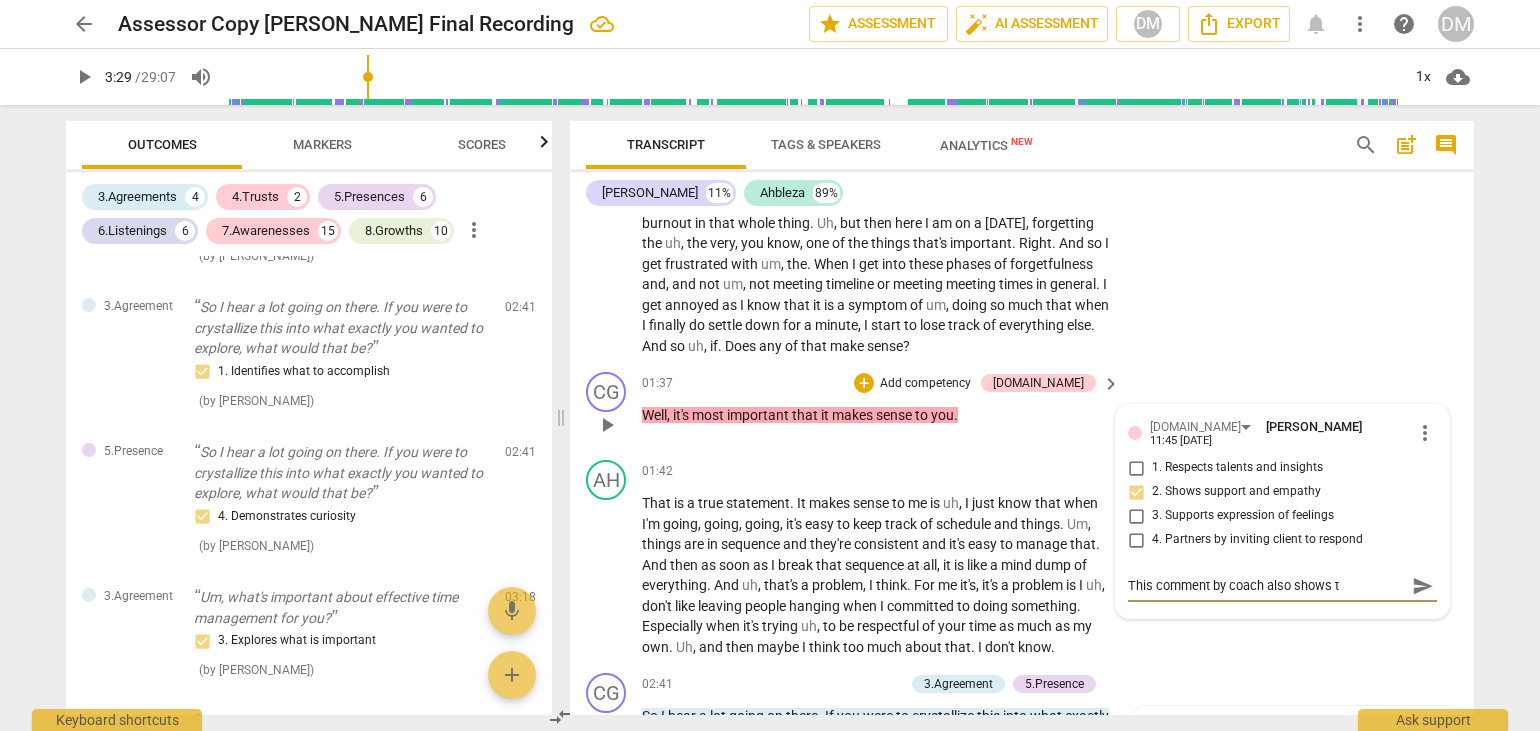 type on "This comment by coach also shows th" 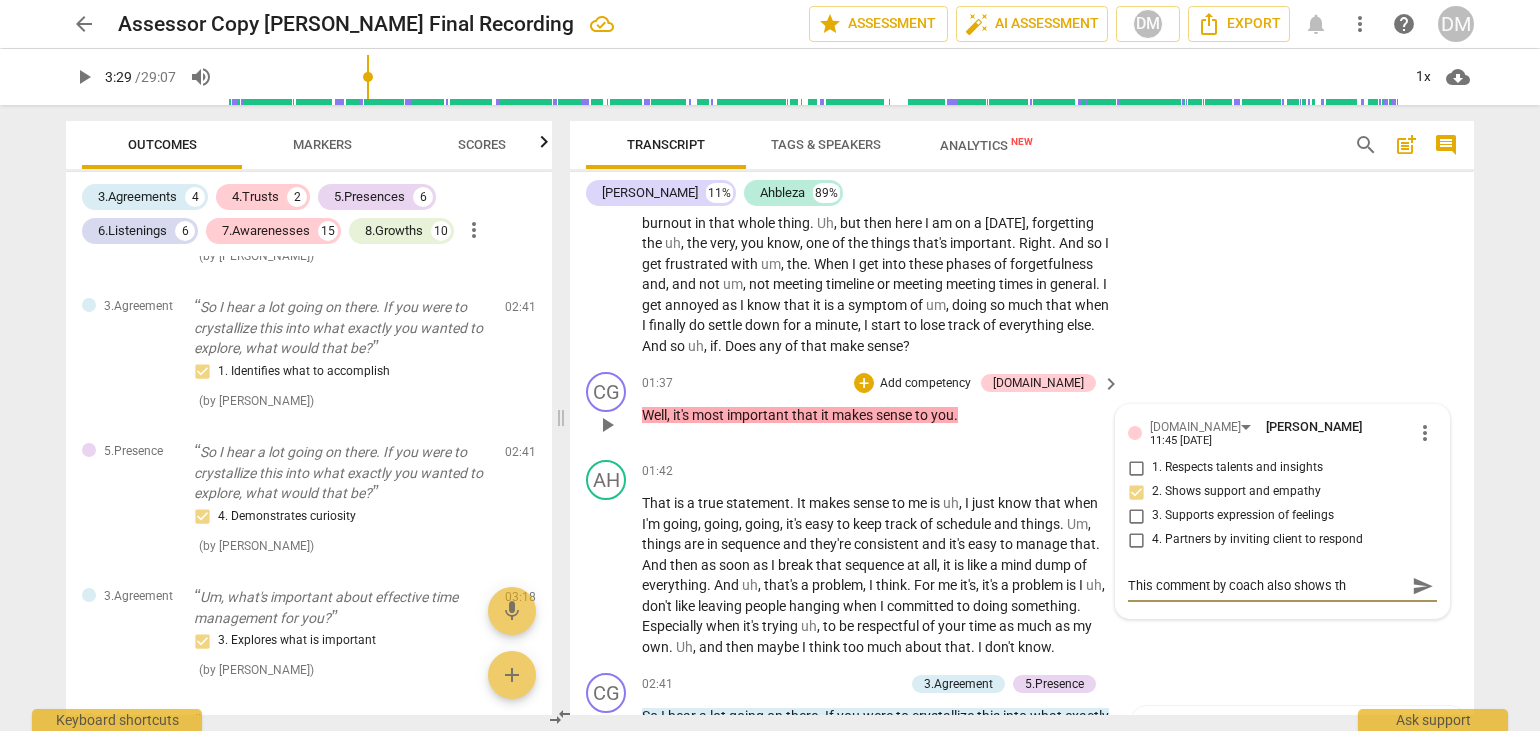 type on "This comment by coach also shows the" 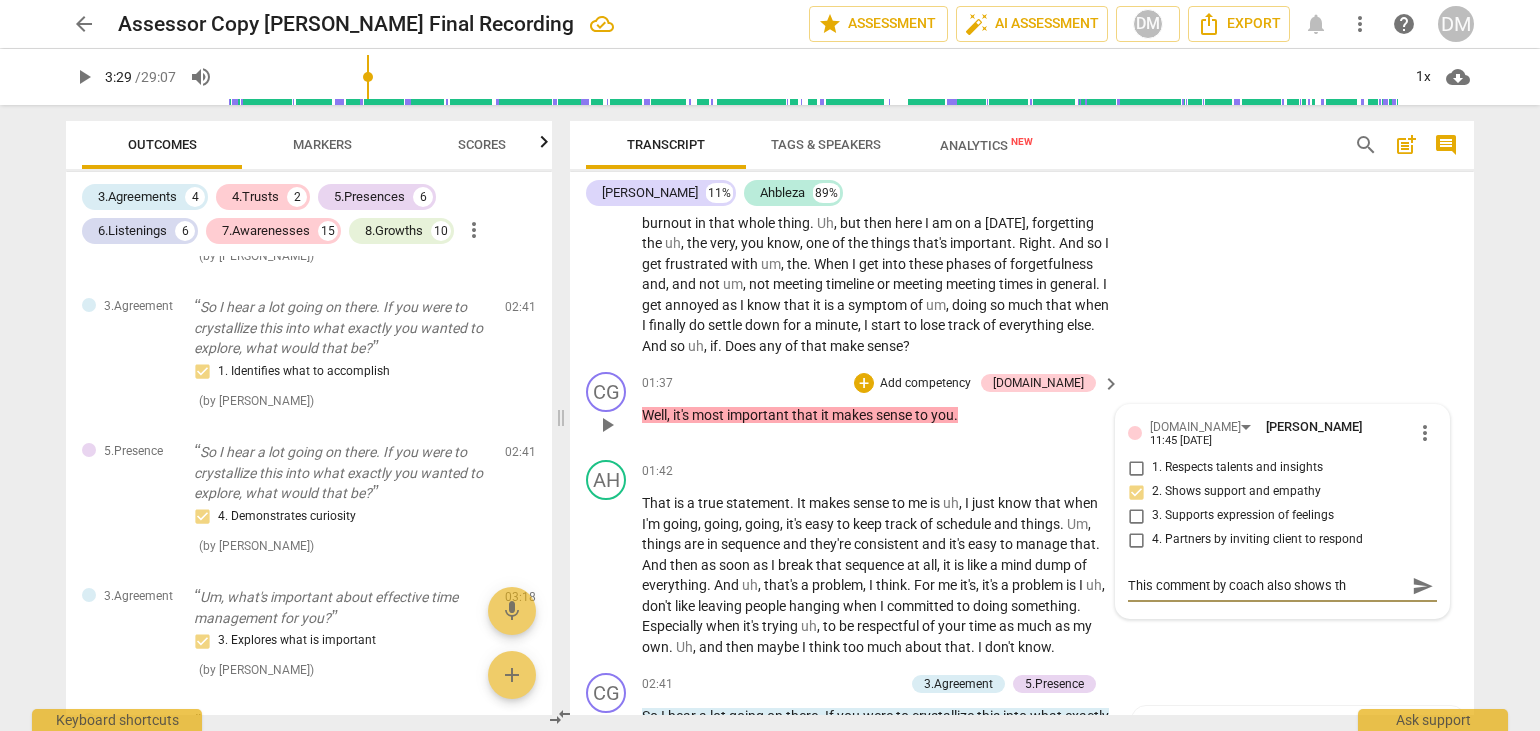 type on "This comment by coach also shows the" 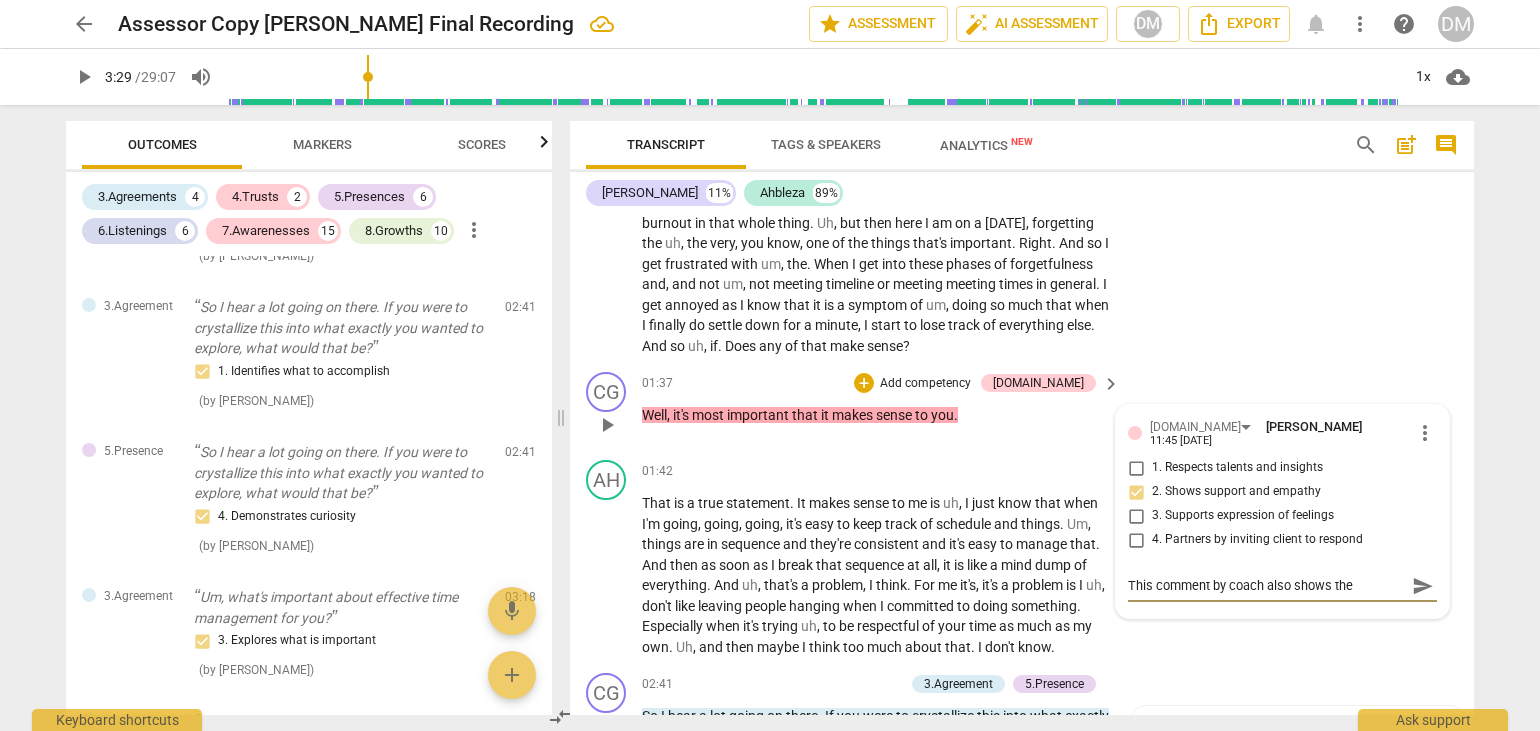type on "This comment by coach also shows they" 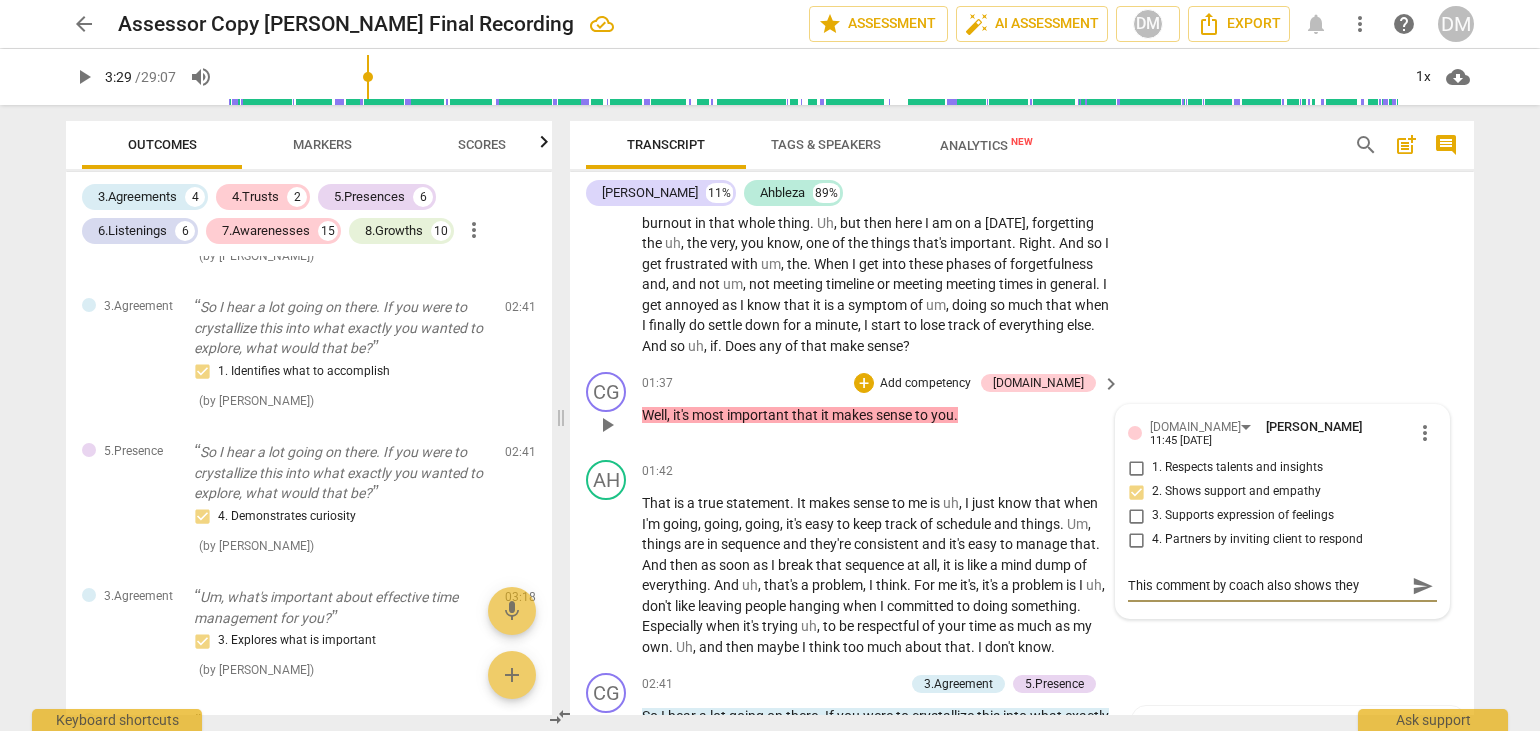 type on "This comment by coach also shows they" 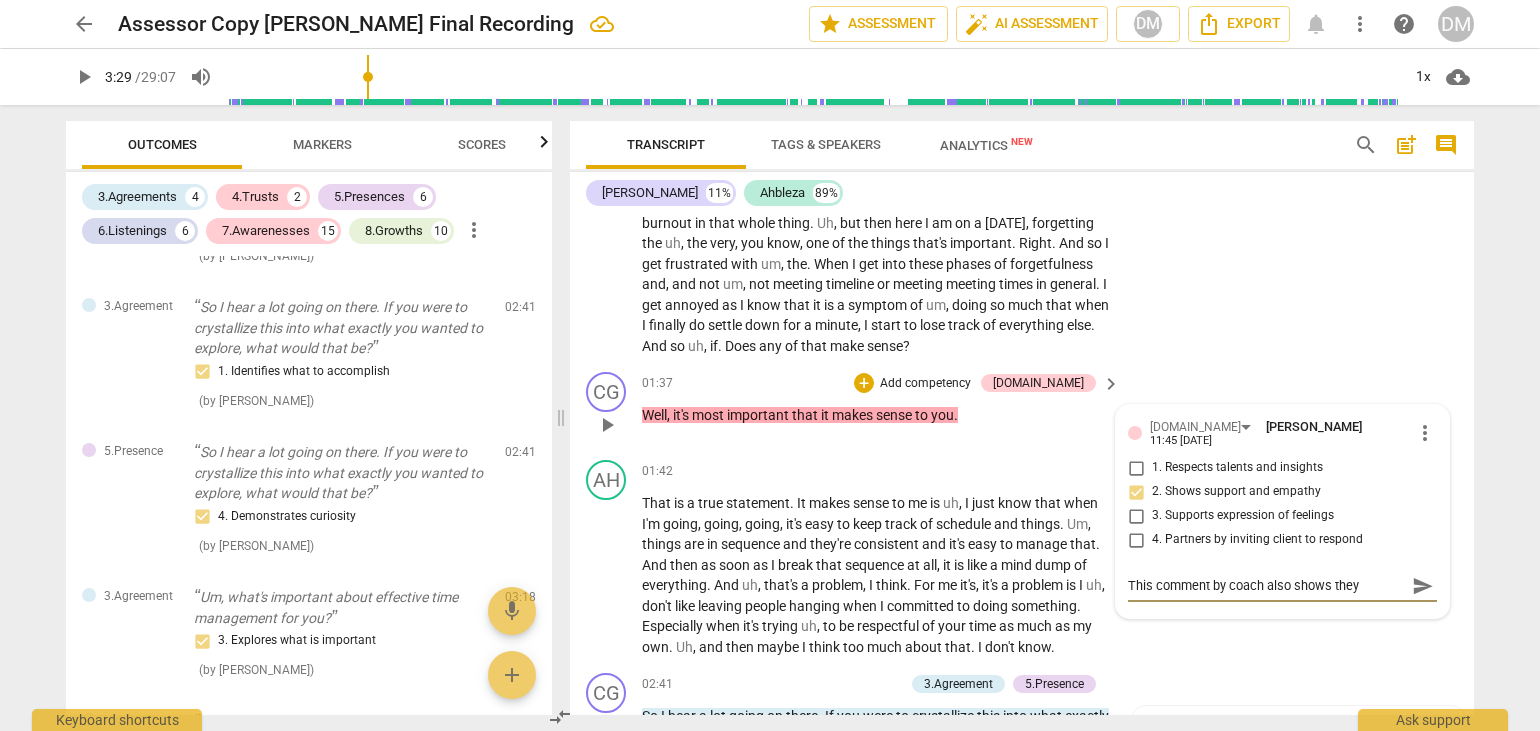 type on "This comment by coach also shows they t" 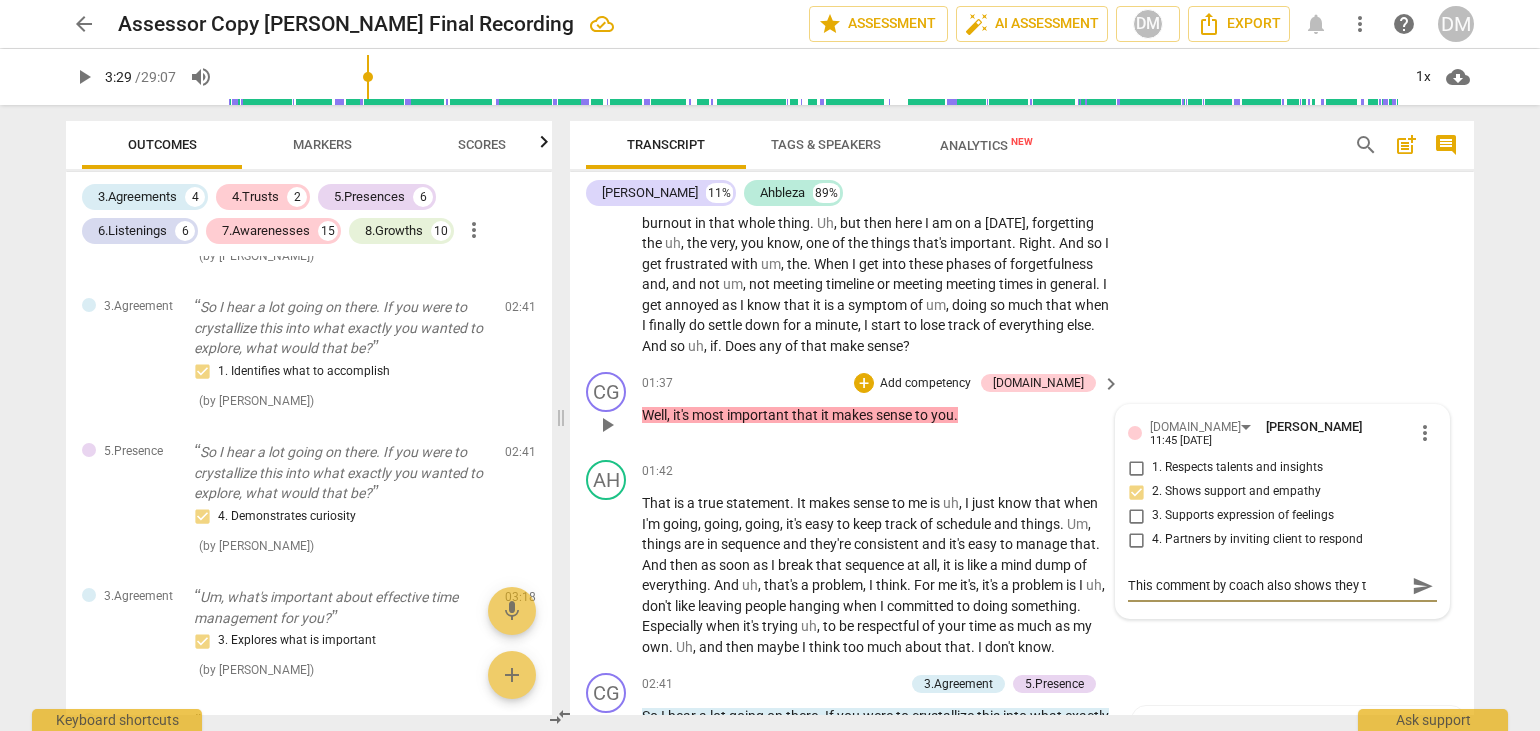type on "This comment by coach also shows they tr" 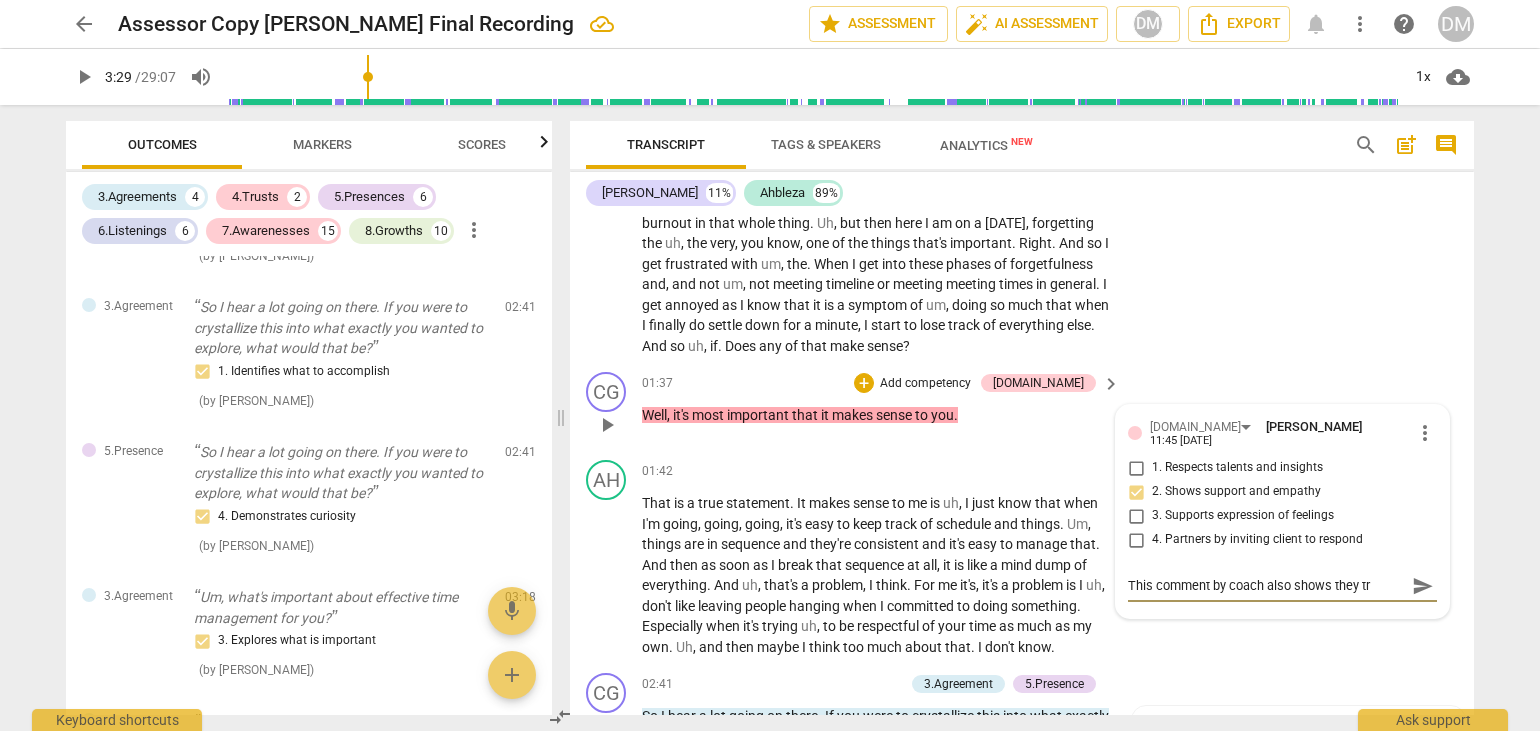 type on "This comment by coach also shows they tru" 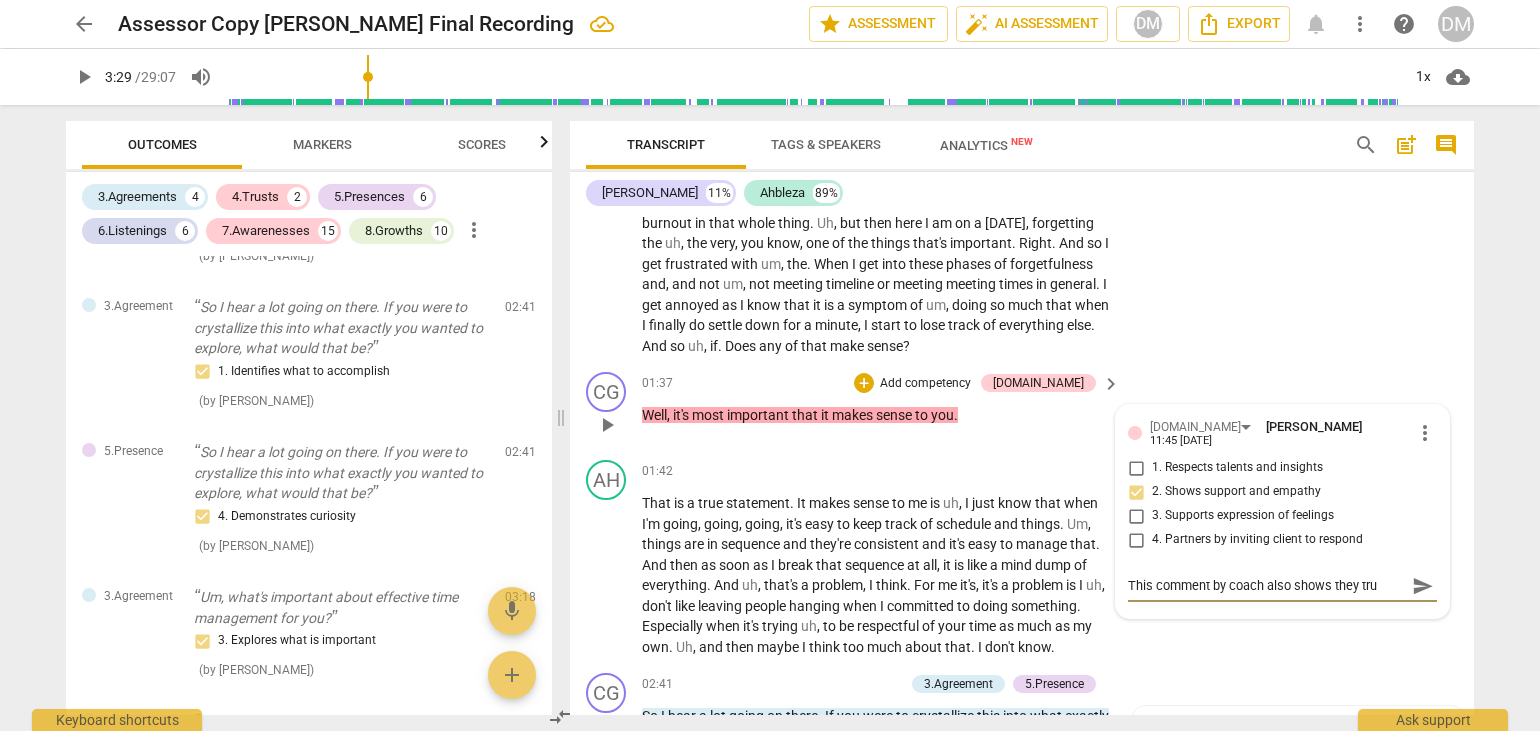type on "This comment by coach also shows they trus" 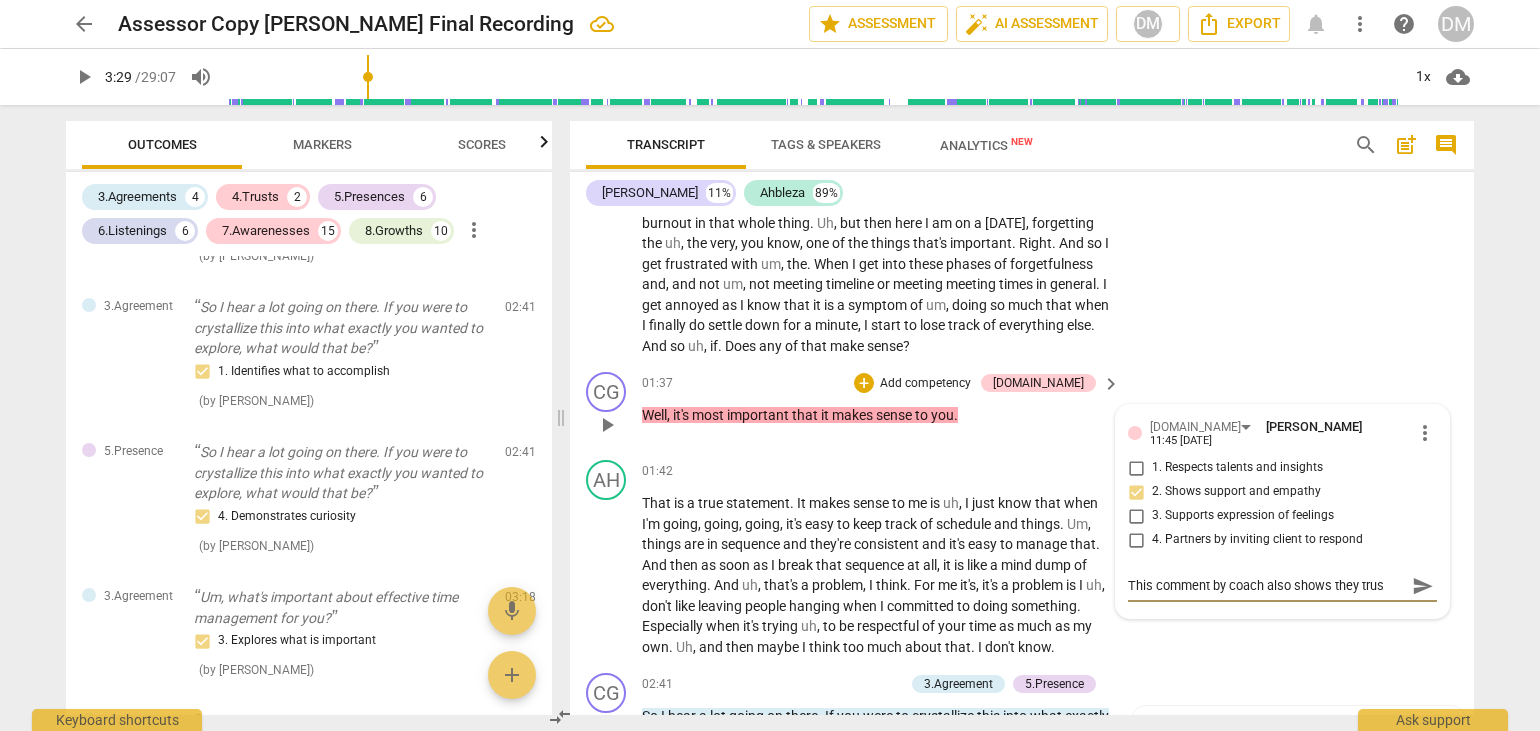 type on "This comment by coach also shows they trust" 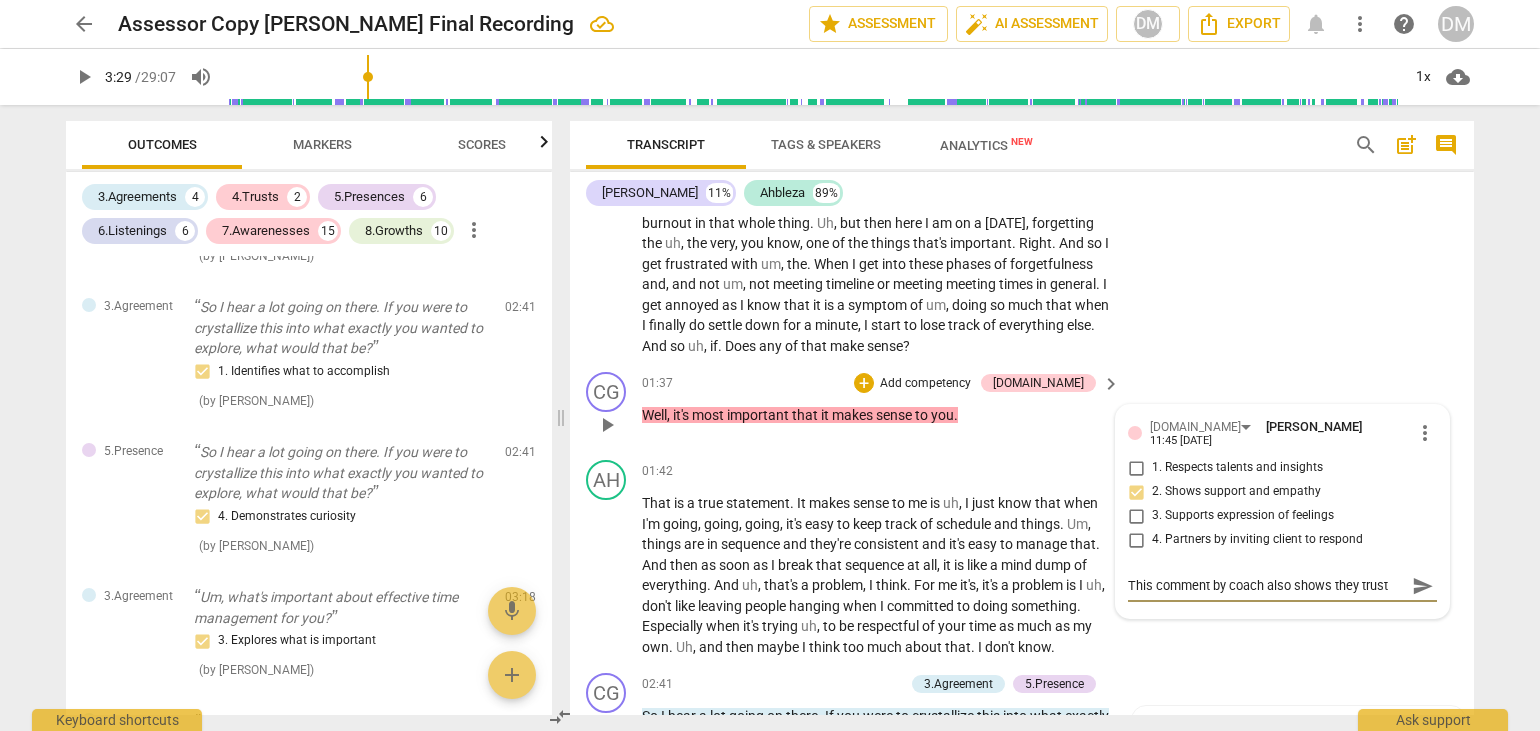type on "This comment by coach also shows they trust" 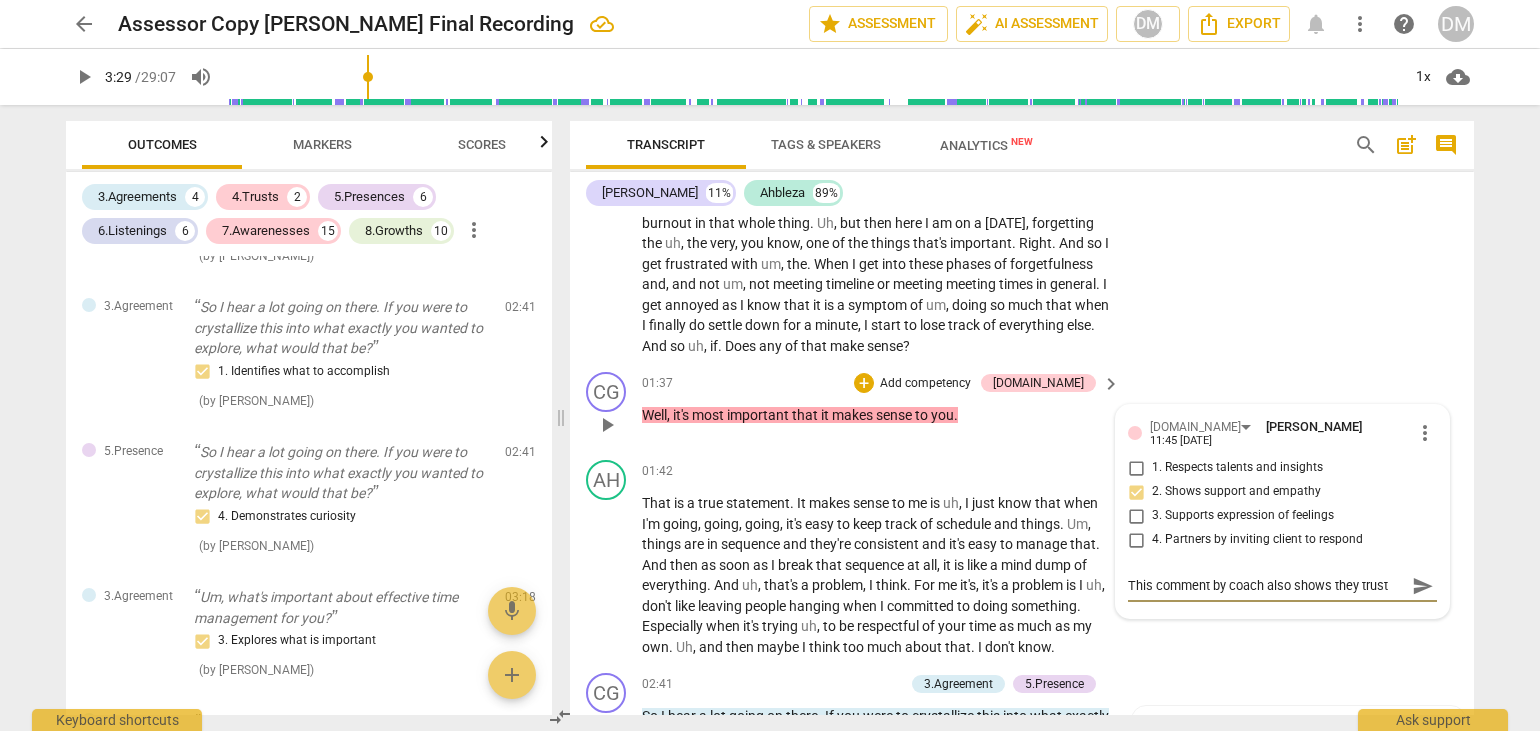 type on "This comment by coach also shows they trust t" 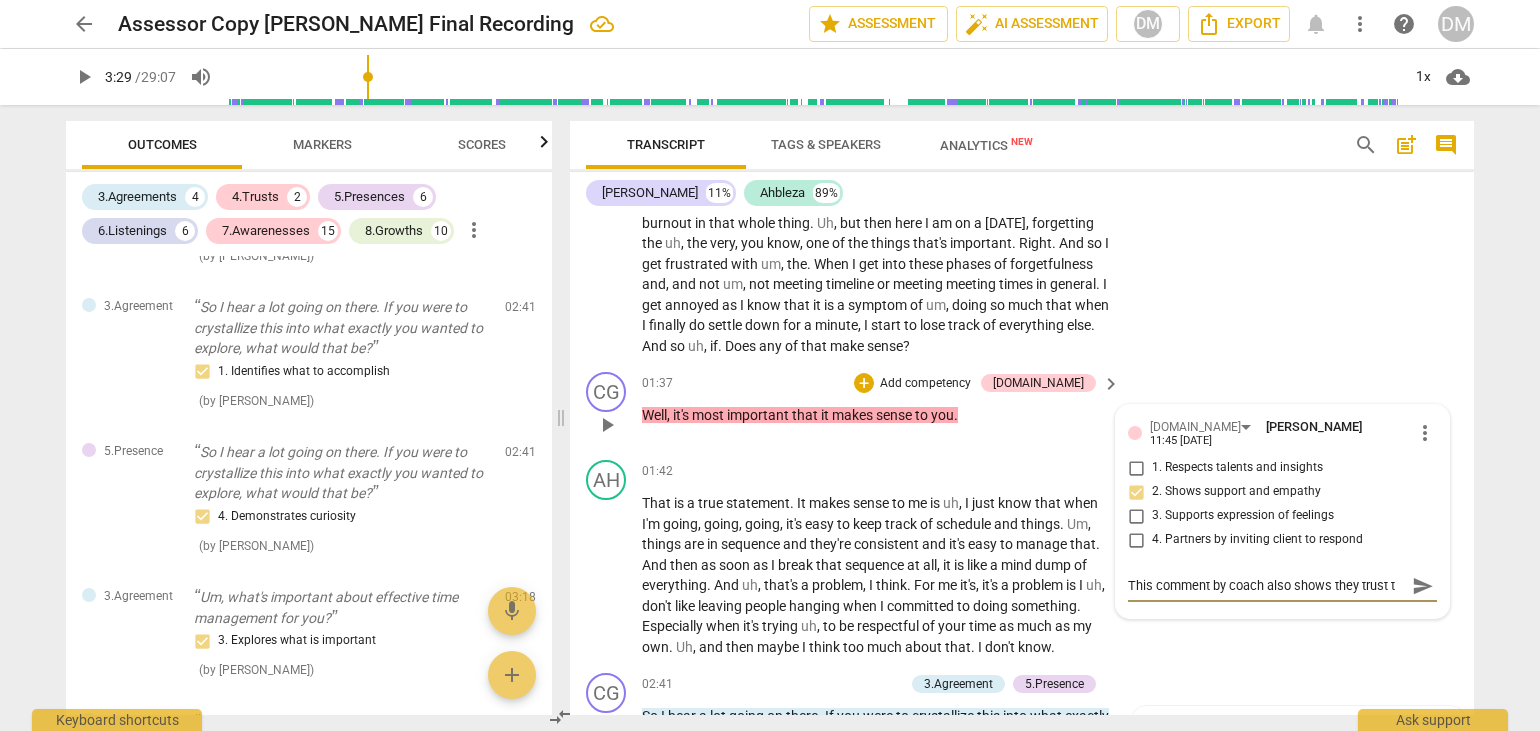 type on "This comment by coach also shows they trust t" 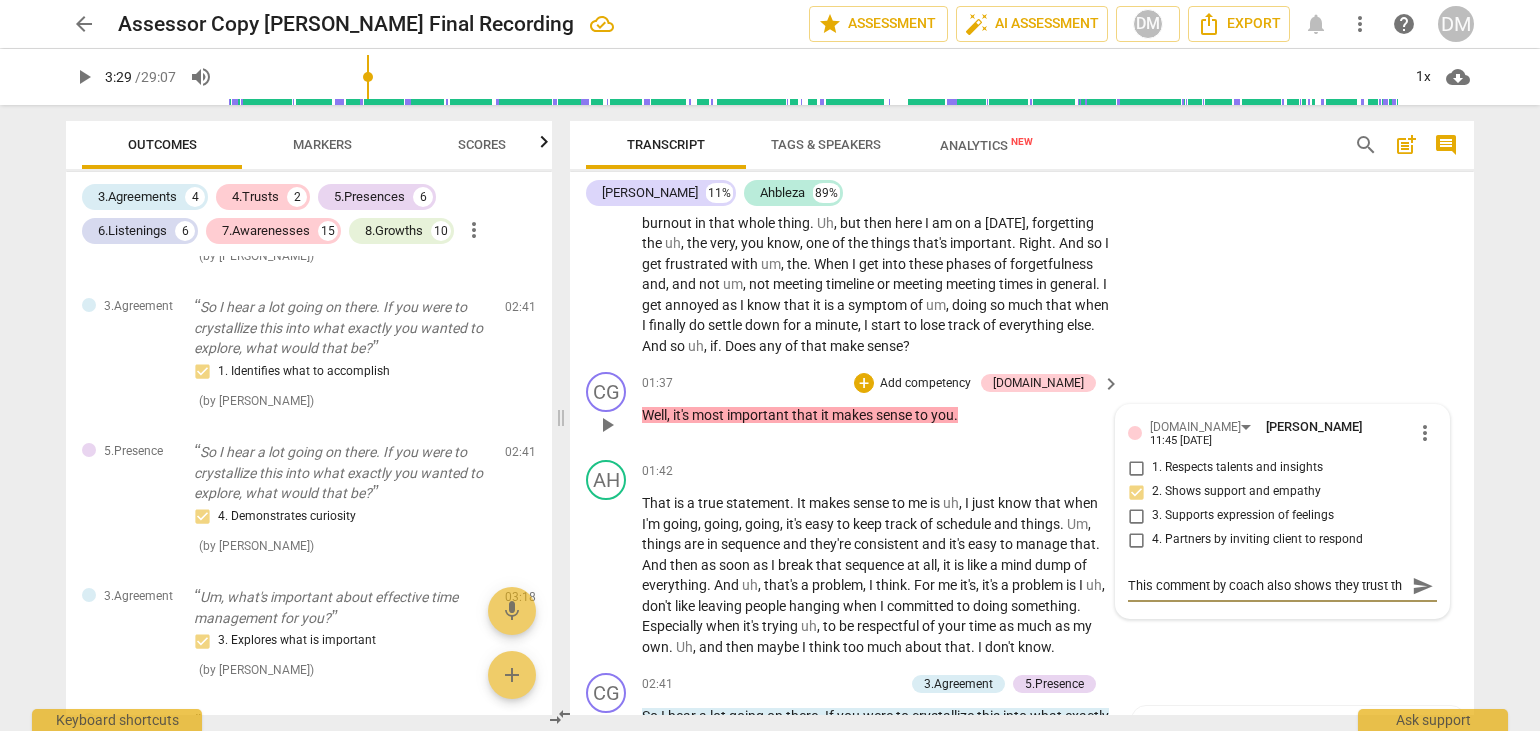type on "This comment by coach also shows they trust th" 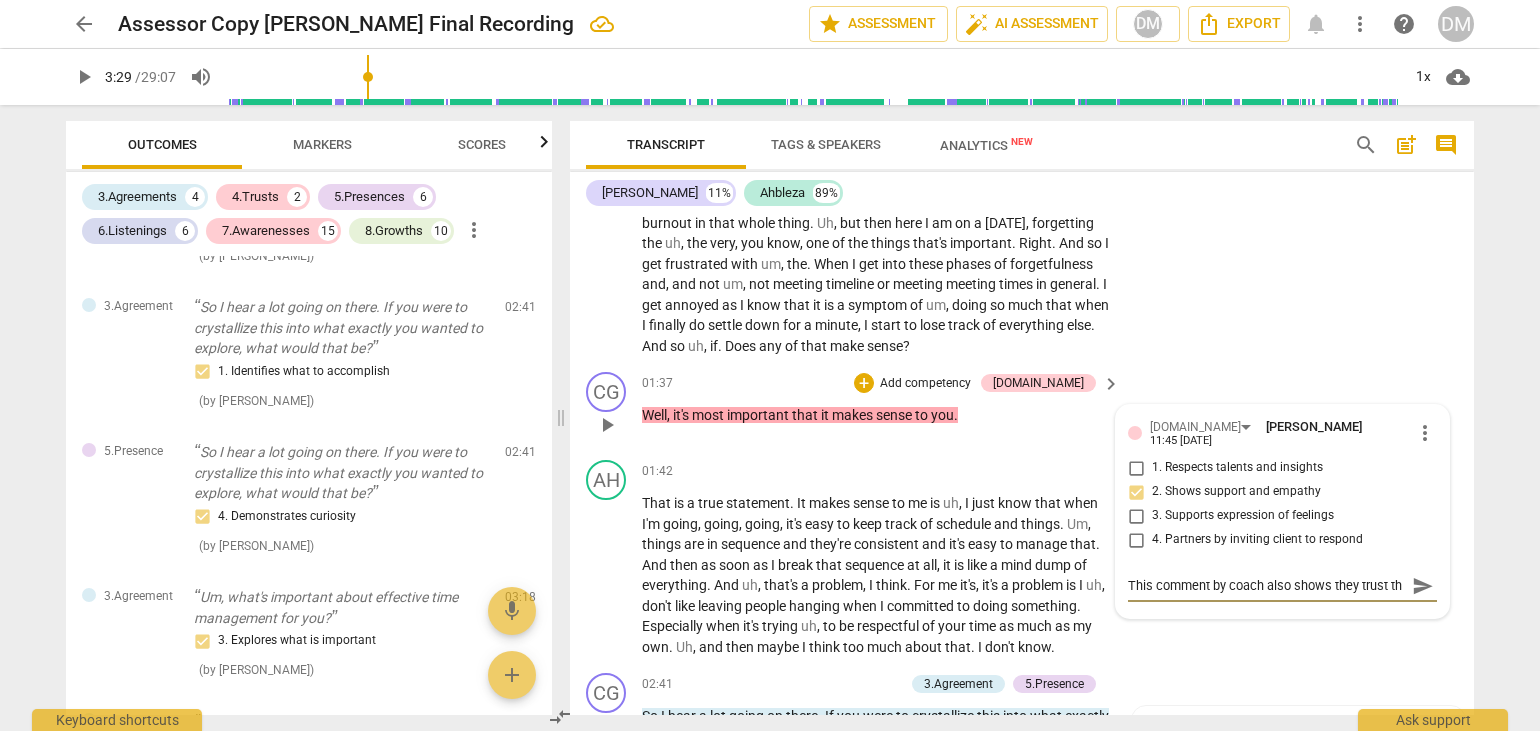type on "This comment by coach also shows they trust the" 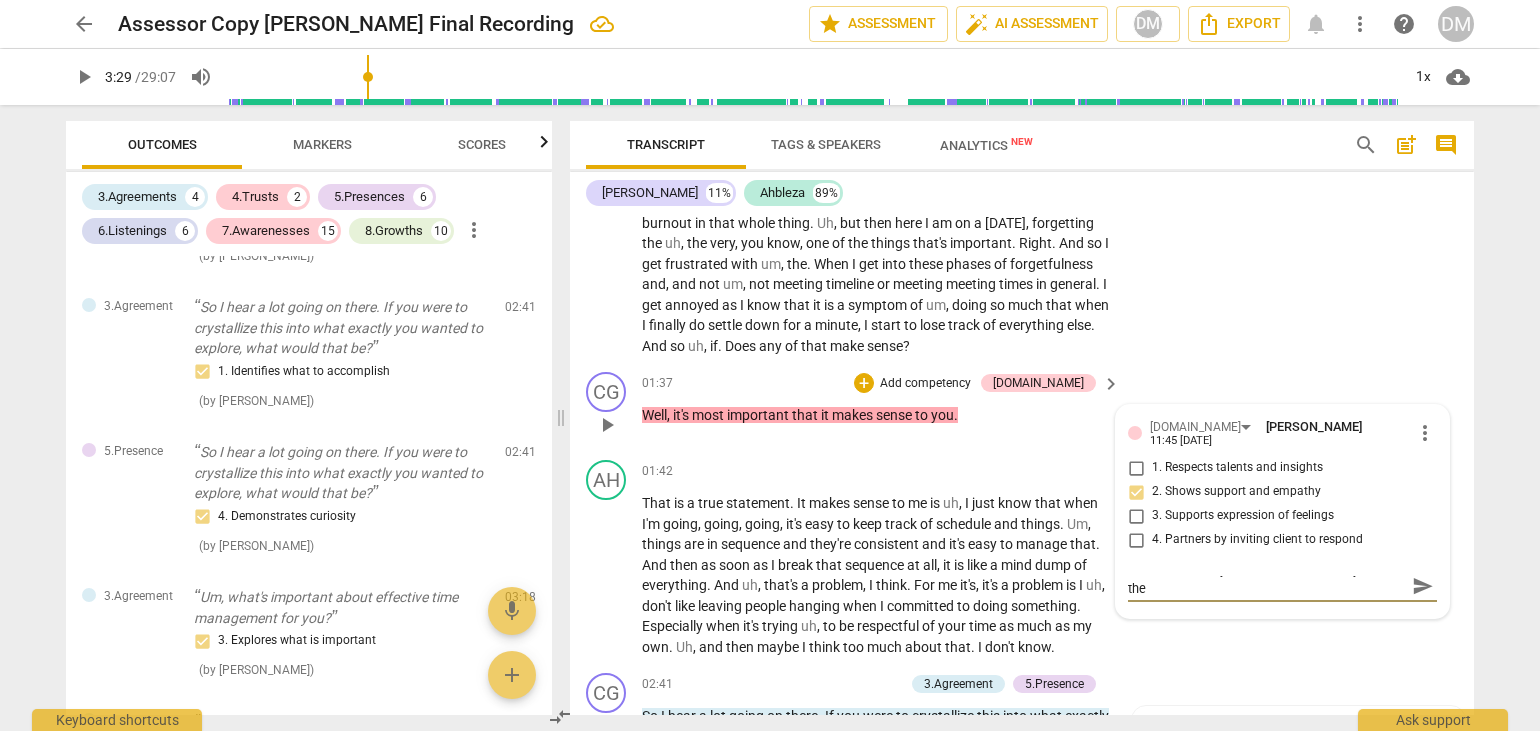 type on "This comment by coach also shows they trust the" 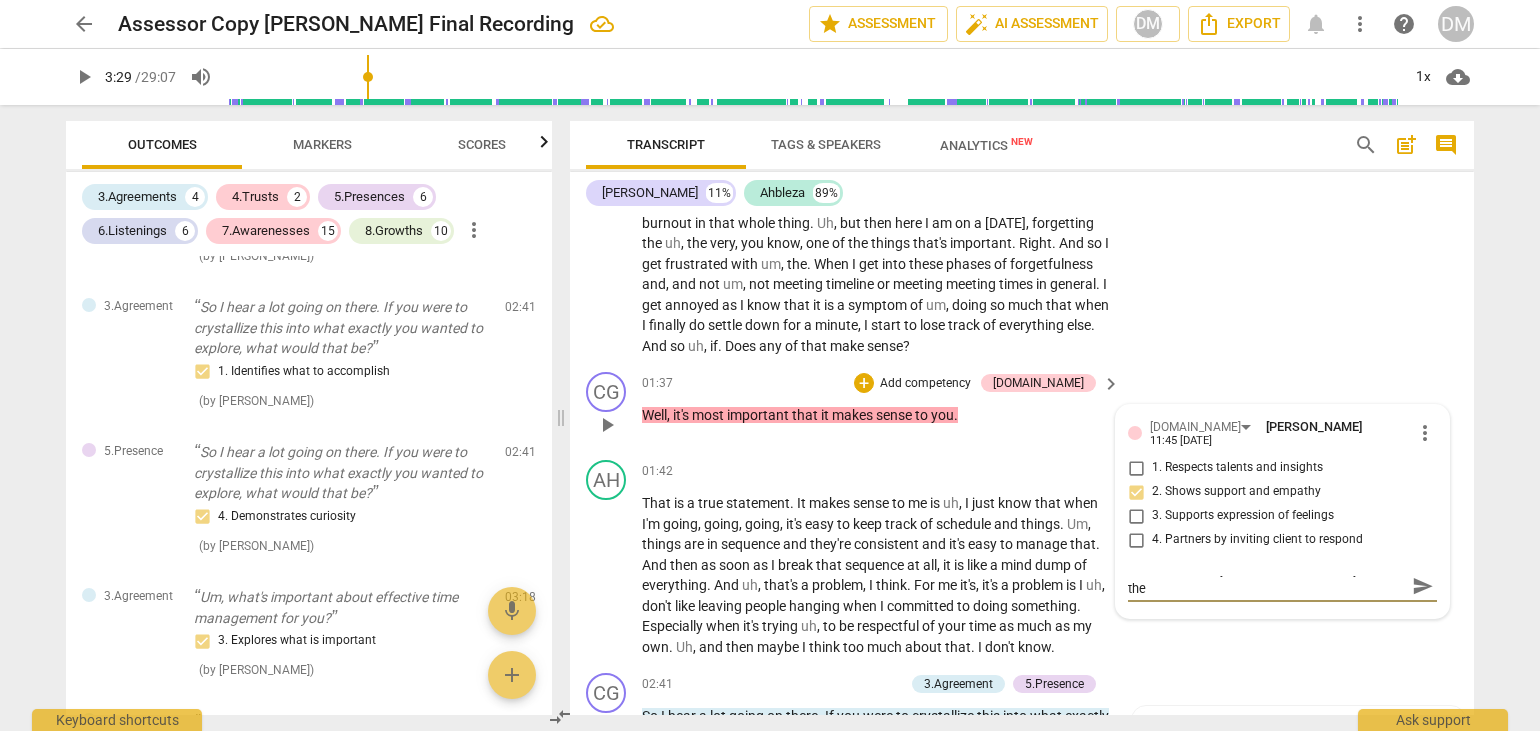 type on "This comment by coach also shows they trust the" 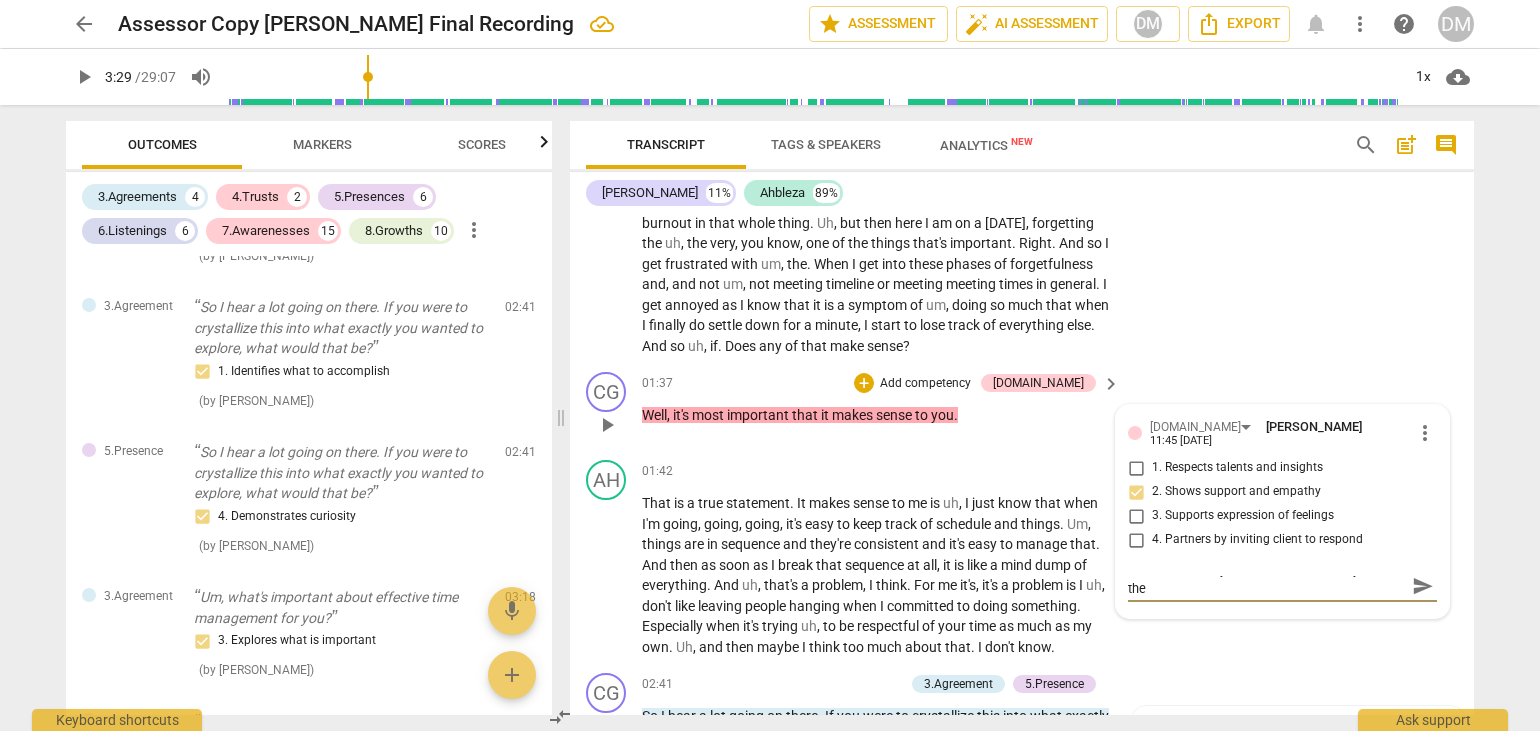 type on "This comment by coach also shows they trust the c" 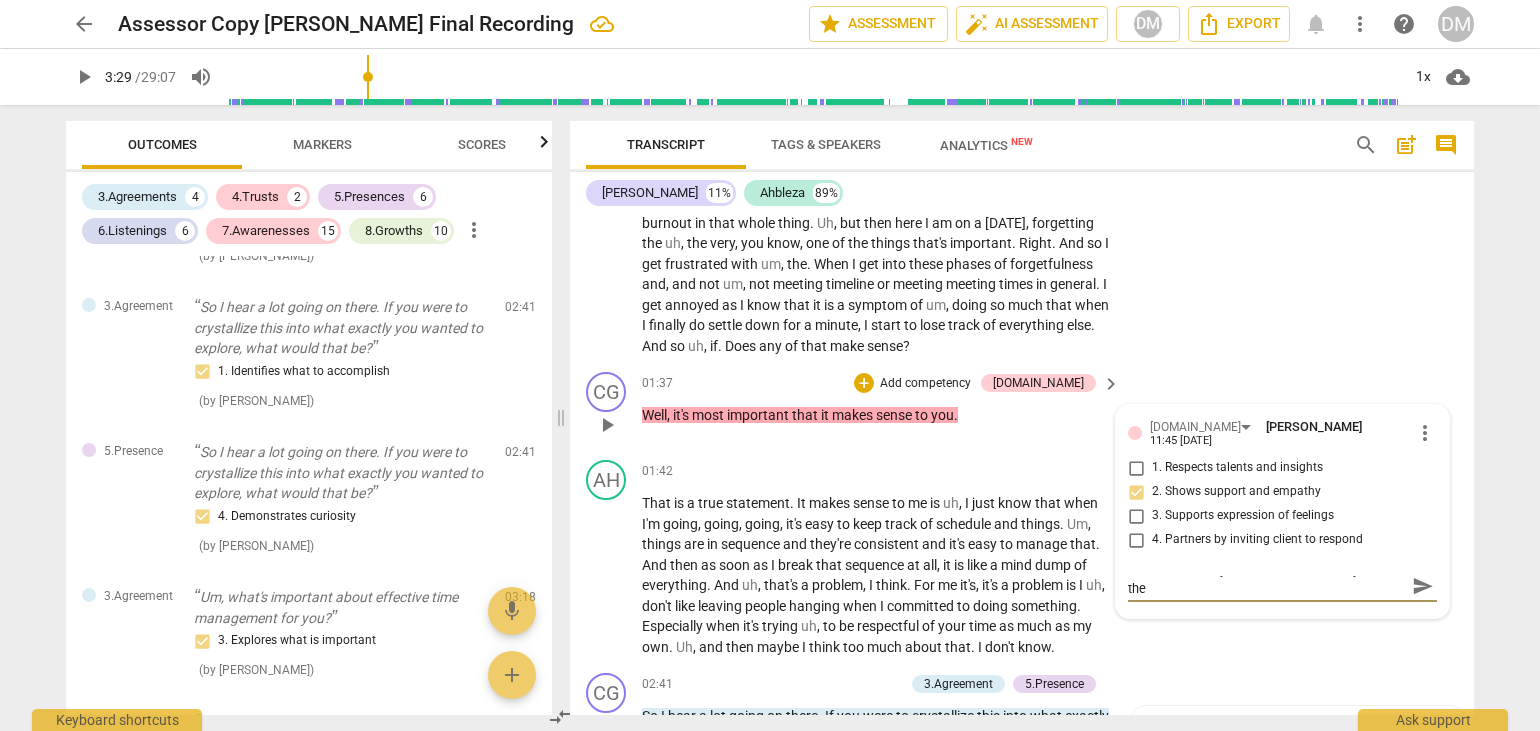 type on "This comment by coach also shows they trust the c" 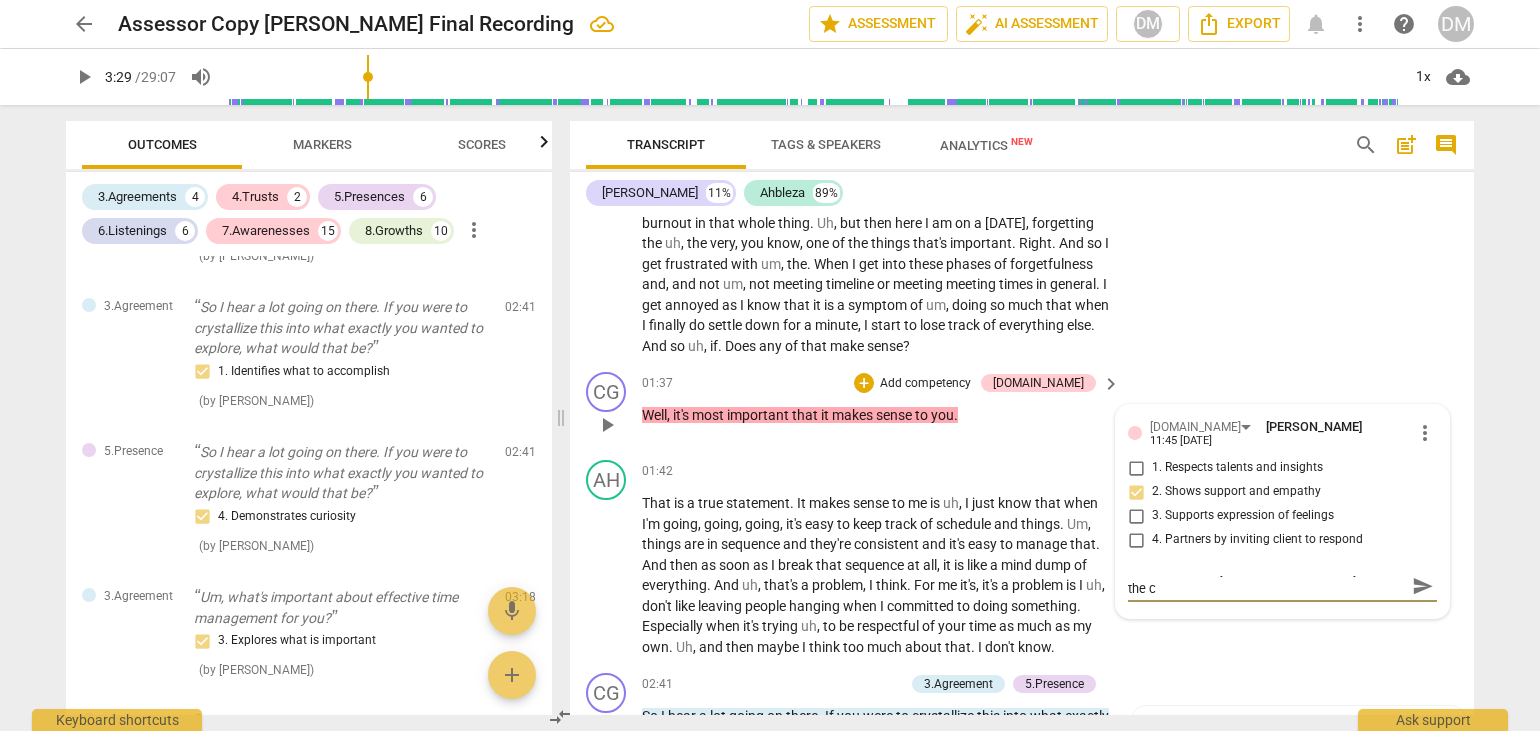 type on "This comment by coach also shows they trust the cl" 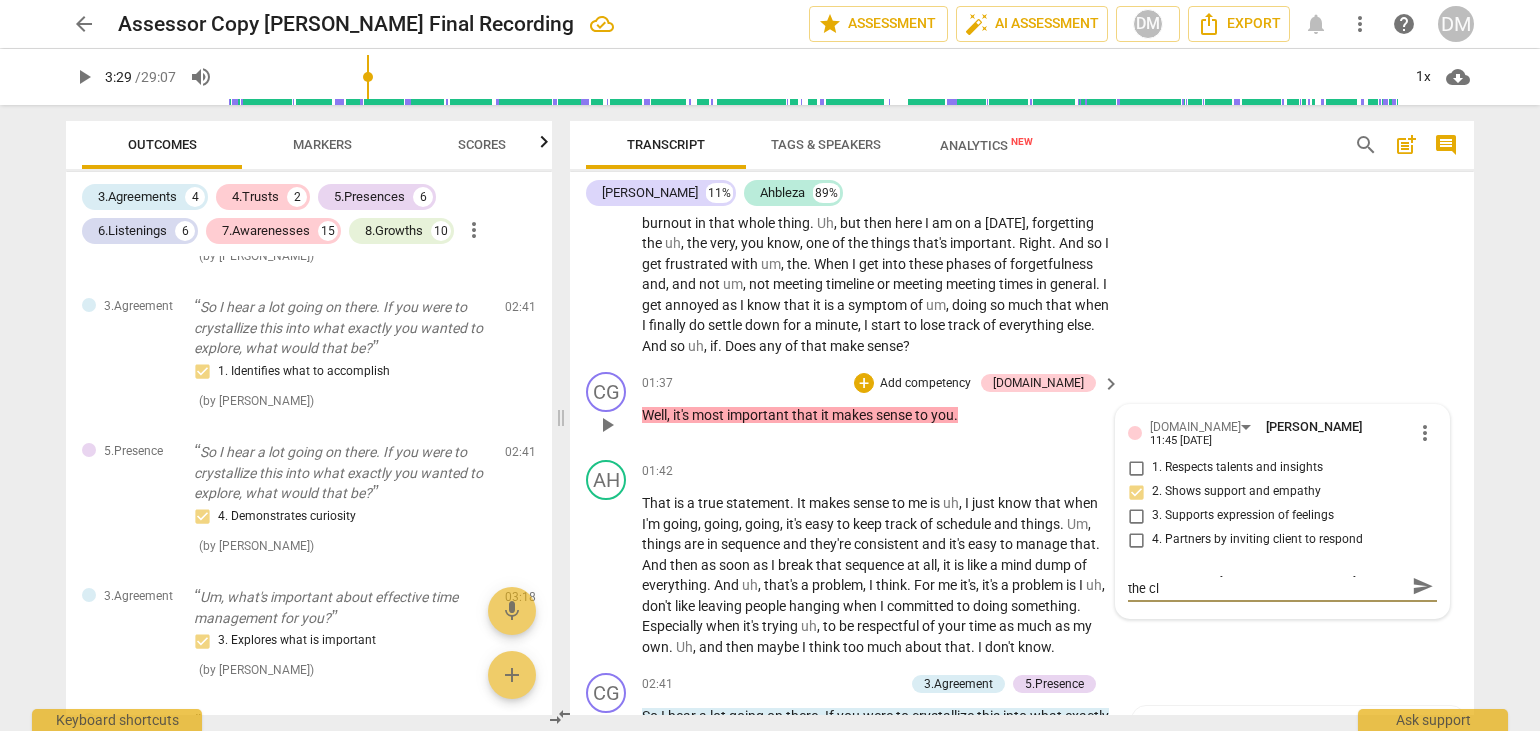 type on "This comment by coach also shows they trust the cli" 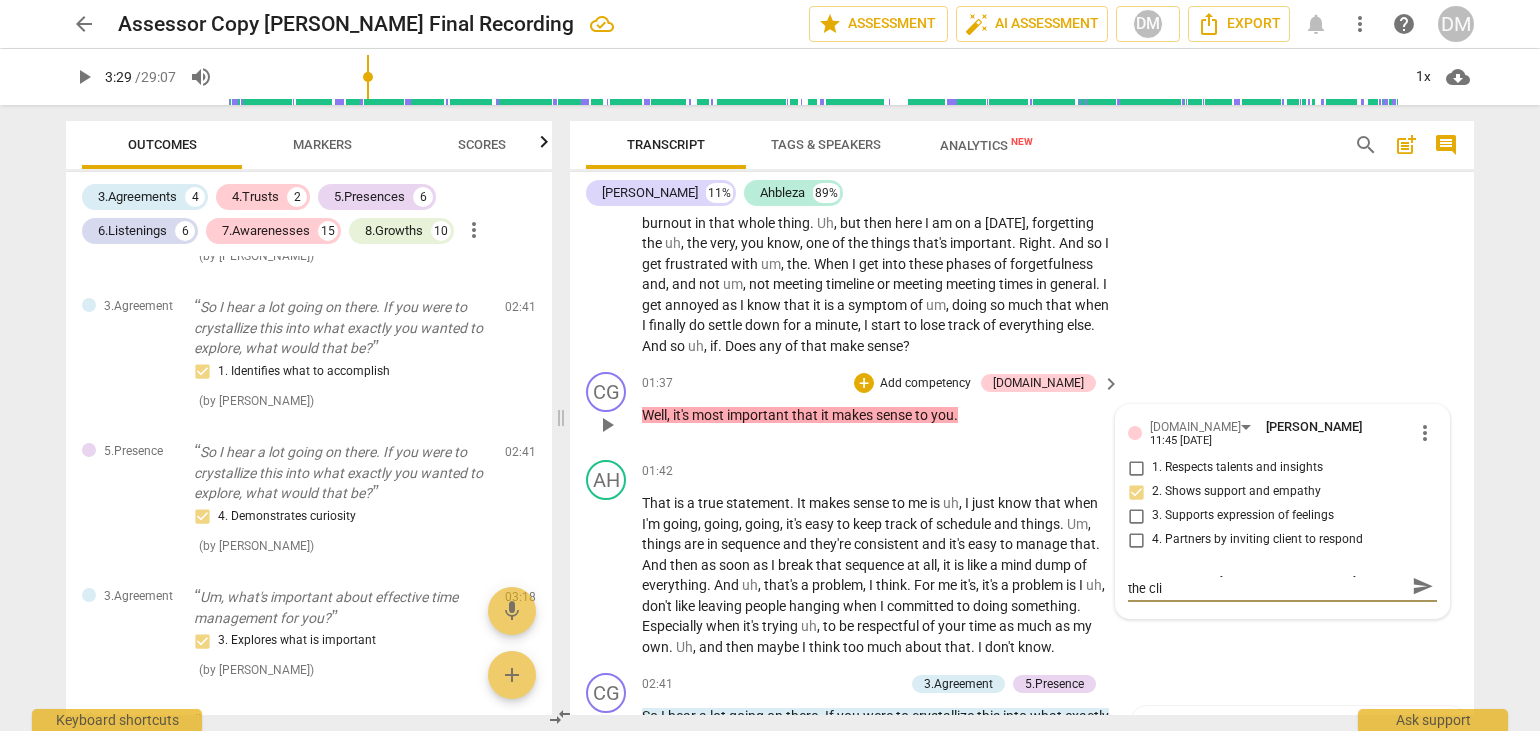 type on "This comment by coach also shows they trust the clin" 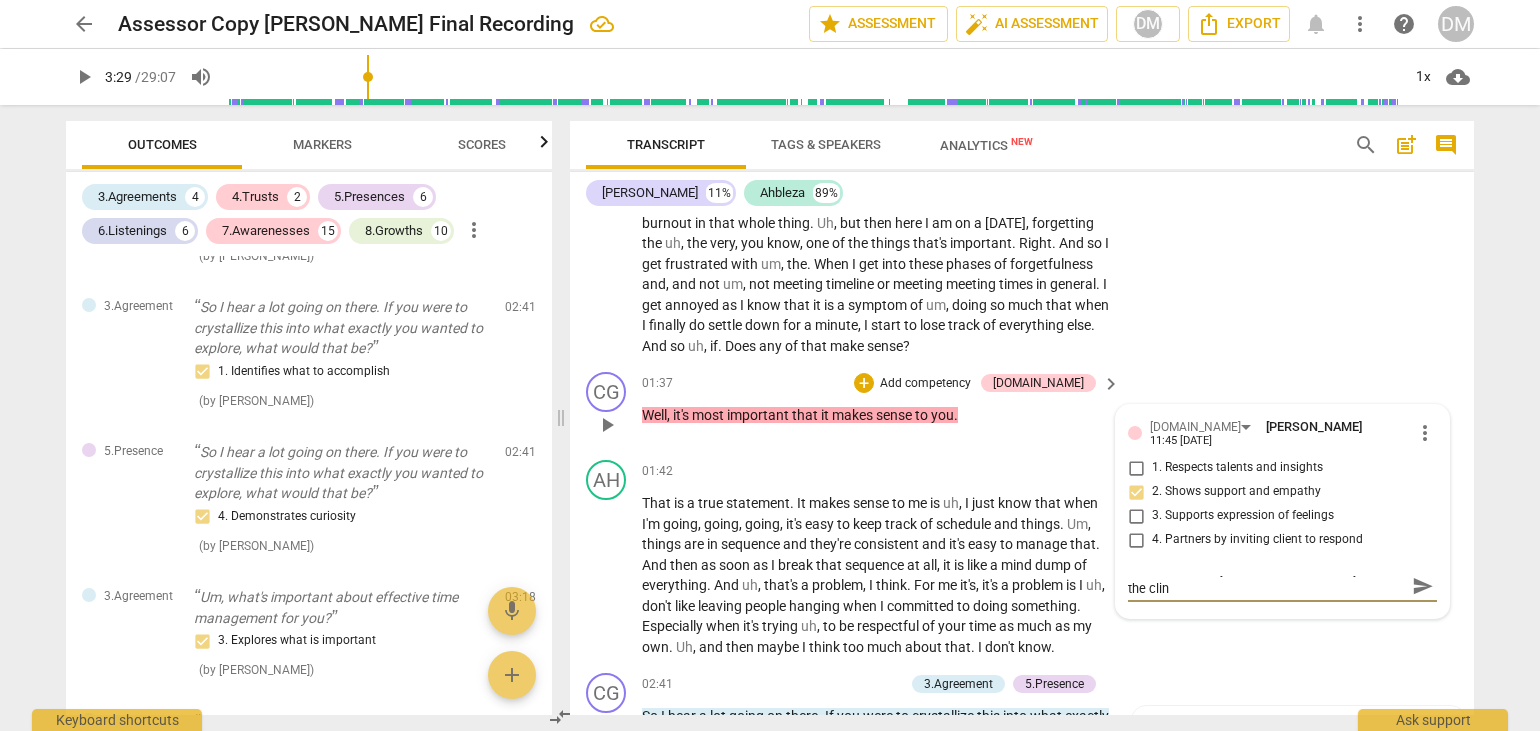 type on "This comment by coach also shows they trust the cli" 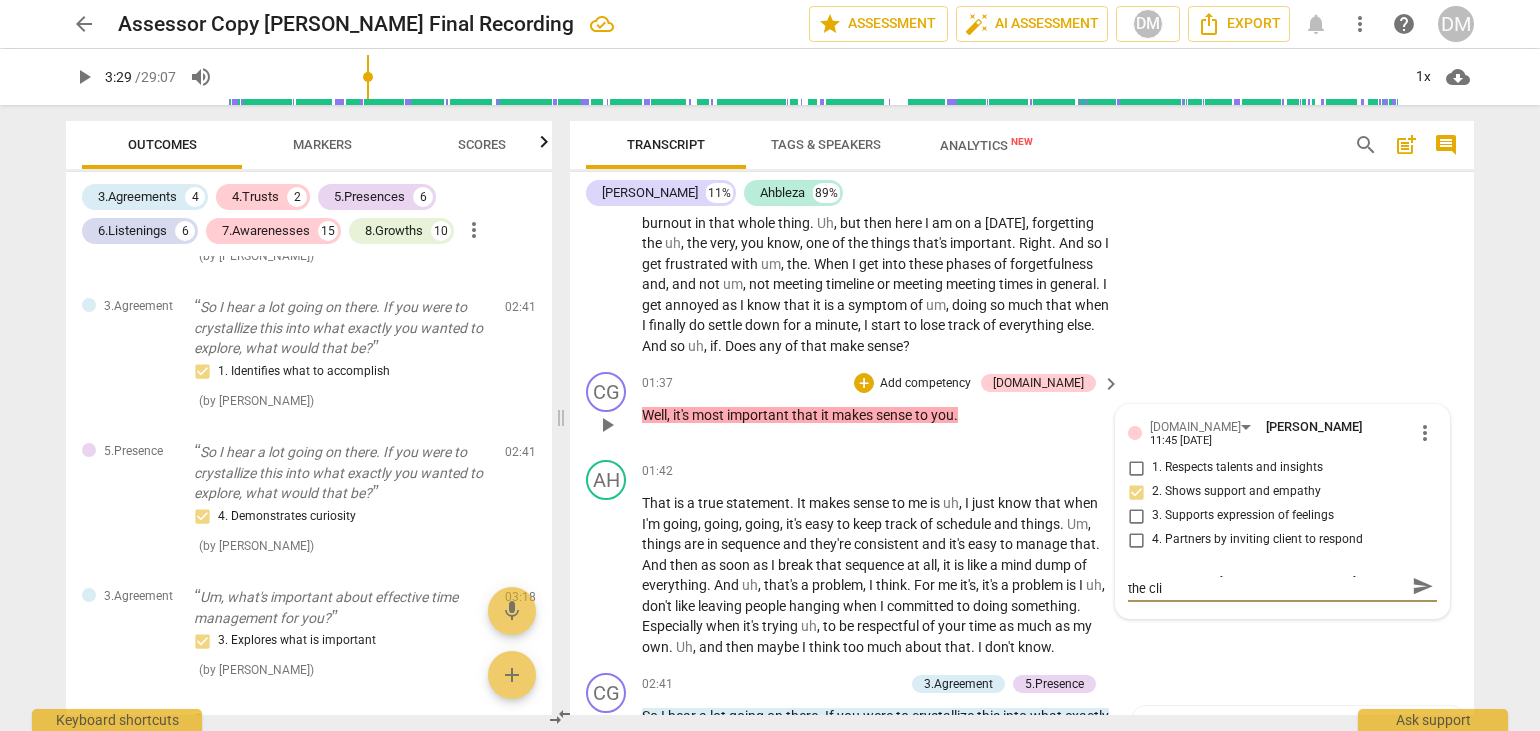 type on "This comment by coach also shows they trust the clie" 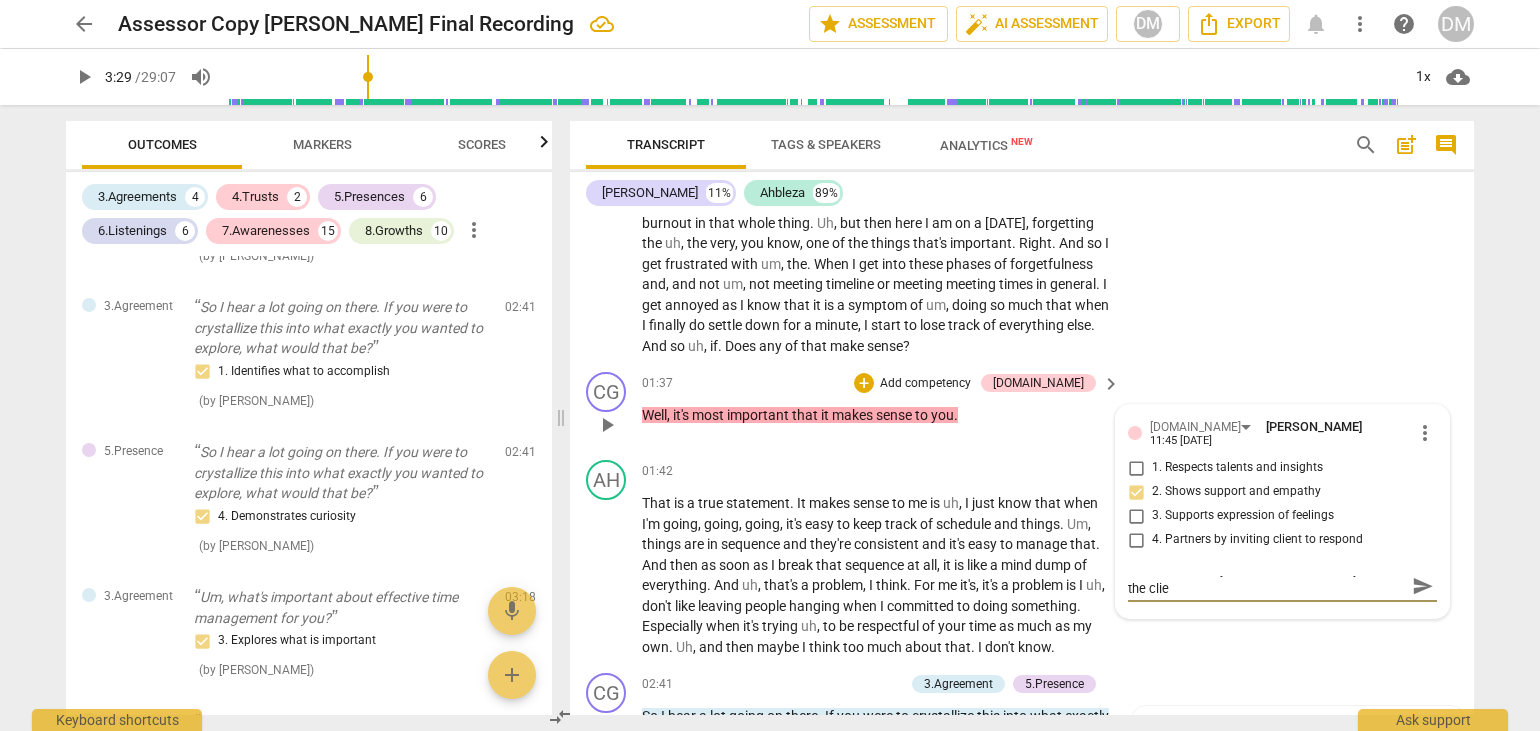 type on "This comment by coach also shows they trust the clien" 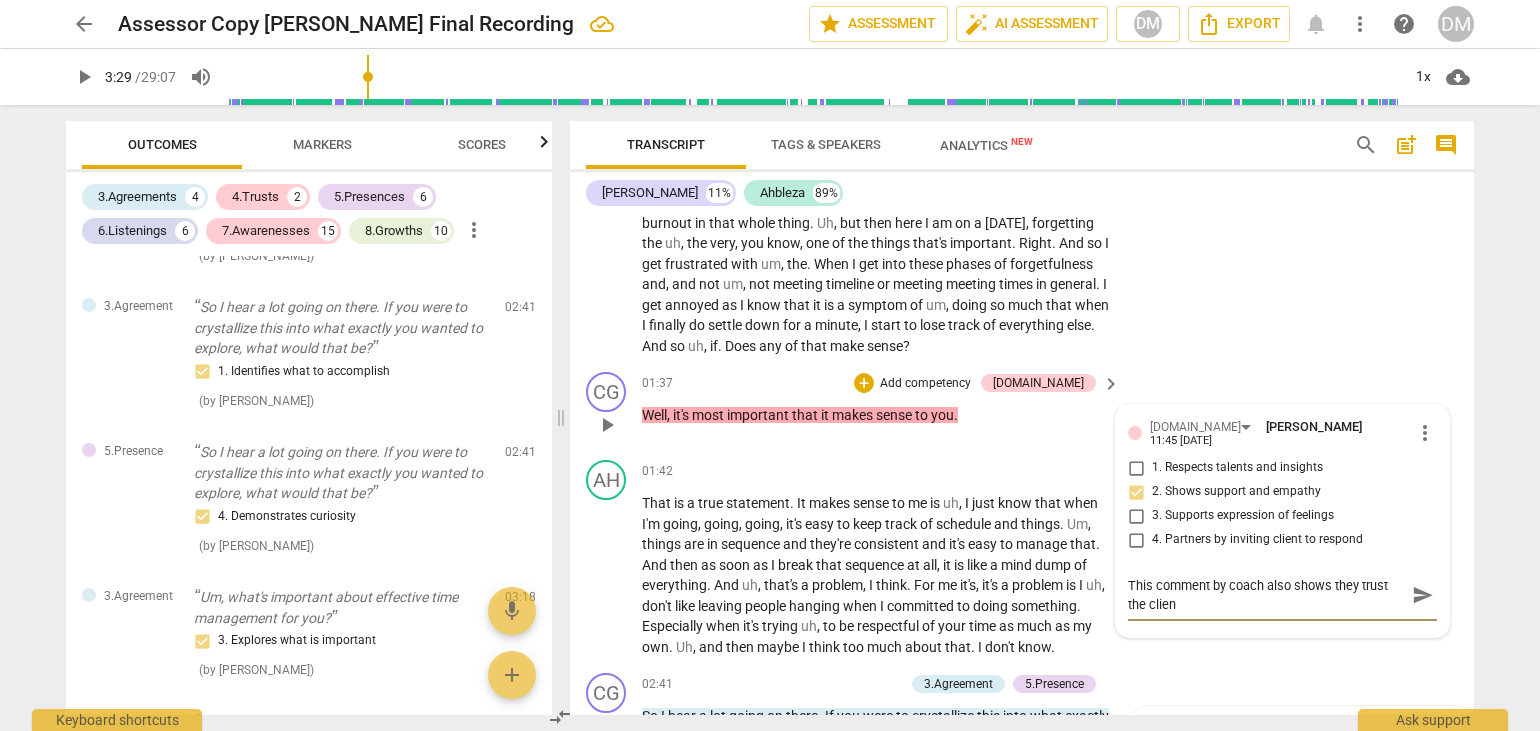 scroll, scrollTop: 0, scrollLeft: 0, axis: both 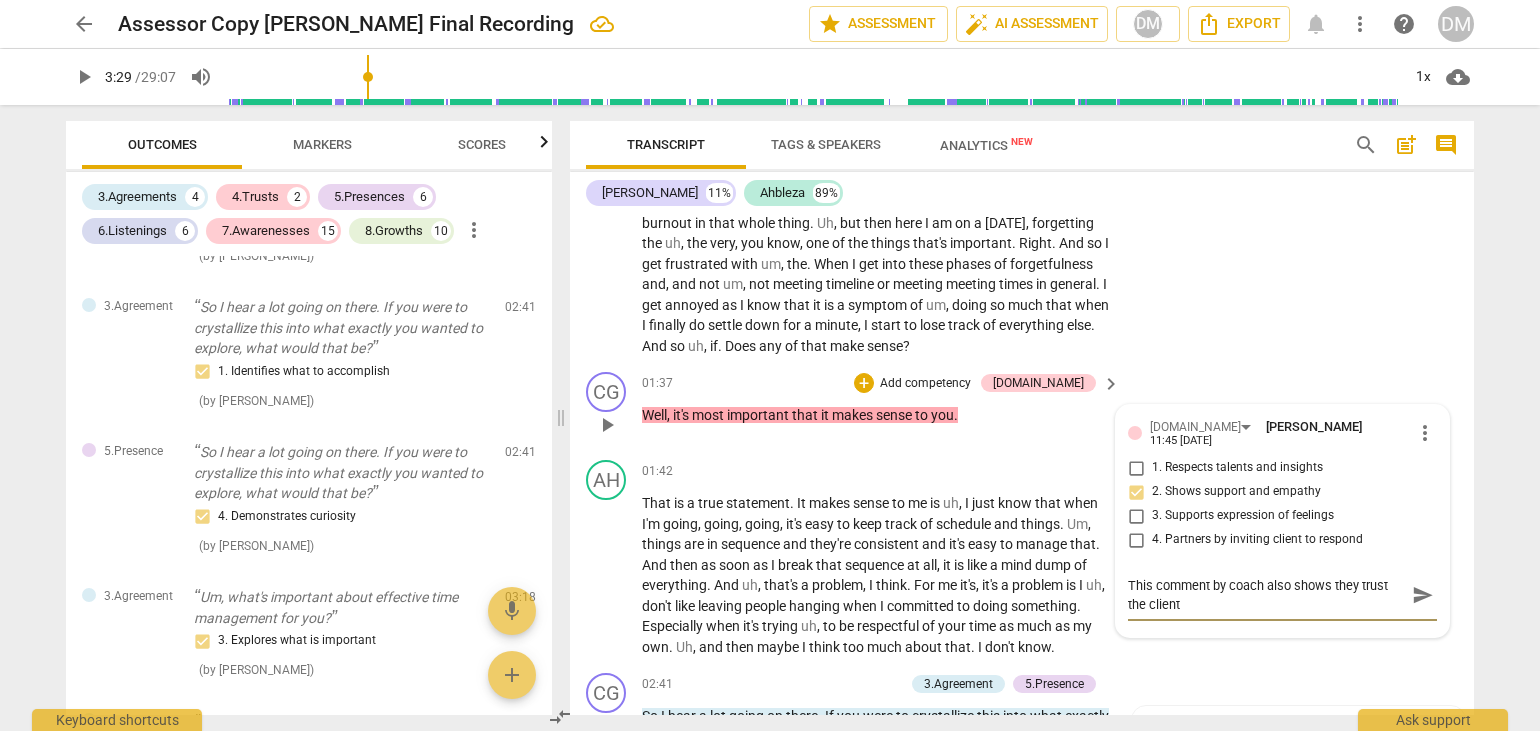 type on "This comment by coach also shows they trust the client" 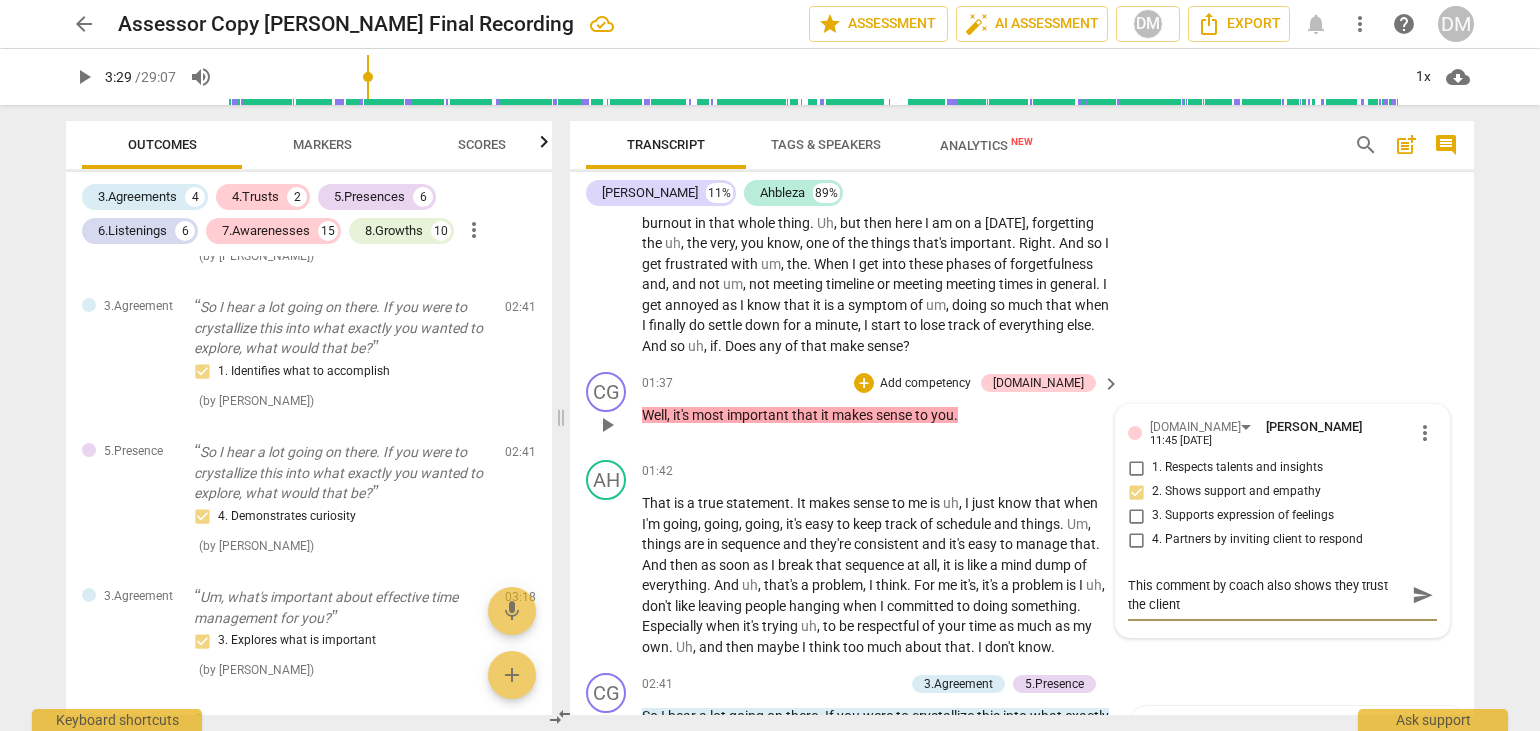 type on "This comment by coach also shows they trust the client" 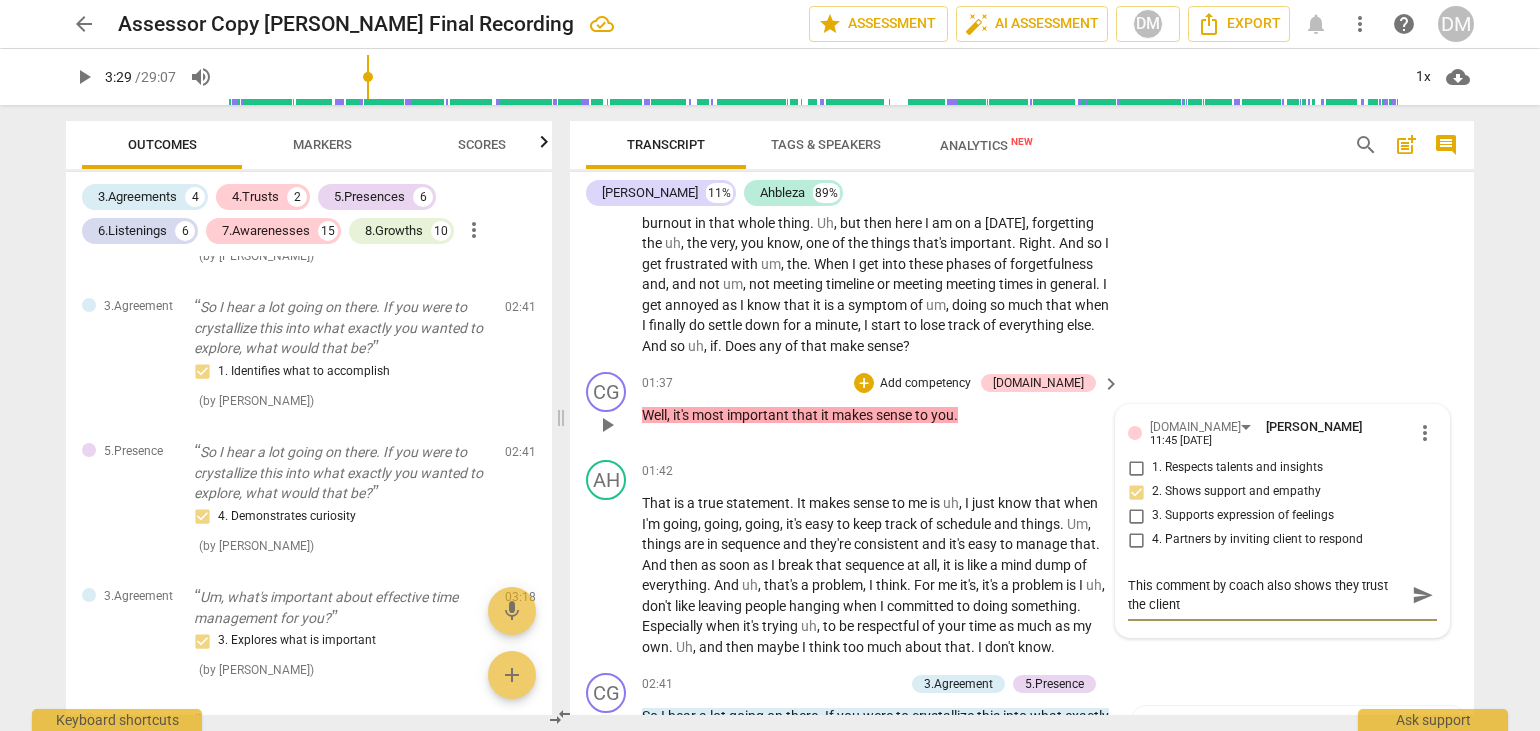 type on "This comment by coach also shows they trust the client a" 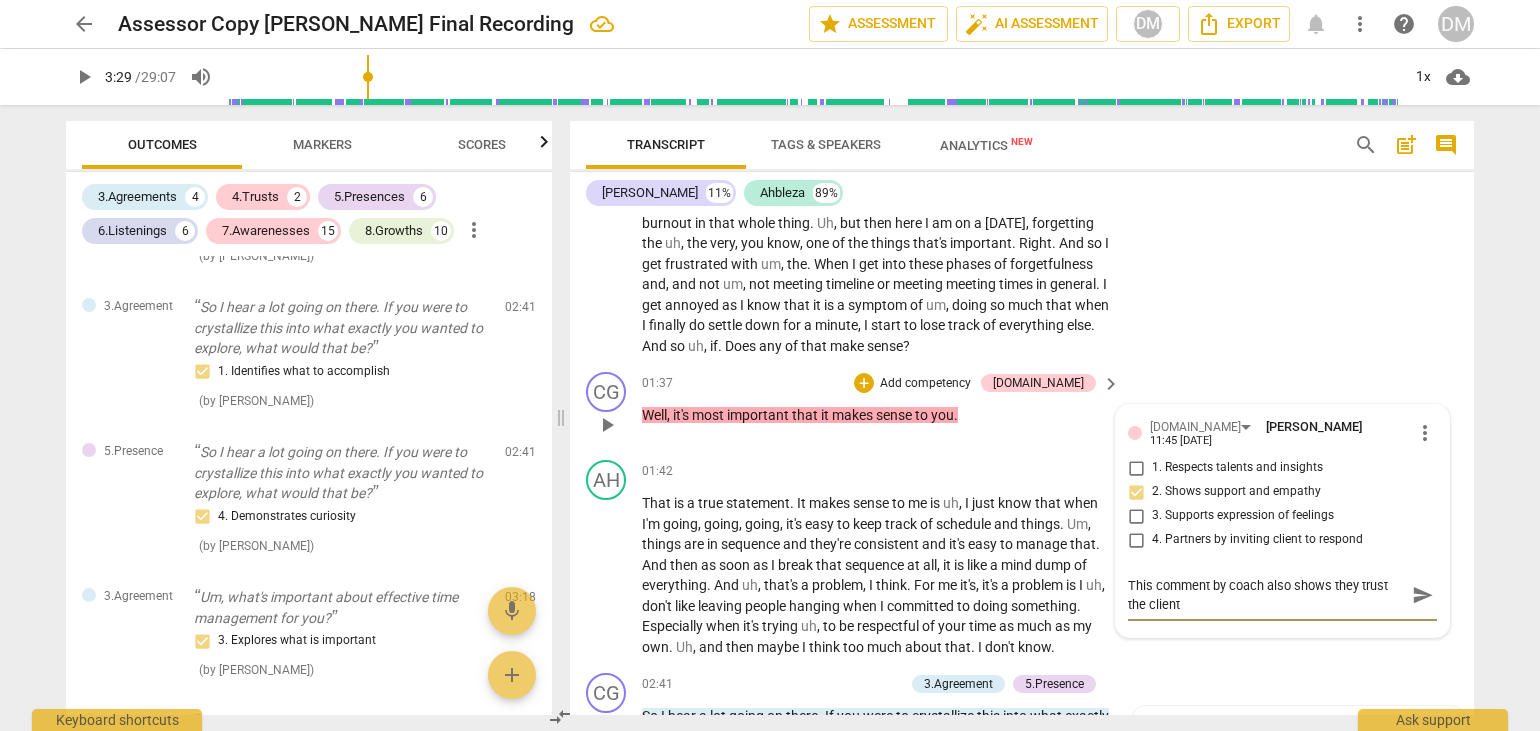 type on "This comment by coach also shows they trust the client a" 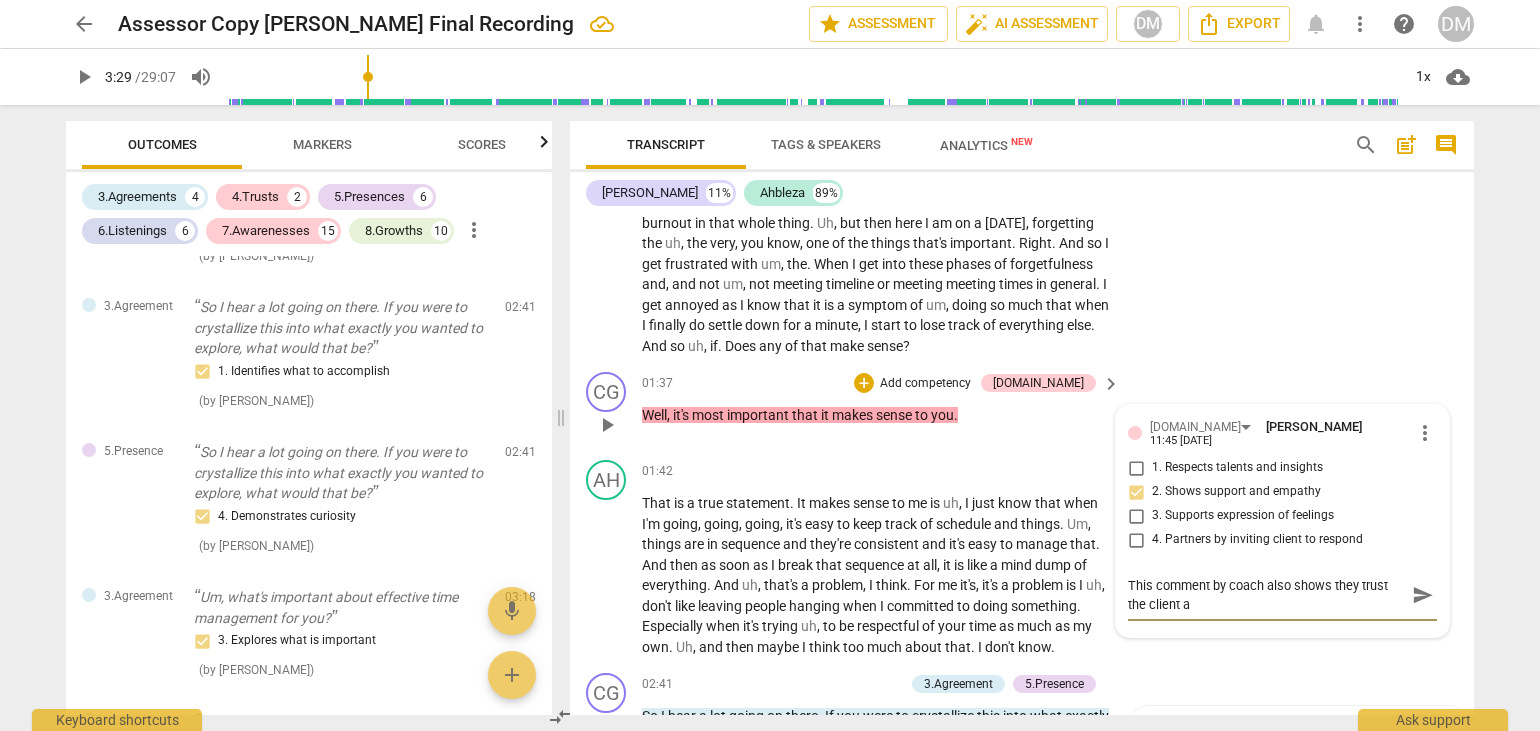 type on "This comment by coach also shows they trust the client an" 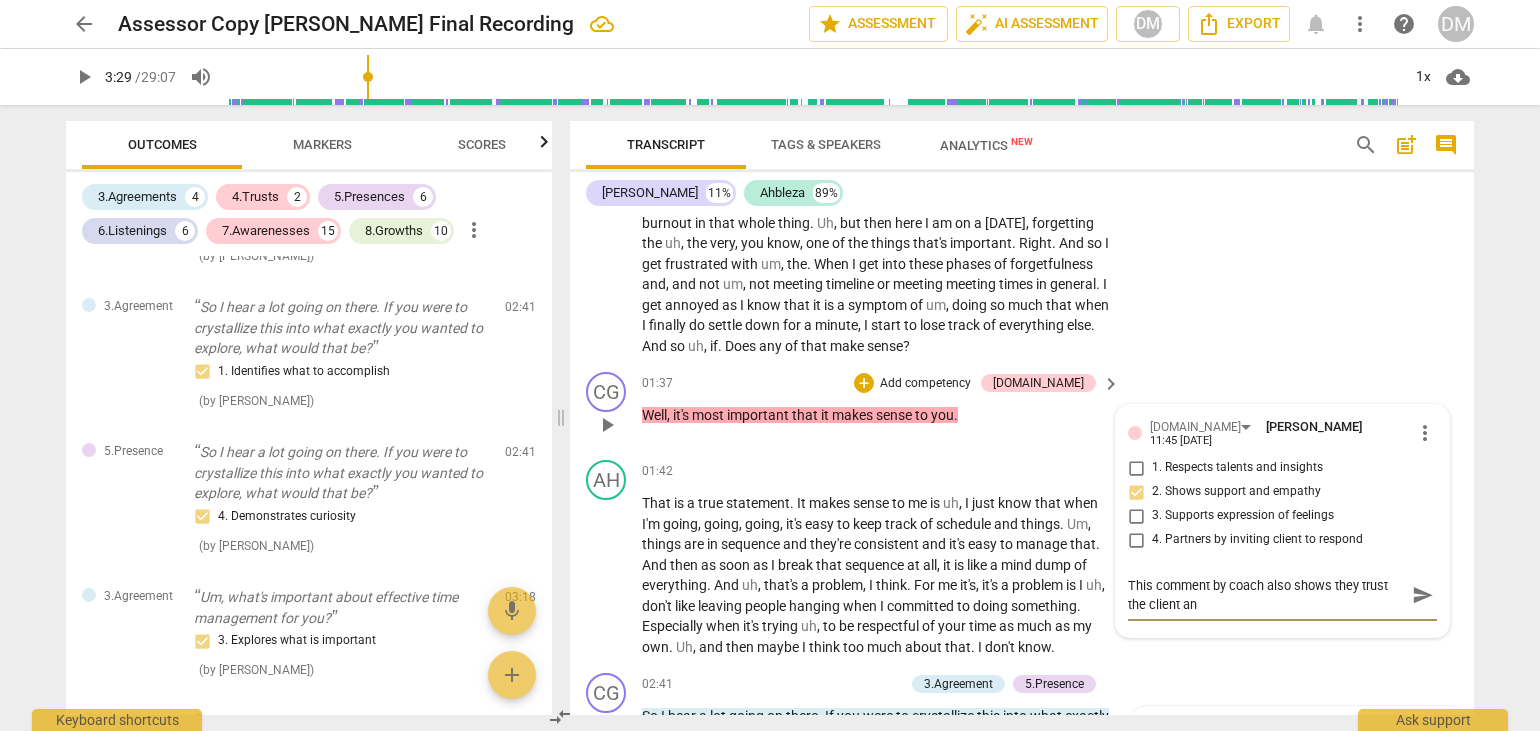 type on "This comment by coach also shows they trust the client and" 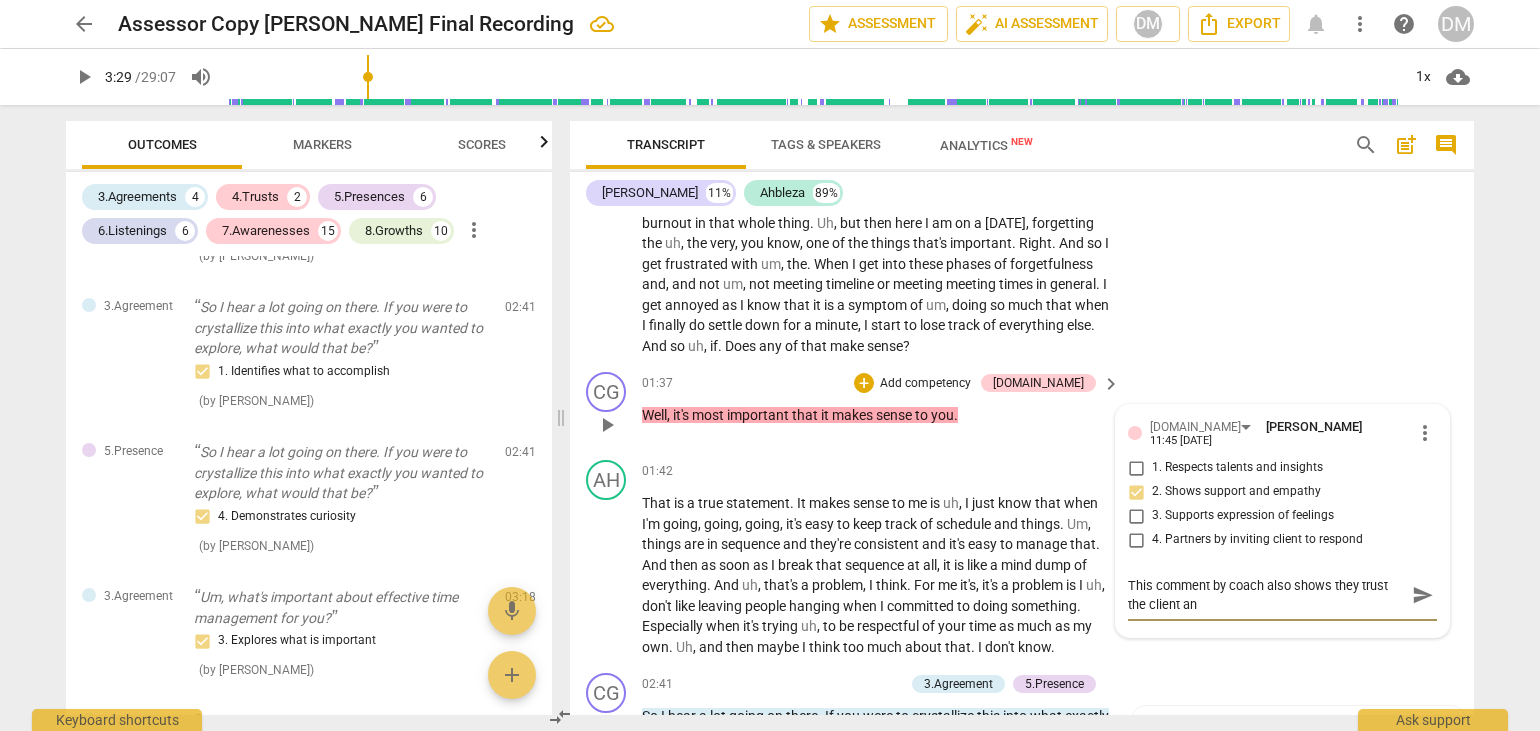 type on "This comment by coach also shows they trust the client and" 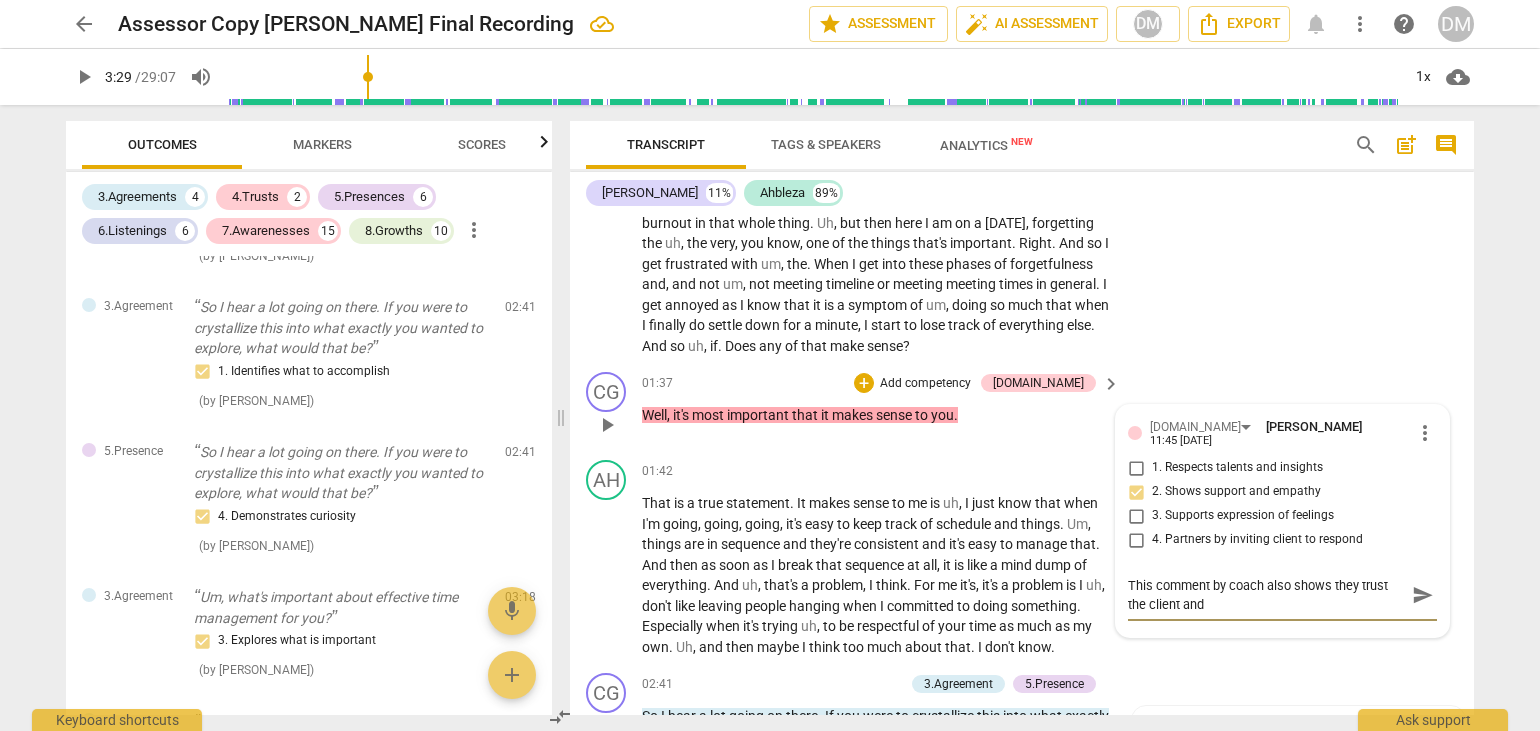type on "This comment by coach also shows they trust the client and" 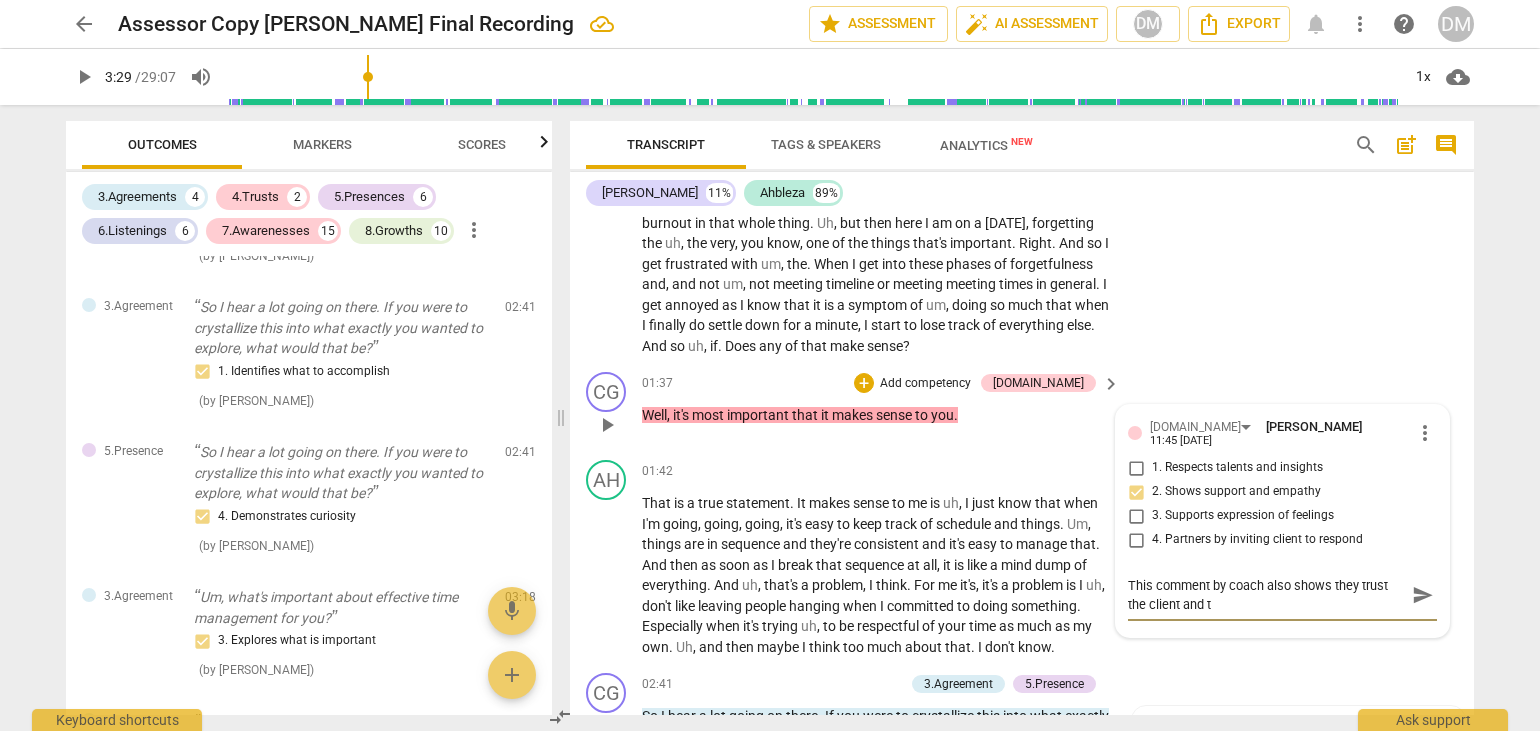 type on "This comment by coach also shows they trust the client and th" 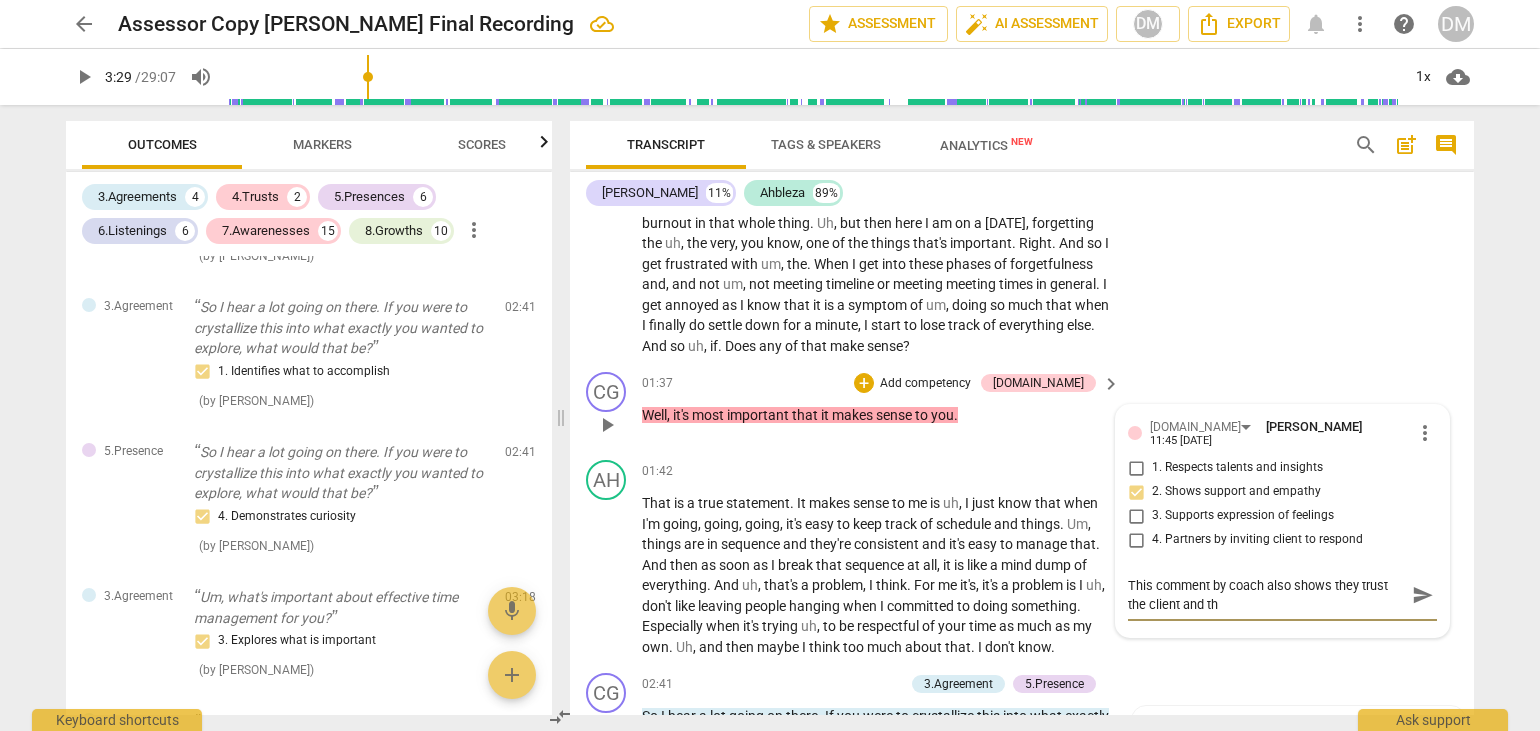 type on "This comment by coach also shows they trust the client and tha" 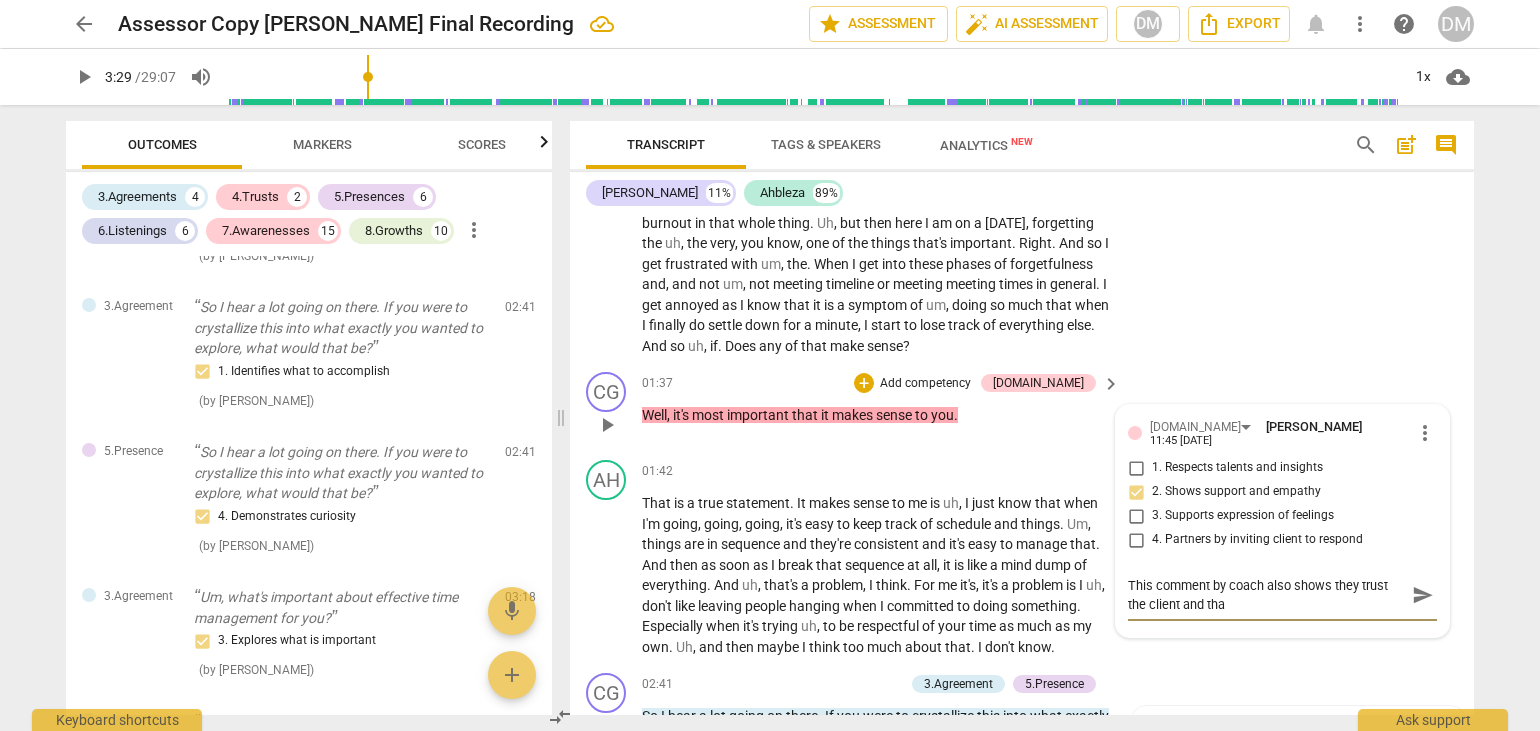 type on "This comment by coach also shows they trust the client and that" 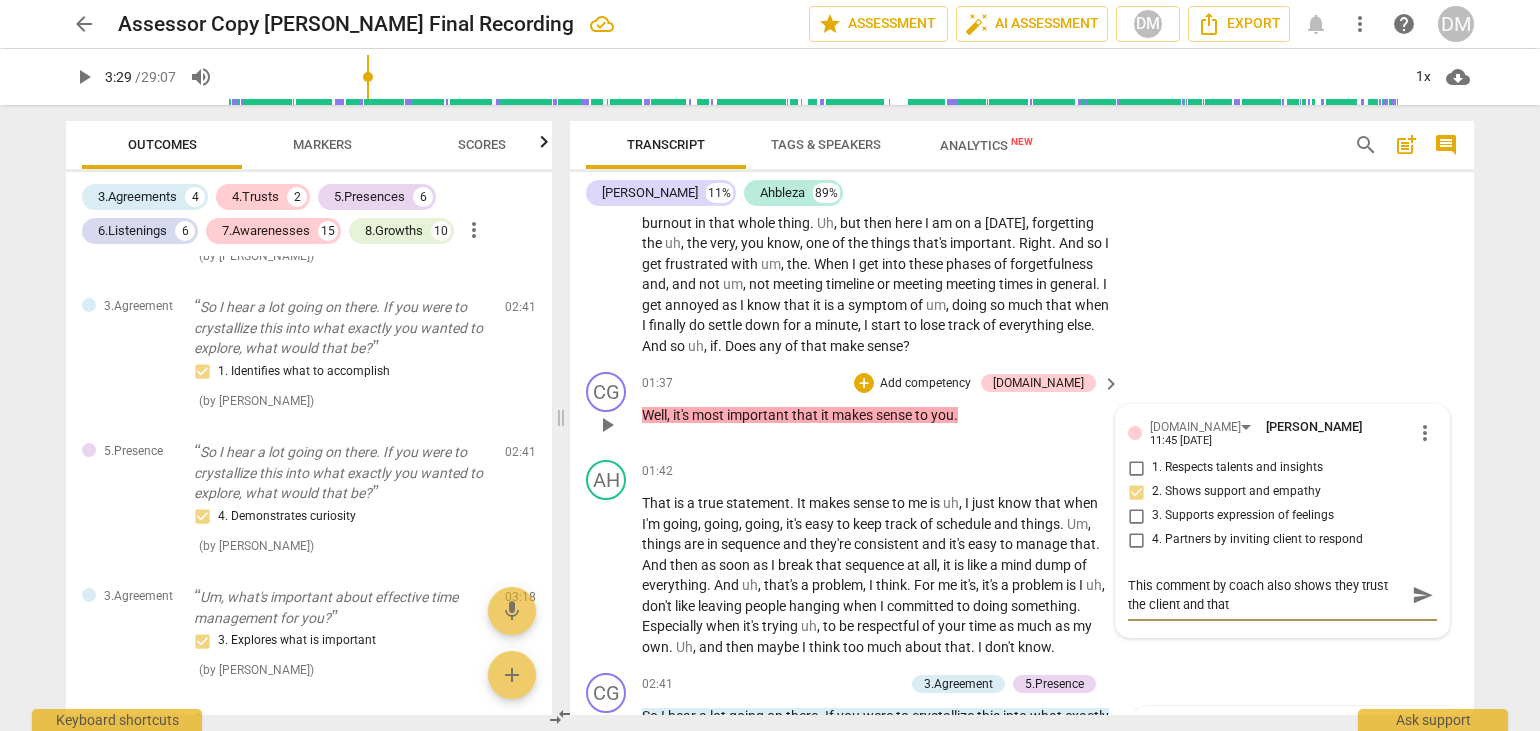 type on "This comment by coach also shows they trust the client and that" 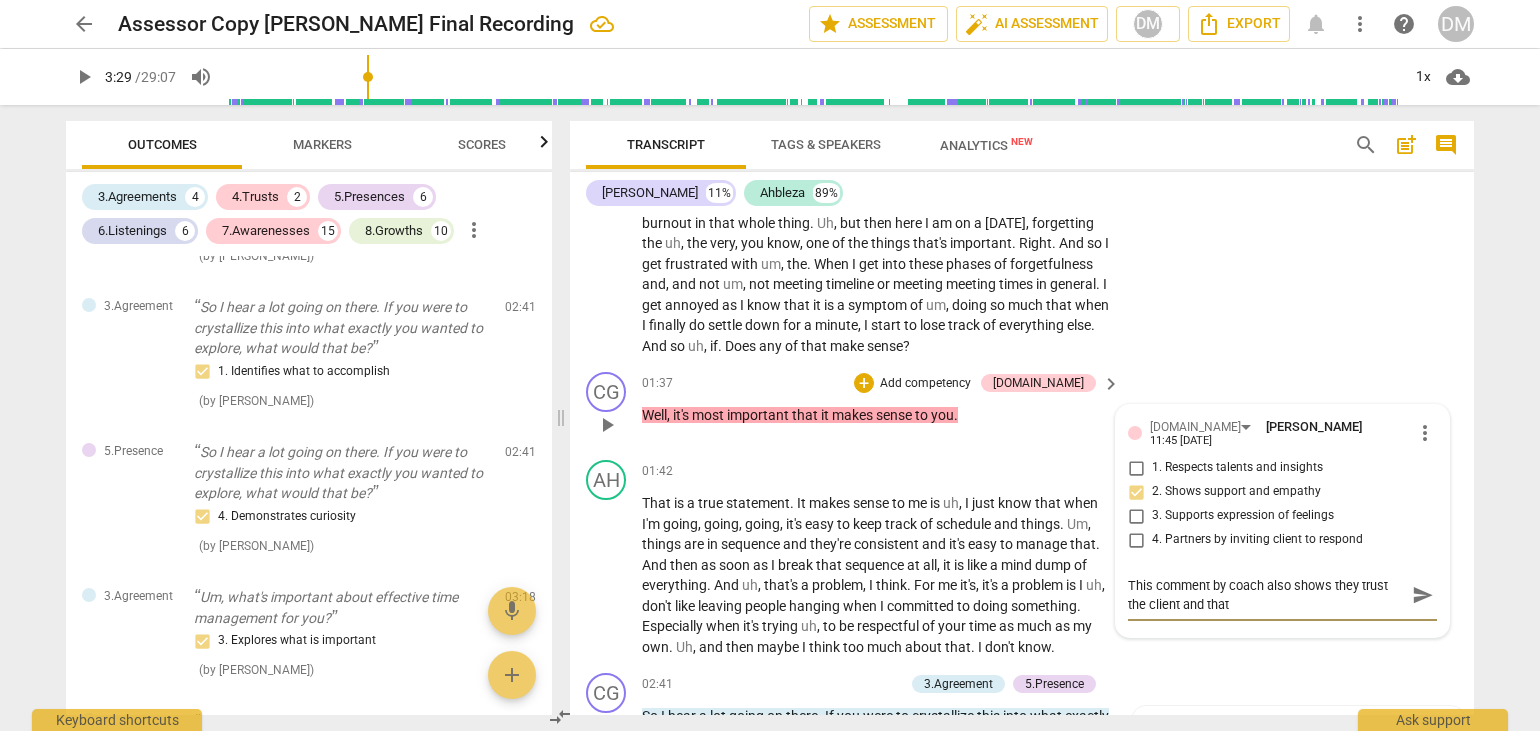 type on "This comment by coach also shows they trust the client and that" 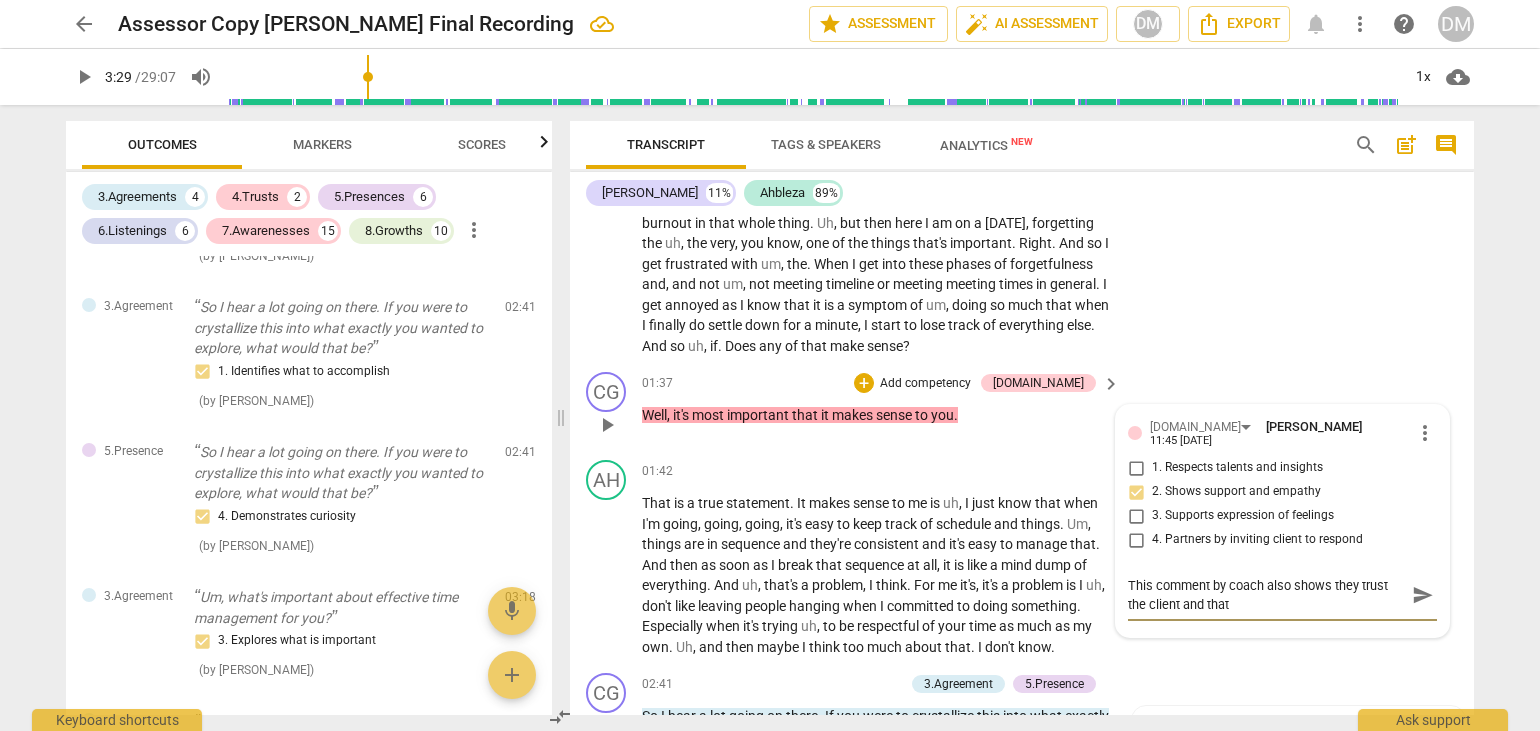 type on "This comment by coach also shows they trust the client and that i" 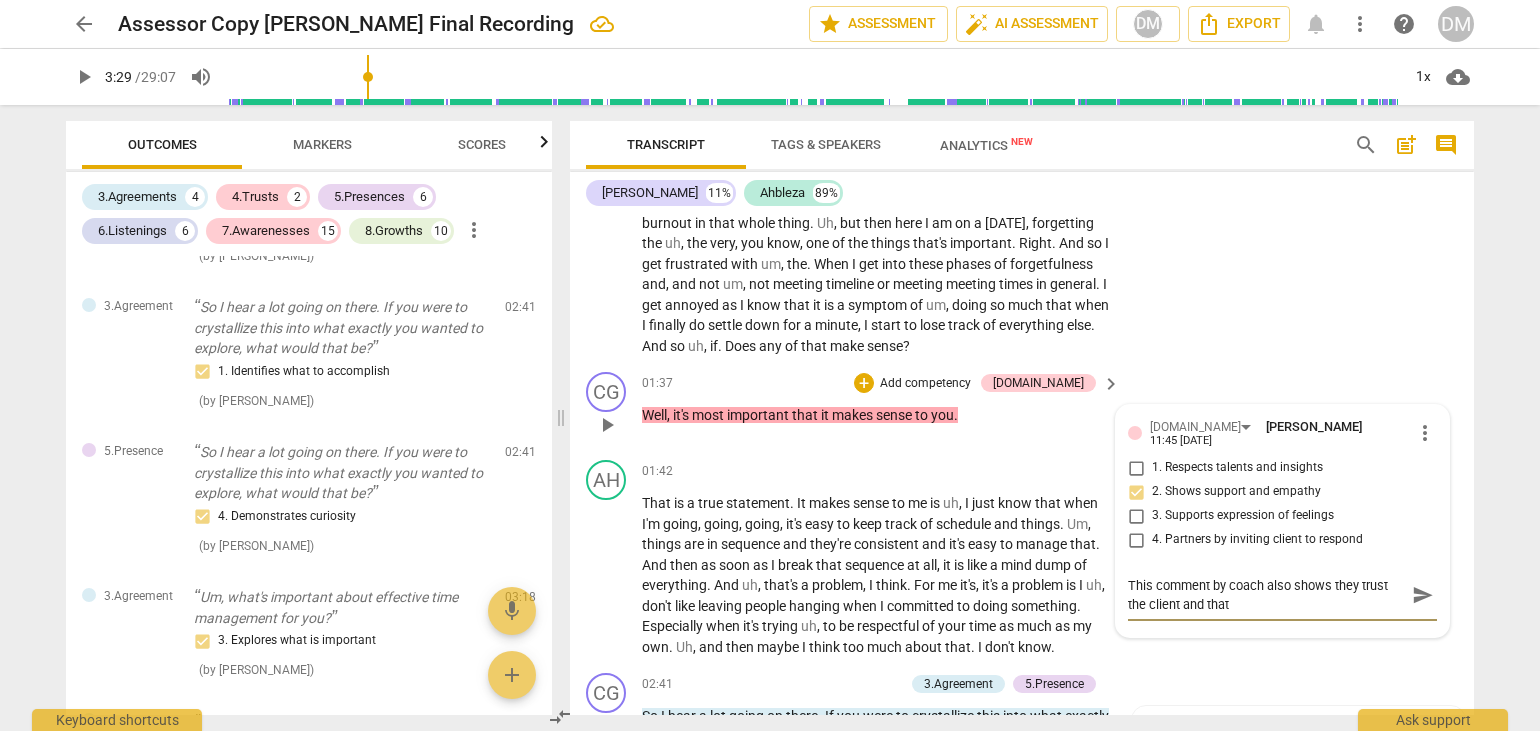 type on "This comment by coach also shows they trust the client and that i" 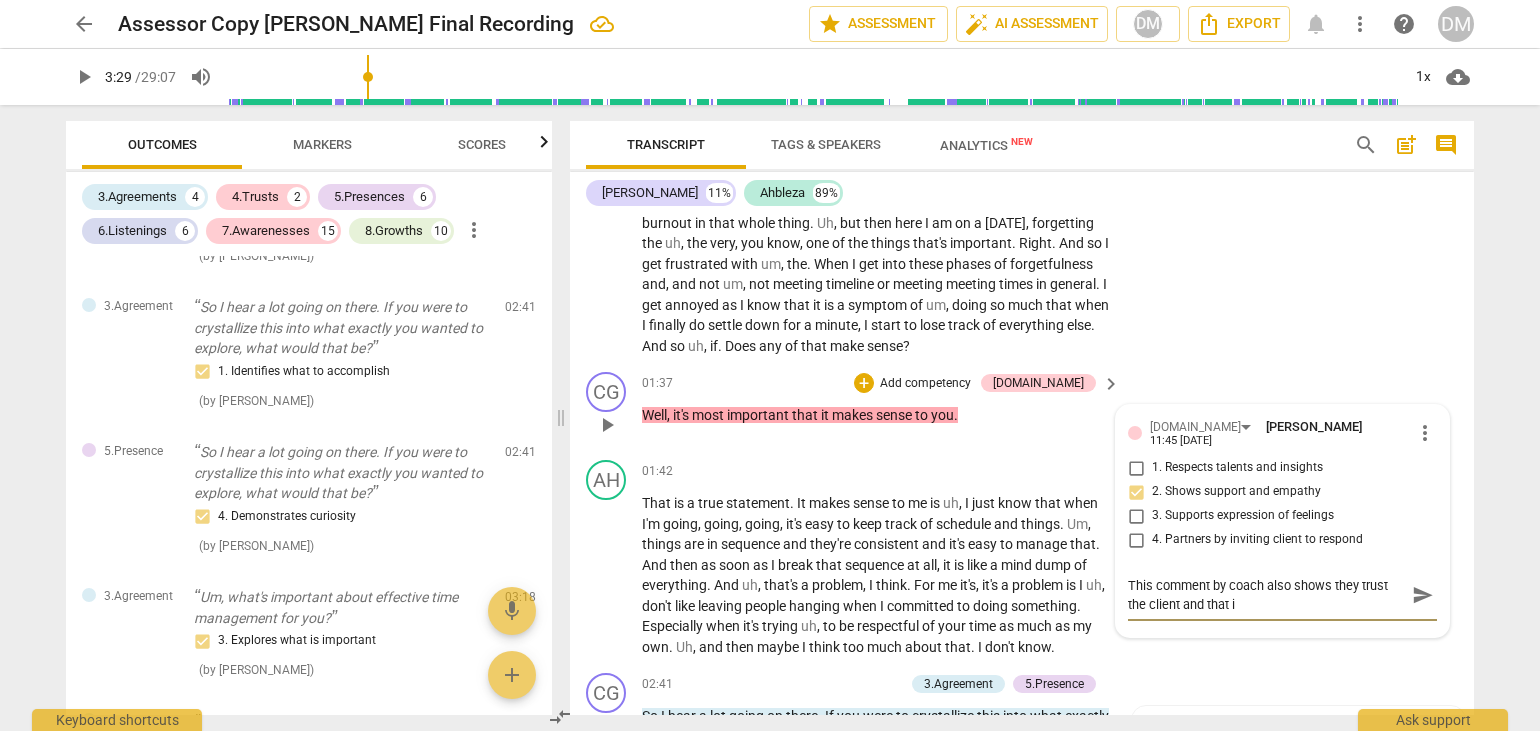 type on "This comment by coach also shows they trust the client and that in" 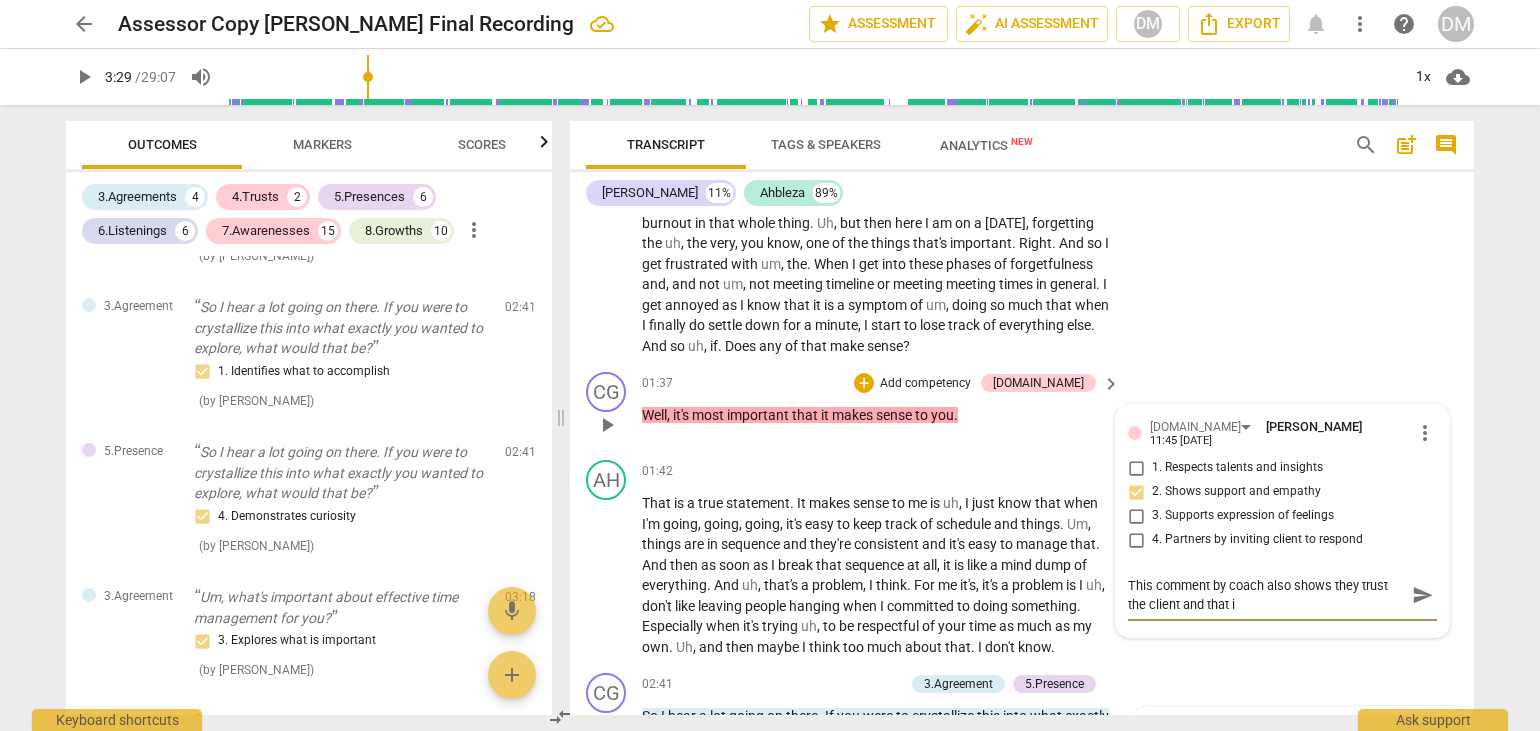 type on "This comment by coach also shows they trust the client and that in" 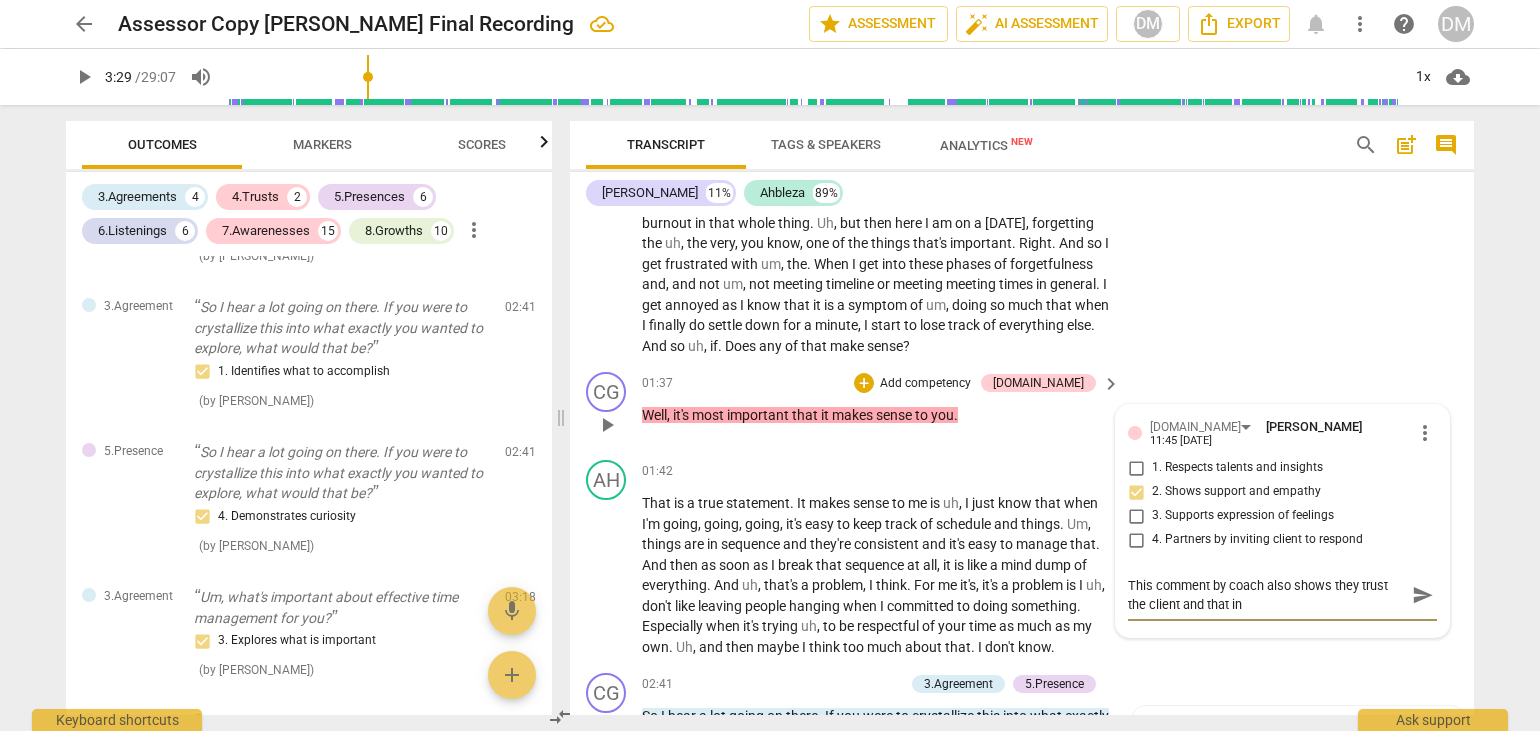 type on "This comment by coach also shows they trust the client and that in" 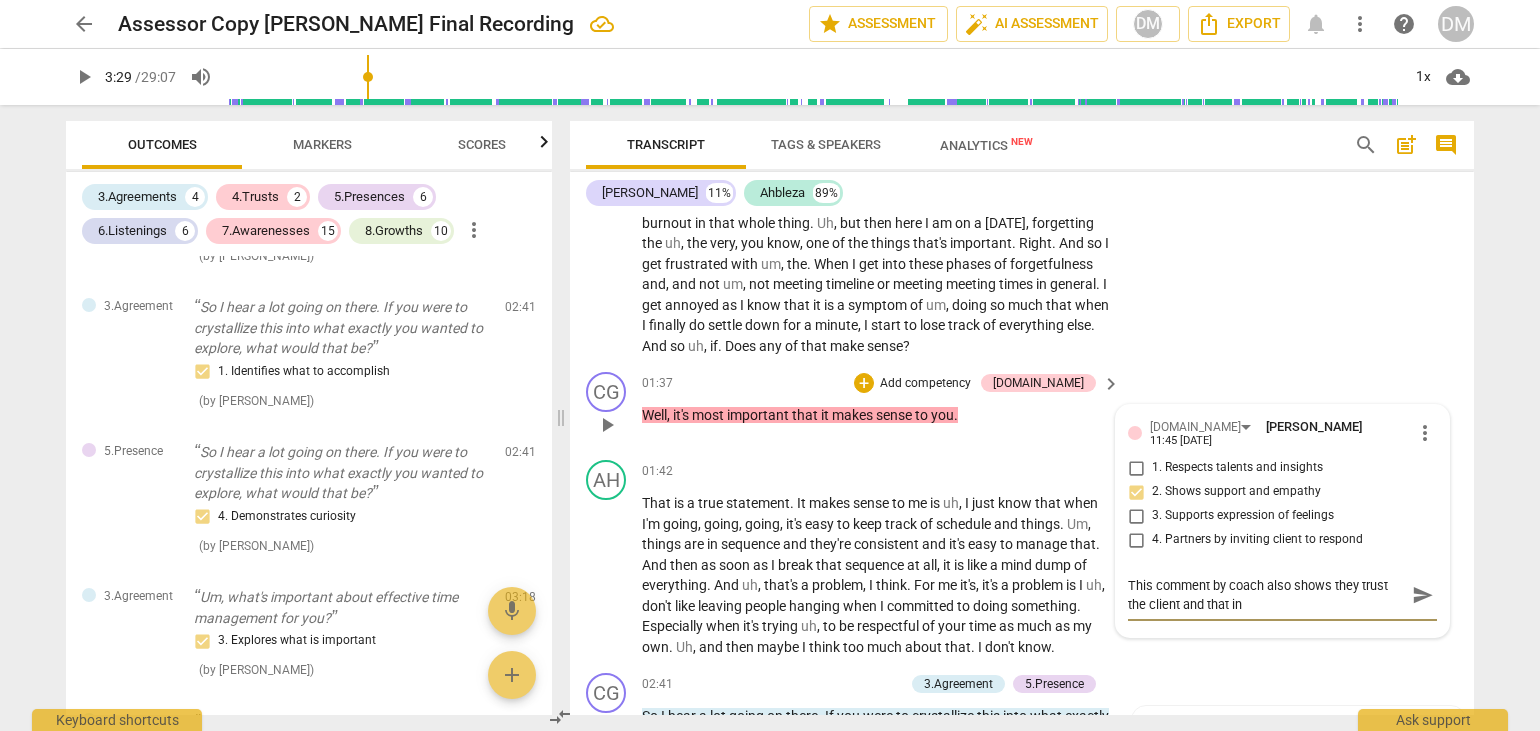 type on "This comment by coach also shows they trust the client and that in" 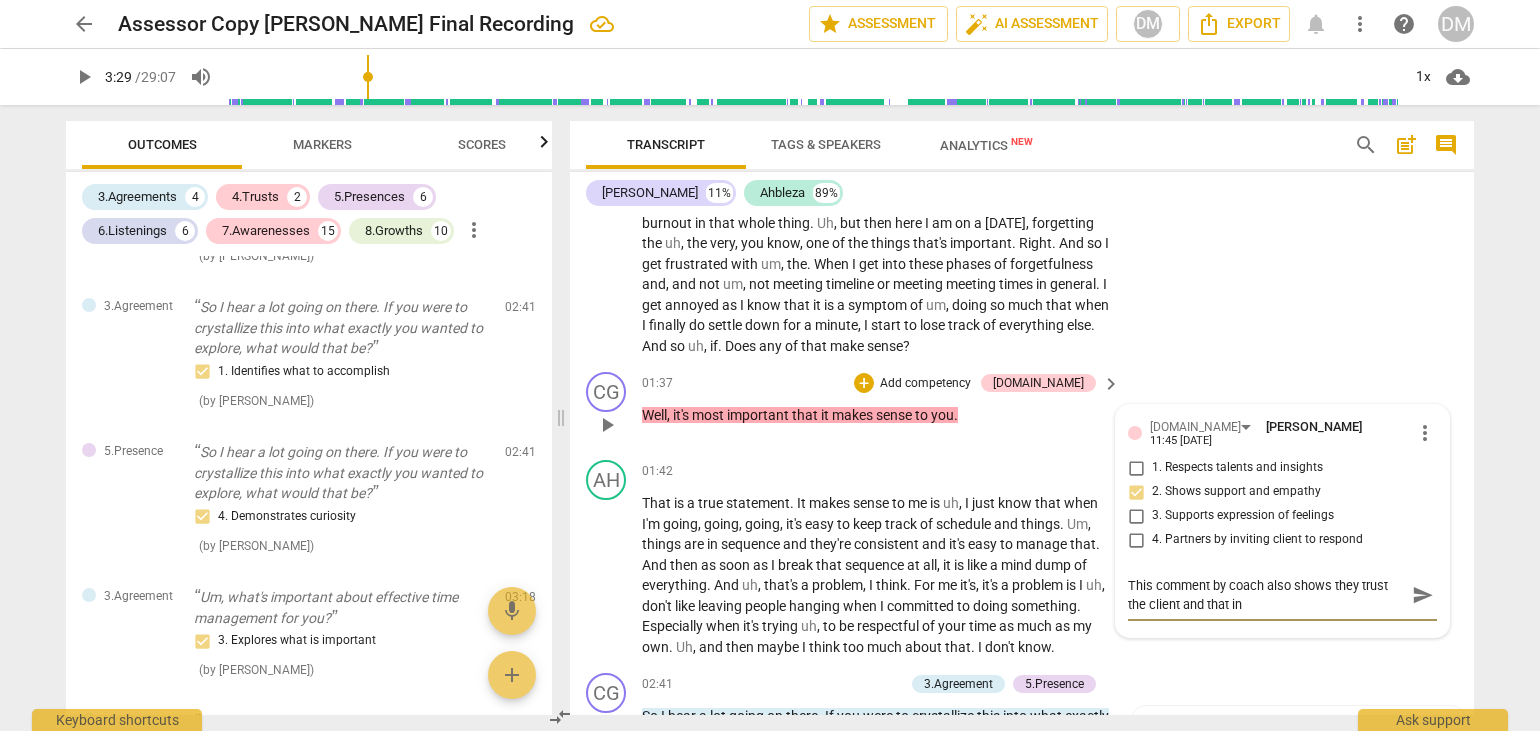 type on "This comment by coach also shows they trust the client and that in t" 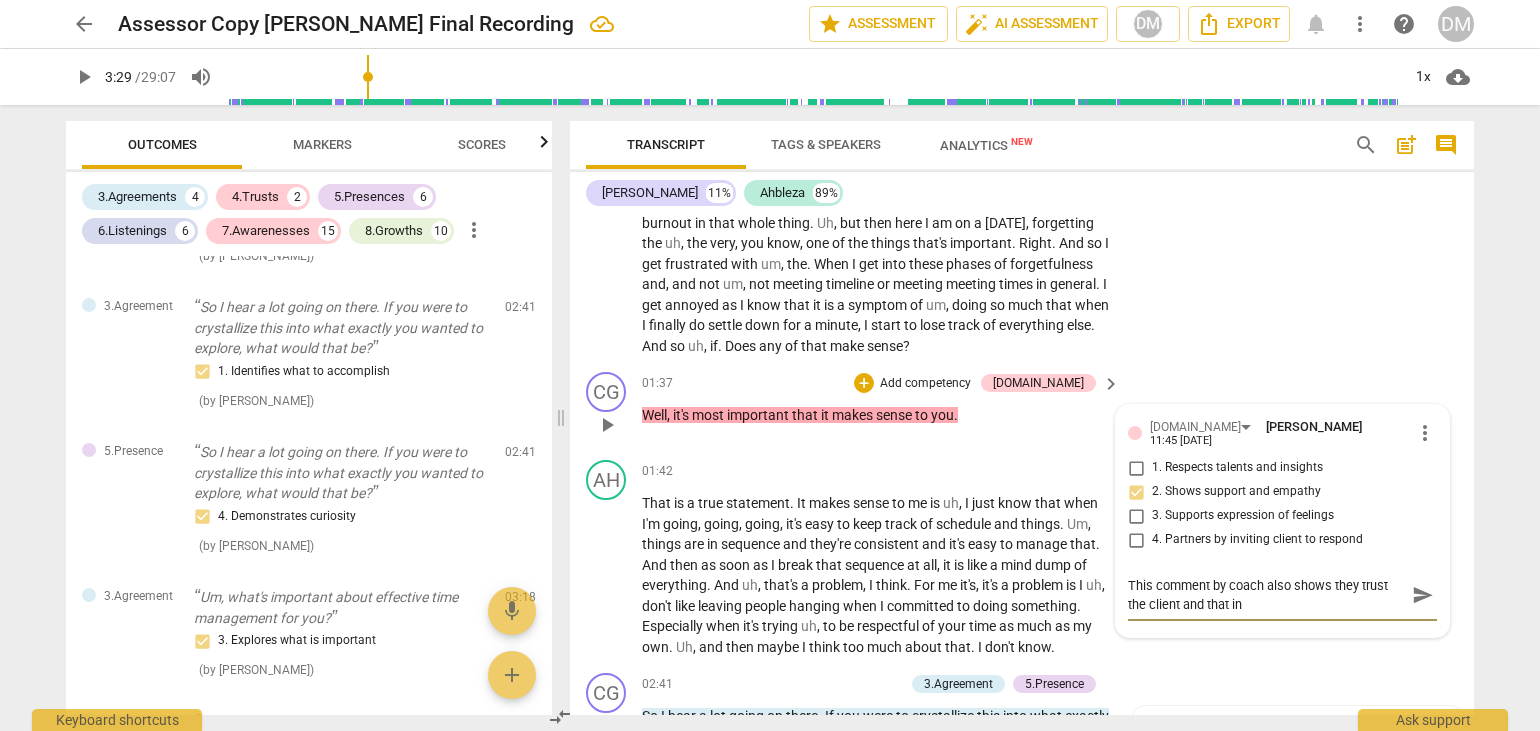 type on "This comment by coach also shows they trust the client and that in t" 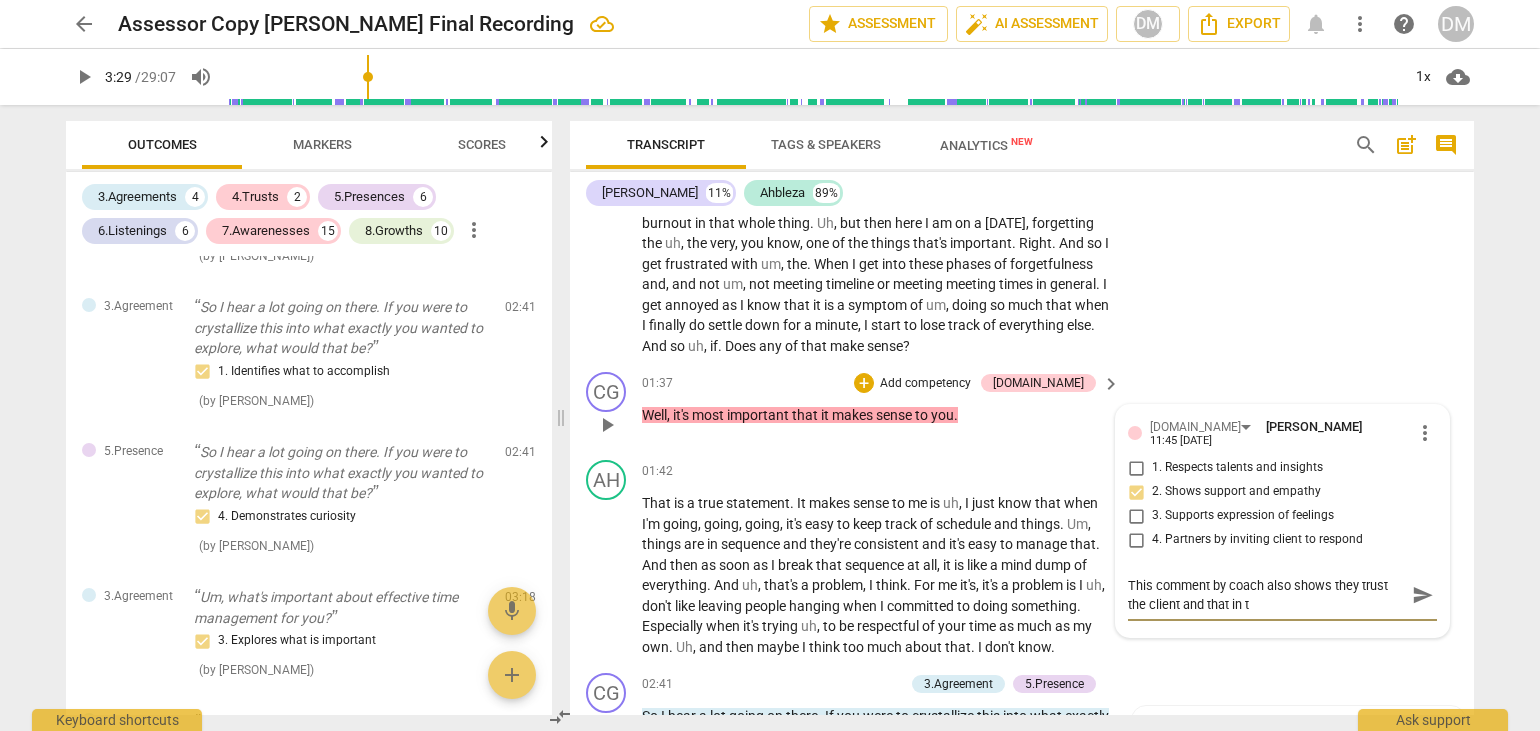 type on "This comment by coach also shows they trust the client and that in tu" 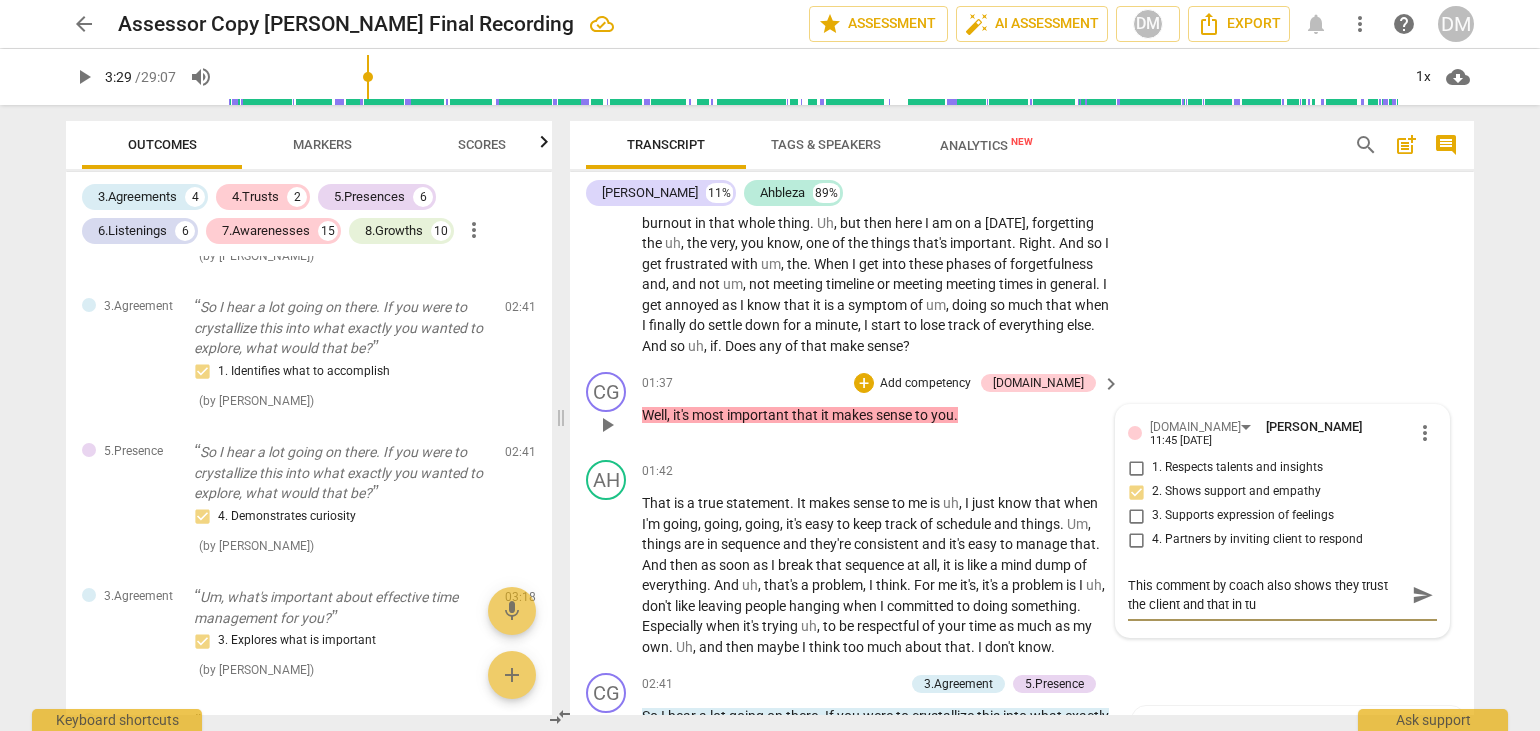 type on "This comment by coach also shows they trust the client and that in tur" 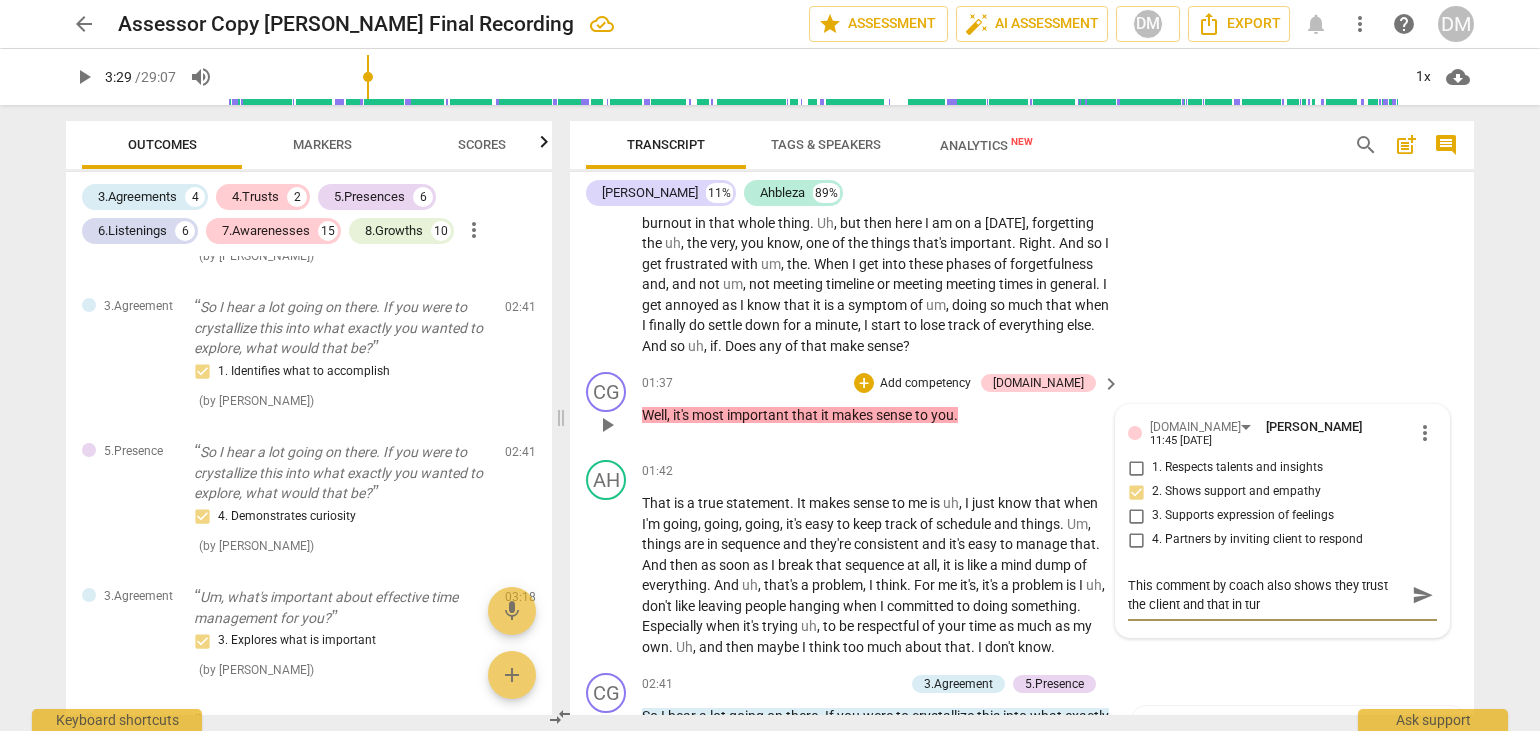 type on "This comment by coach also shows they trust the client and that in turn" 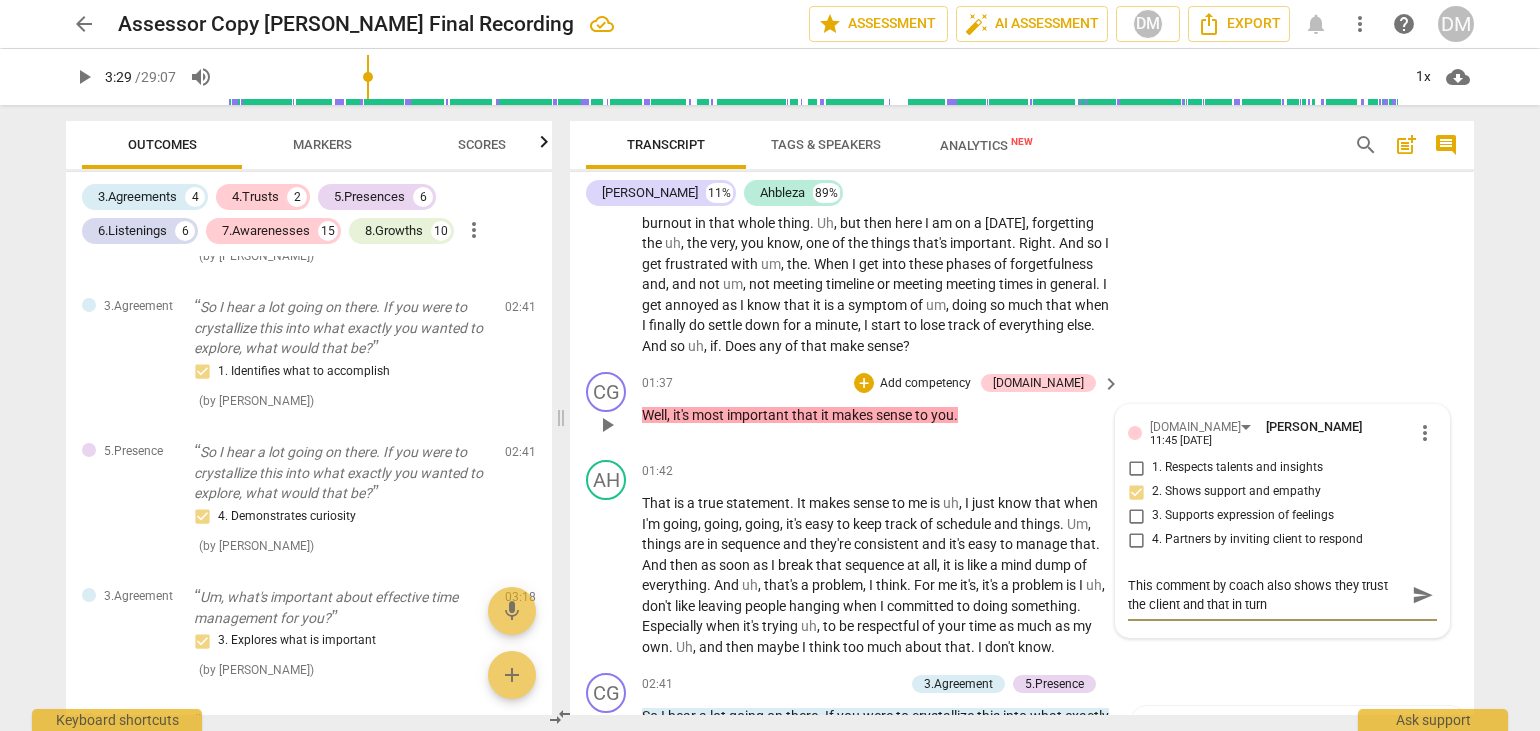 type on "This comment by coach also shows they trust the client and that in turn," 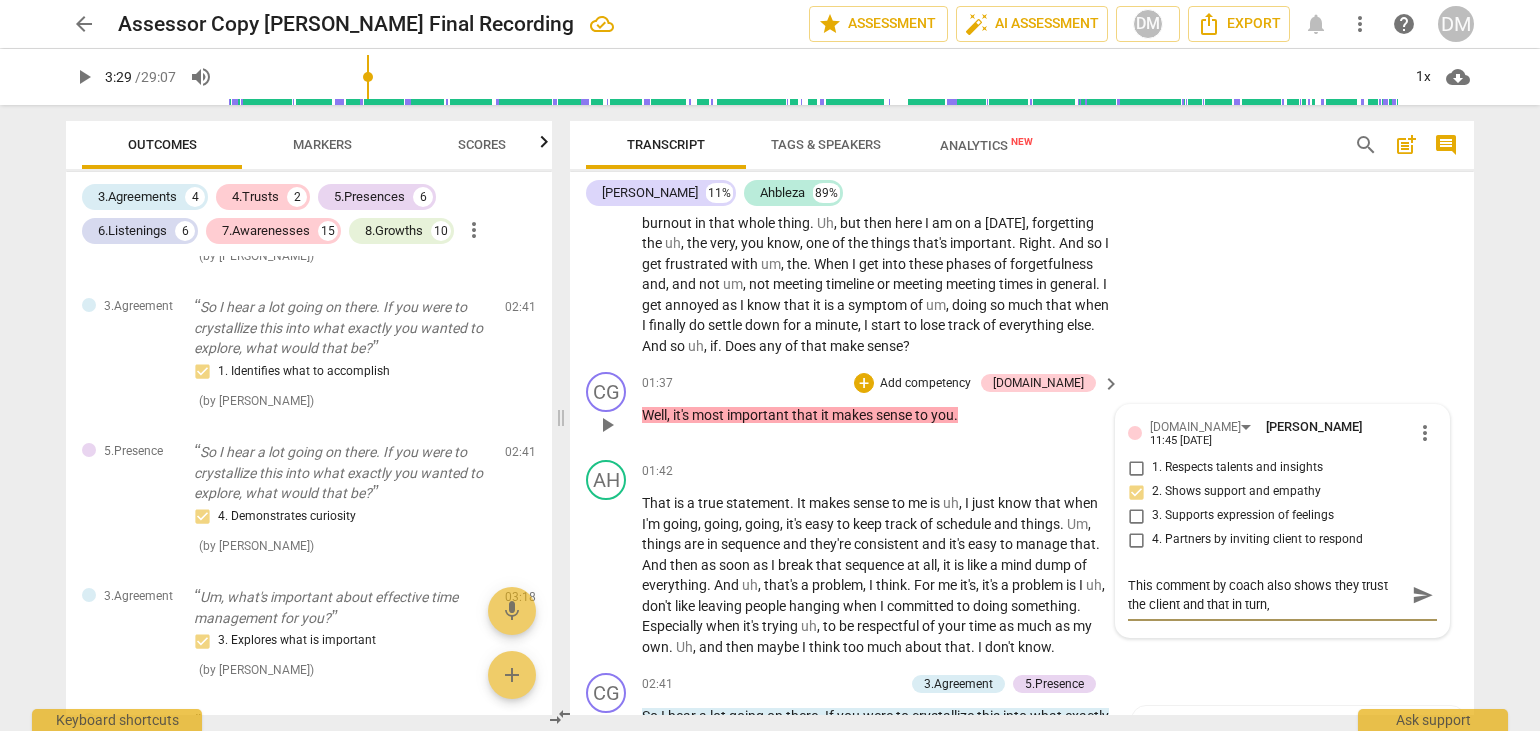 type on "This comment by coach also shows they trust the client and that in turn," 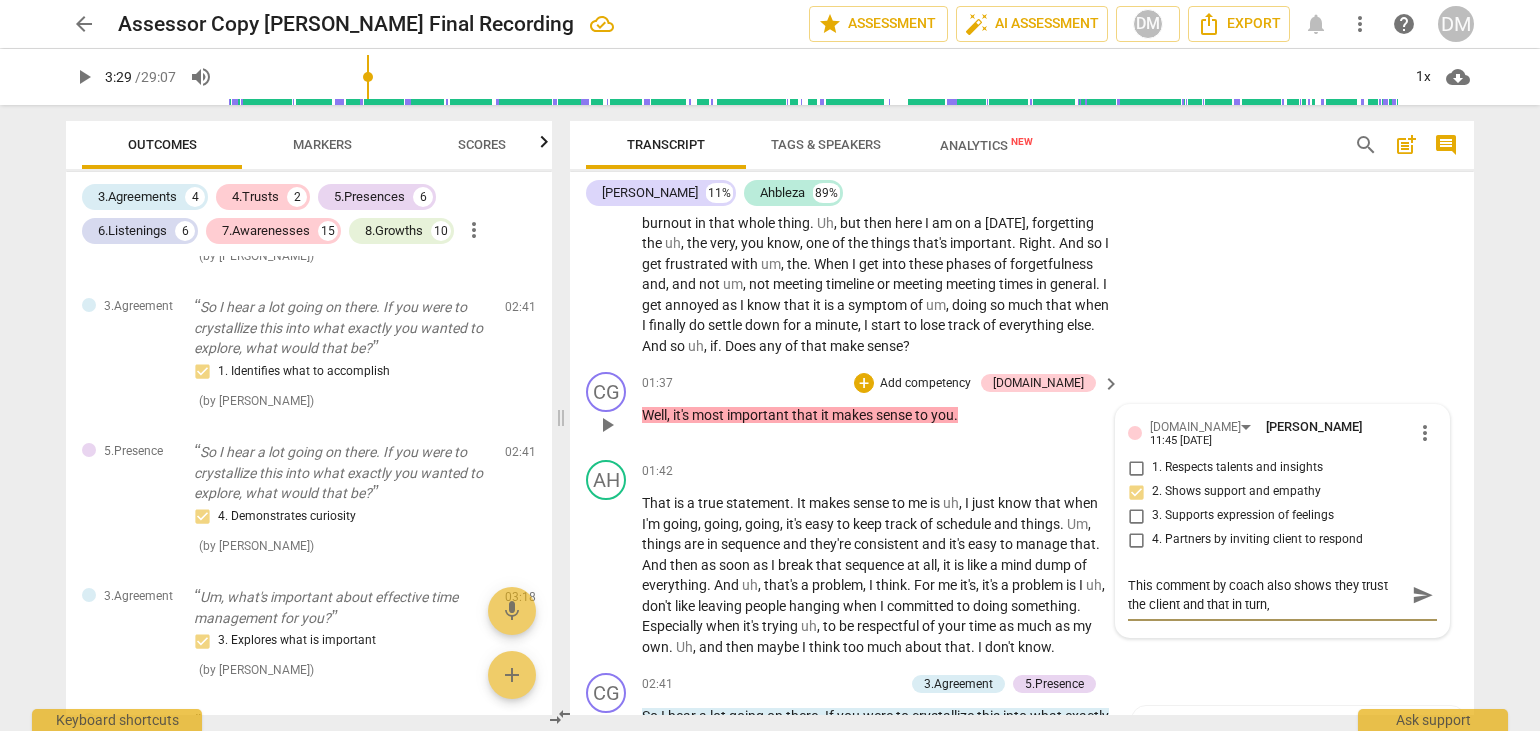 type on "This comment by coach also shows they trust the client and that in turn, m" 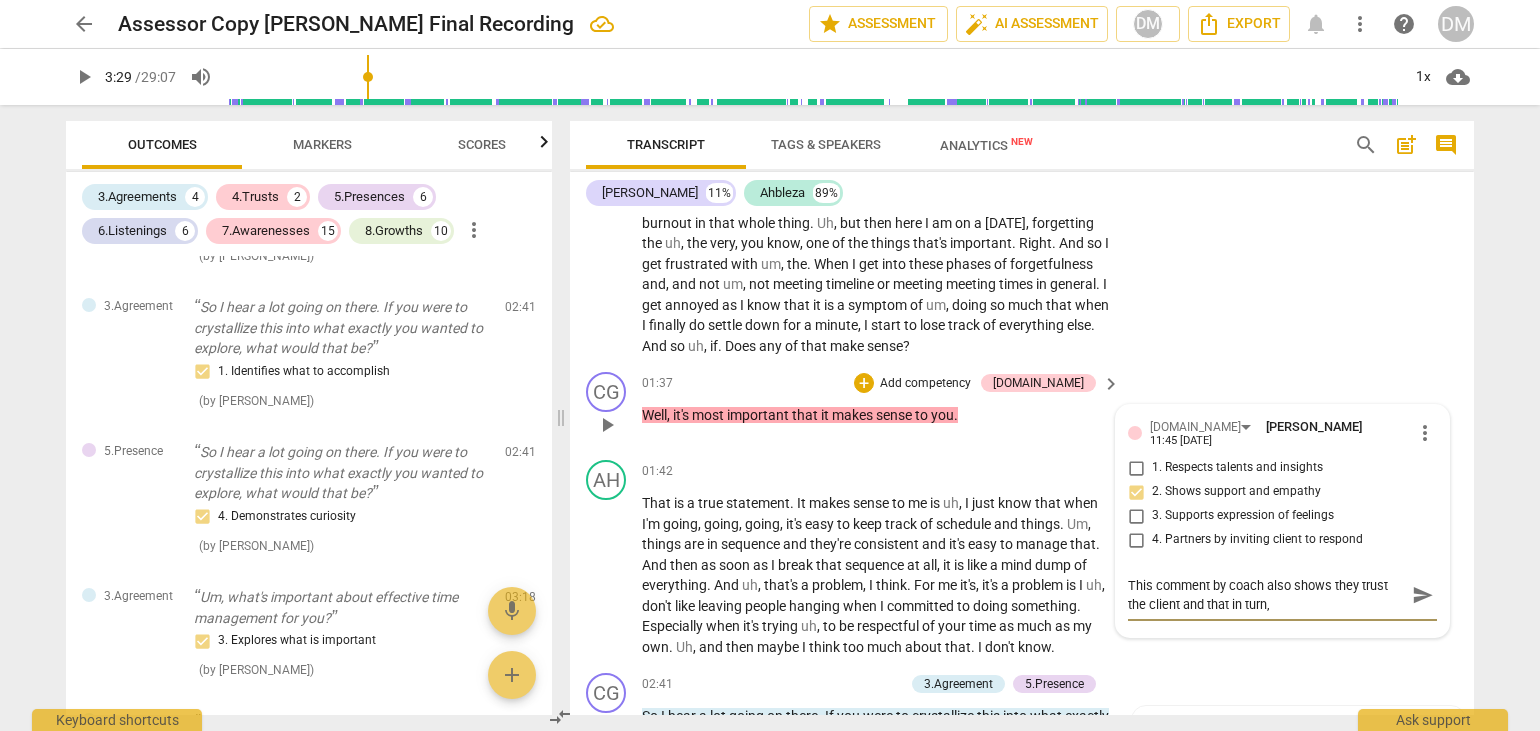 type on "This comment by coach also shows they trust the client and that in turn, m" 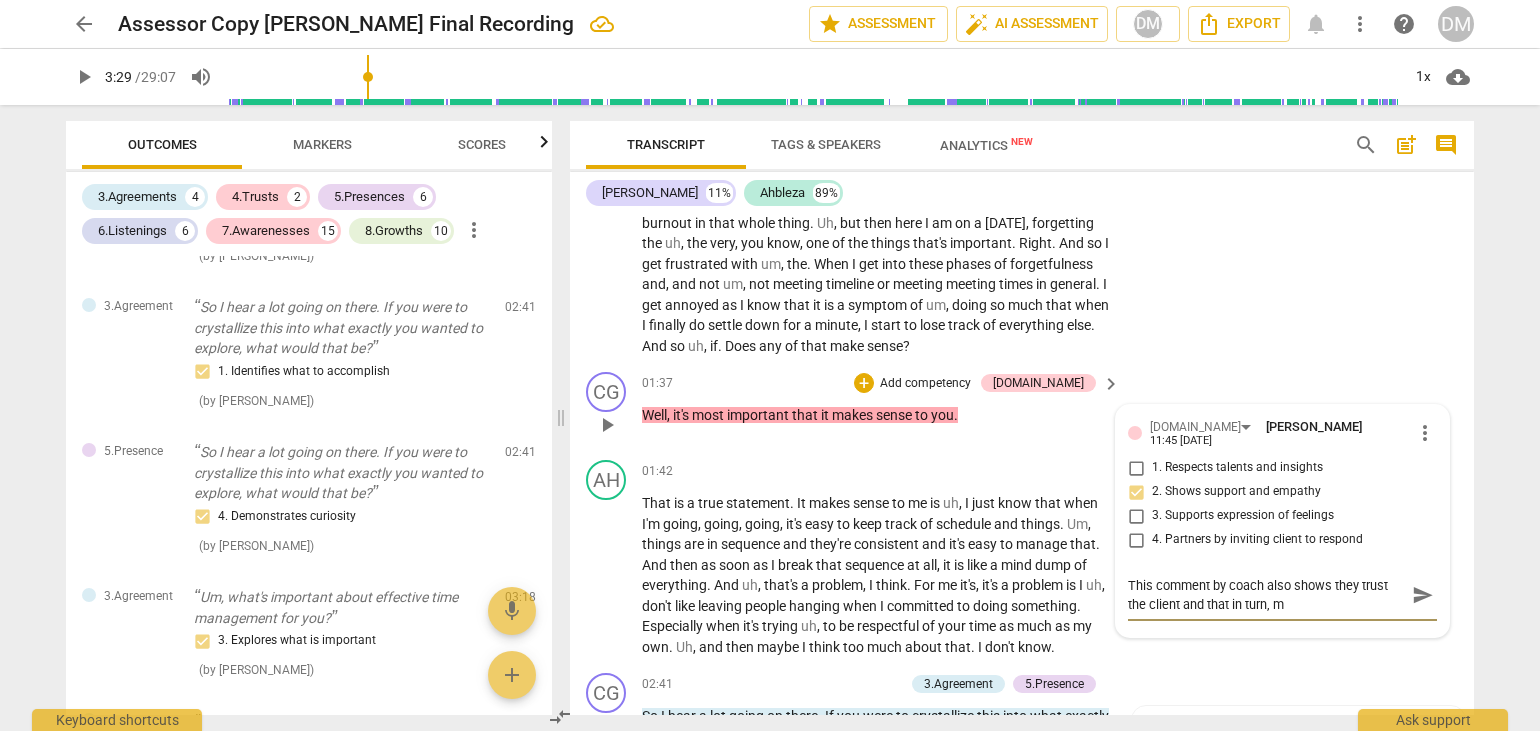 type on "This comment by coach also shows they trust the client and that in turn, ma" 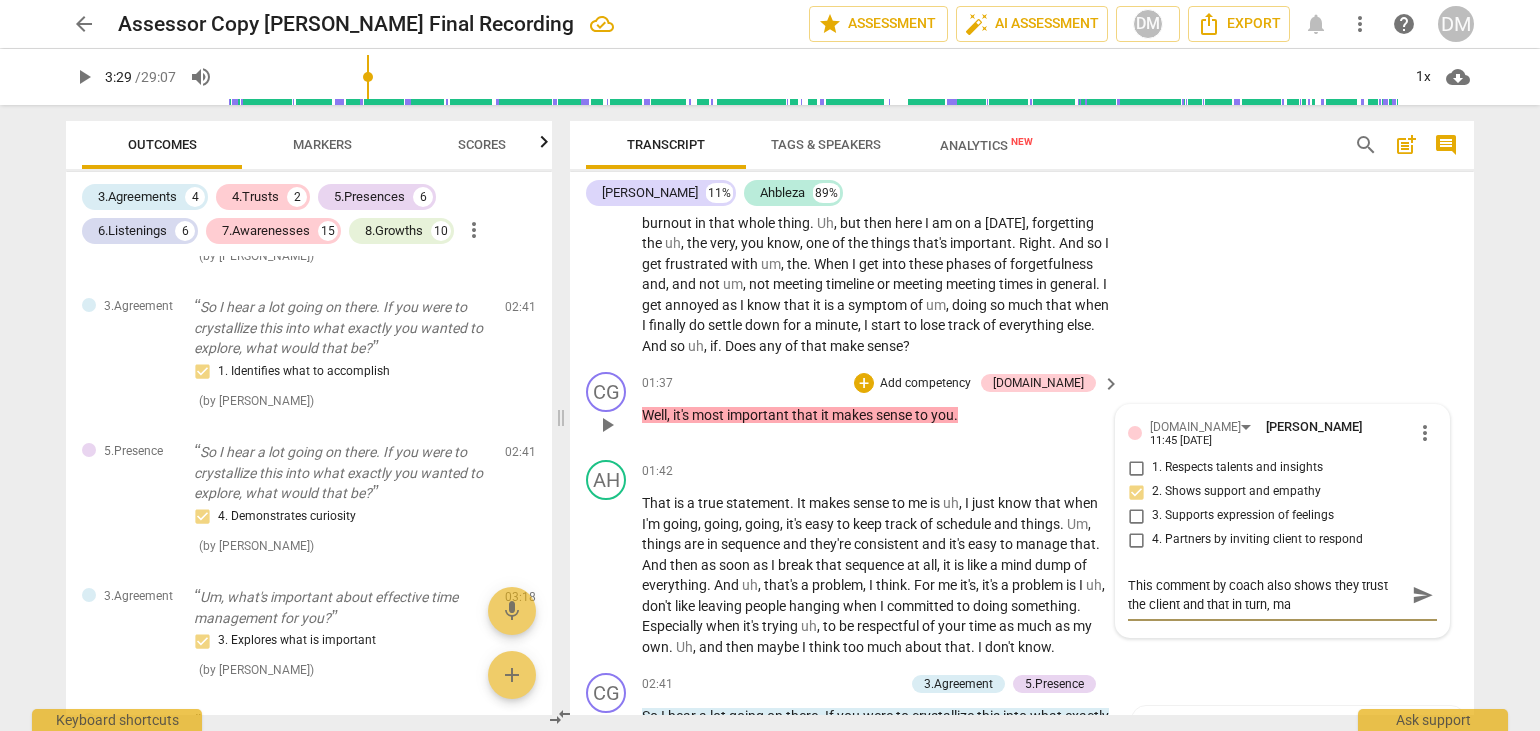 type on "This comment by coach also shows they trust the client and that in turn, mak" 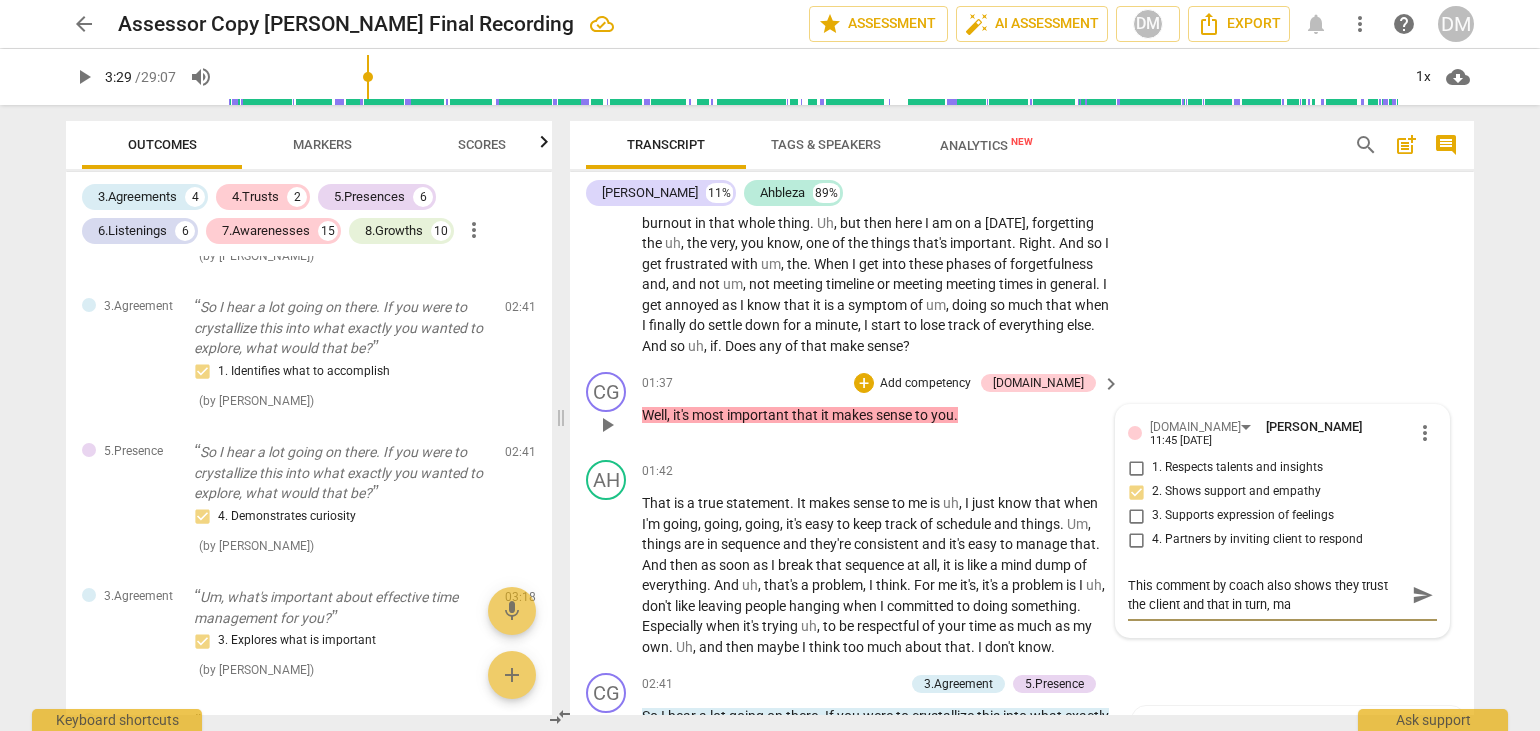type on "This comment by coach also shows they trust the client and that in turn, mak" 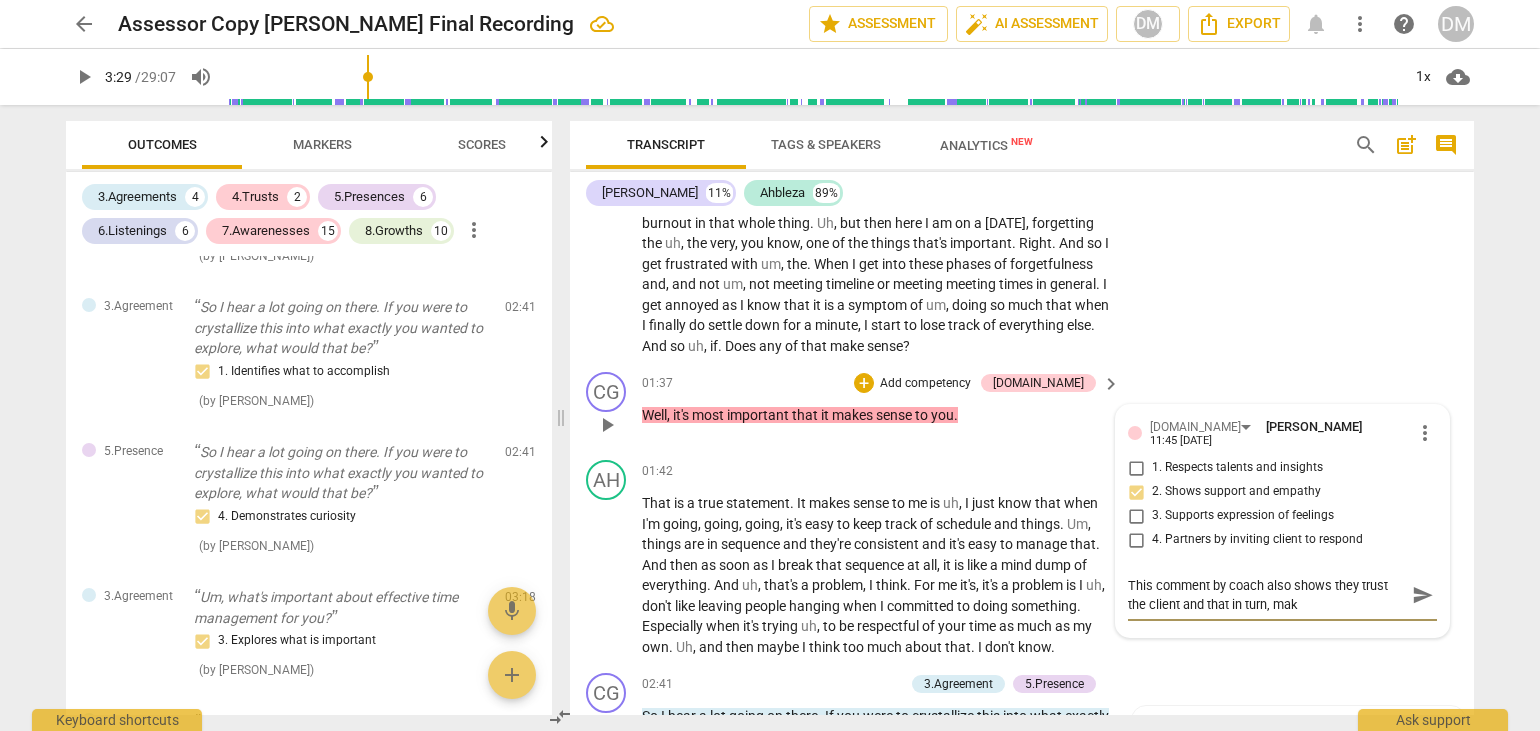 type on "This comment by coach also shows they trust the client and that in turn, make" 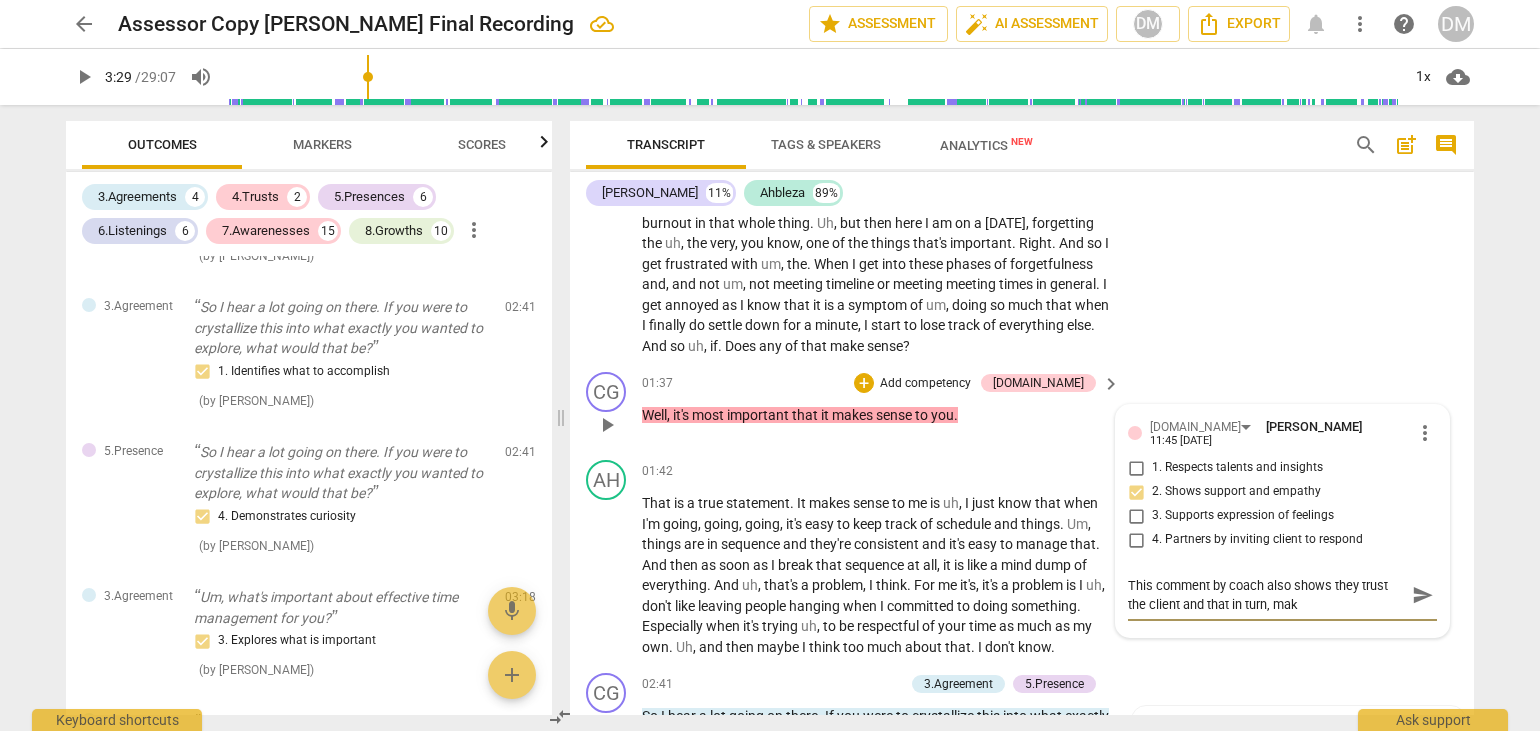 type on "This comment by coach also shows they trust the client and that in turn, make" 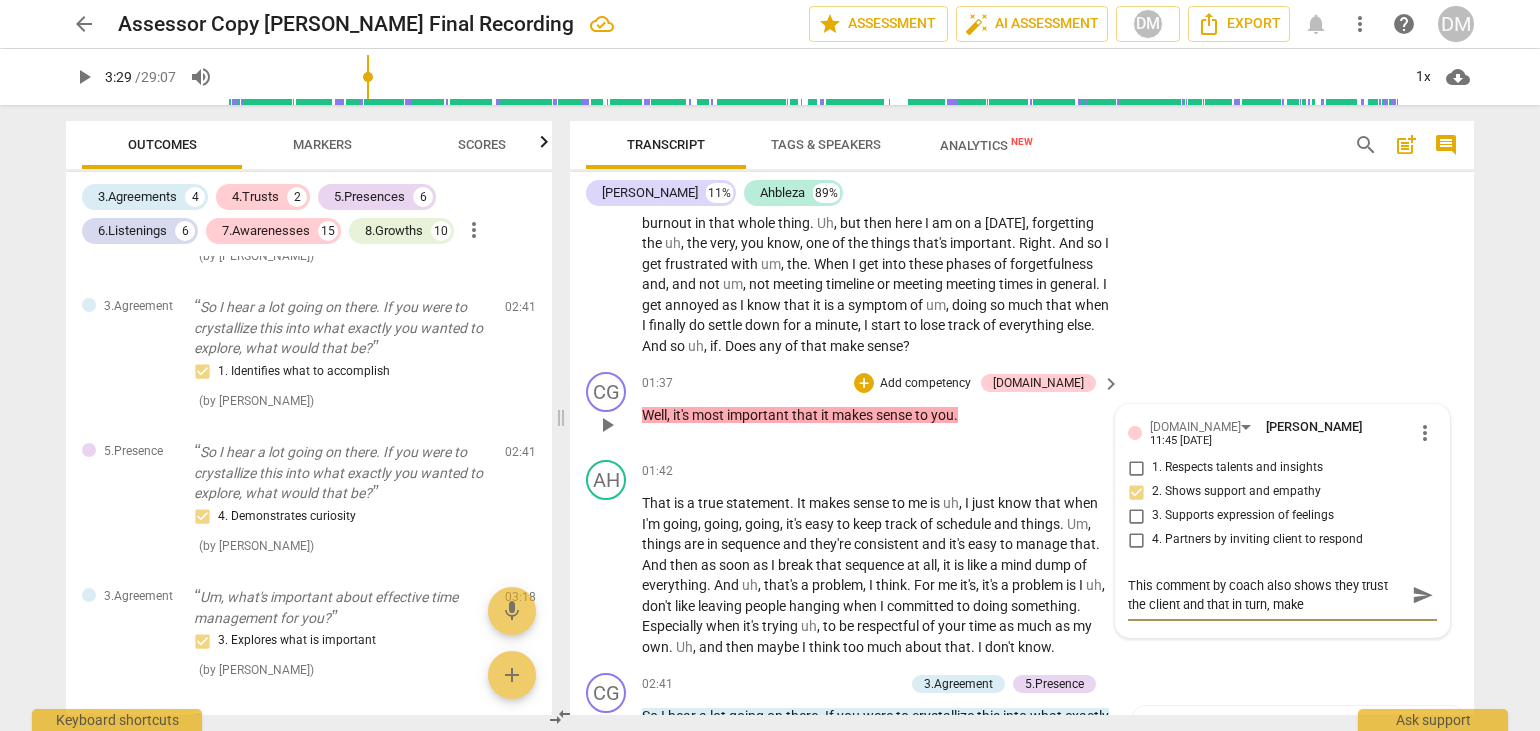 type on "This comment by coach also shows they trust the client and that in turn, makes" 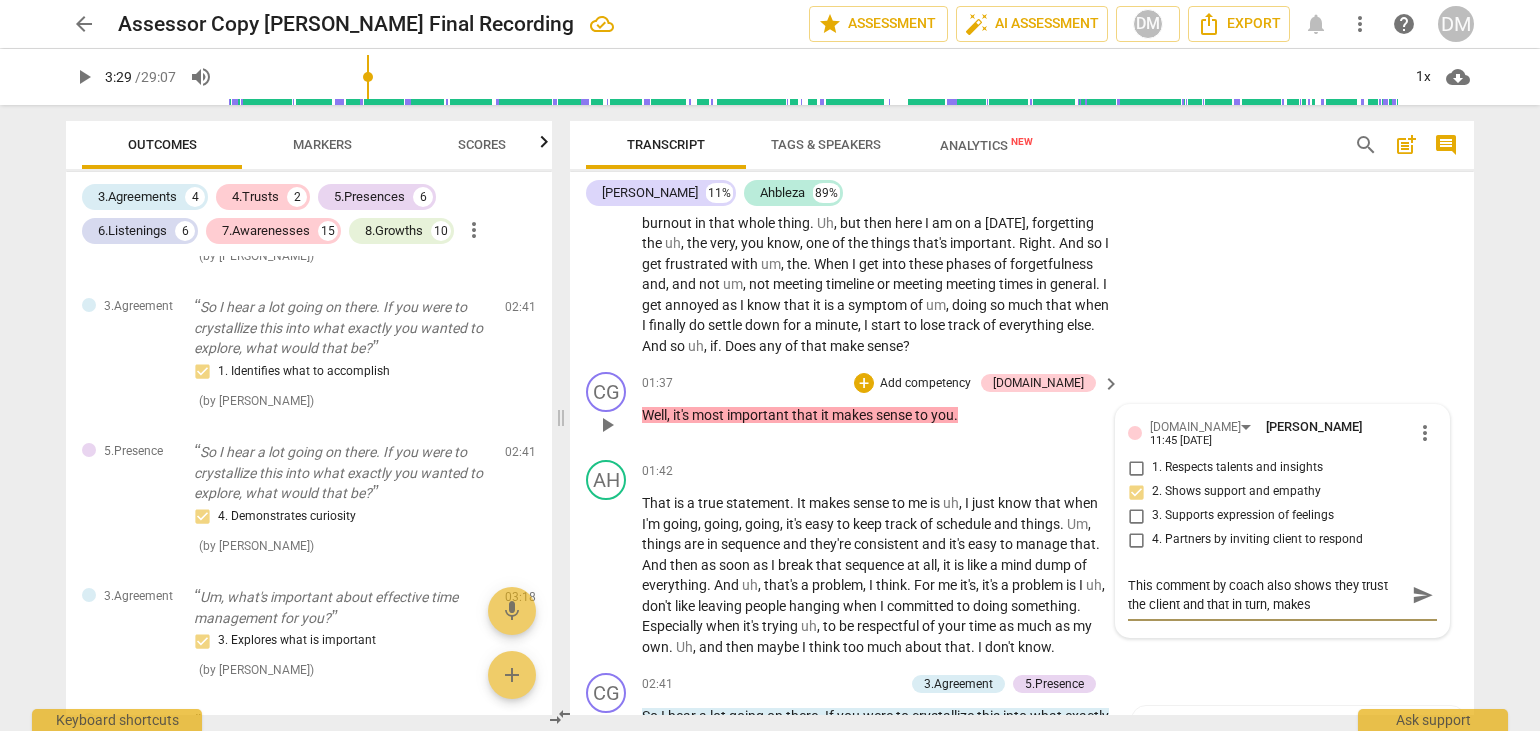 type on "This comment by coach also shows they trust the client and that in turn, makes" 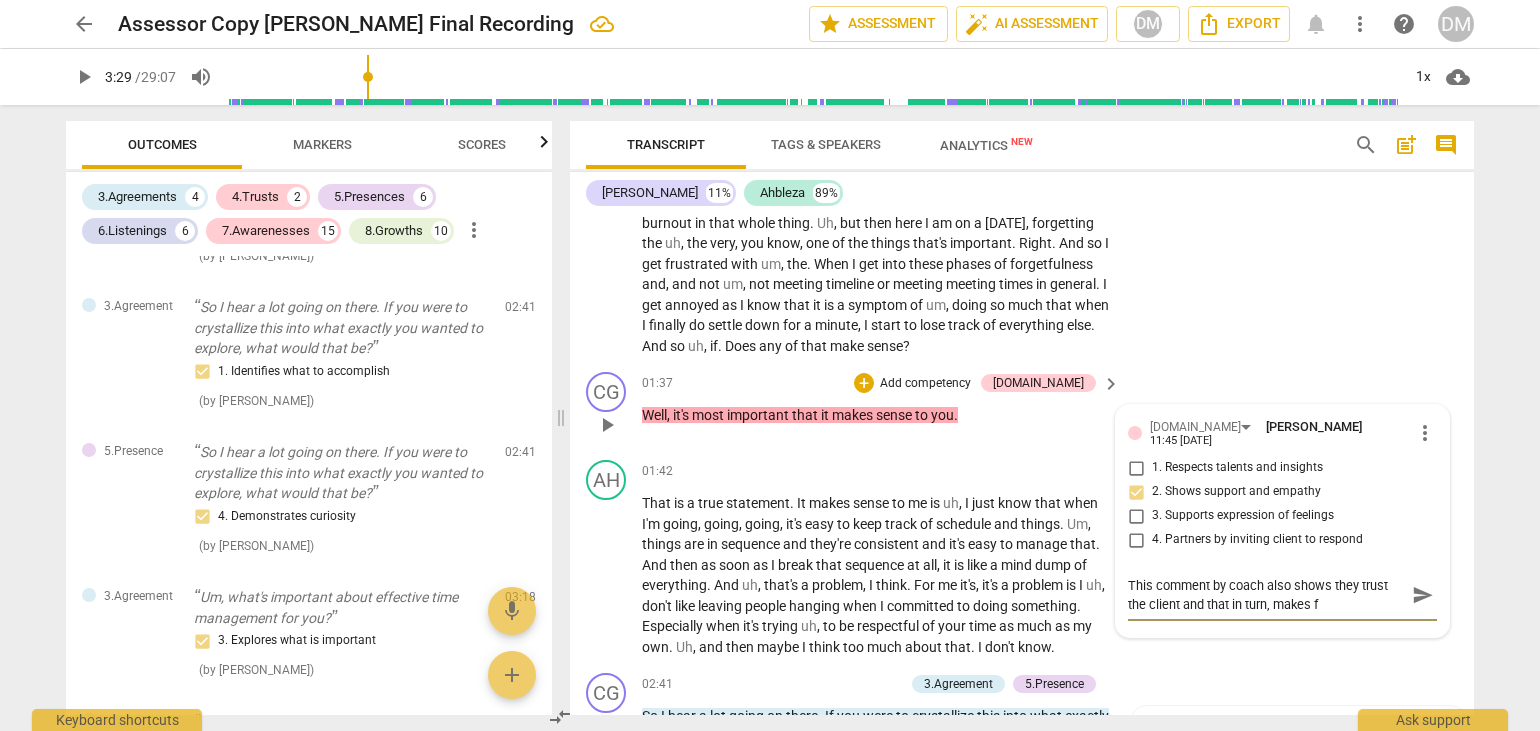 type on "This comment by coach also shows they trust the client and that in turn, makes fo" 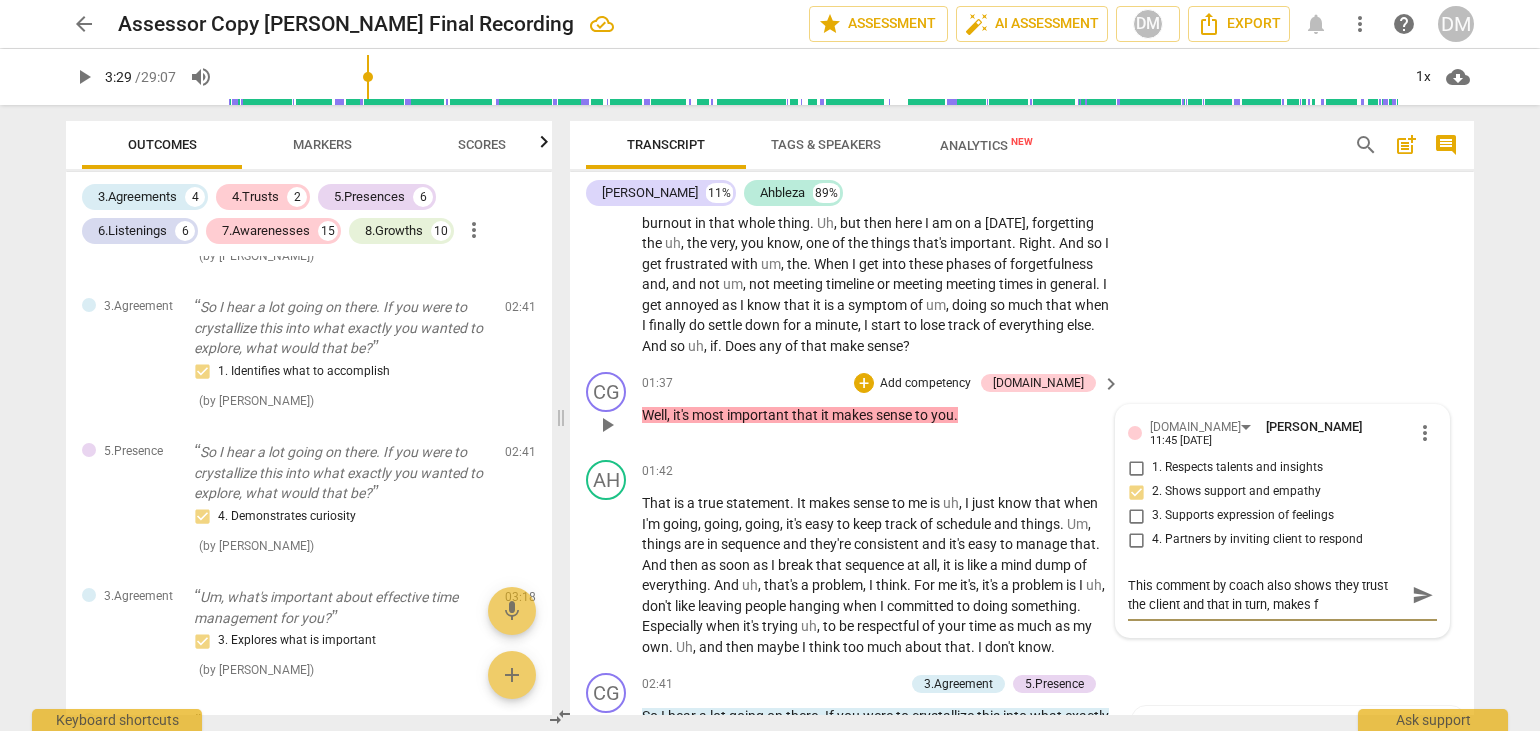 type on "This comment by coach also shows they trust the client and that in turn, makes fo" 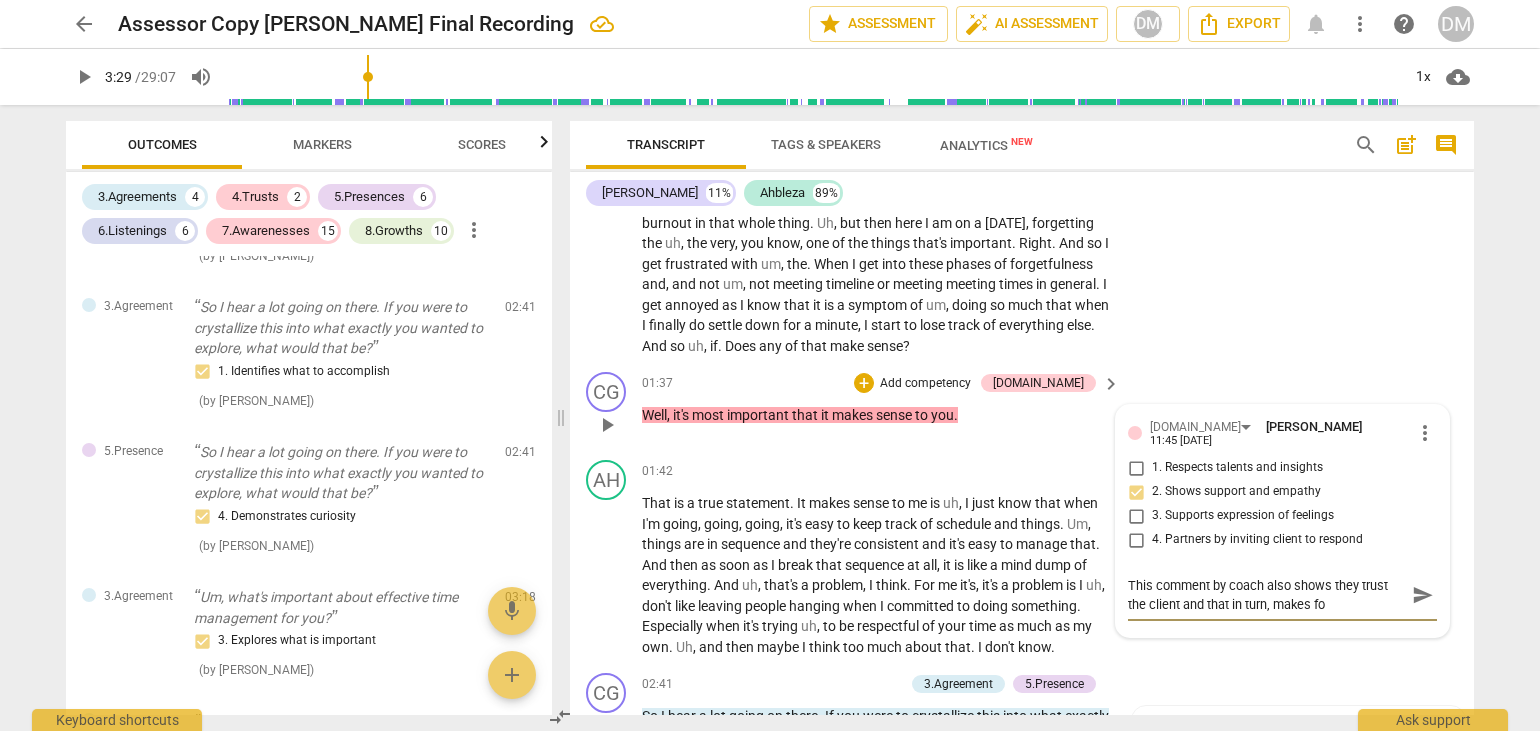 type on "This comment by coach also shows they trust the client and that in turn, makes for" 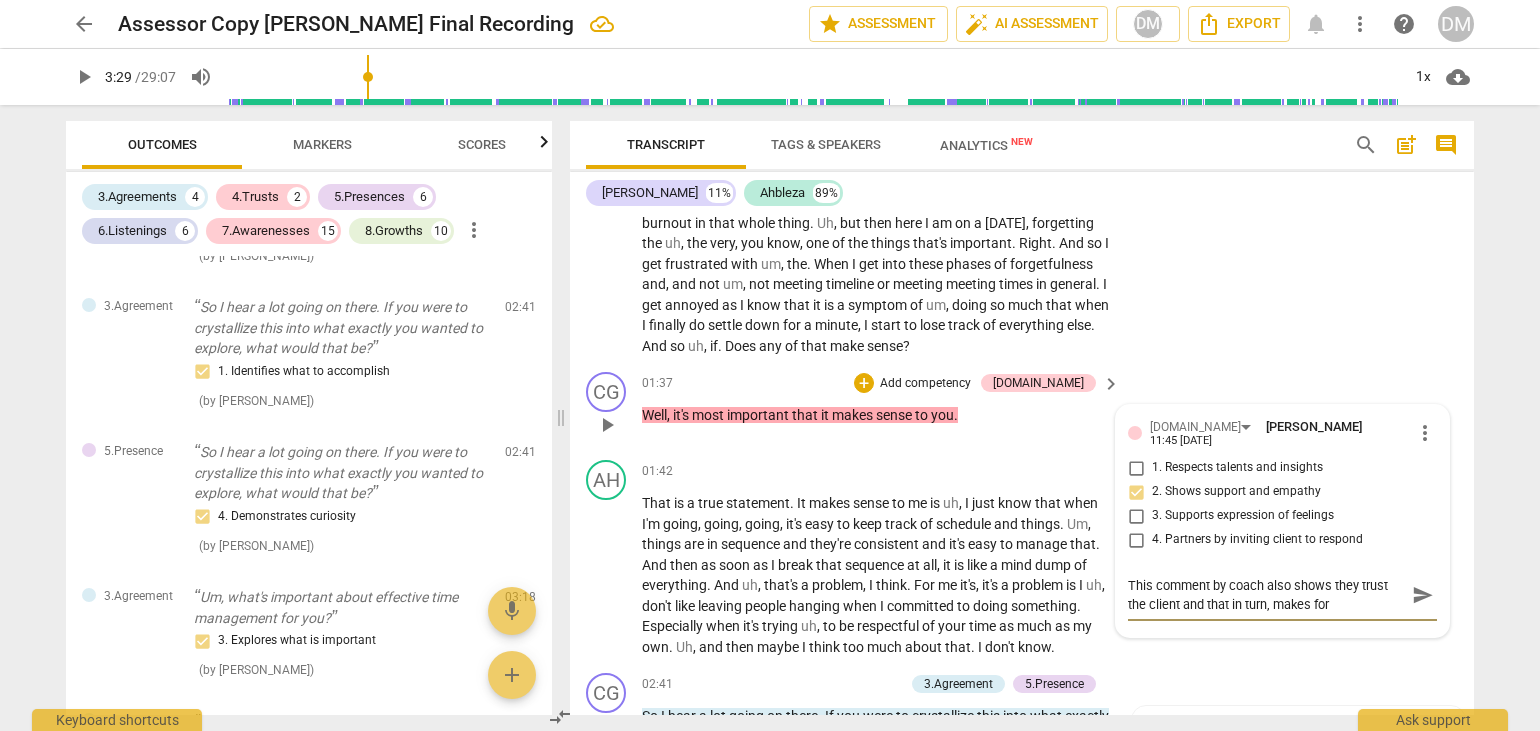 type on "This comment by coach also shows they trust the client and that in turn, makes for" 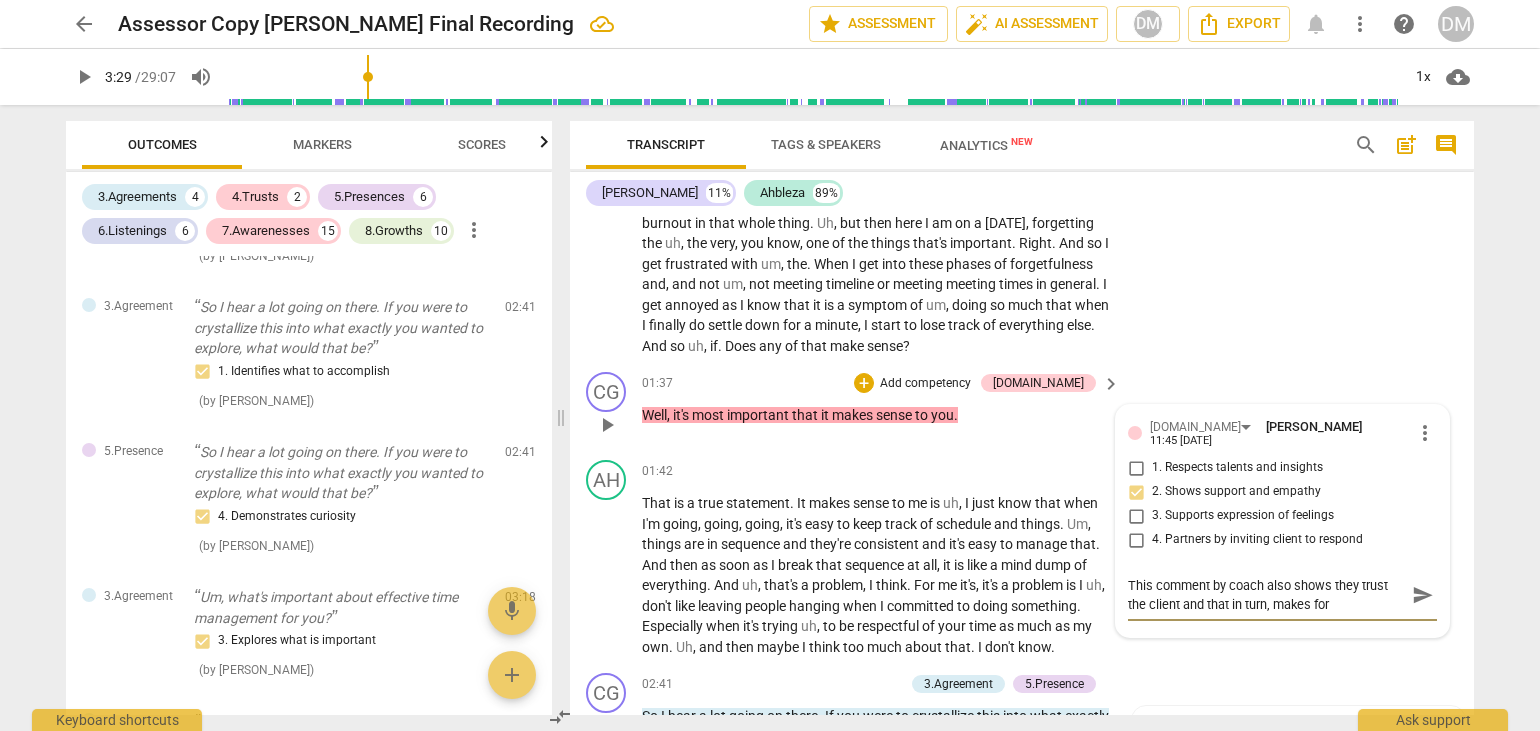 type on "This comment by coach also shows they trust the client and that in turn, makes for a" 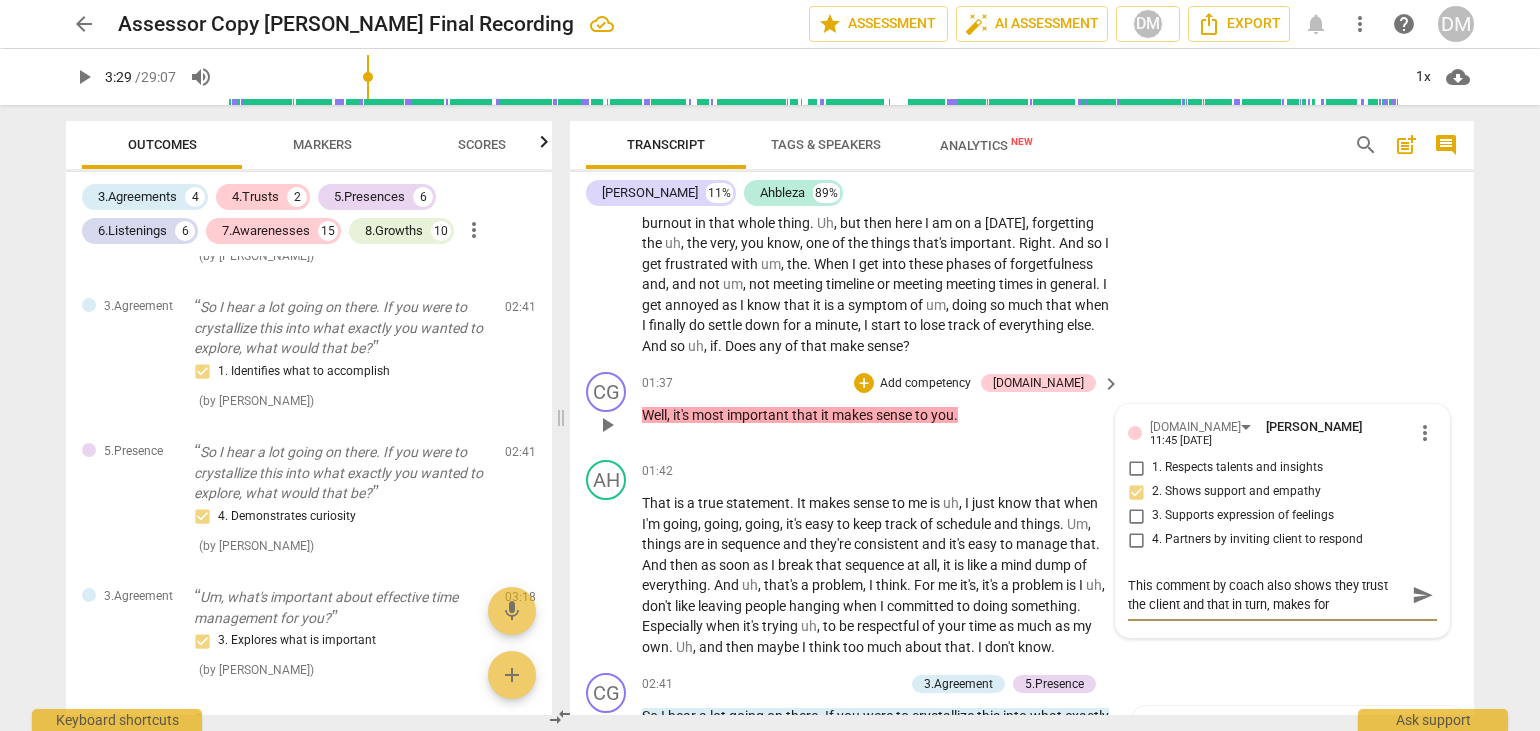 type on "This comment by coach also shows they trust the client and that in turn, makes for a" 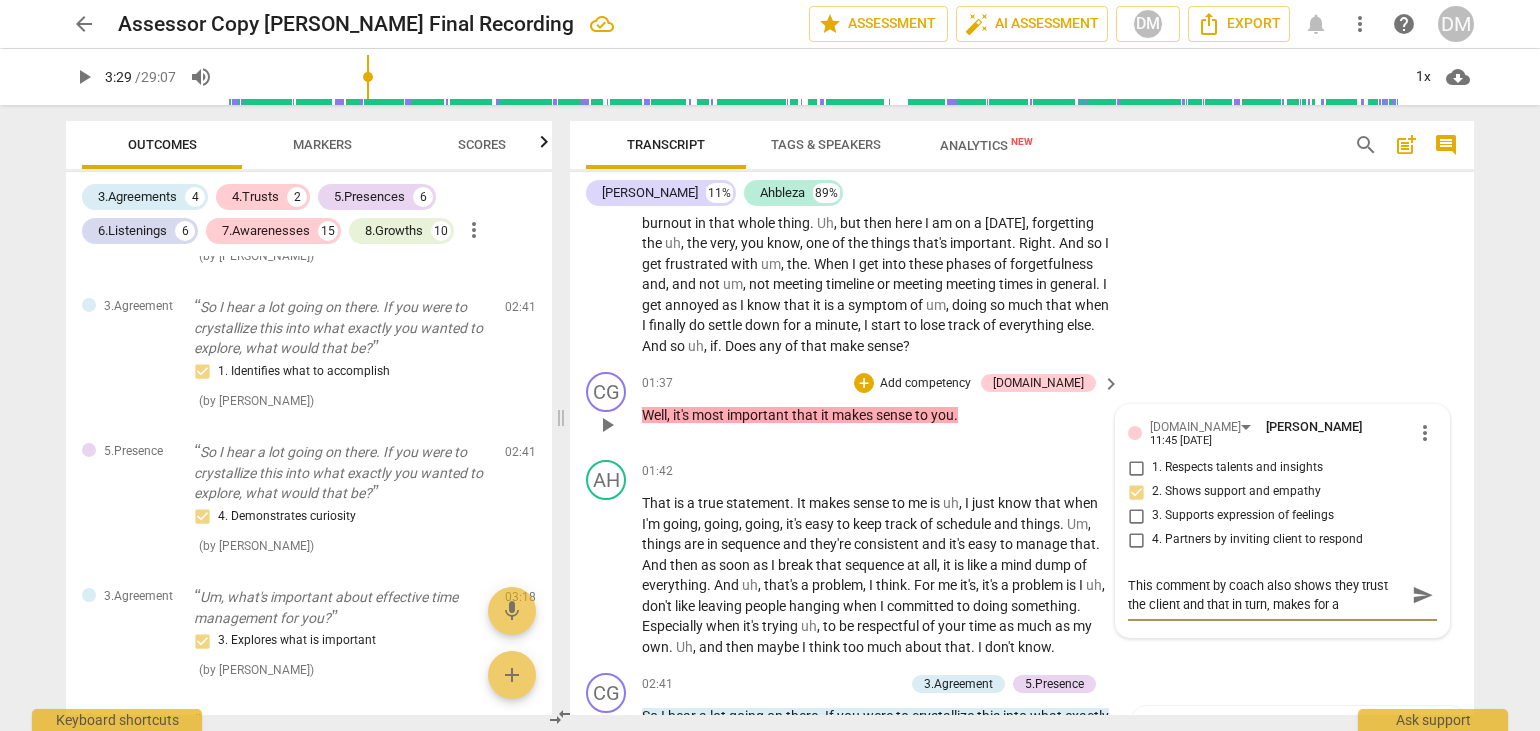type on "This comment by coach also shows they trust the client and that in turn, makes for a" 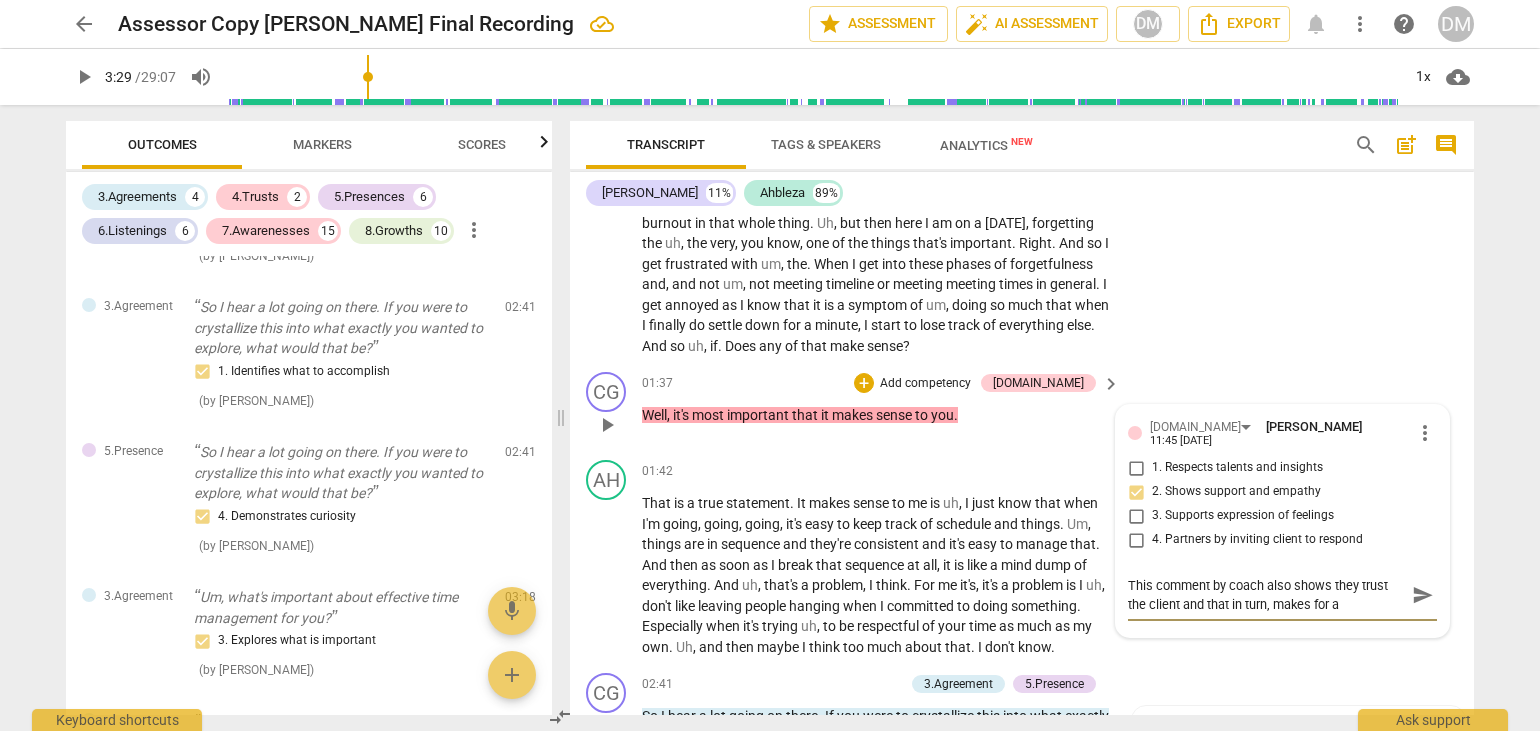 type on "This comment by coach also shows they trust the client and that in turn, makes for a" 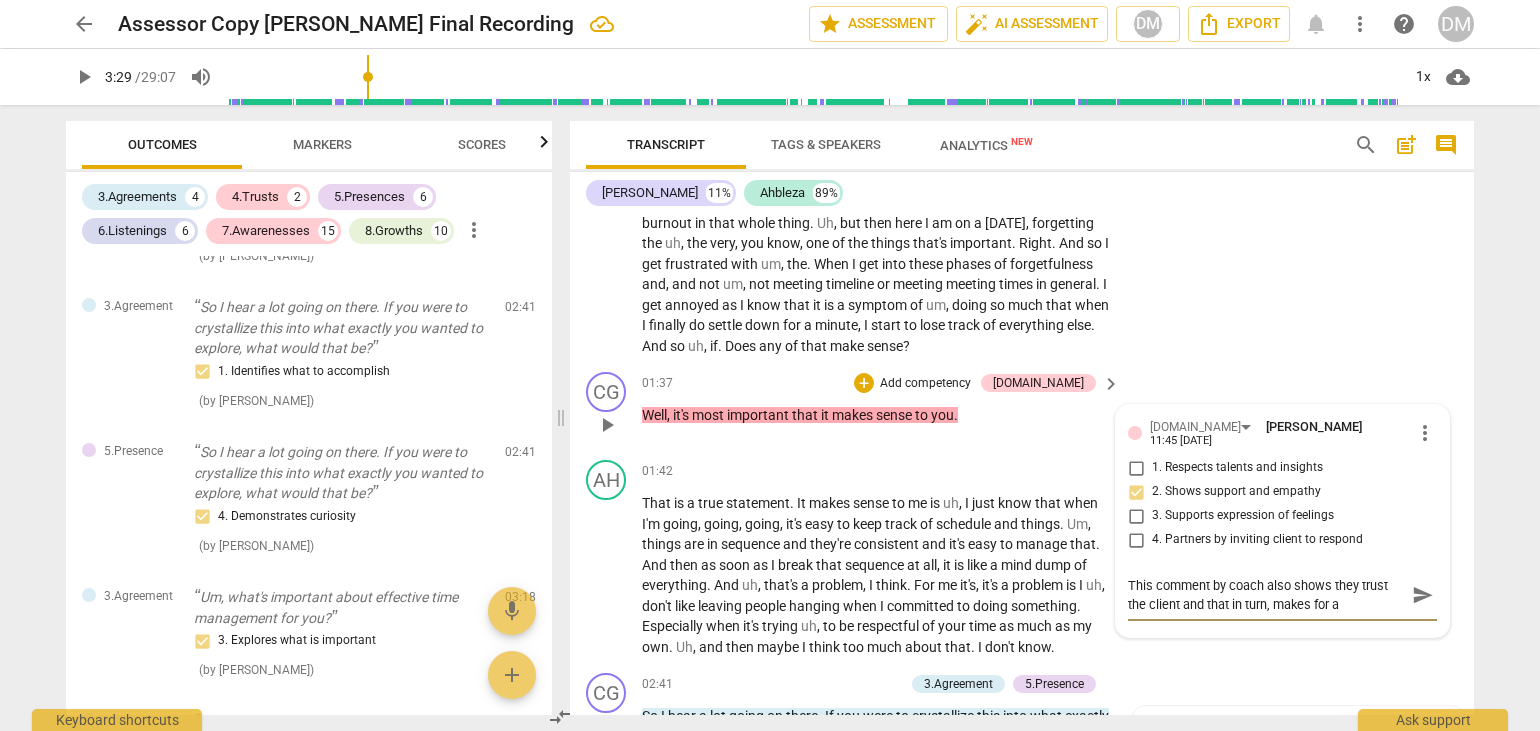 type on "This comment by coach also shows they trust the client and that in turn, makes for a s" 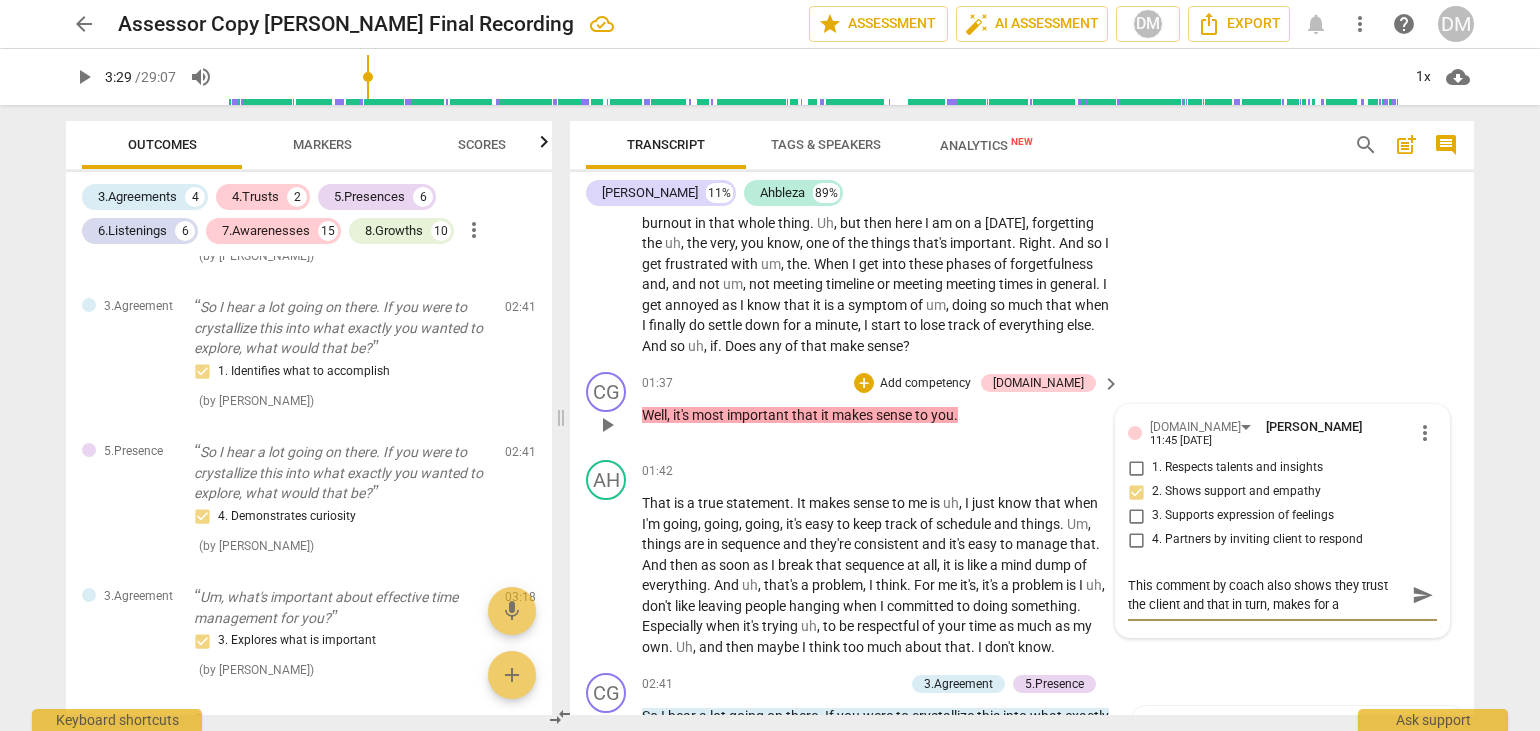 type on "This comment by coach also shows they trust the client and that in turn, makes for a s" 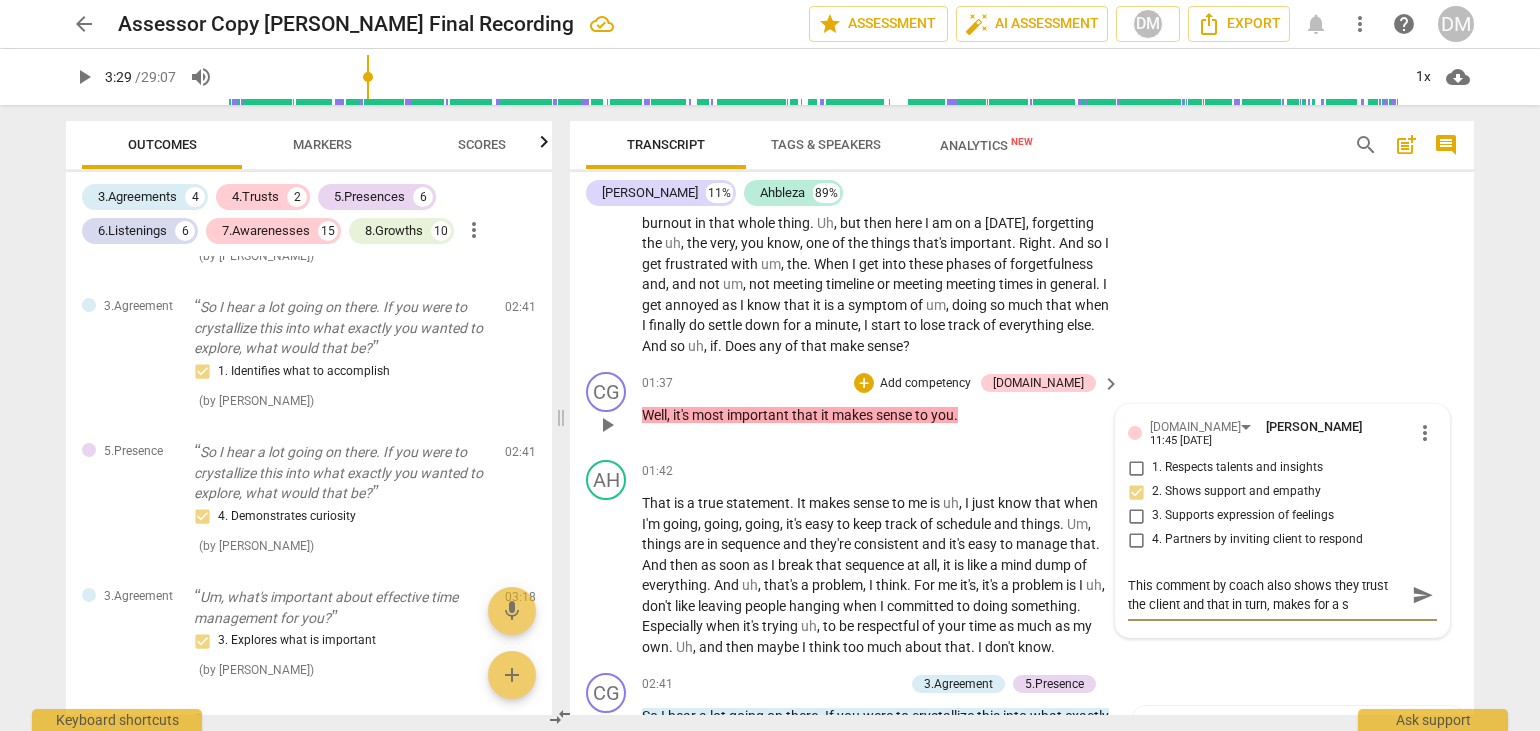 type on "This comment by coach also shows they trust the client and that in turn, makes for a st" 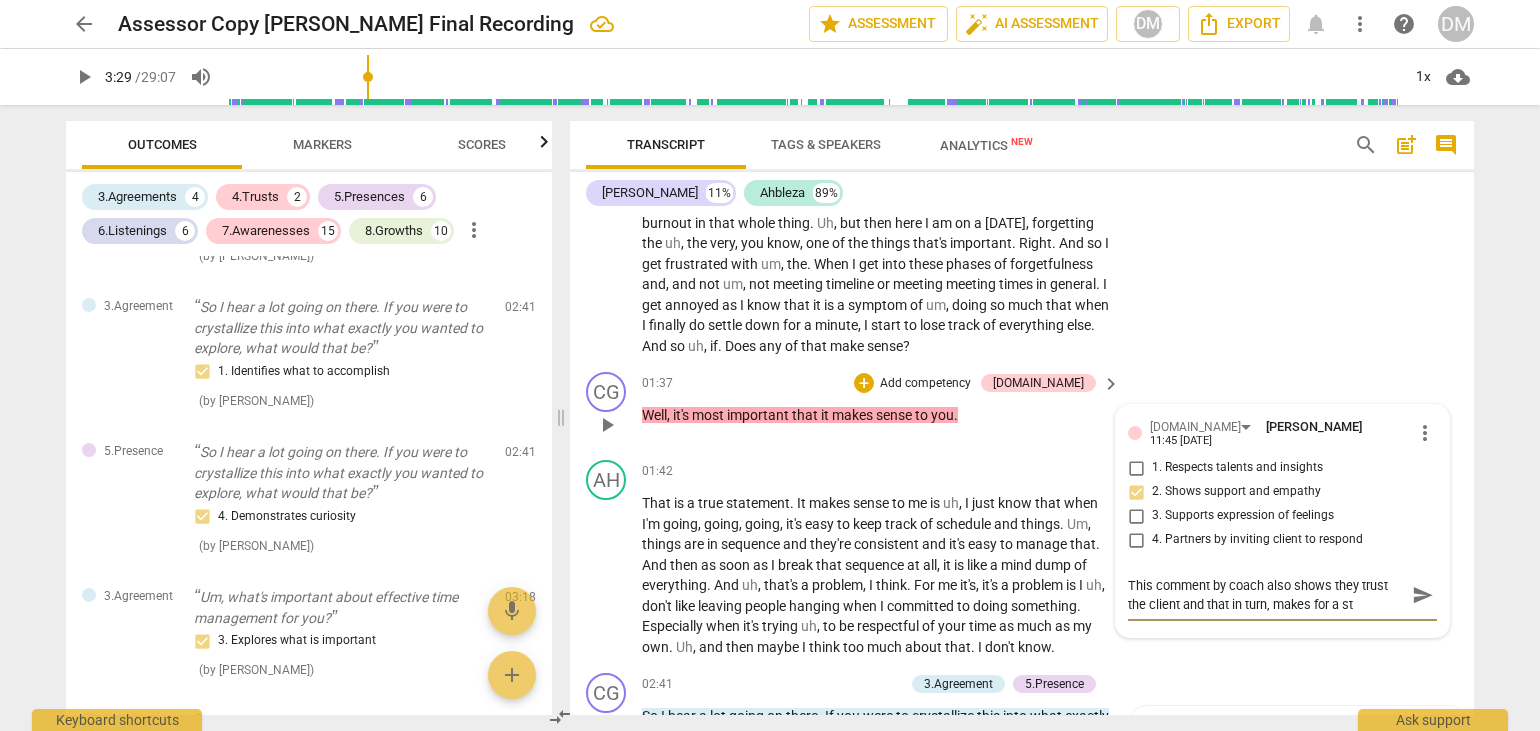 type on "This comment by coach also shows they trust the client and that in turn, makes for a str" 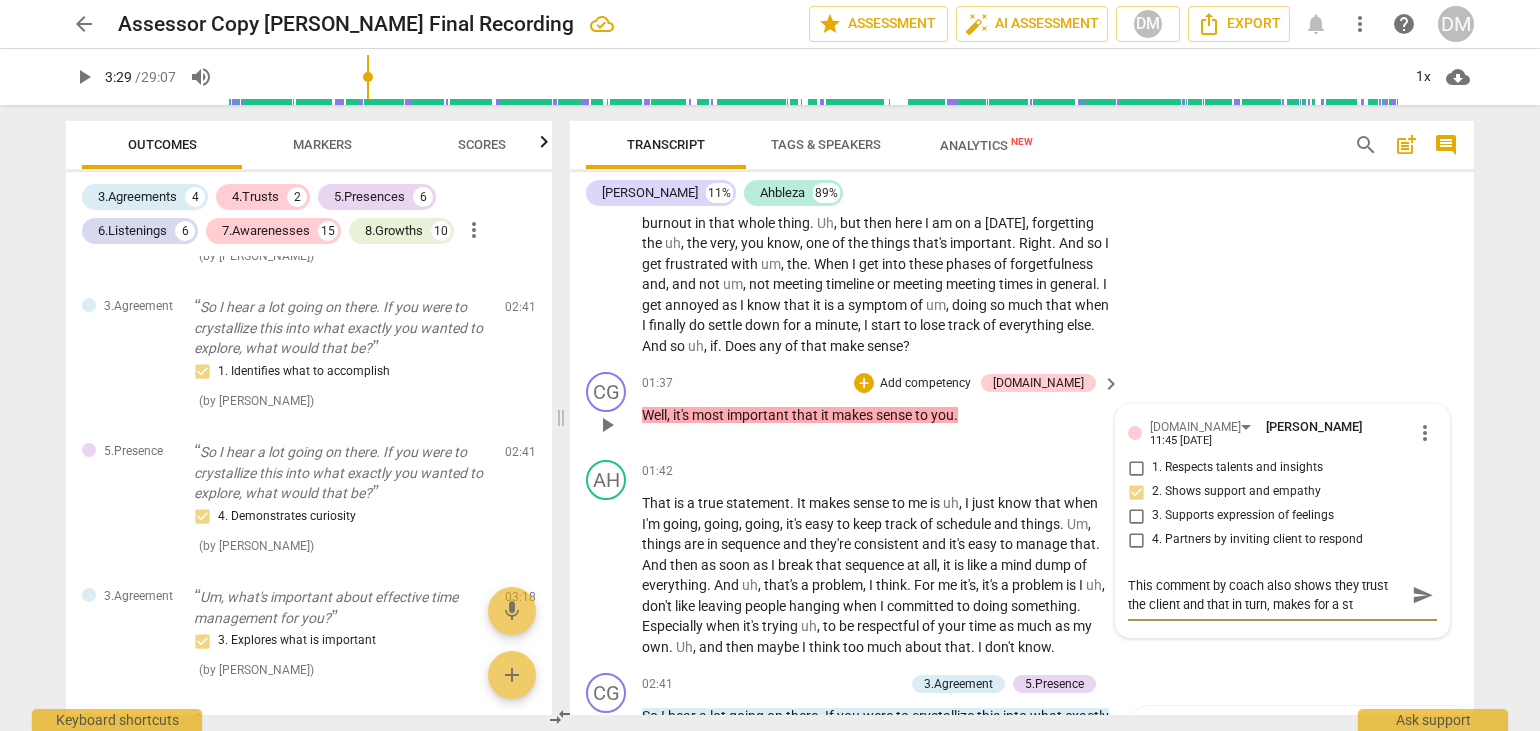type on "This comment by coach also shows they trust the client and that in turn, makes for a str" 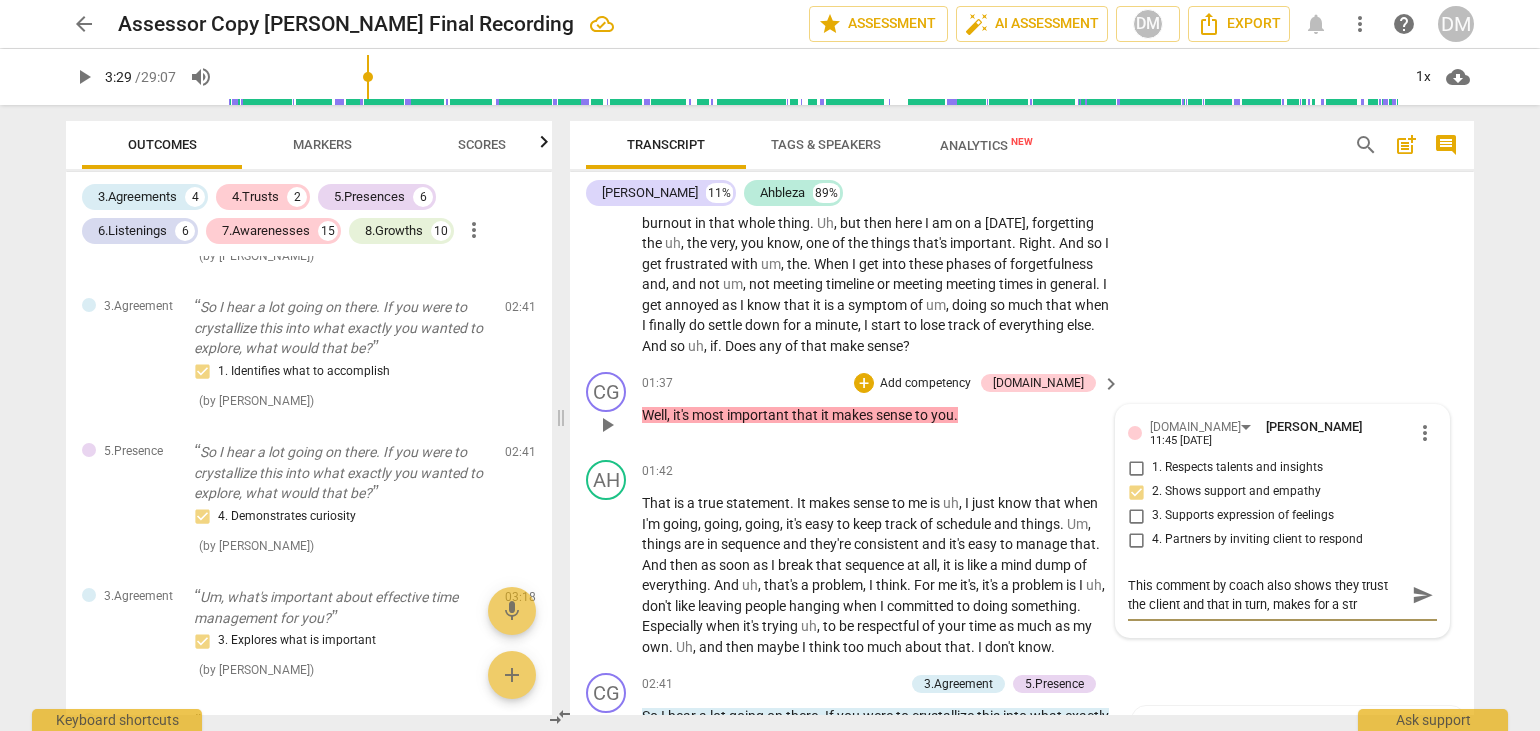 type on "This comment by coach also shows they trust the client and that in turn, makes for a stro" 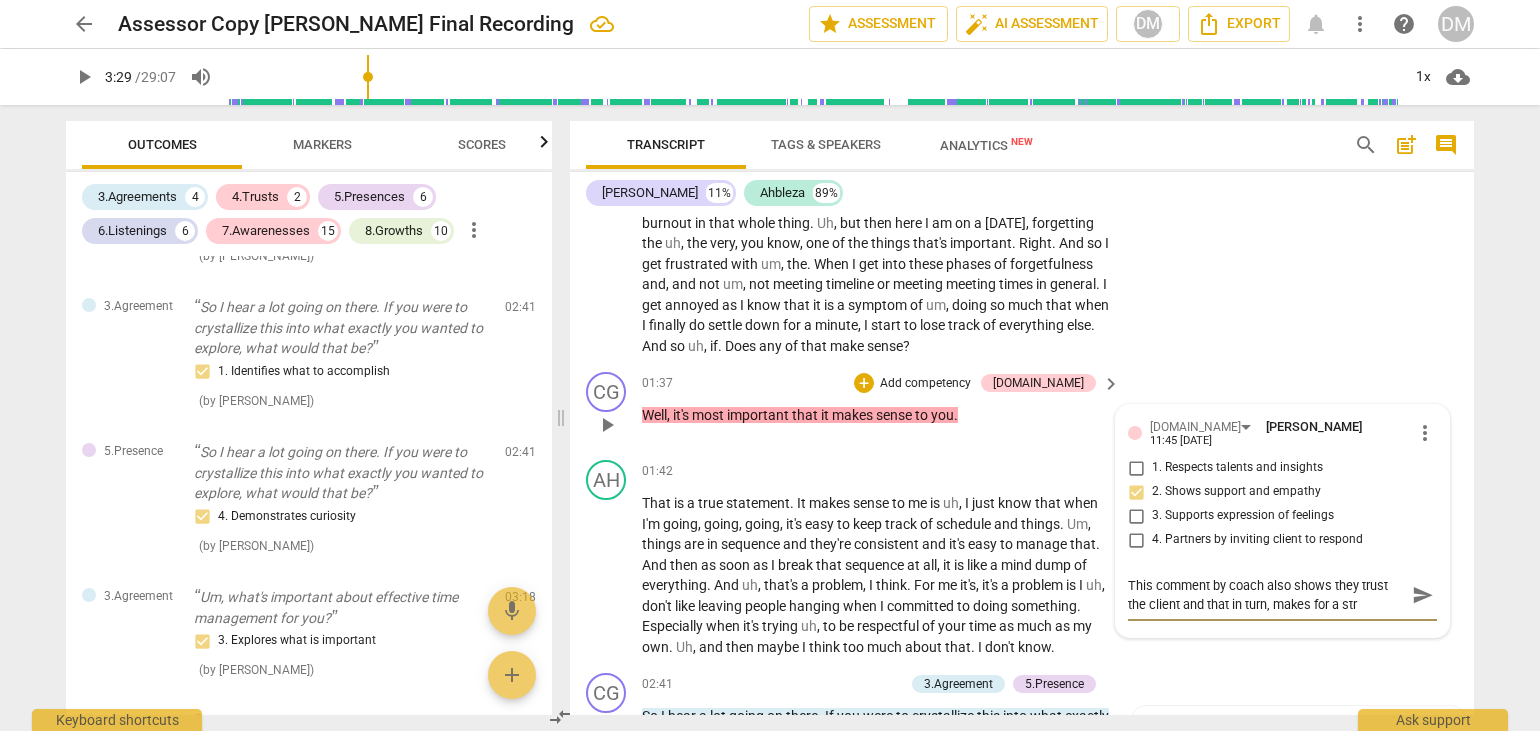 type on "This comment by coach also shows they trust the client and that in turn, makes for a stro" 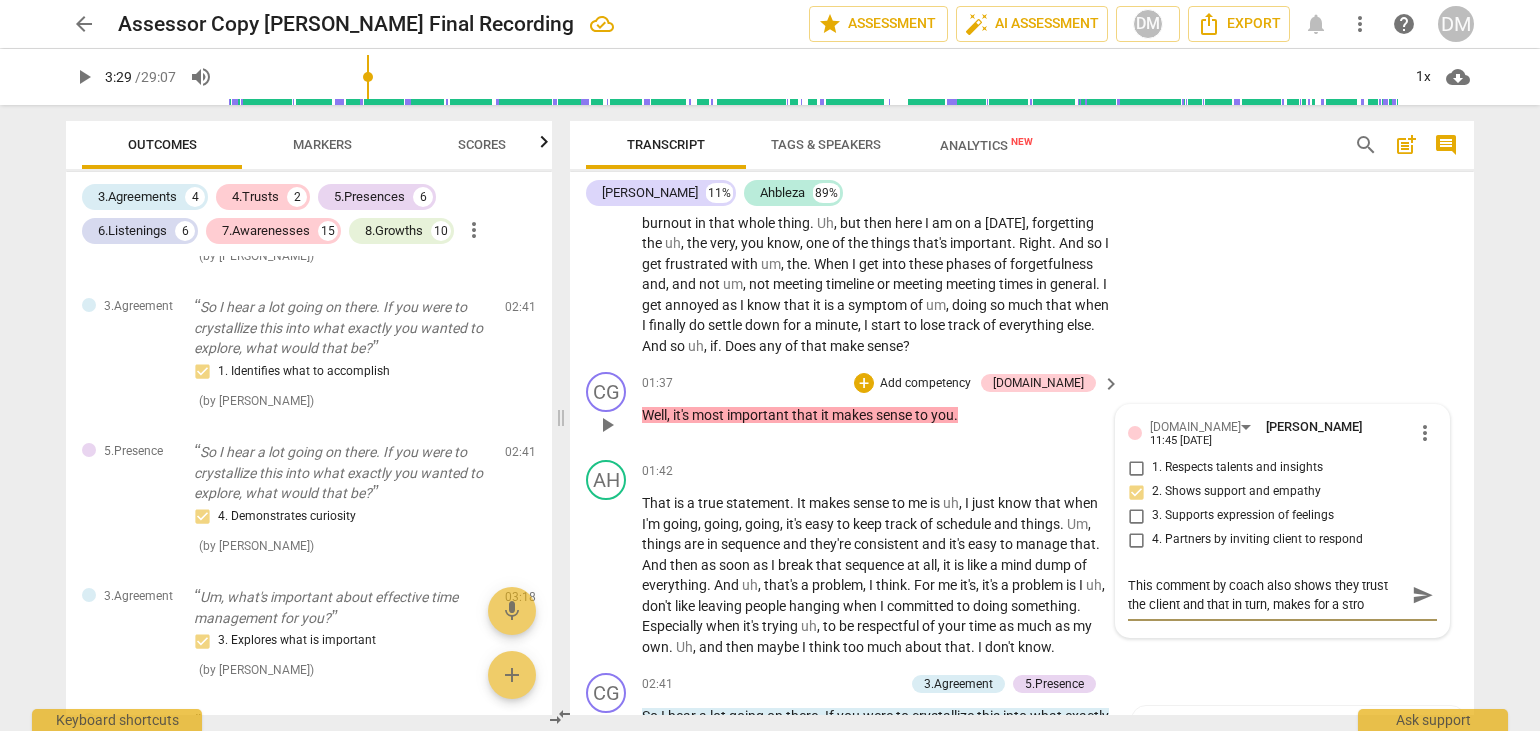 type on "This comment by coach also shows they trust the client and that in turn, makes for a stron" 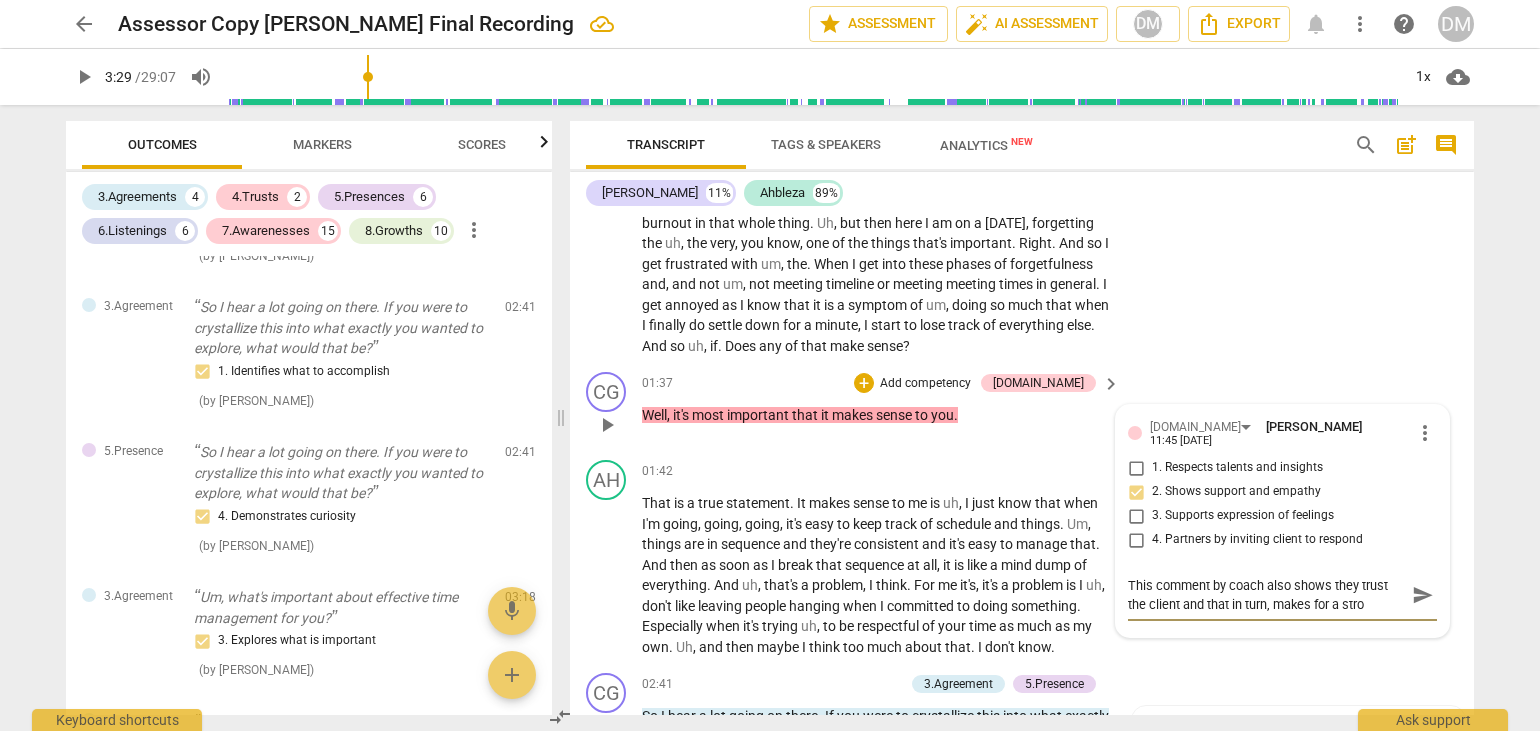 type on "This comment by coach also shows they trust the client and that in turn, makes for a stron" 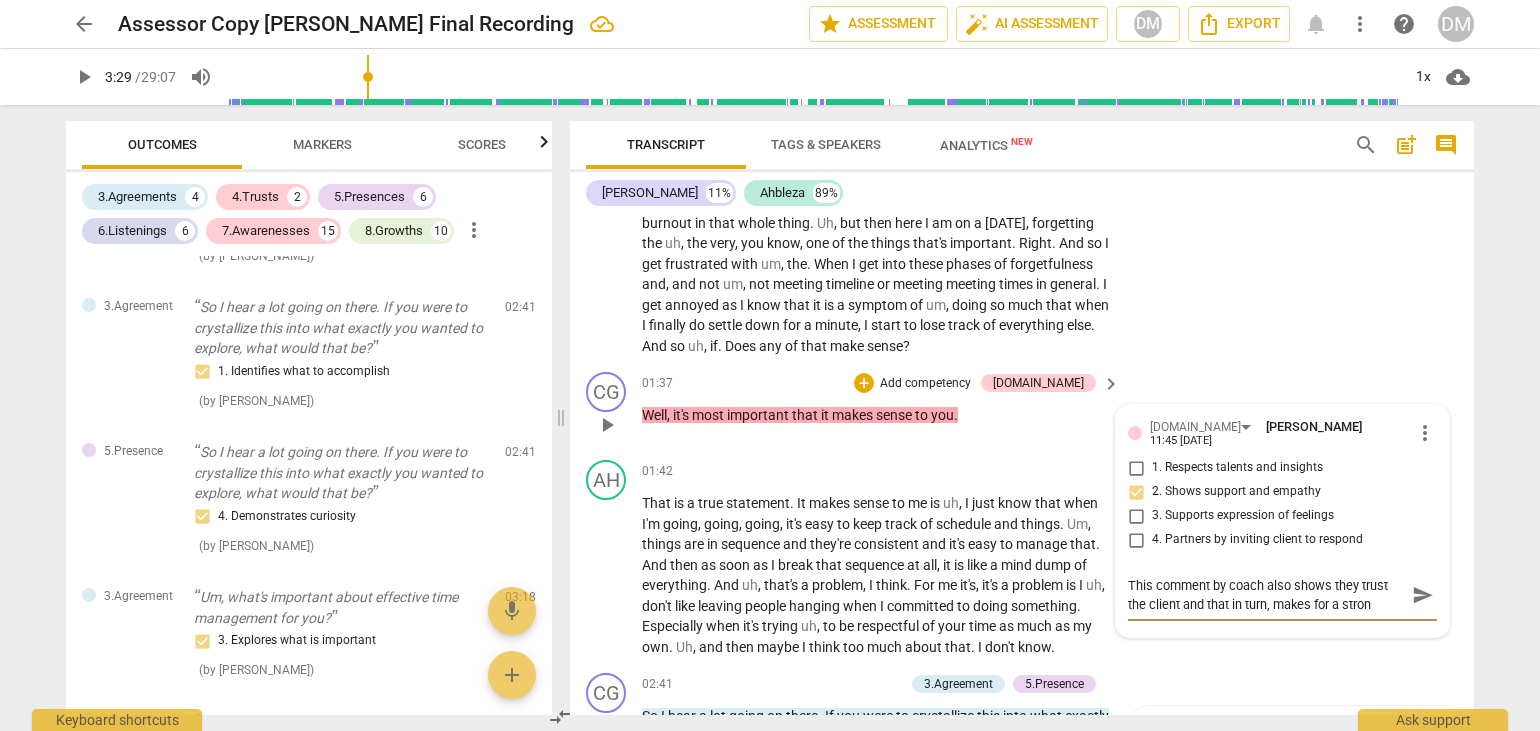 type on "This comment by coach also shows they trust the client and that in turn, makes for a strong" 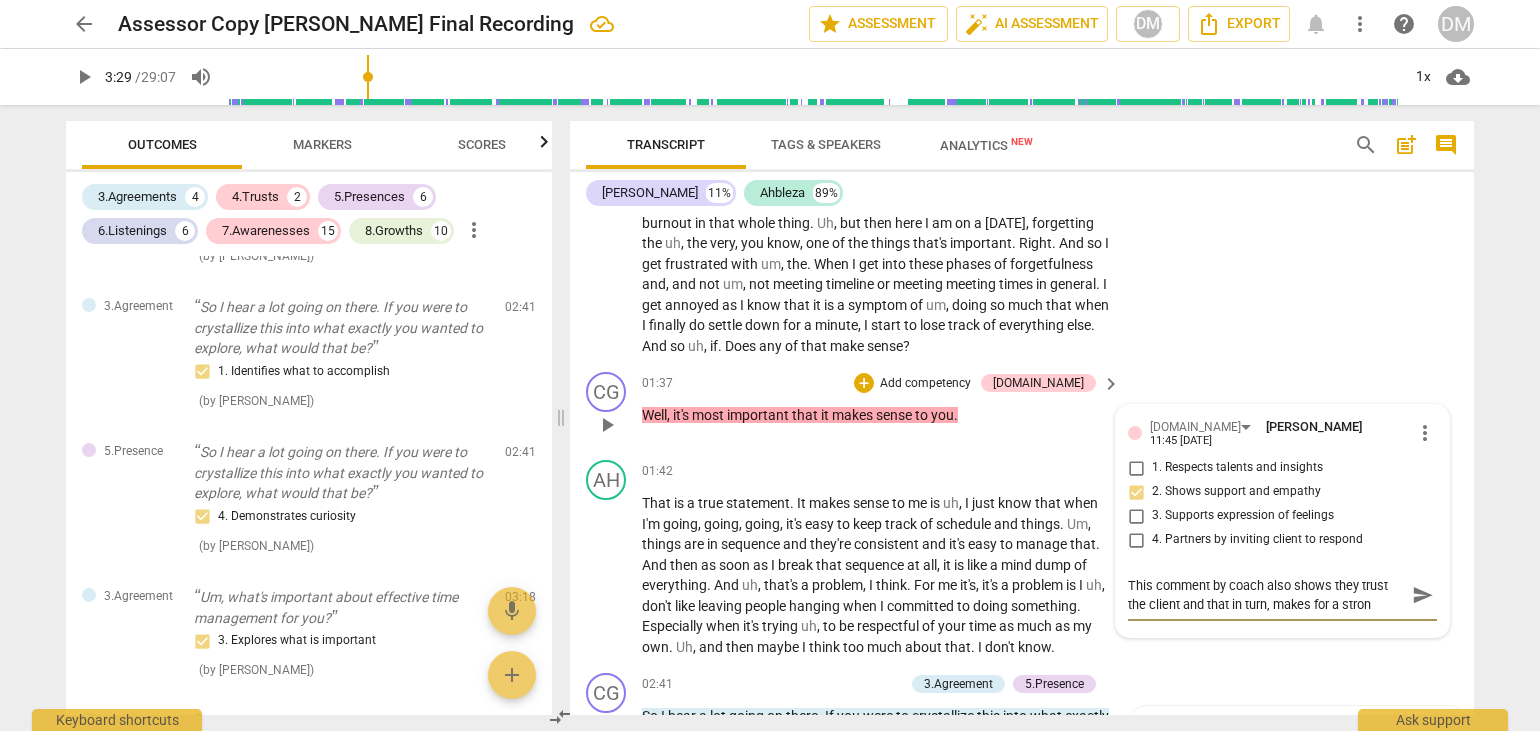 type on "This comment by coach also shows they trust the client and that in turn, makes for a strong" 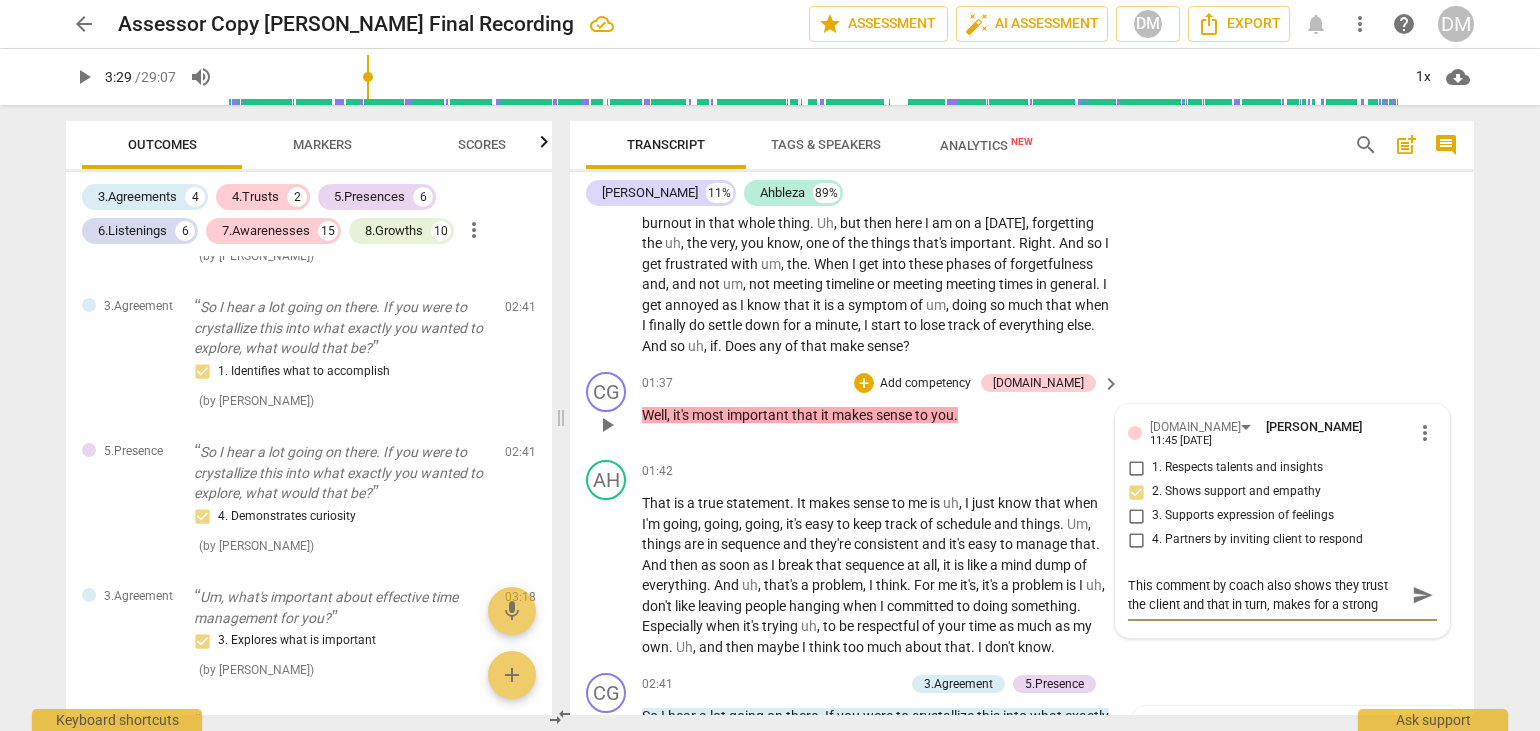 type on "This comment by coach also shows they trust the client and that in turn, makes for a stronge" 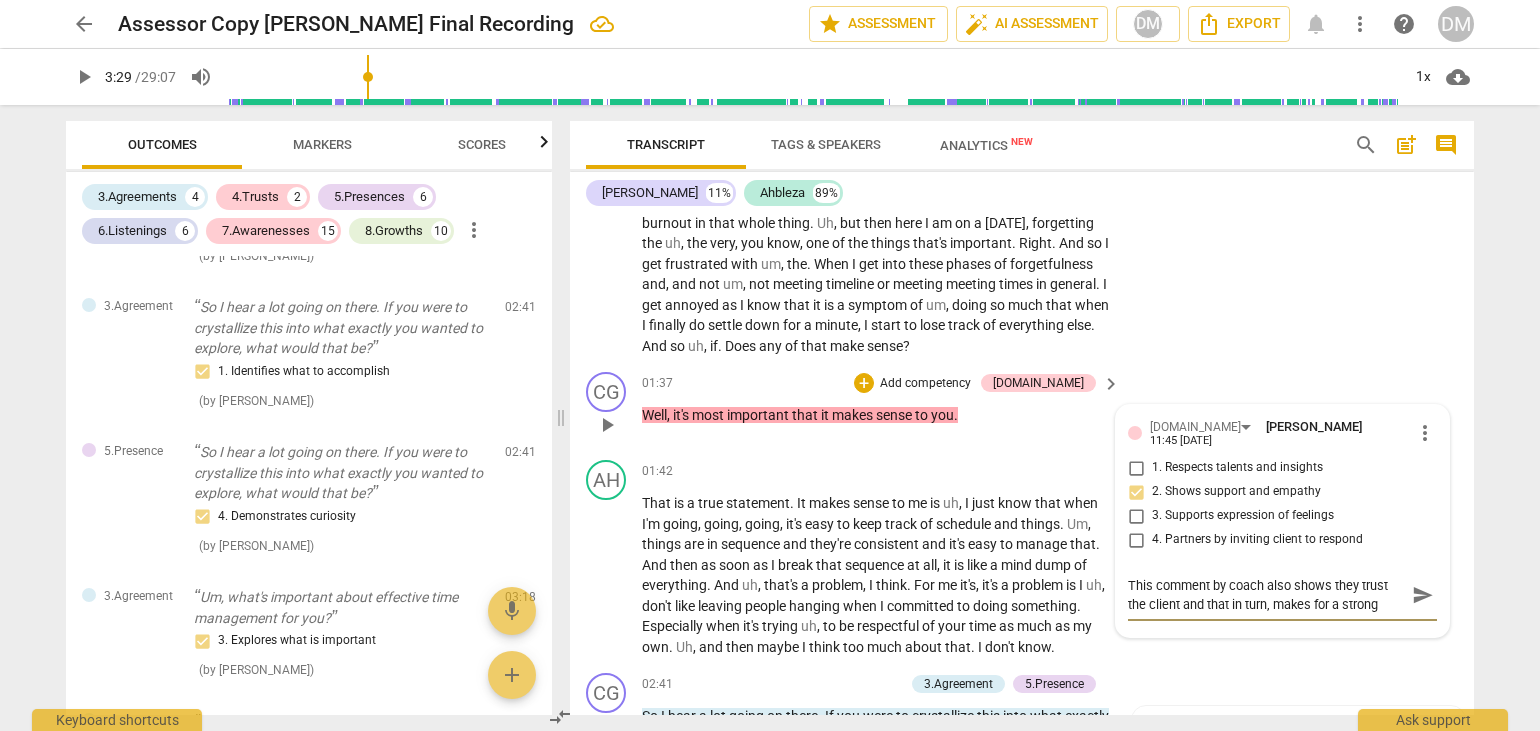 type on "This comment by coach also shows they trust the client and that in turn, makes for a stronge" 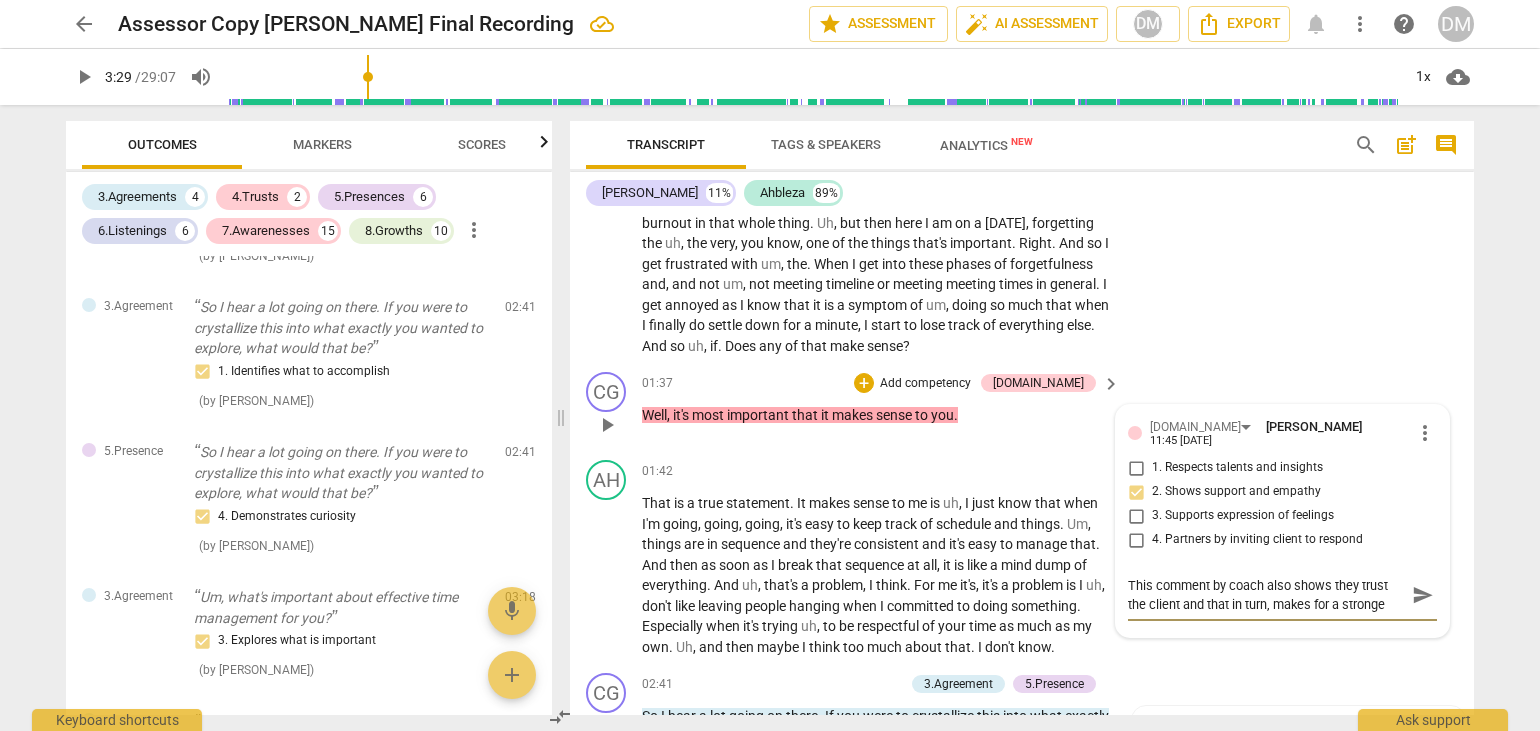 type on "This comment by coach also shows they trust the client and that in turn, makes for a stronger" 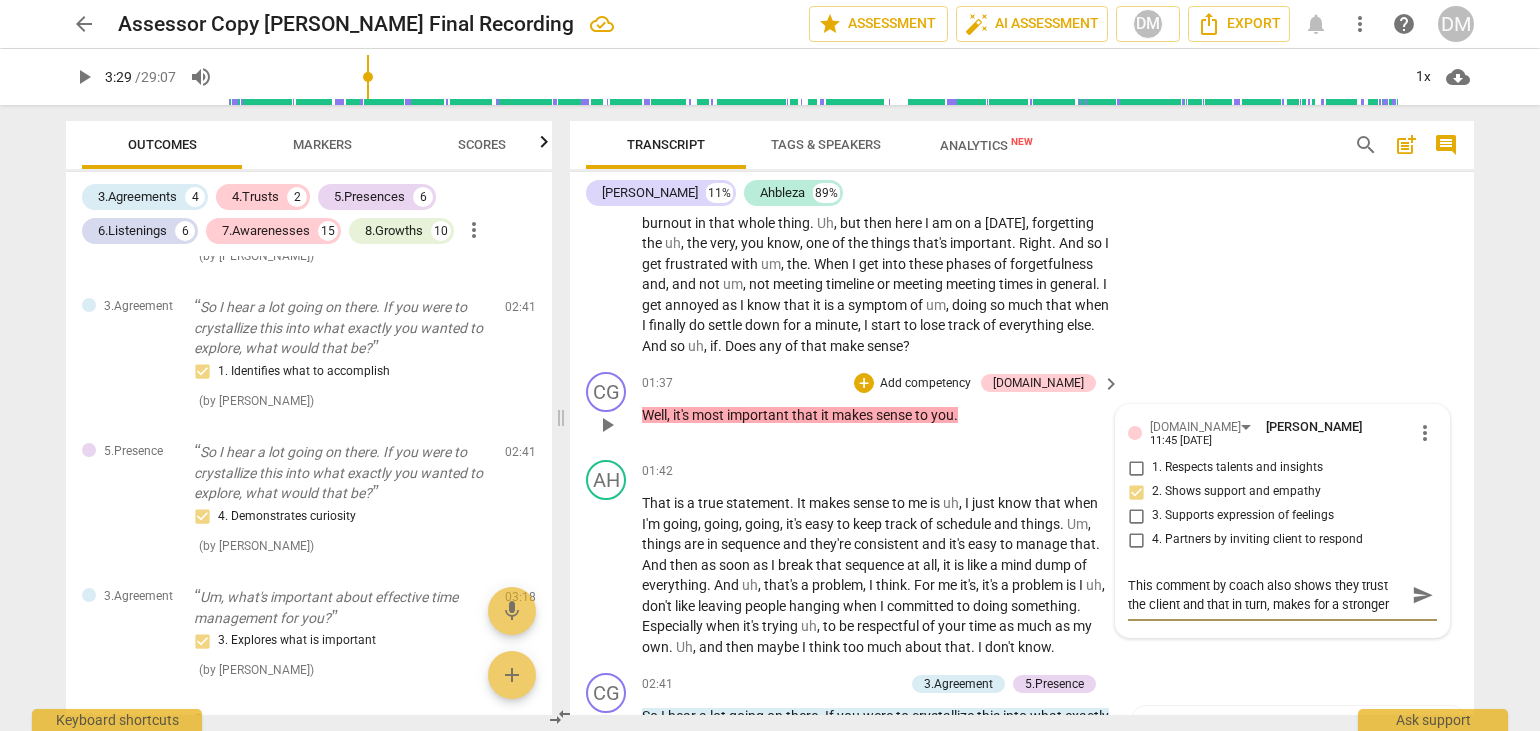 type on "This comment by coach also shows they trust the client and that in turn, makes for a stronger" 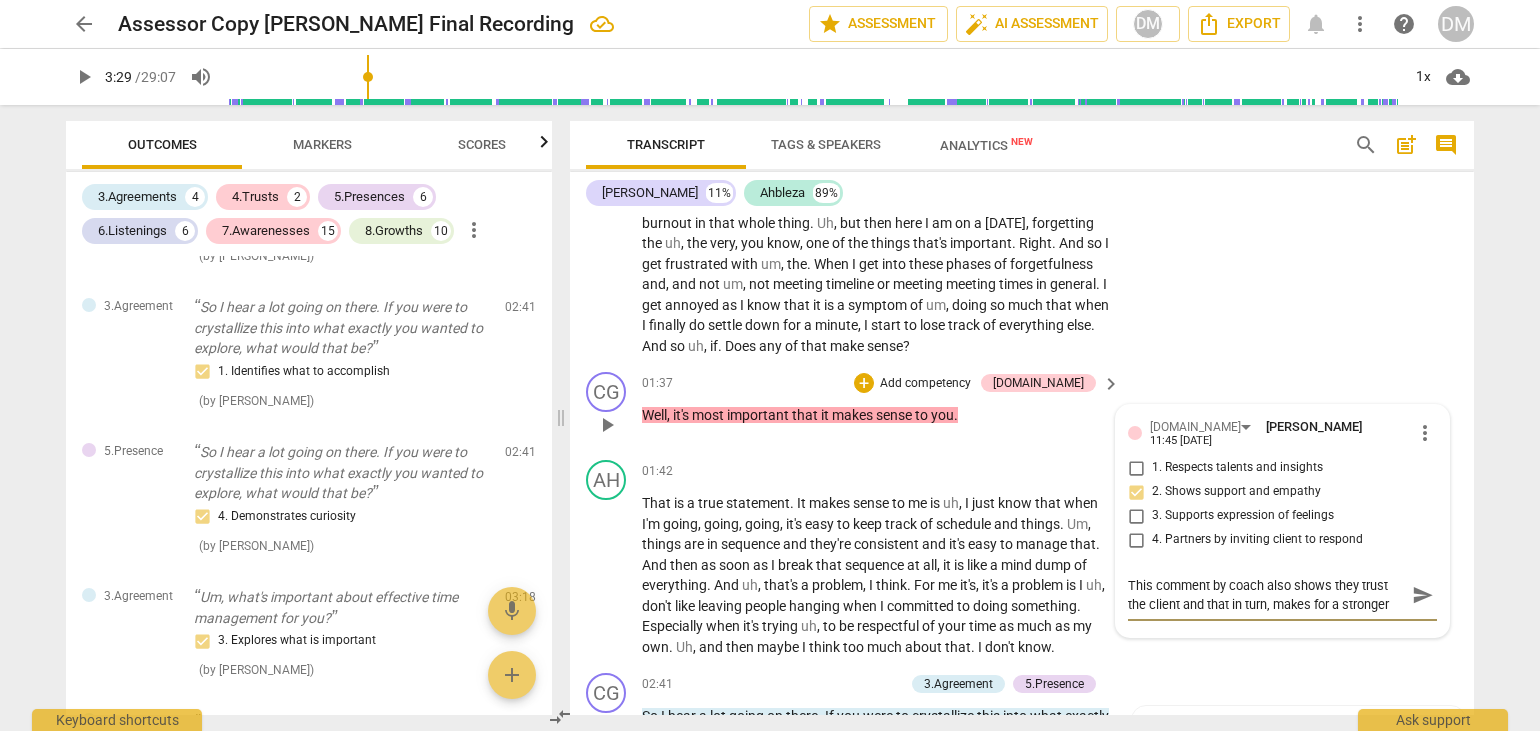 type on "This comment by coach also shows they trust the client and that in turn, makes for a stronger" 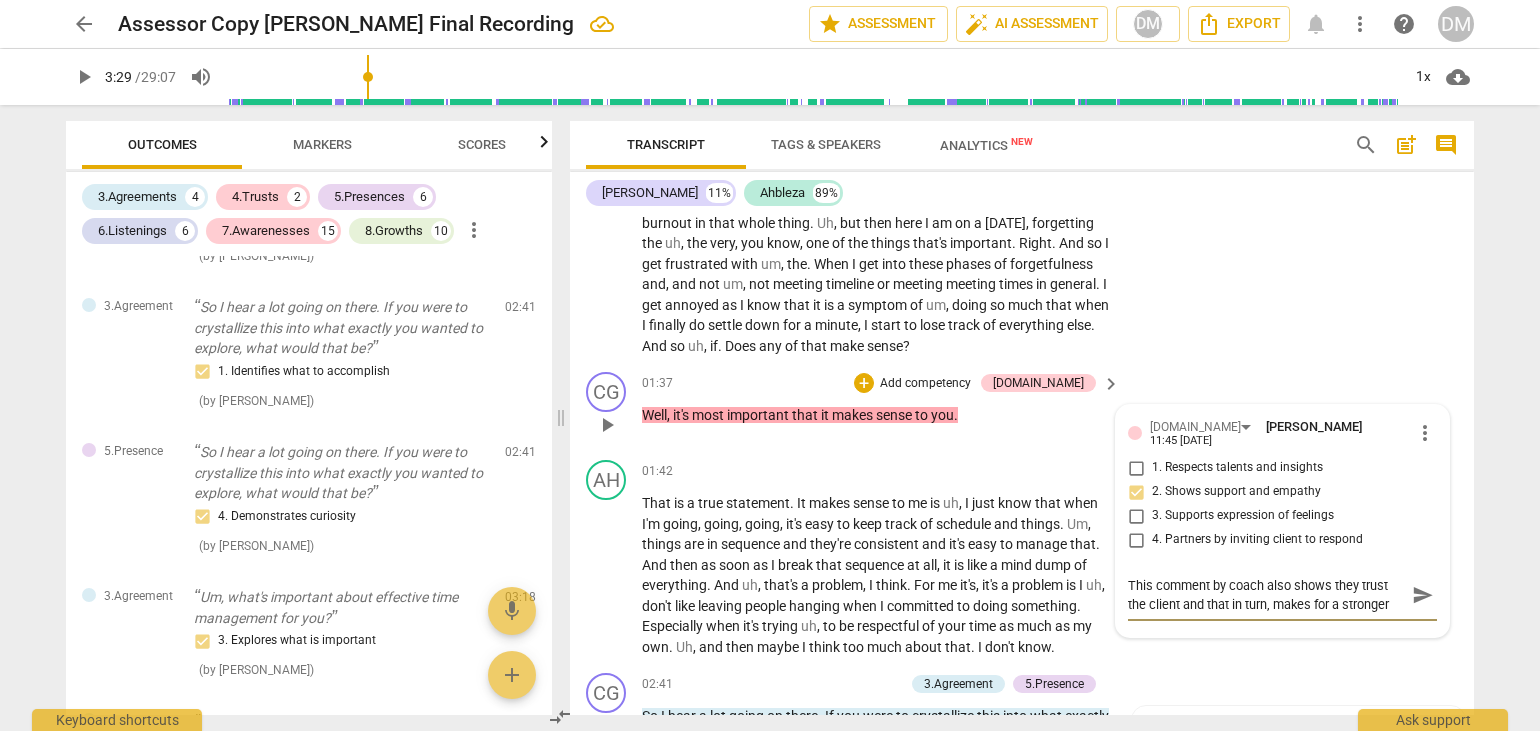 type on "This comment by coach also shows they trust the client and that in turn, makes for a stronger c" 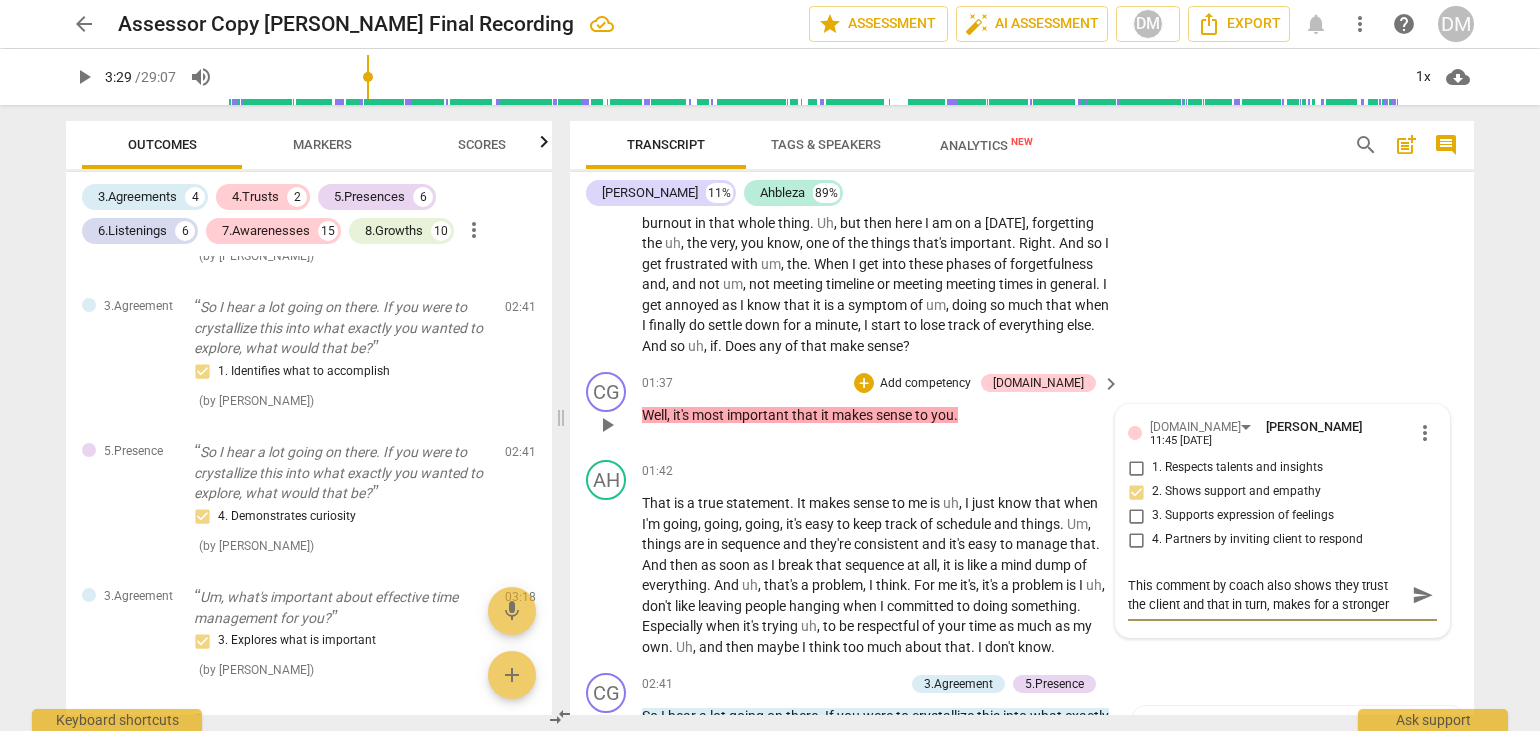 type on "This comment by coach also shows they trust the client and that in turn, makes for a stronger c" 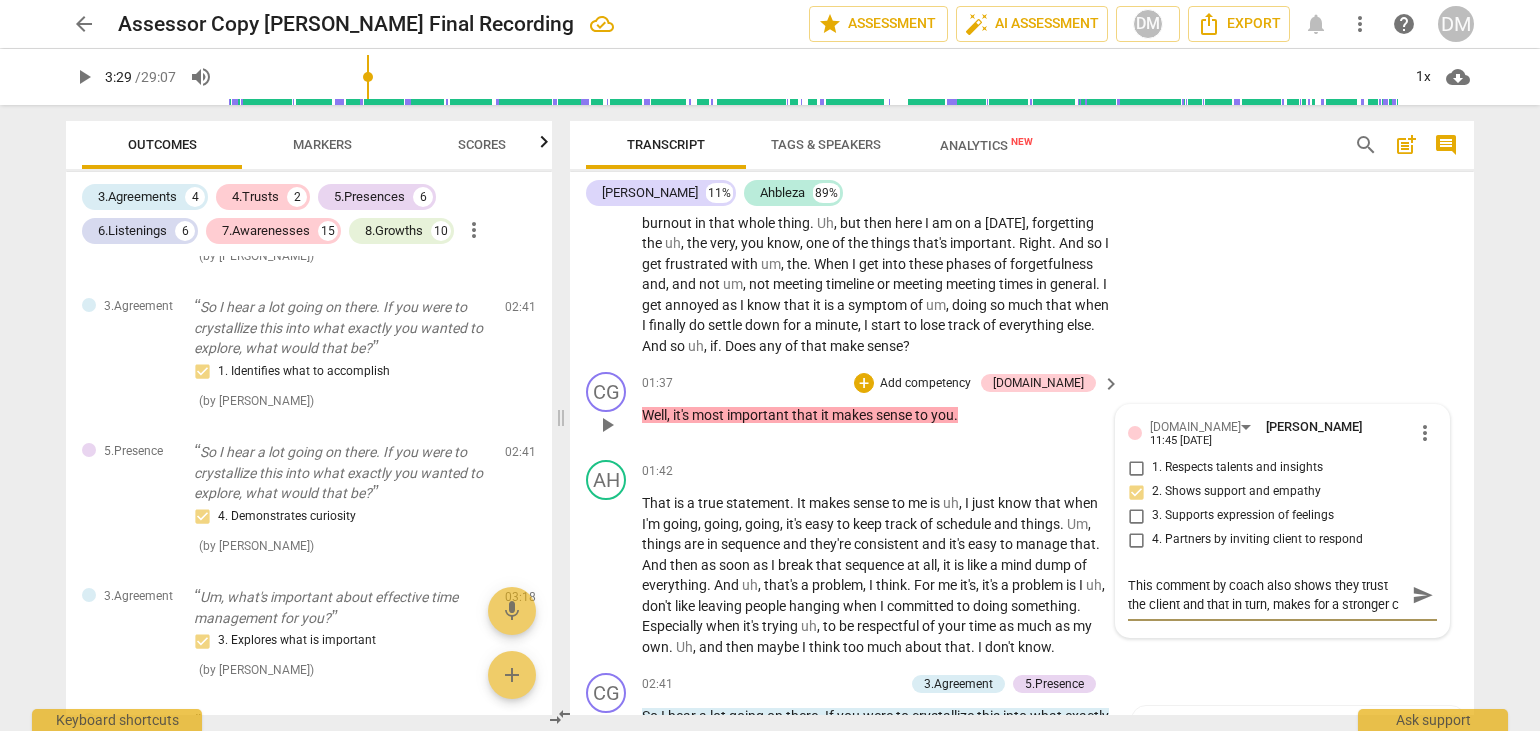 scroll, scrollTop: 16, scrollLeft: 0, axis: vertical 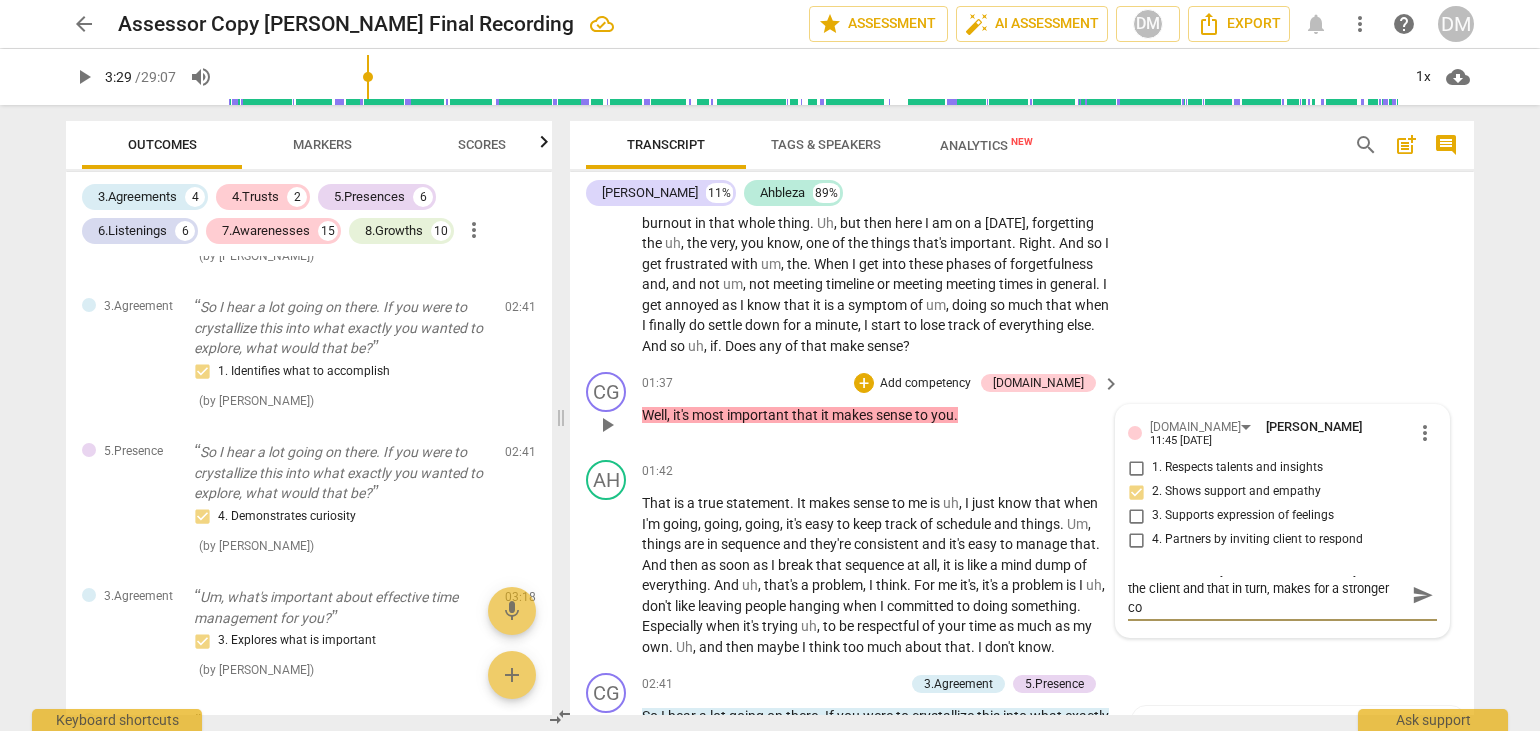 type on "This comment by coach also shows they trust the client and that in turn, makes for a stronger coa" 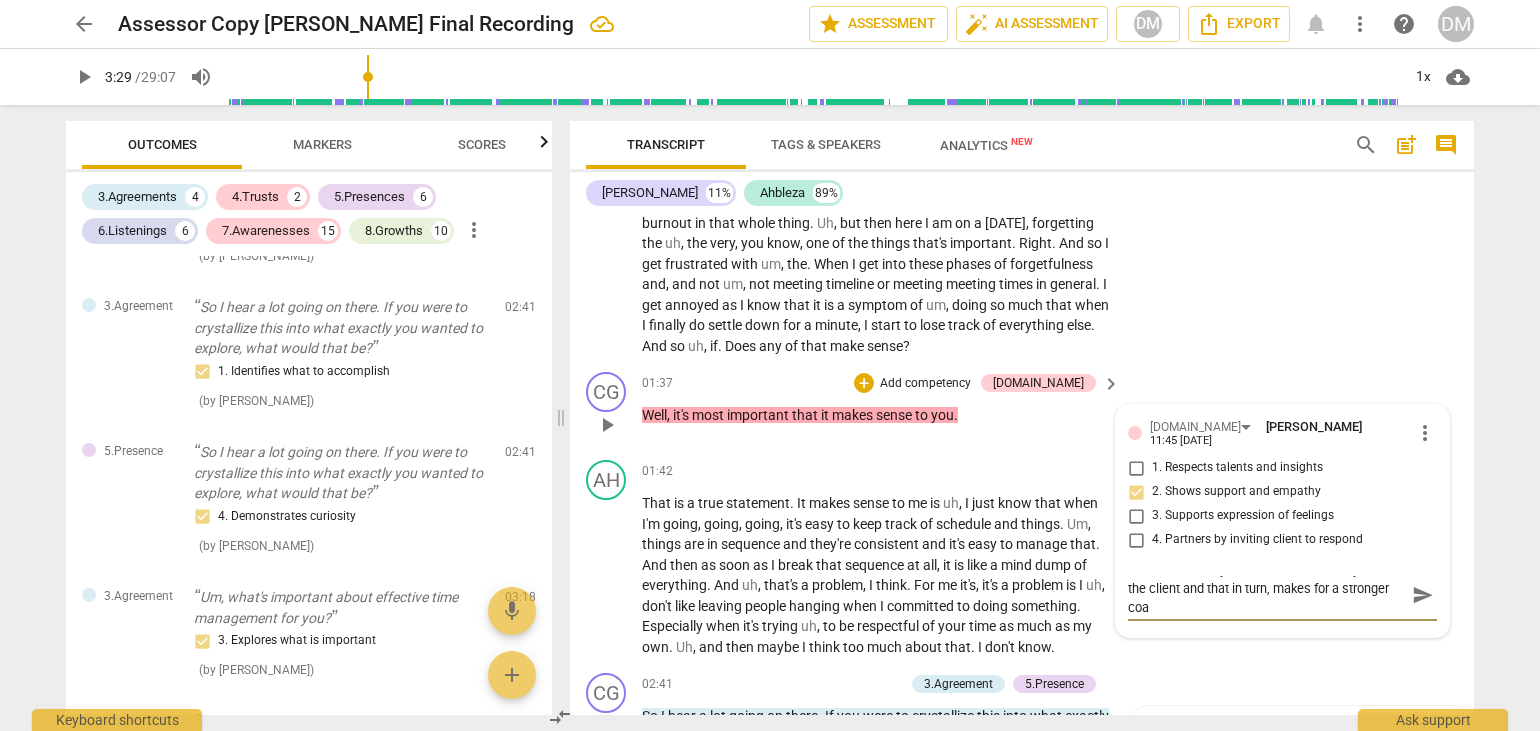 type on "This comment by coach also shows they trust the client and that in turn, makes for a stronger coac" 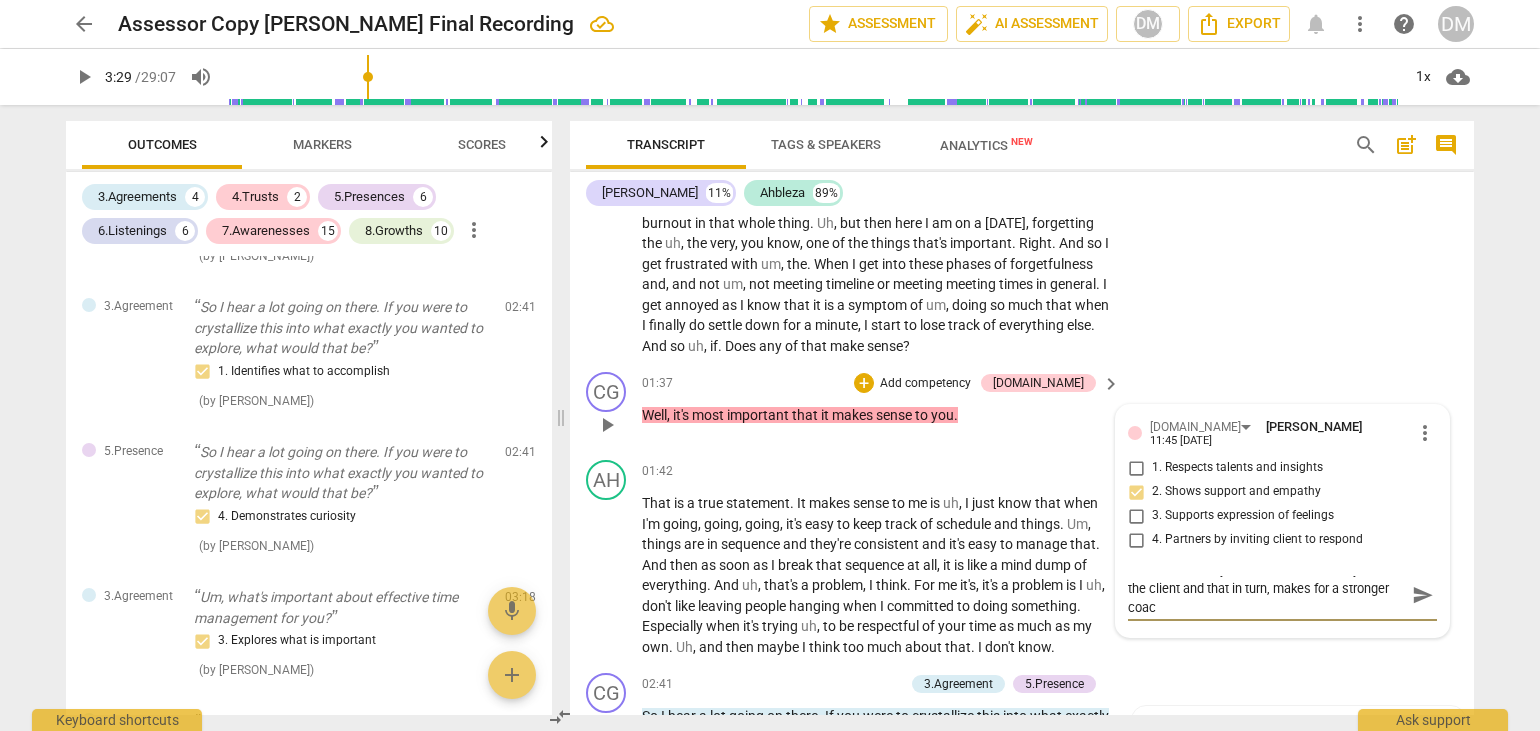 type on "This comment by coach also shows they trust the client and that in turn, makes for a stronger coach" 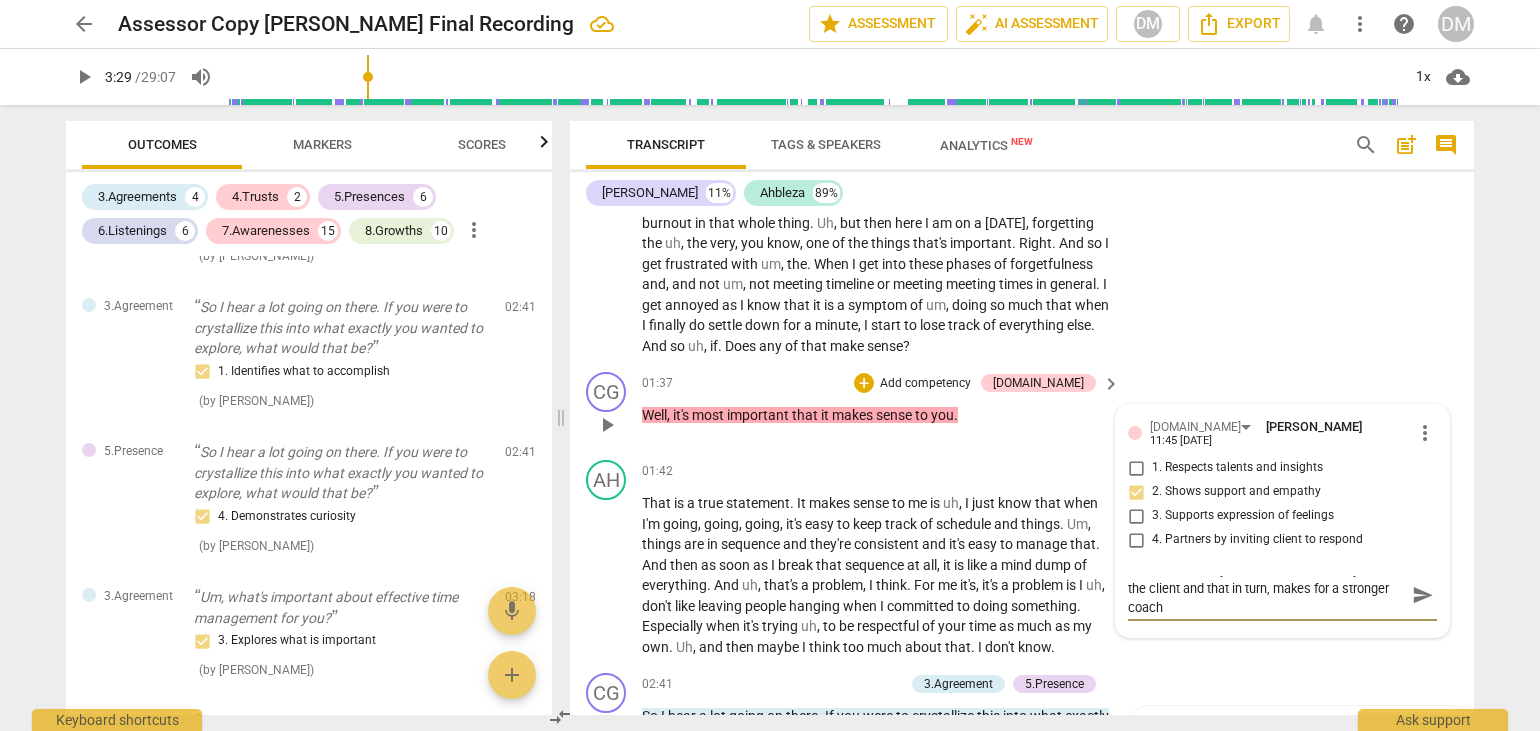 type on "This comment by coach also shows they trust the client and that in turn, makes for a stronger coachi" 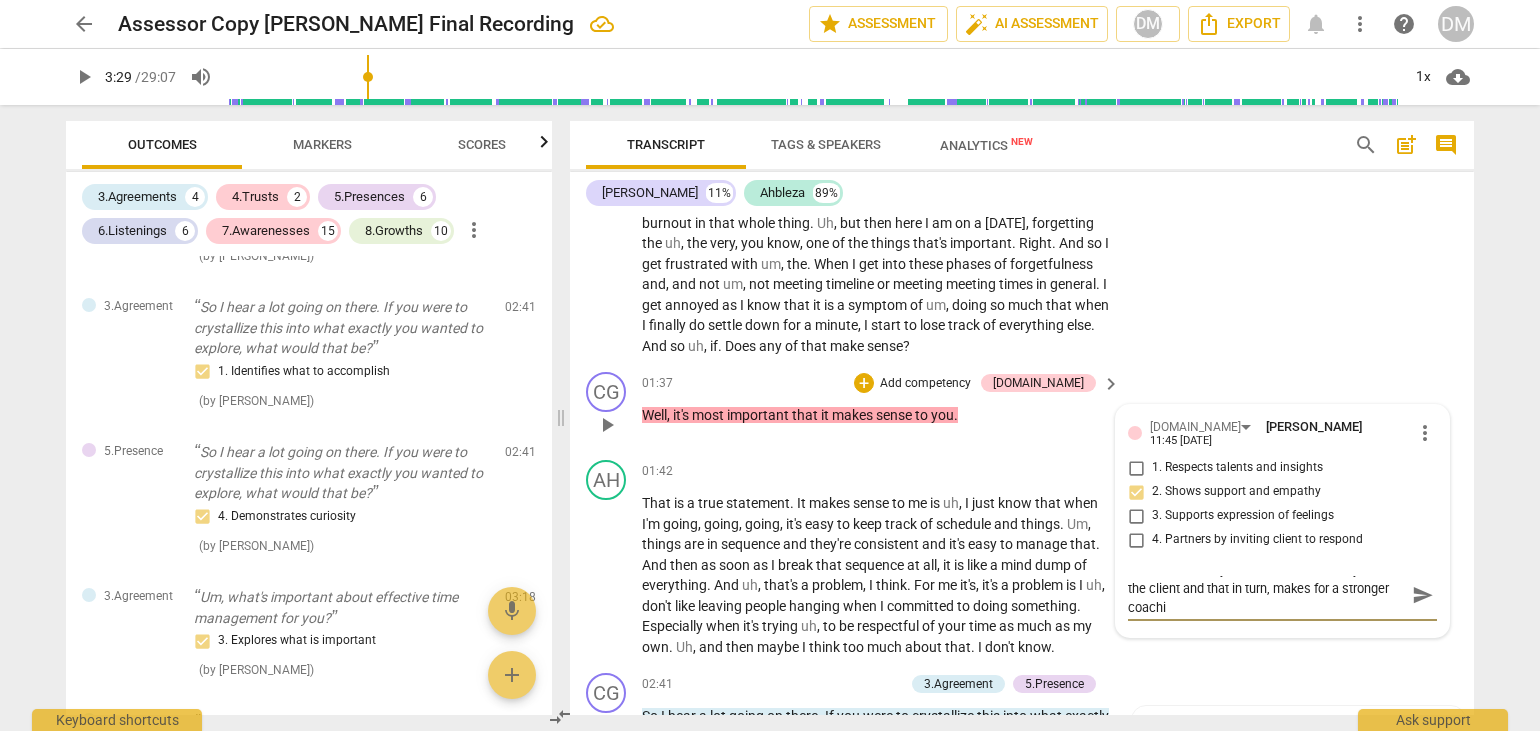 type on "This comment by coach also shows they trust the client and that in turn, makes for a stronger coachin" 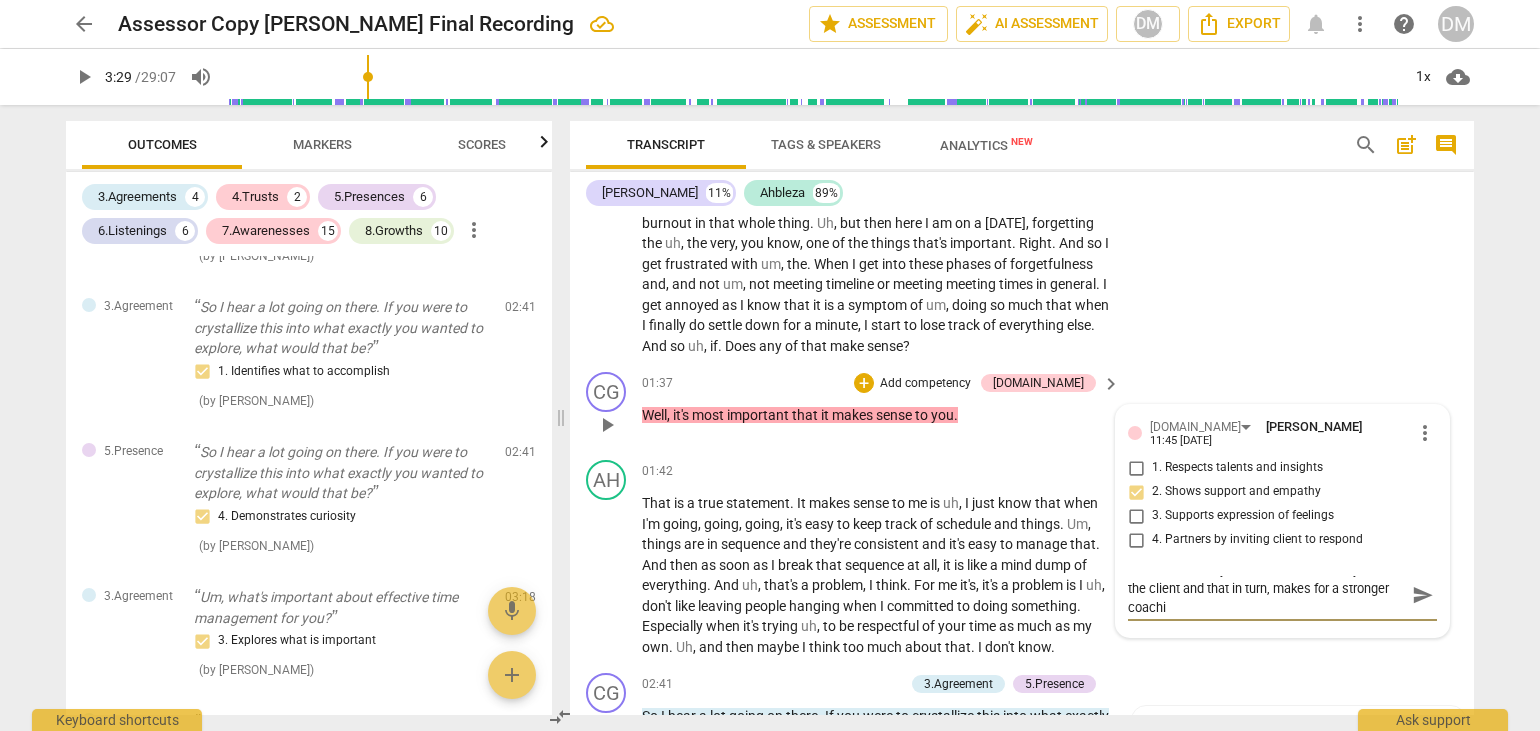 type on "This comment by coach also shows they trust the client and that in turn, makes for a stronger coachin" 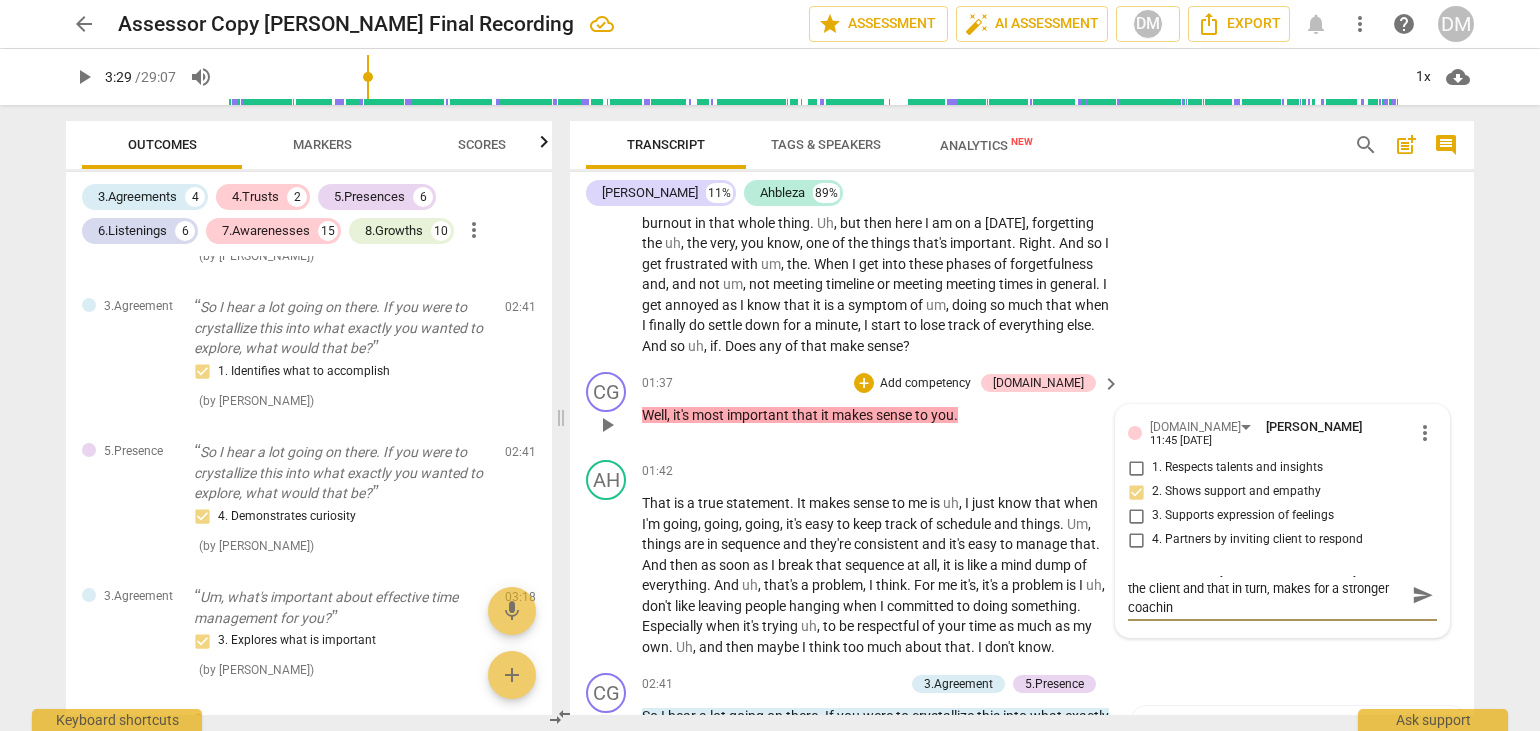 type on "This comment by coach also shows they trust the client and that in turn, makes for a stronger coaching" 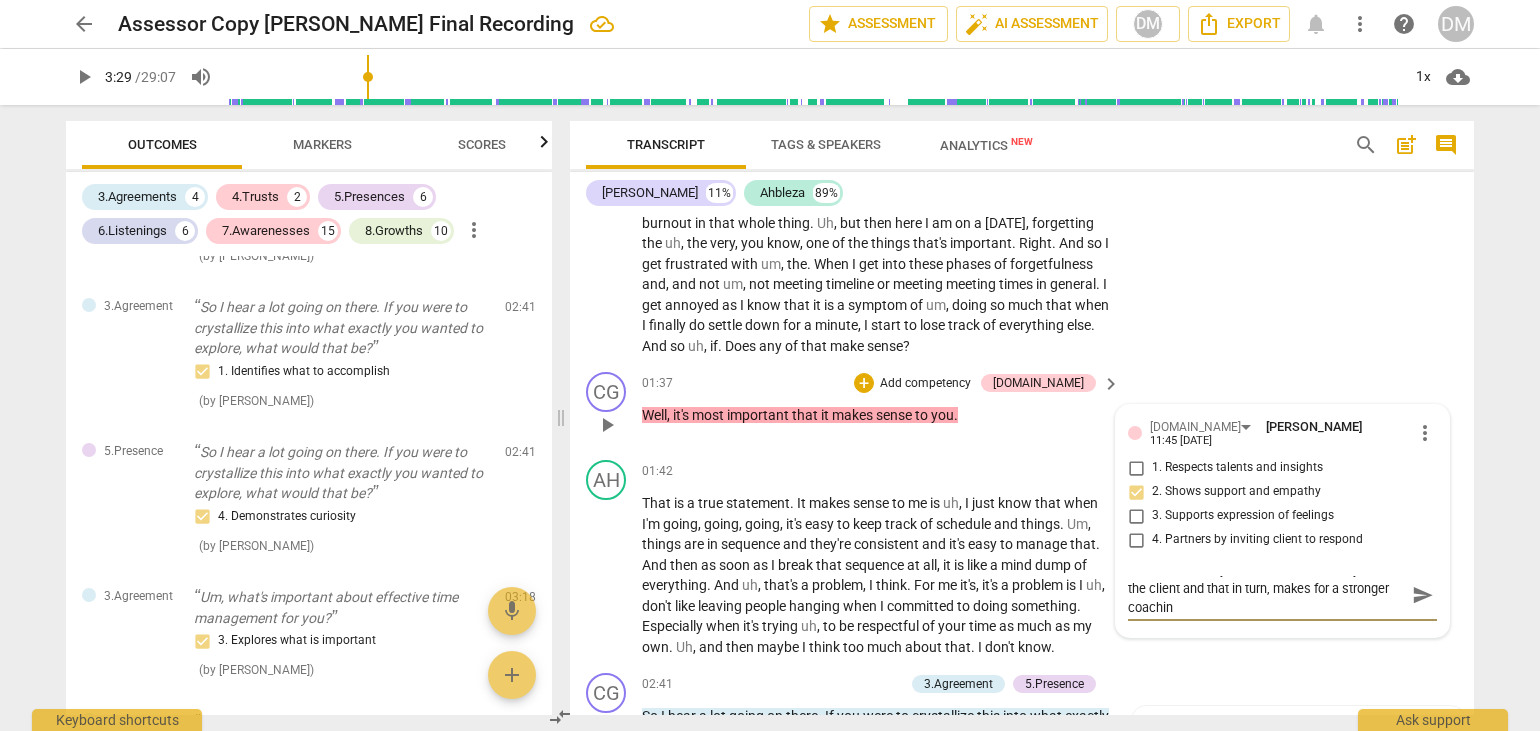 type on "This comment by coach also shows they trust the client and that in turn, makes for a stronger coaching" 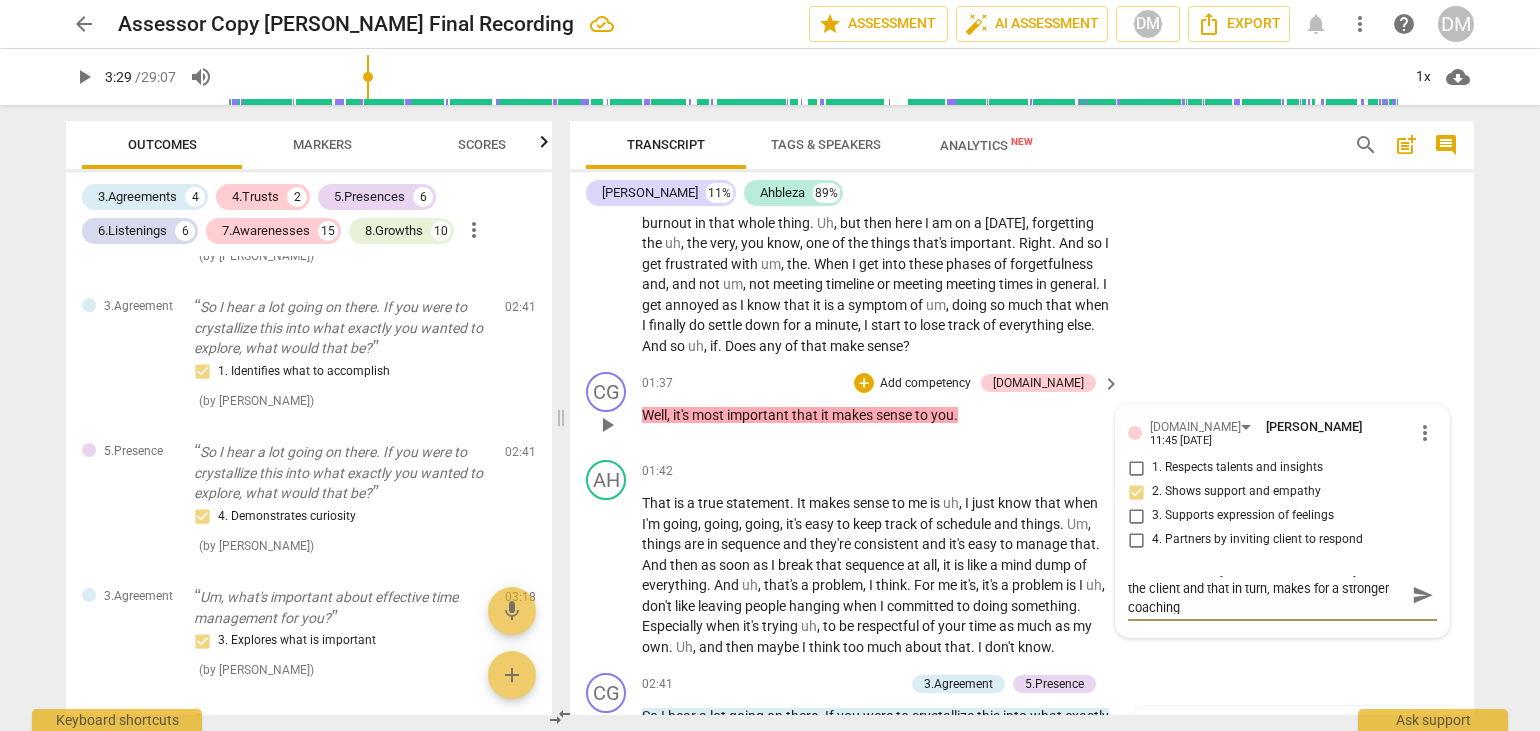 type 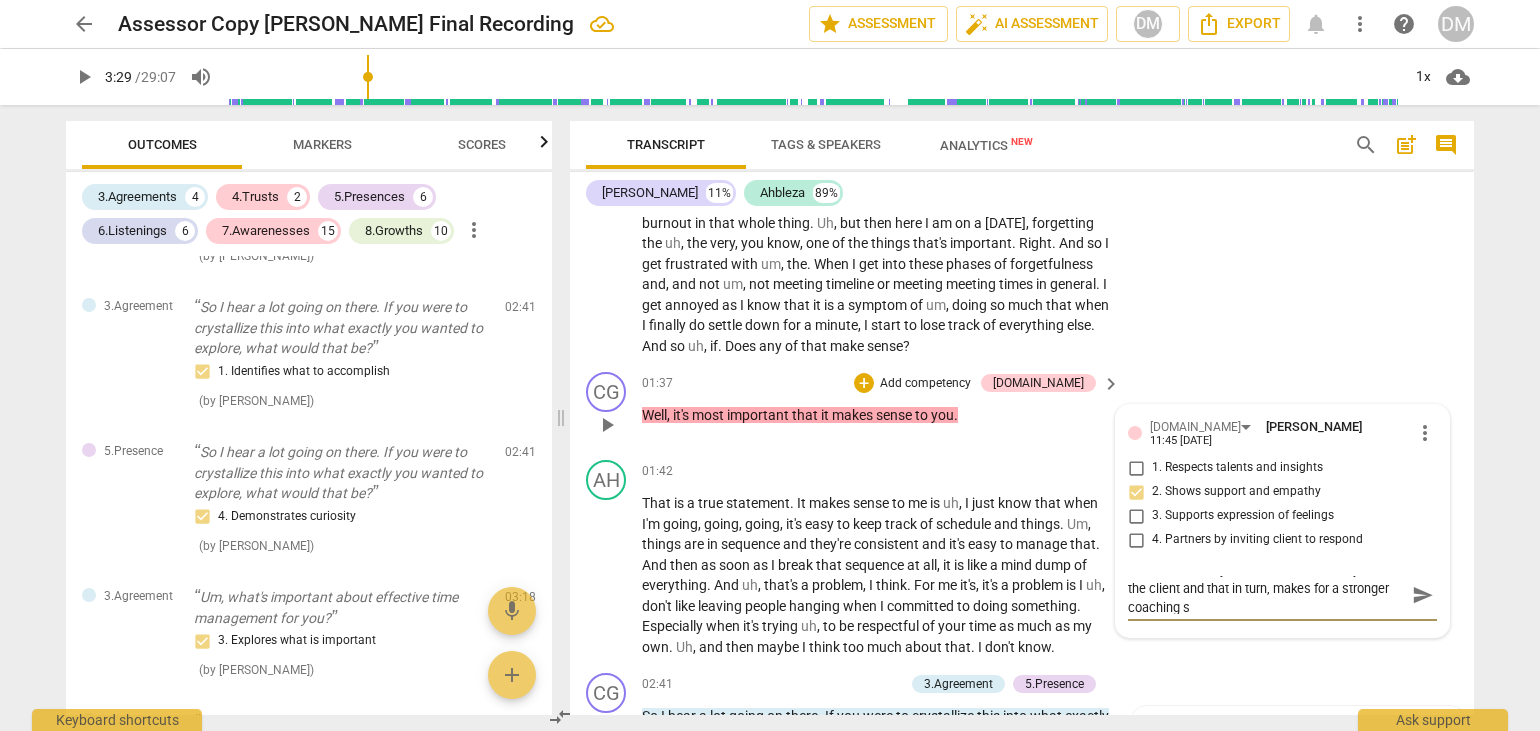 scroll, scrollTop: 0, scrollLeft: 0, axis: both 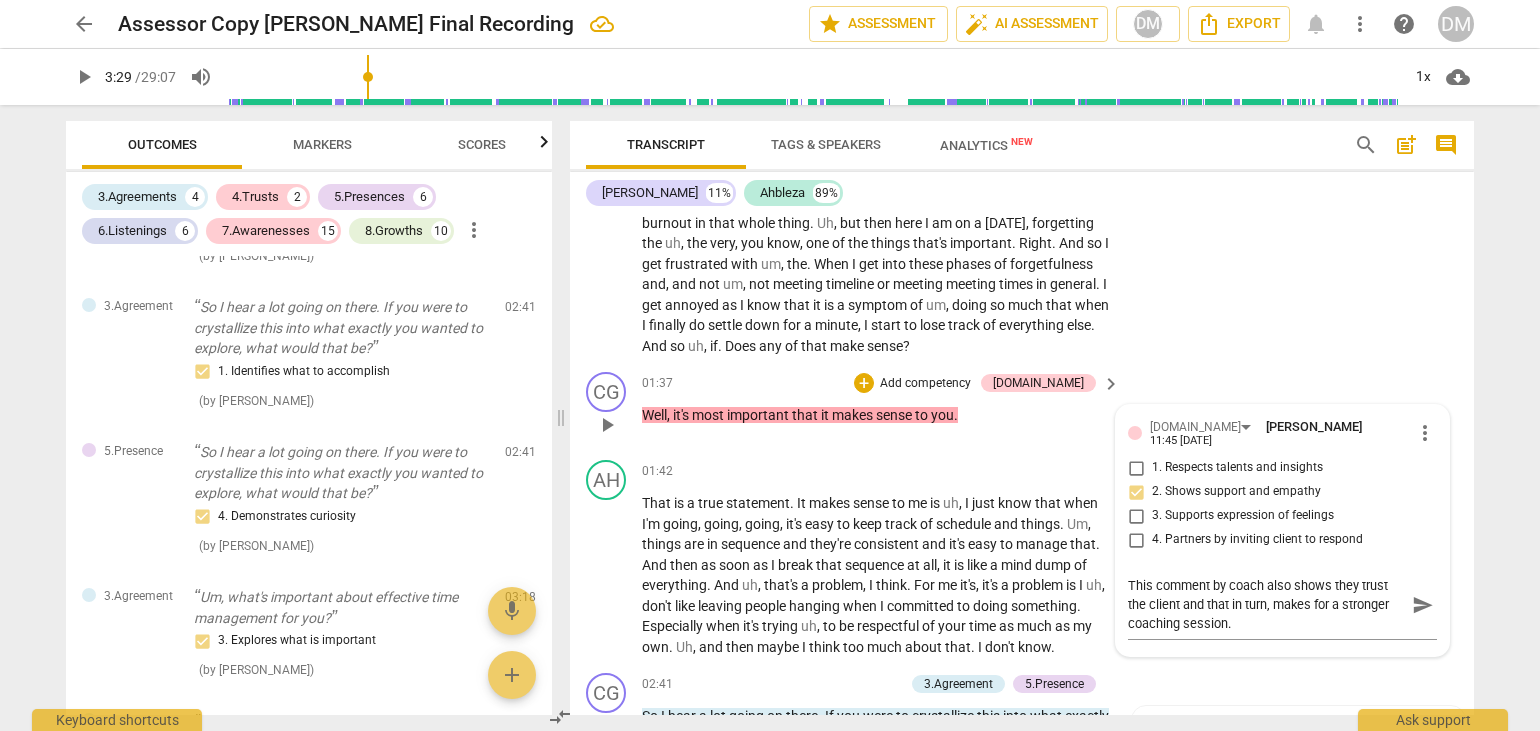 click on "Add competency" at bounding box center [925, 384] 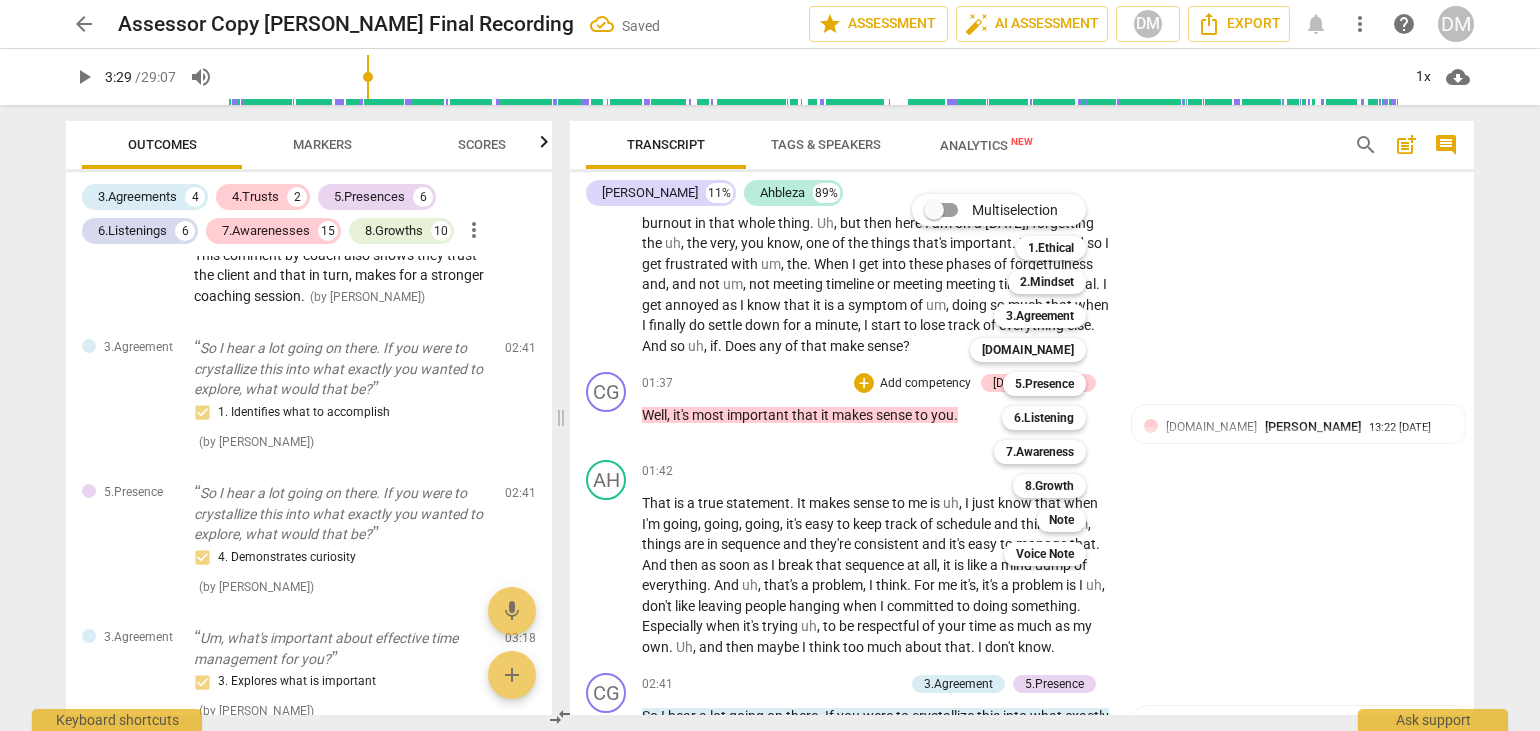 scroll, scrollTop: 410, scrollLeft: 0, axis: vertical 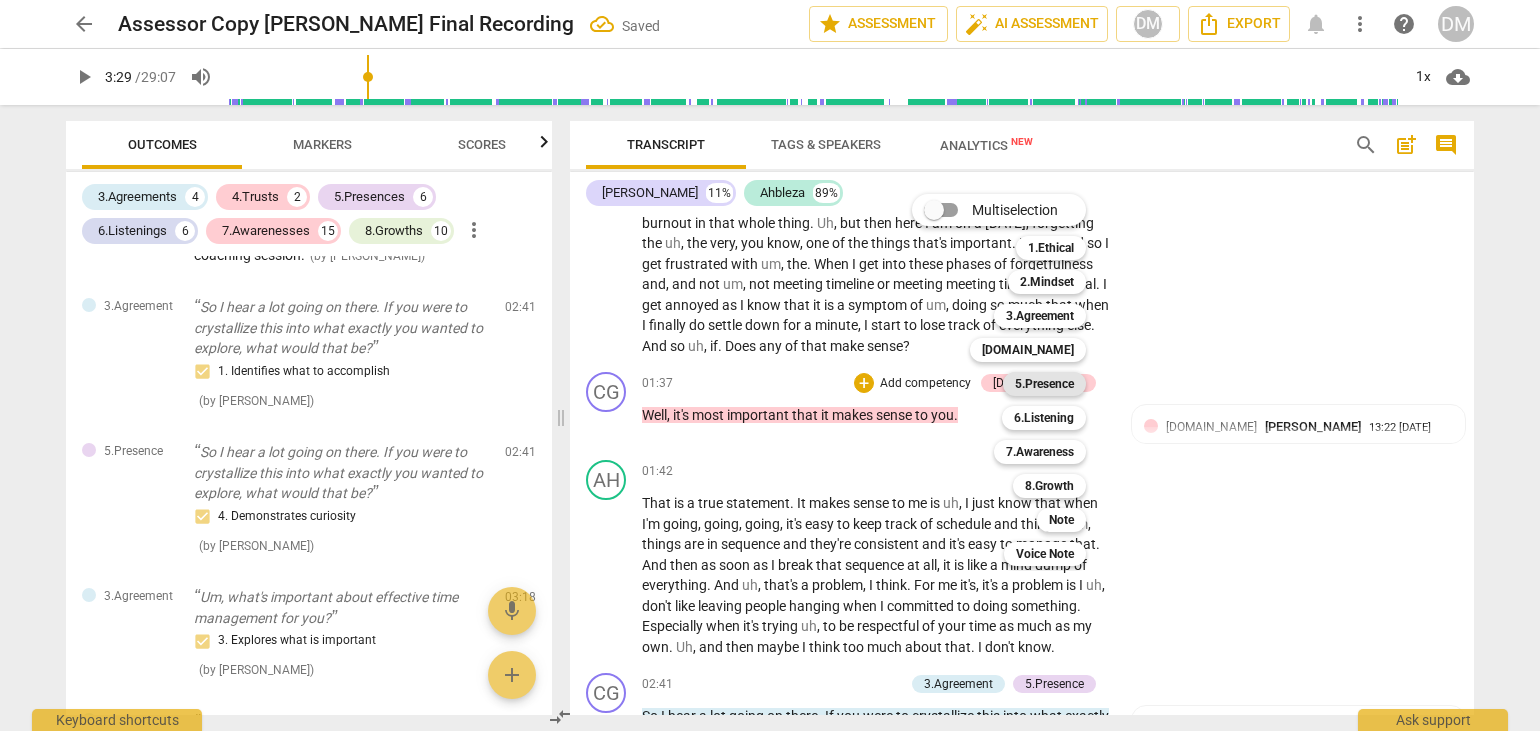 click on "5.Presence" at bounding box center (1044, 384) 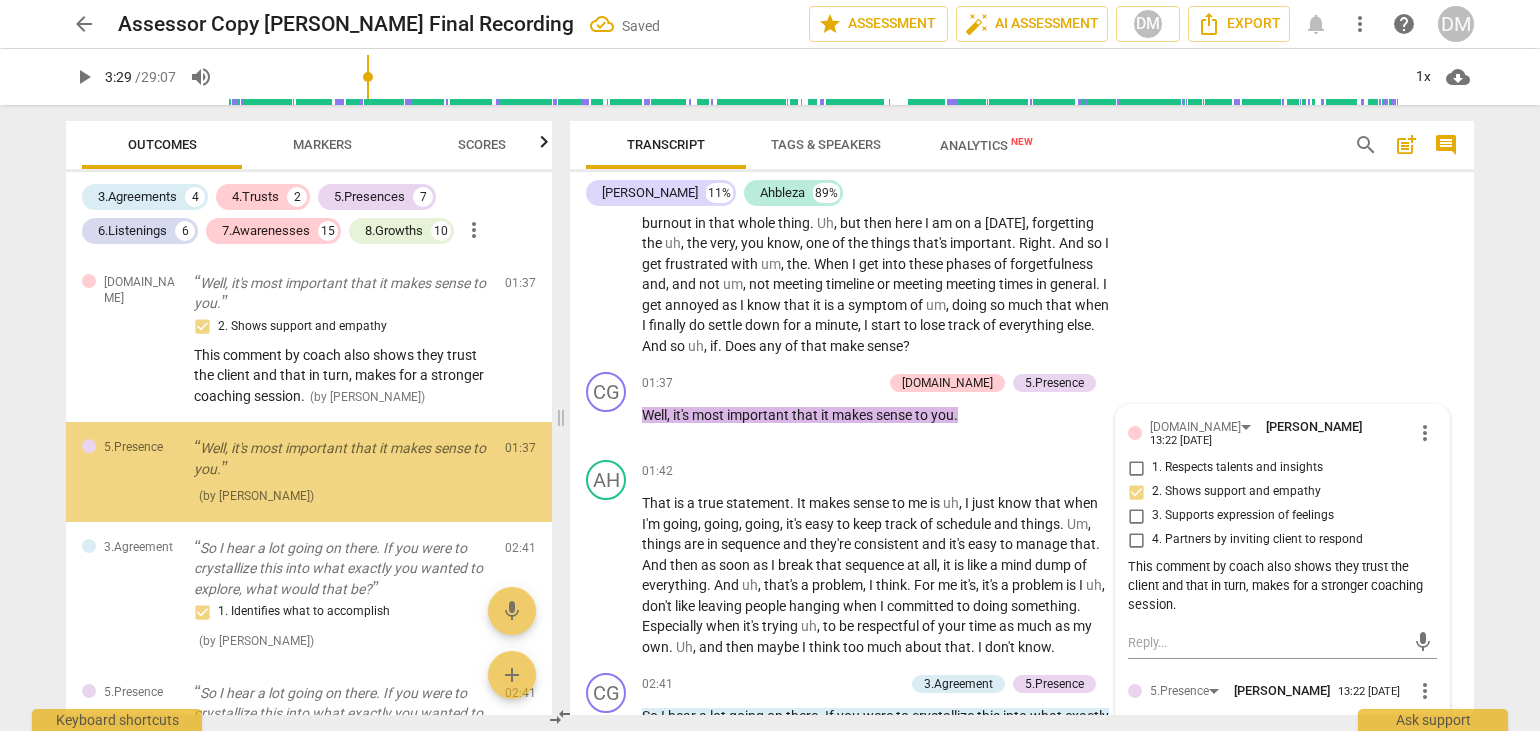 scroll, scrollTop: 255, scrollLeft: 0, axis: vertical 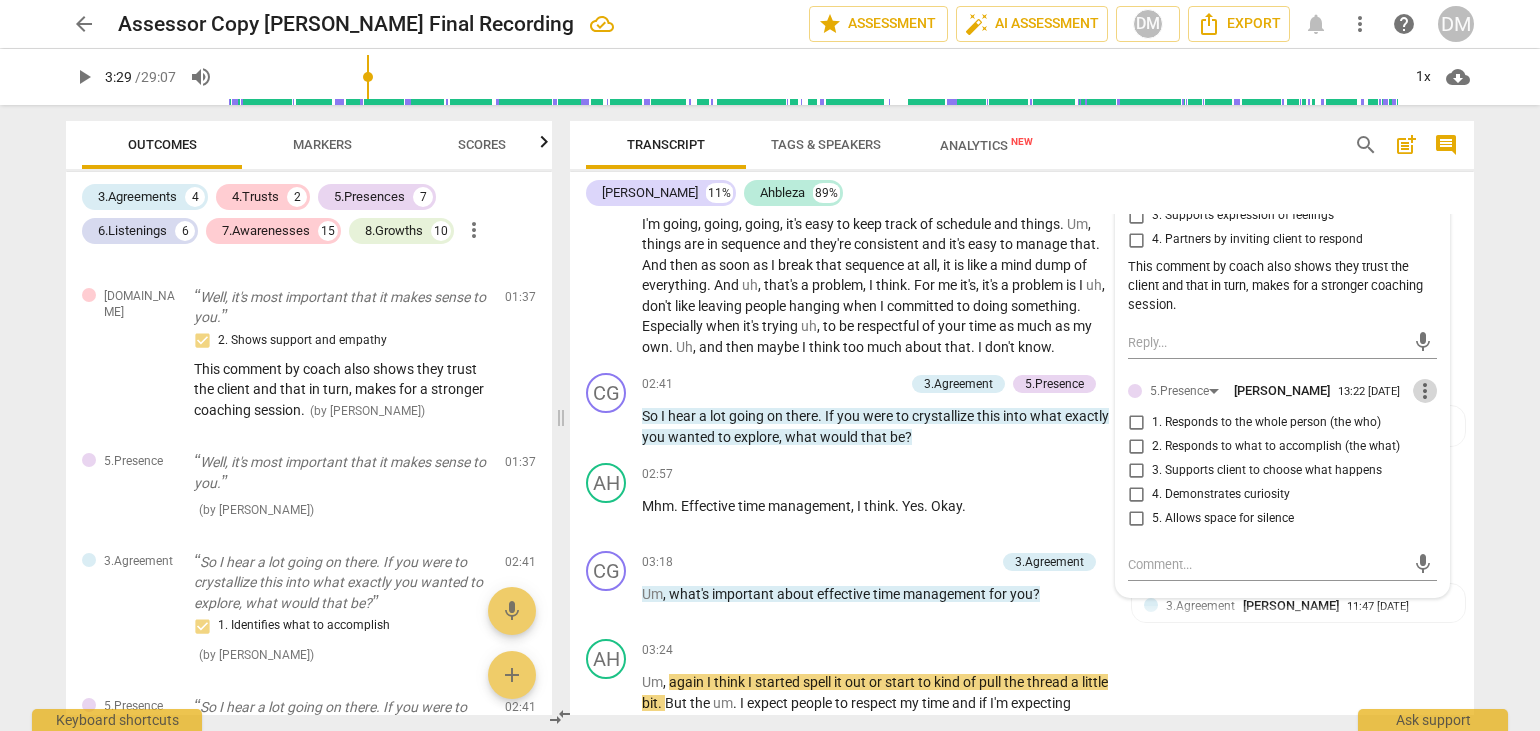 click on "more_vert" at bounding box center (1425, 391) 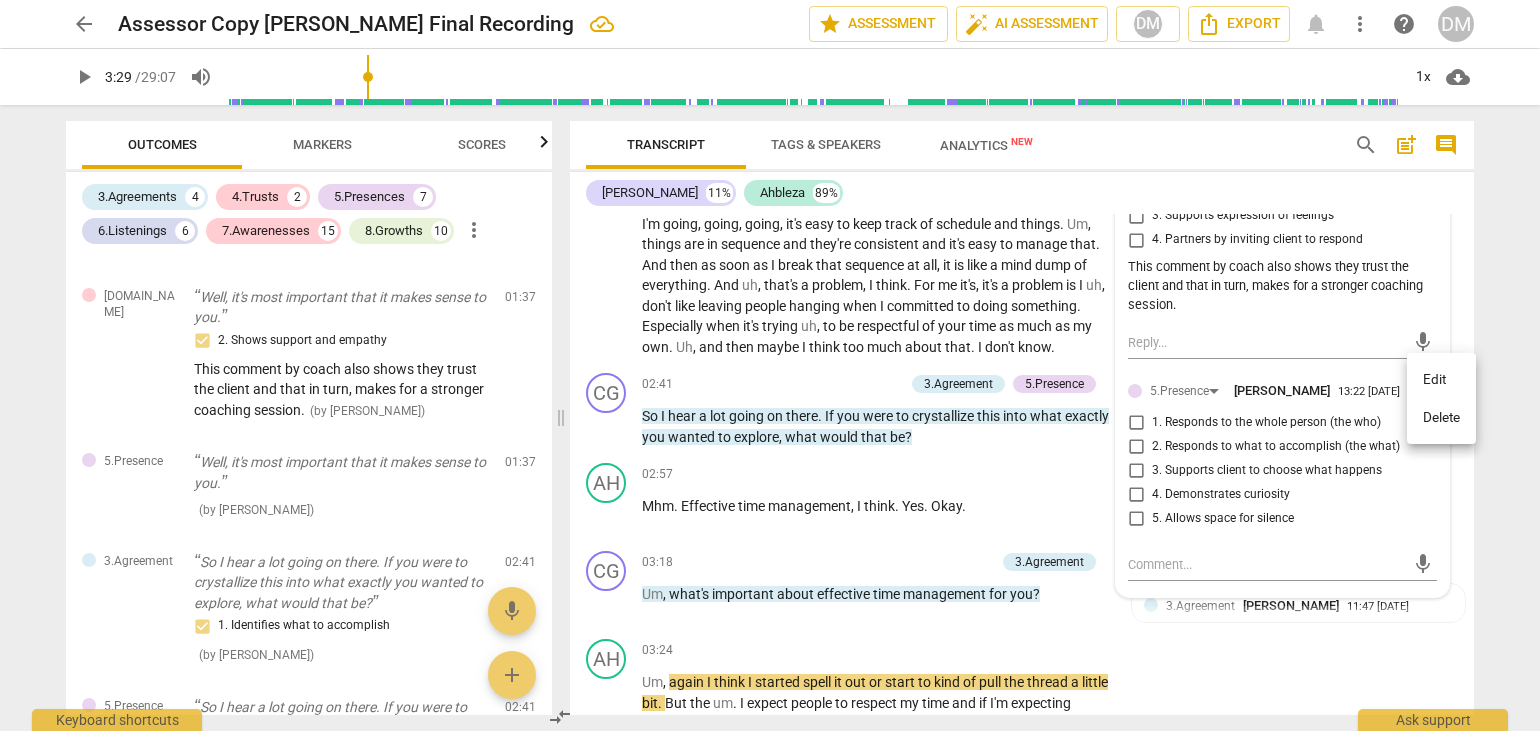 click on "Delete" at bounding box center (1441, 418) 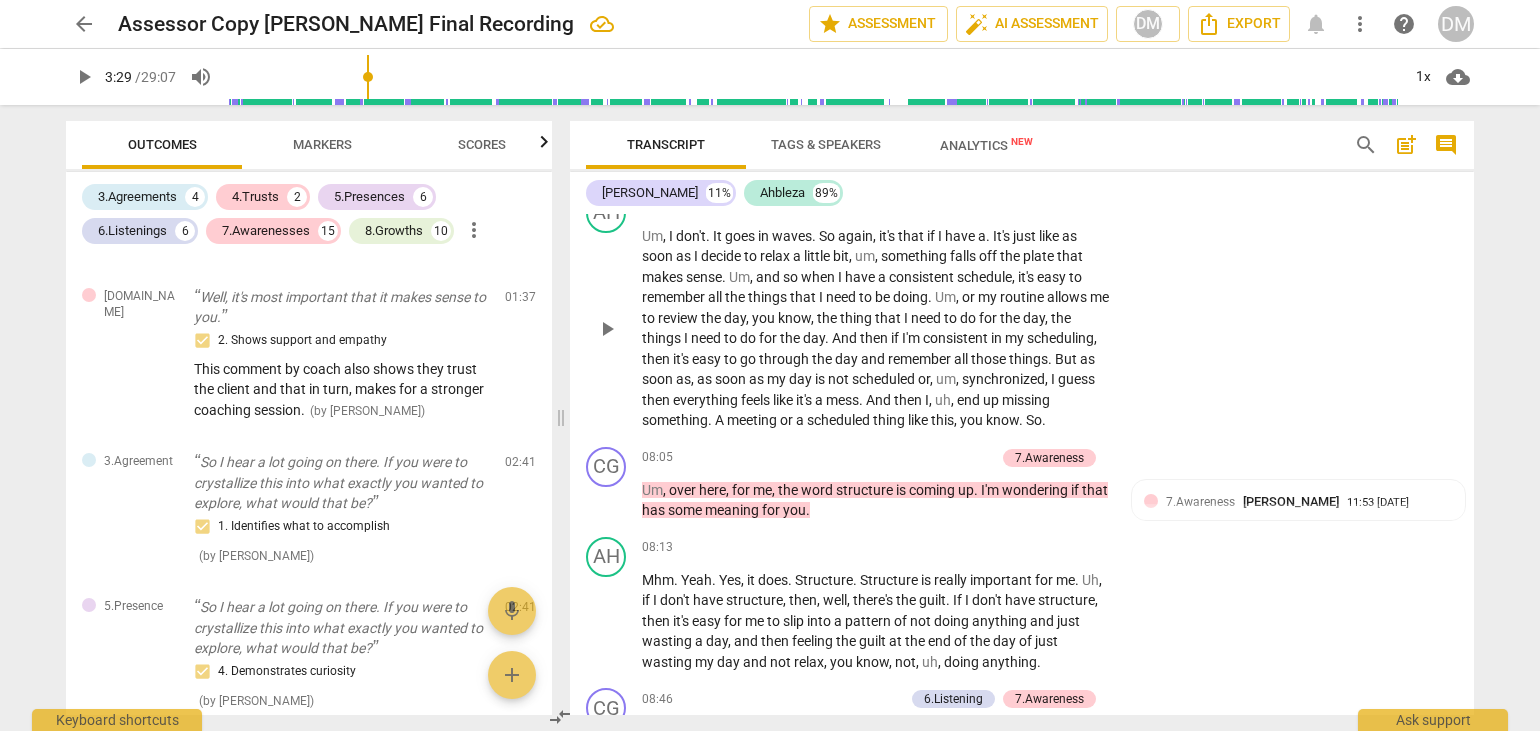 scroll, scrollTop: 2300, scrollLeft: 0, axis: vertical 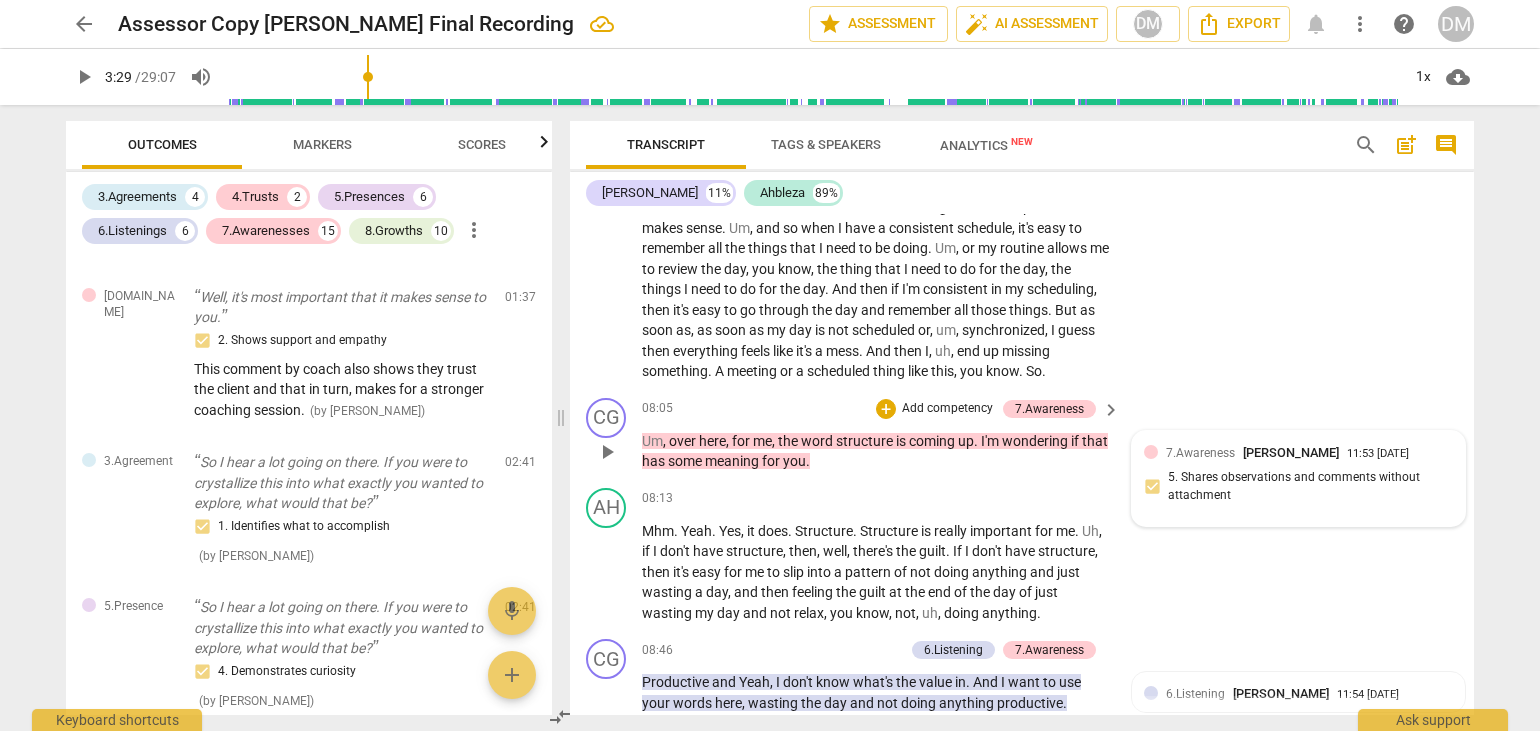 click on "7.Awareness" at bounding box center [1200, 453] 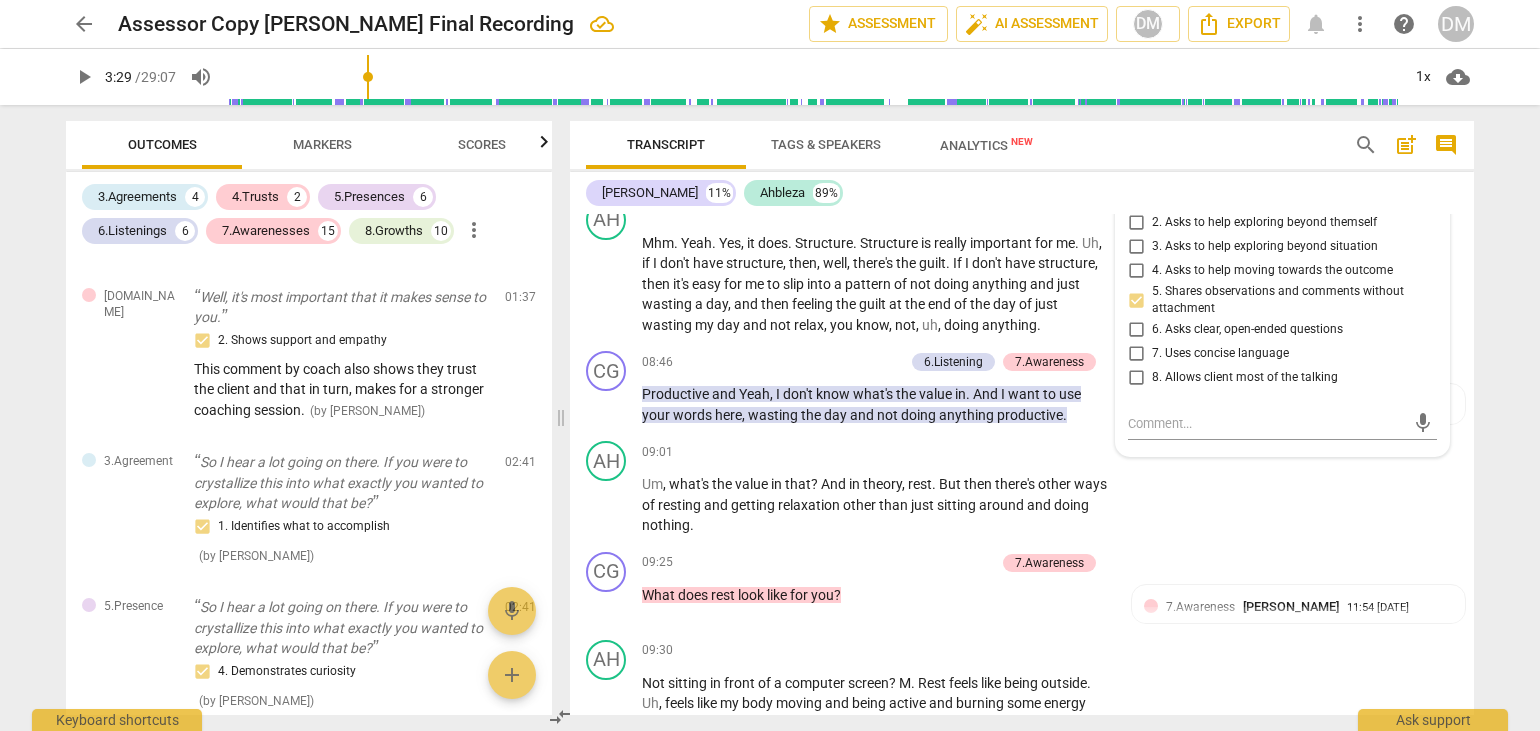 click on "Transcript Tags & Speakers Analytics   New search post_add comment [PERSON_NAME] 11% Ahbleza 89% format_bold format_list_bulleted [PERSON_NAME] delete Summary:    format_bold format_list_bulleted [PERSON_NAME] arrow_upward delete Summary:   Coach set up good agreement and ensured that client focused on the item that was most important to him. Nice job in pacing with the client who was deliberative. CG play_arrow pause 00:02 + Add competency keyboard_arrow_right Ready ?   Welcome . AH play_arrow pause 00:04 + Add competency keyboard_arrow_right Well ,   well ,   thank   you   for   having   me   again . CG play_arrow pause 00:07 + Add competency 5.Presence keyboard_arrow_right Yeah ,   yeah .   I   was   looking   forward   to   our   time   together   [DATE] .   So .   All   right ,   all   right .   So .   Oh ,   I   like   that   you're   shifting   in   your   chair   there . 5.Presence [PERSON_NAME] 11:44 [DATE] 1. Responds to the whole person (the who) AH play_arrow pause 00:16 + Add competency   ." at bounding box center (1026, 418) 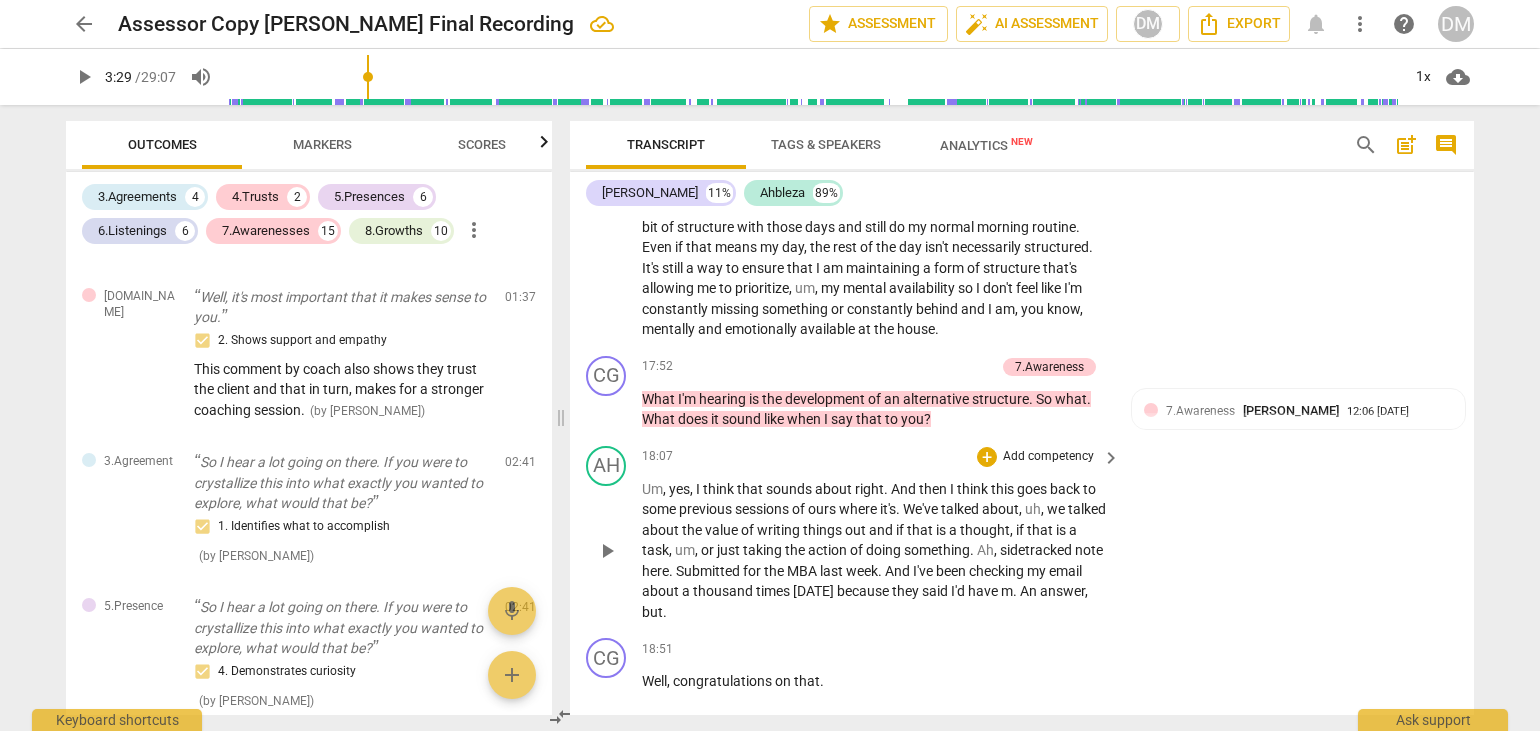 scroll, scrollTop: 4788, scrollLeft: 0, axis: vertical 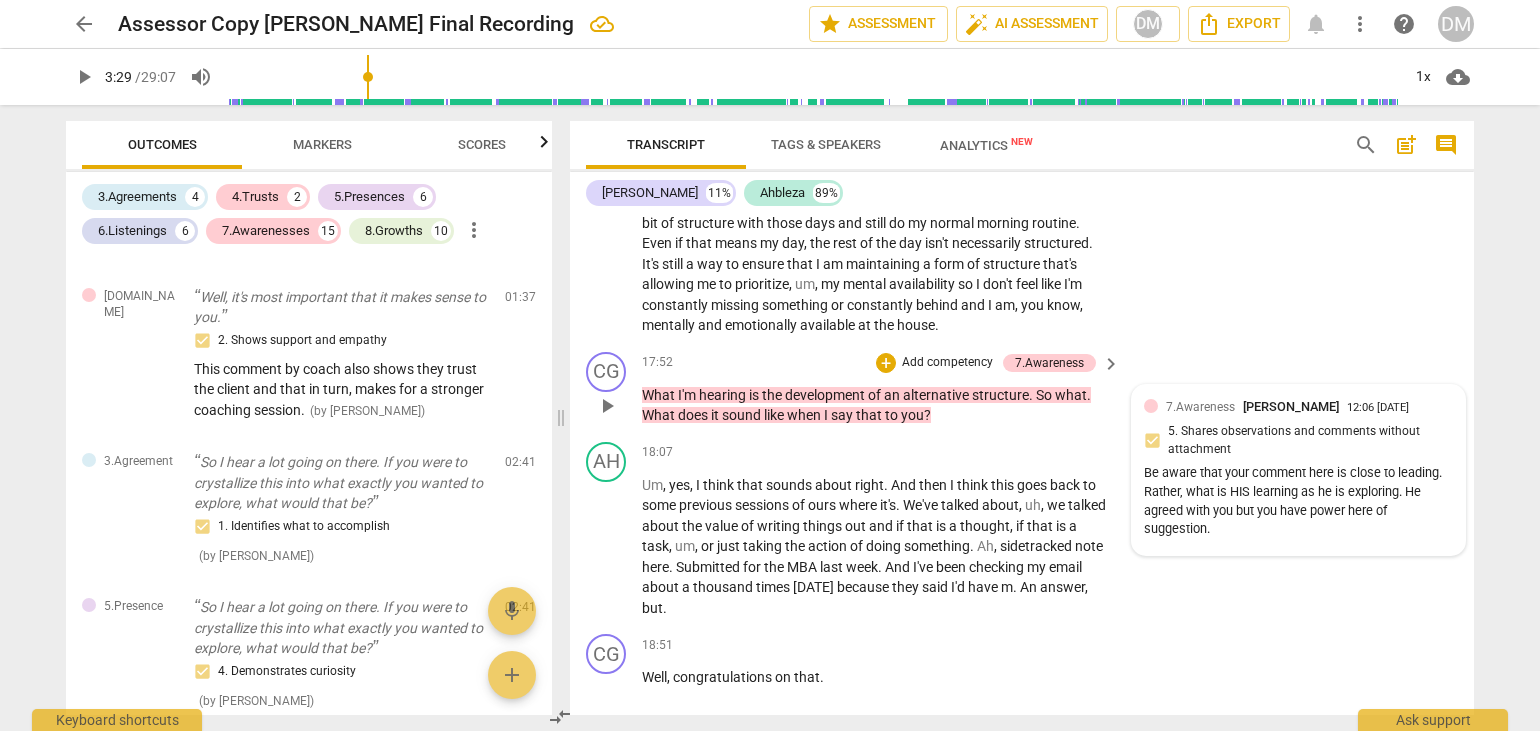 click on "Be aware that your comment here is close to leading. Rather, what is HIS learning as he is exploring. He agreed with you but you have power here of suggestion." at bounding box center [1298, 501] 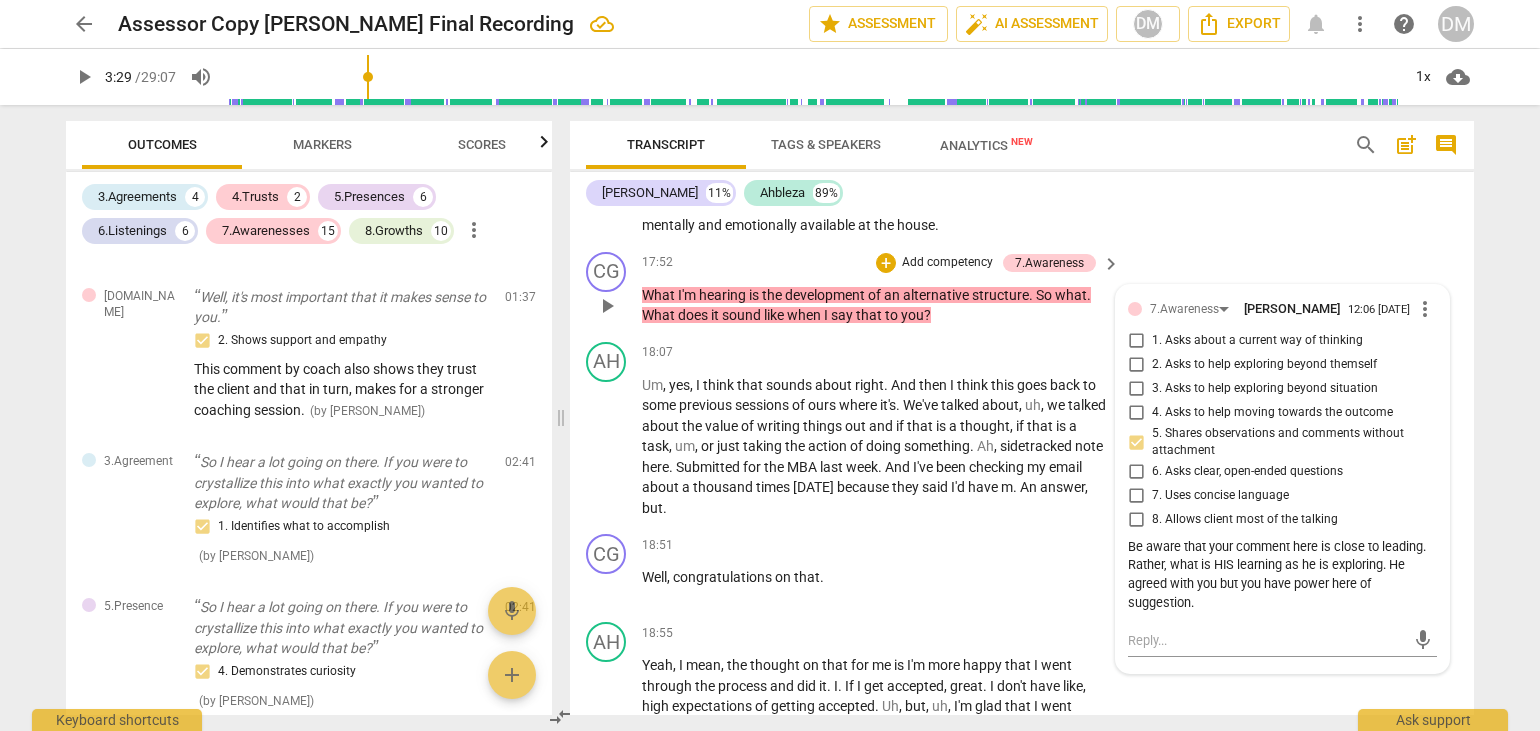 scroll, scrollTop: 4988, scrollLeft: 0, axis: vertical 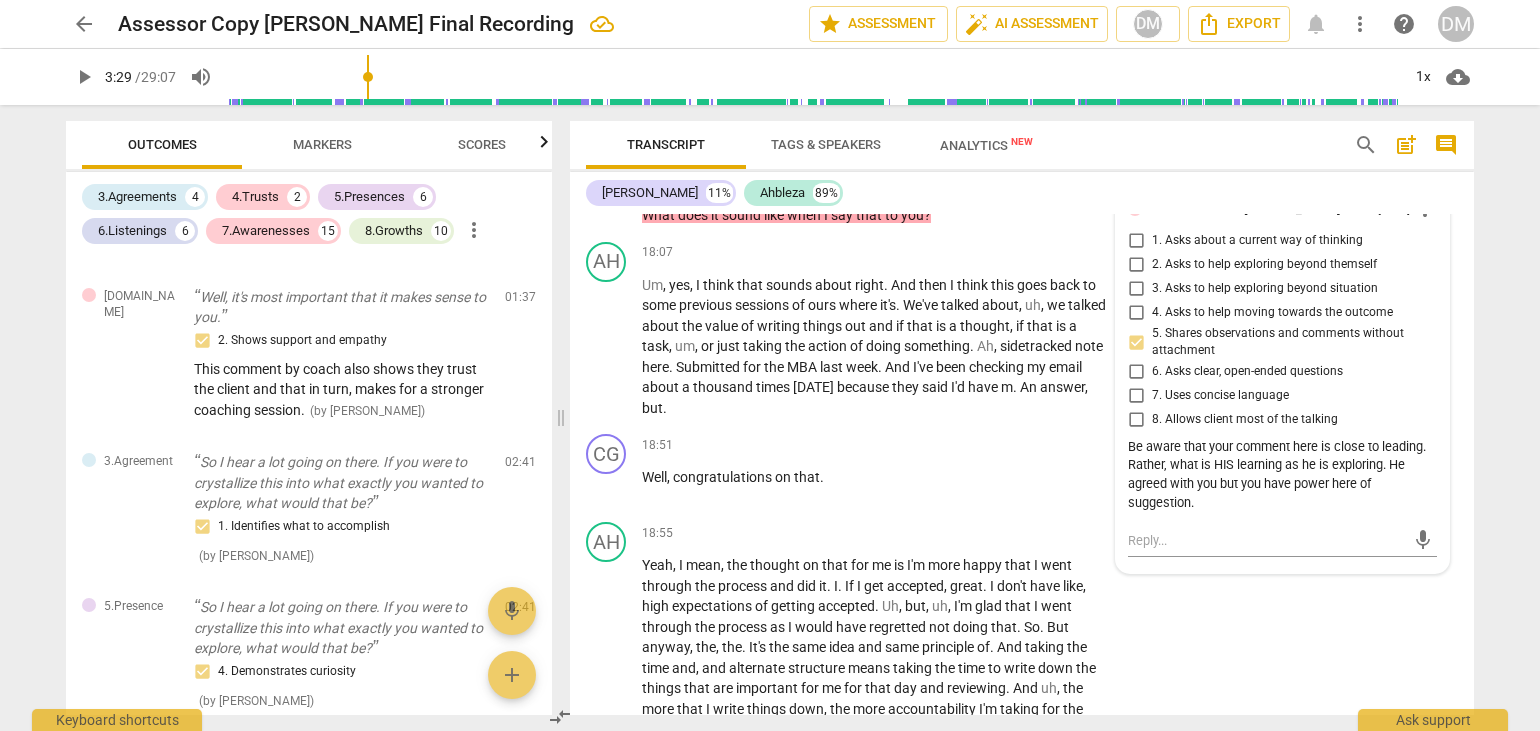 click on "mic" at bounding box center (1282, 541) 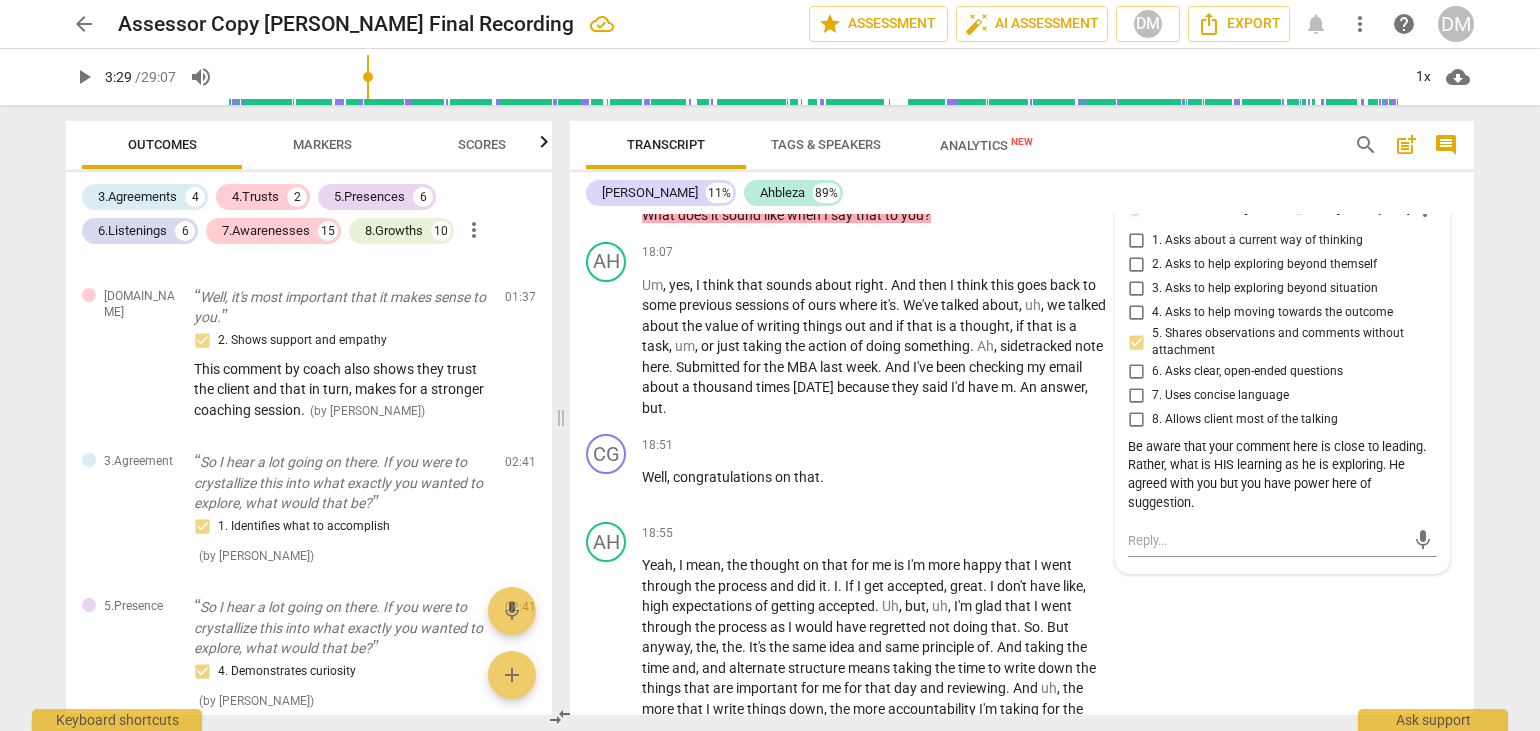 click on "Be aware that your comment here is close to leading. Rather, what is HIS learning as he is exploring. He agreed with you but you have power here of suggestion." at bounding box center [1282, 475] 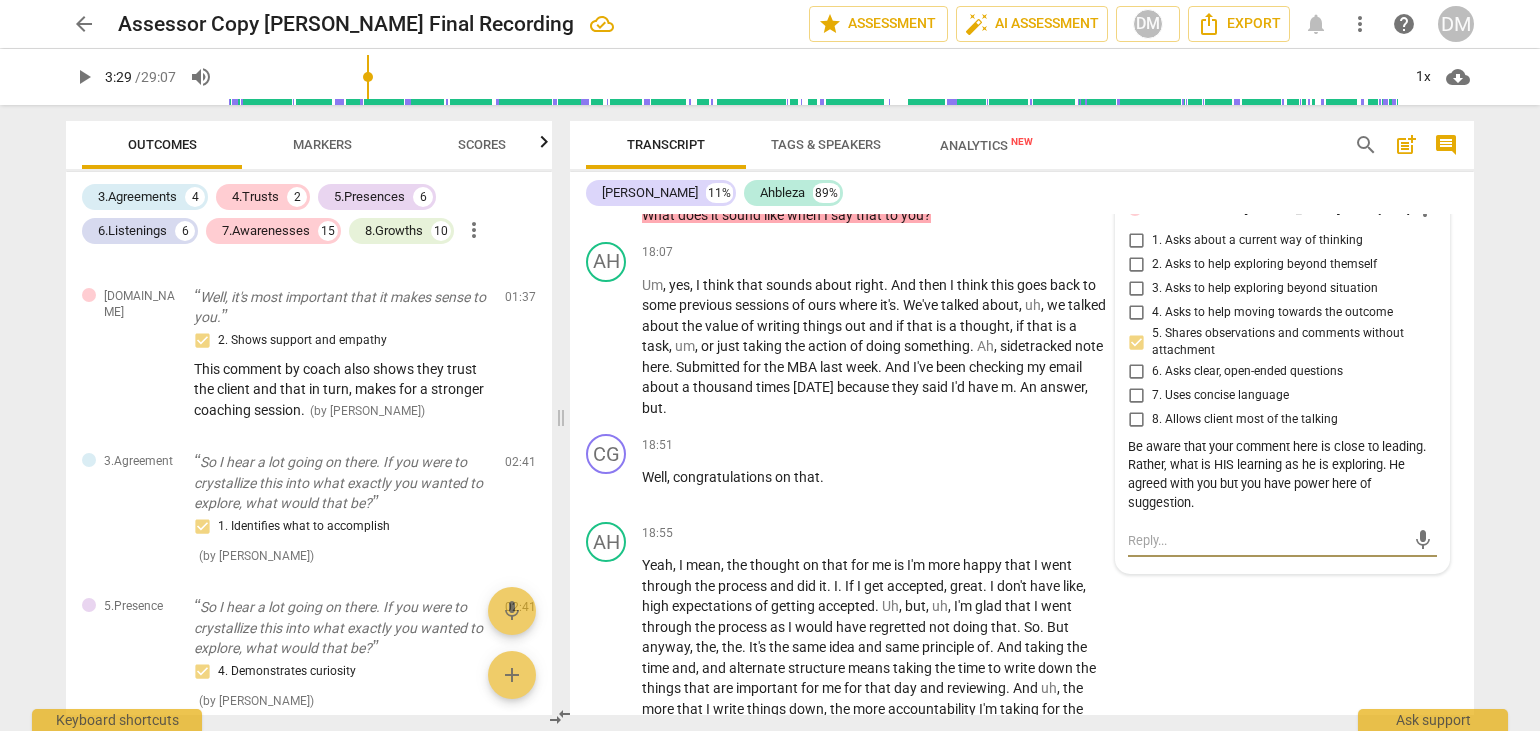 click at bounding box center [1266, 540] 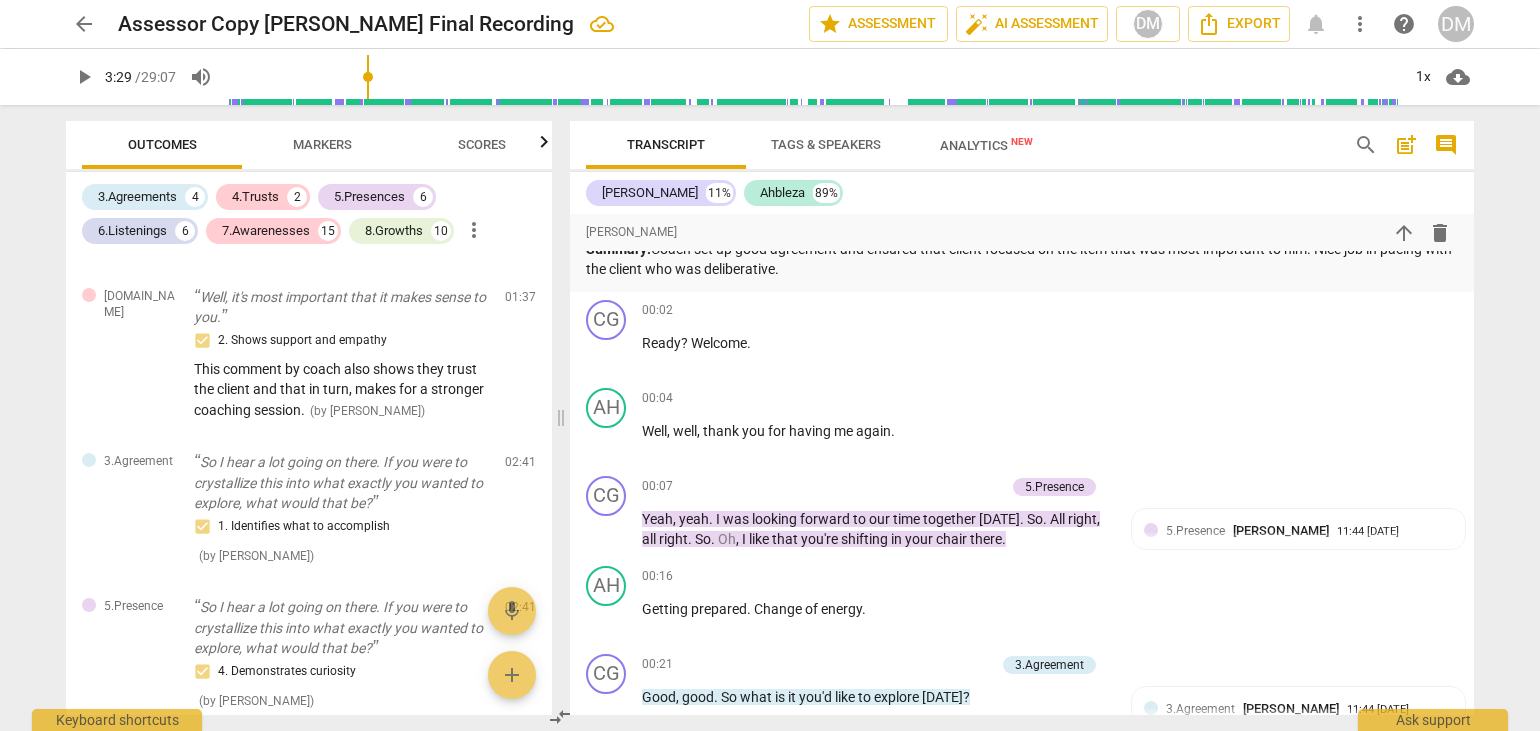 scroll, scrollTop: 0, scrollLeft: 0, axis: both 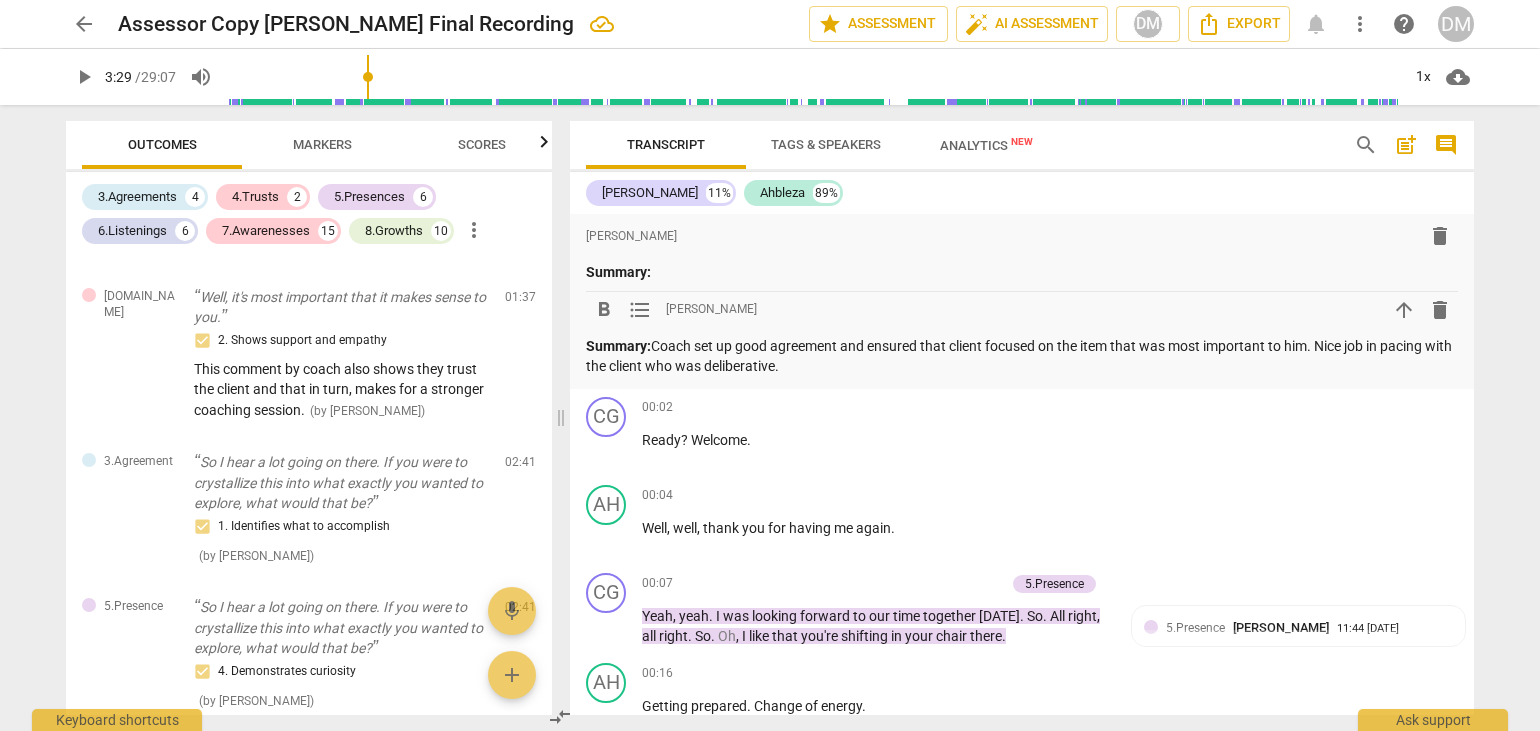 click on "Summary:   Coach set up good agreement and ensured that client focused on the item that was most important to him. Nice job in pacing with the client who was deliberative." at bounding box center [1022, 356] 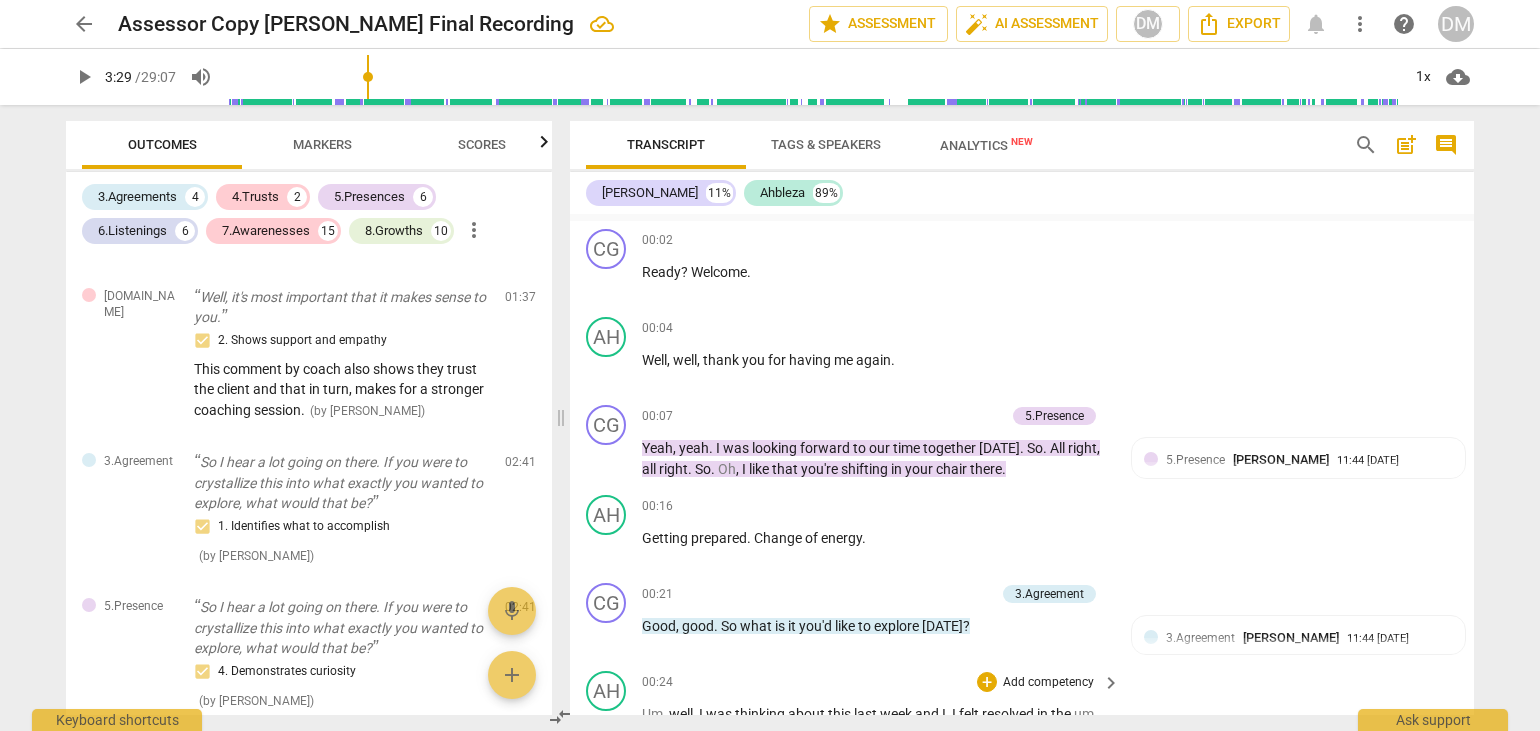 scroll, scrollTop: 0, scrollLeft: 0, axis: both 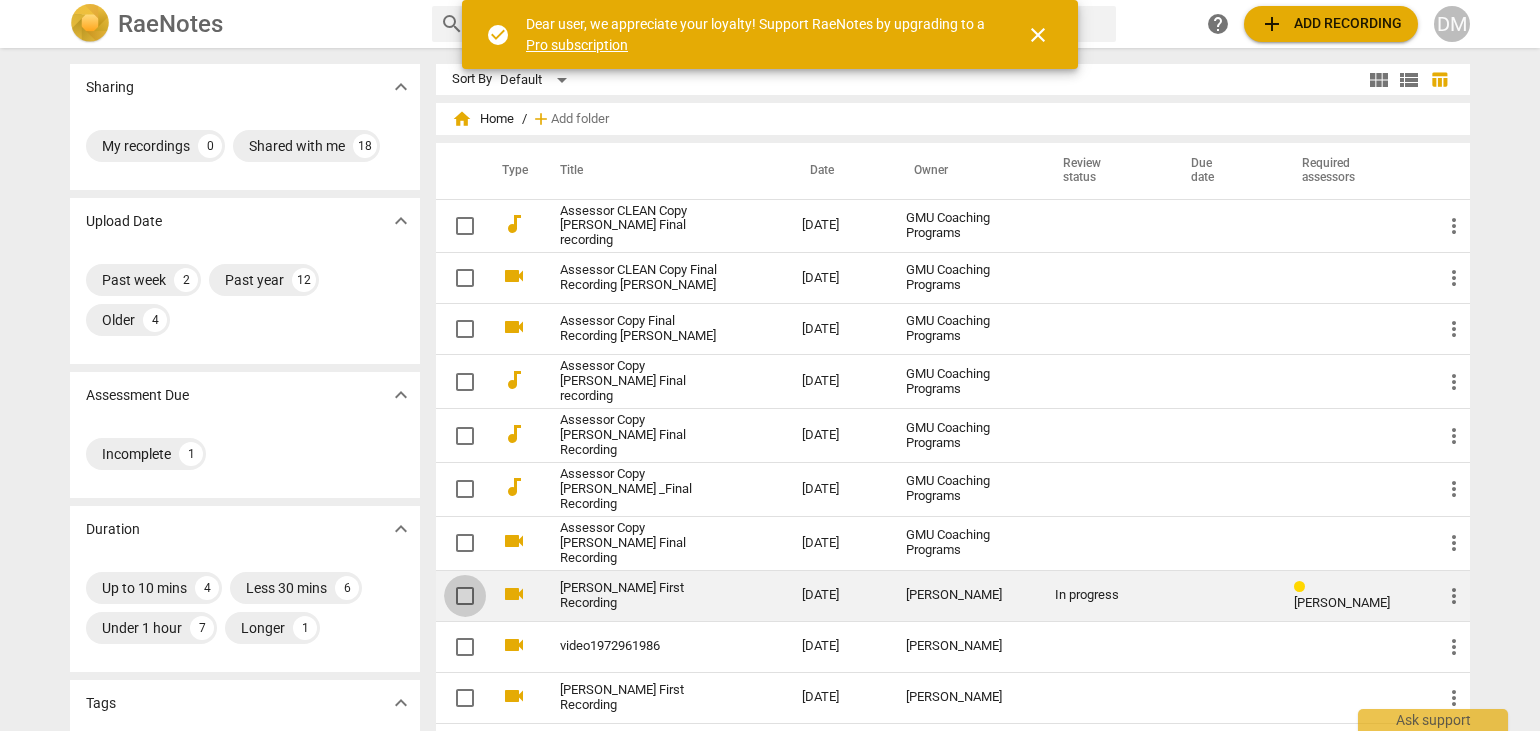 click at bounding box center [465, 596] 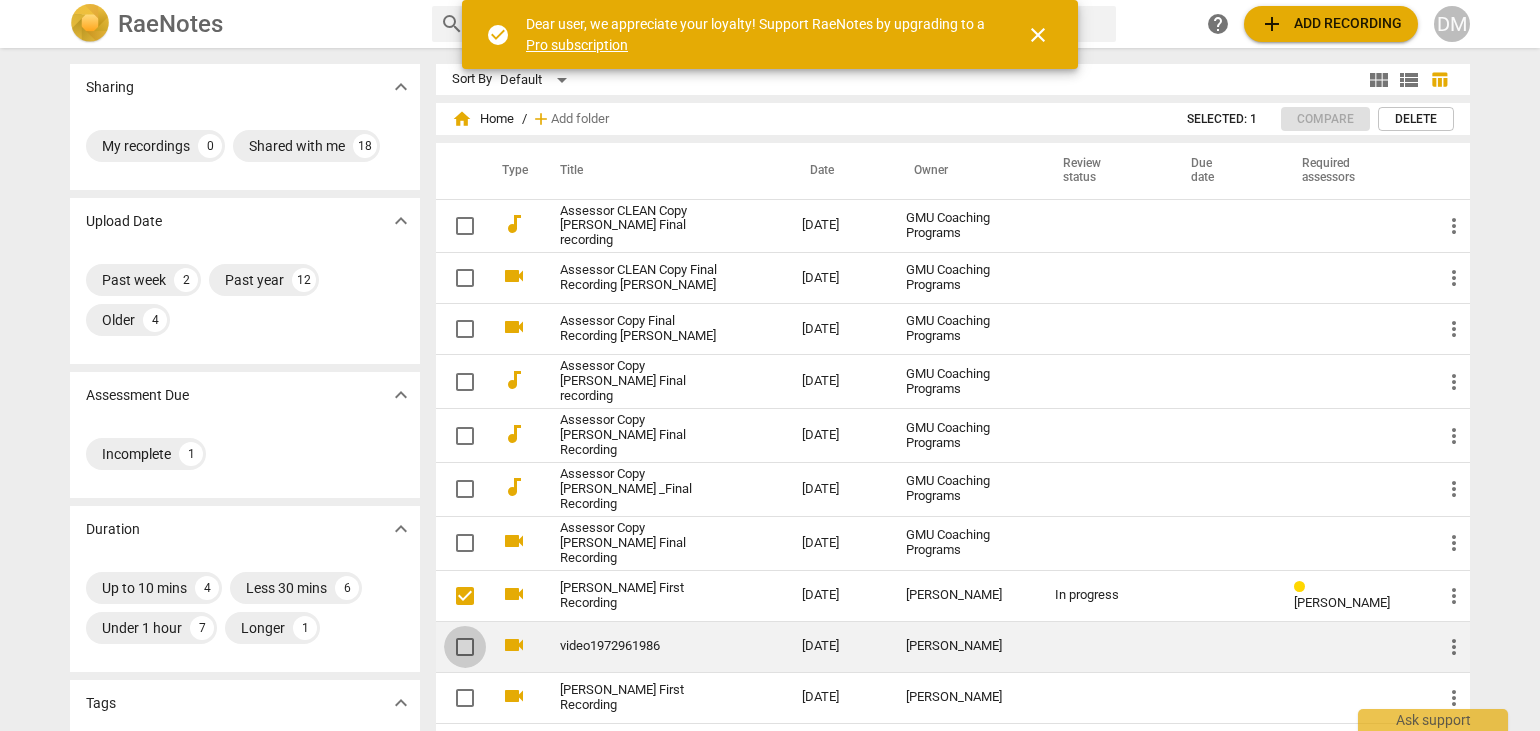 click at bounding box center (465, 647) 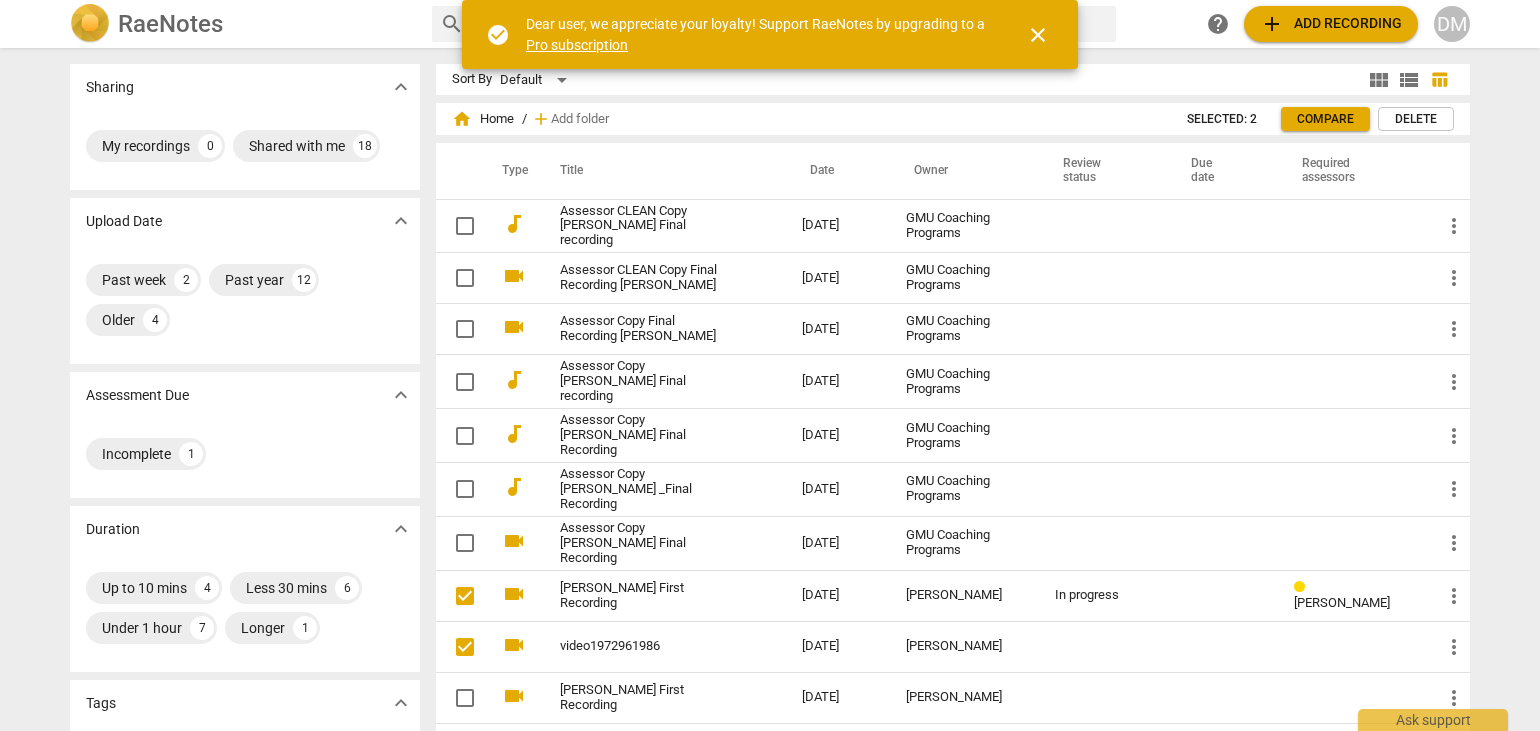 click on "Delete" at bounding box center [1416, 119] 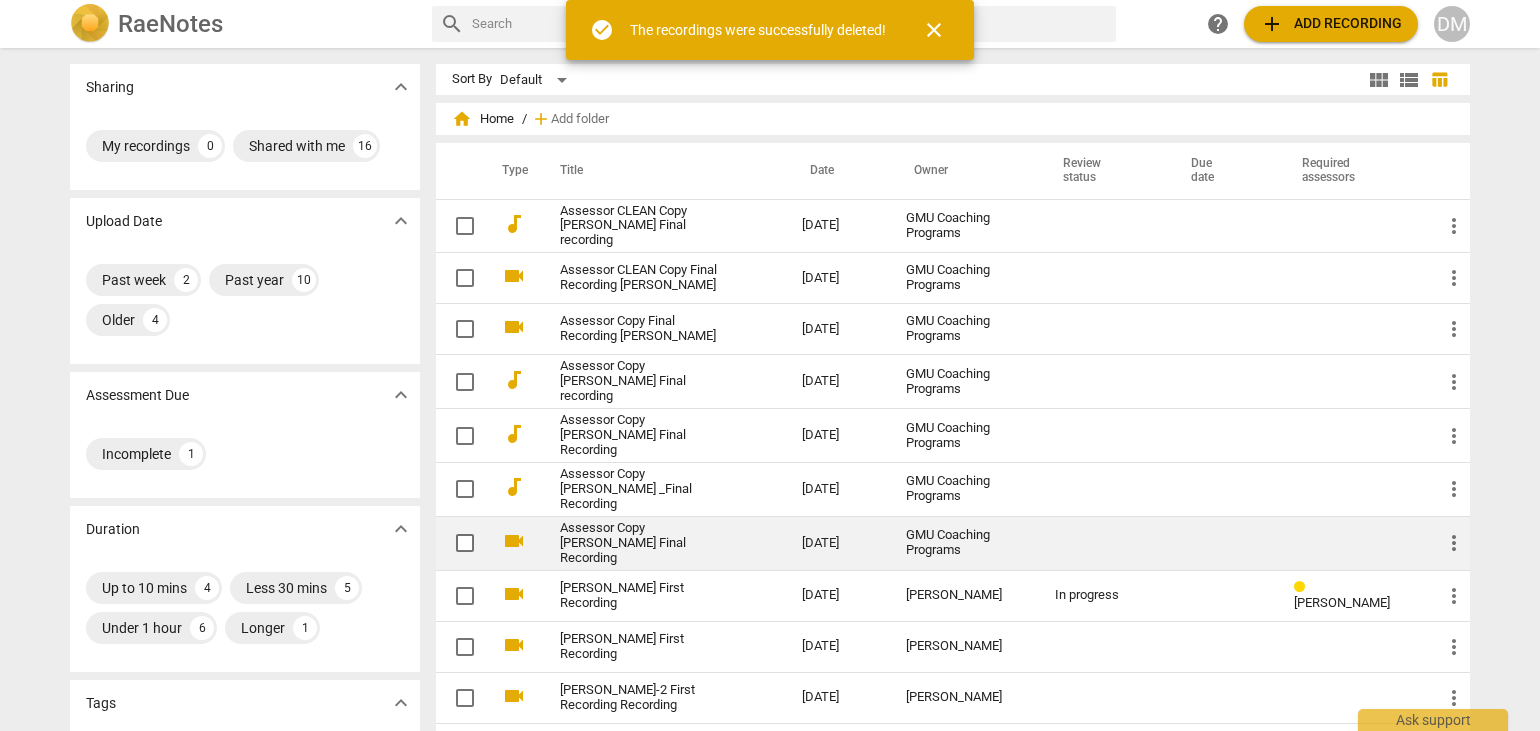 click on "Assessor Copy [PERSON_NAME] Final Recording" at bounding box center (645, 543) 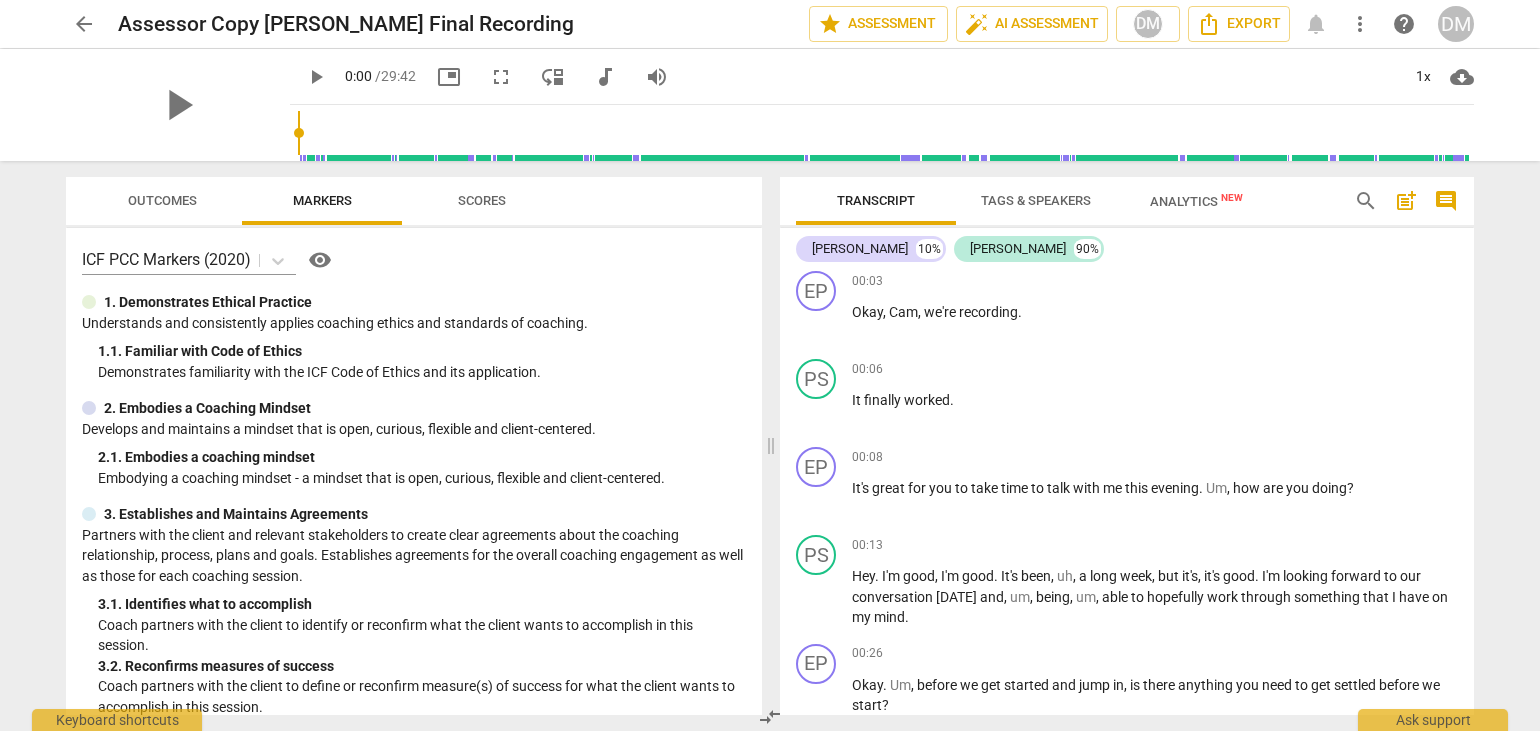 scroll, scrollTop: 308, scrollLeft: 0, axis: vertical 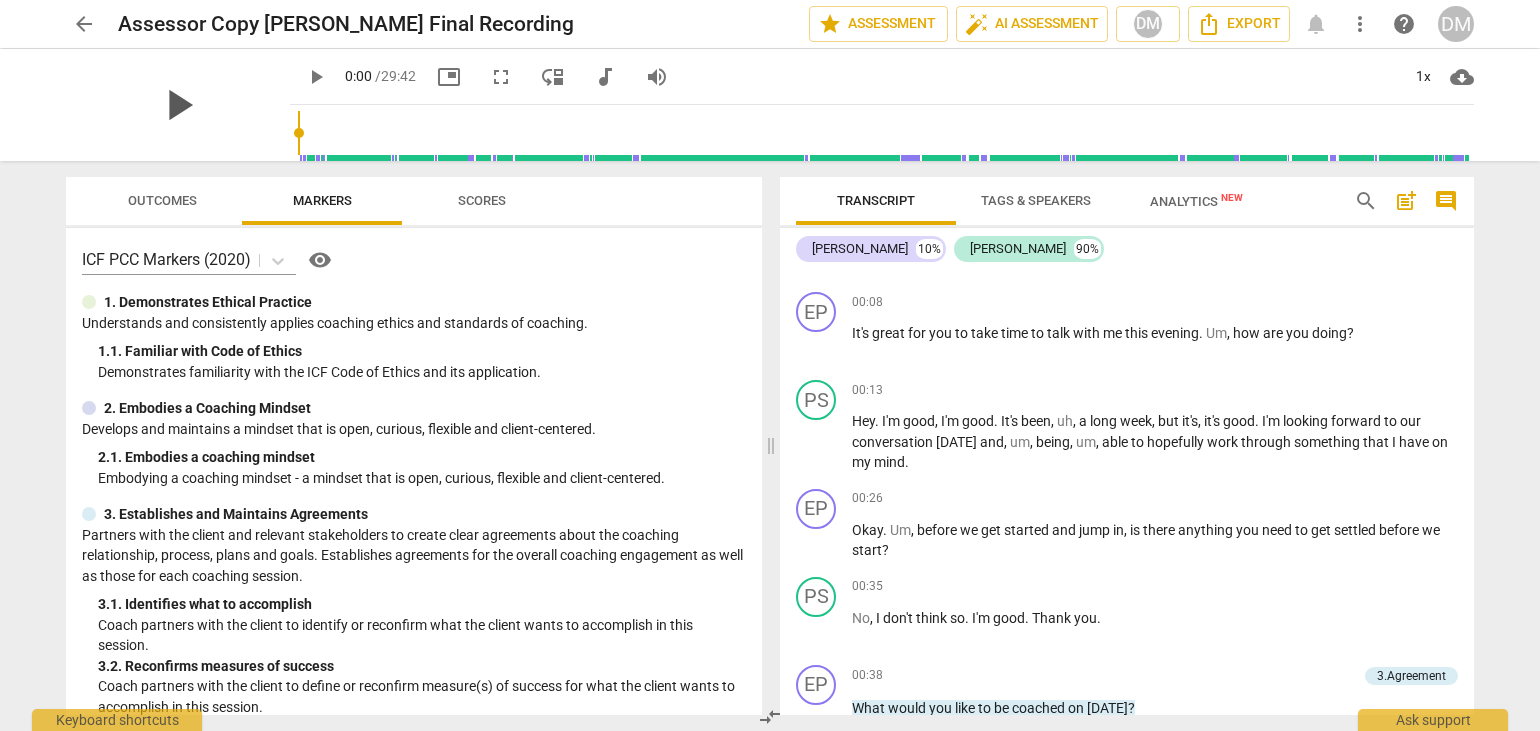 click on "play_arrow" at bounding box center [178, 105] 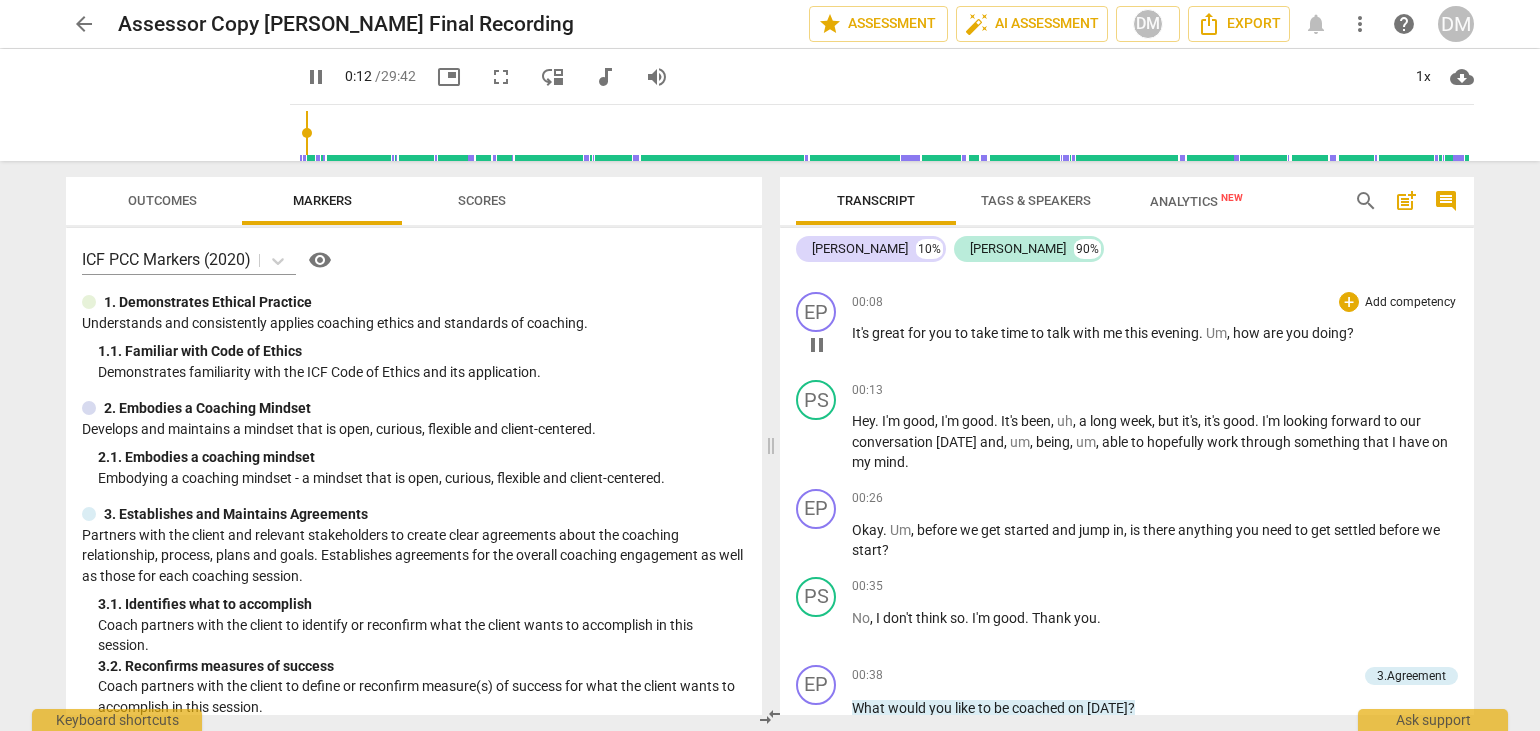 click on "00:08 + Add competency keyboard_arrow_right" at bounding box center [1155, 302] 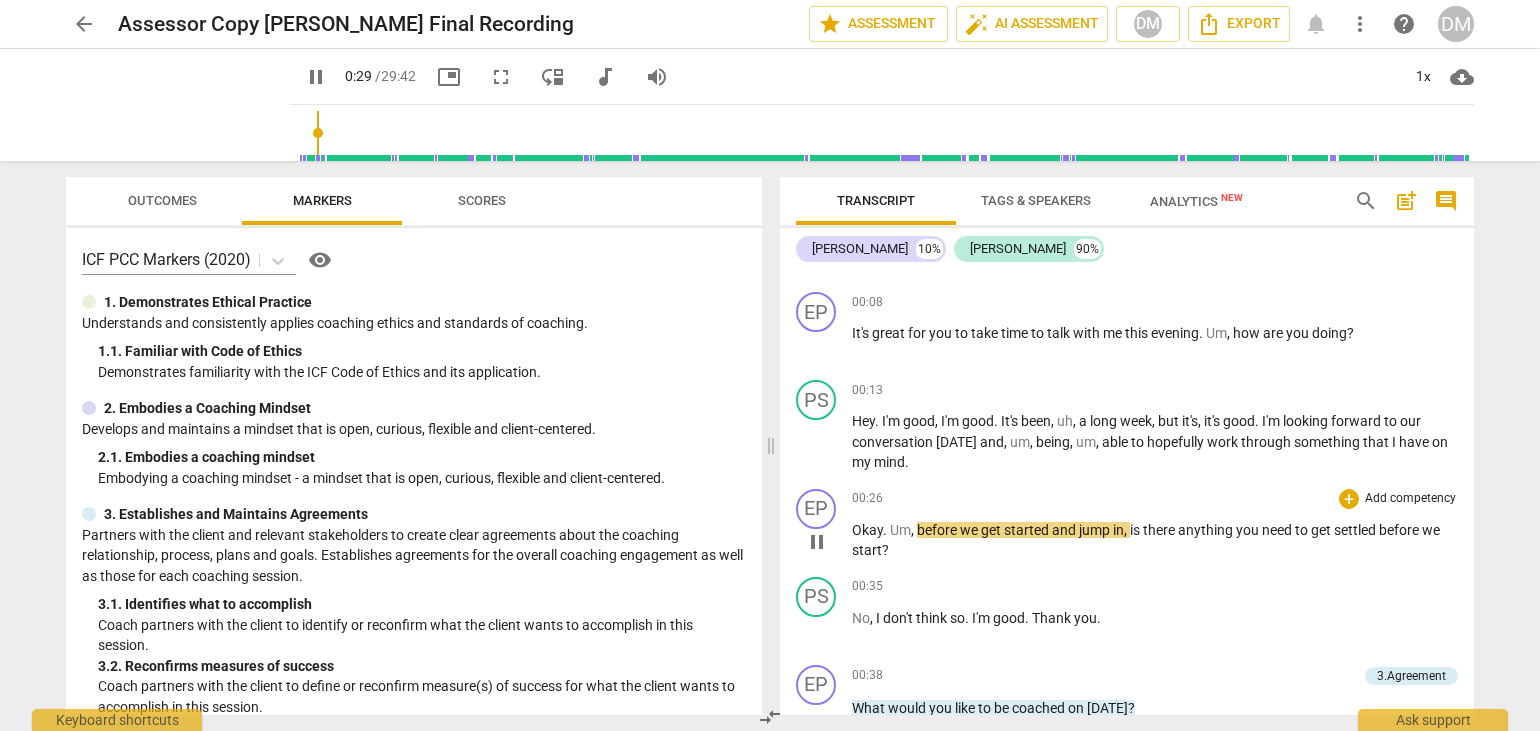 click on "Add competency" at bounding box center [1410, 499] 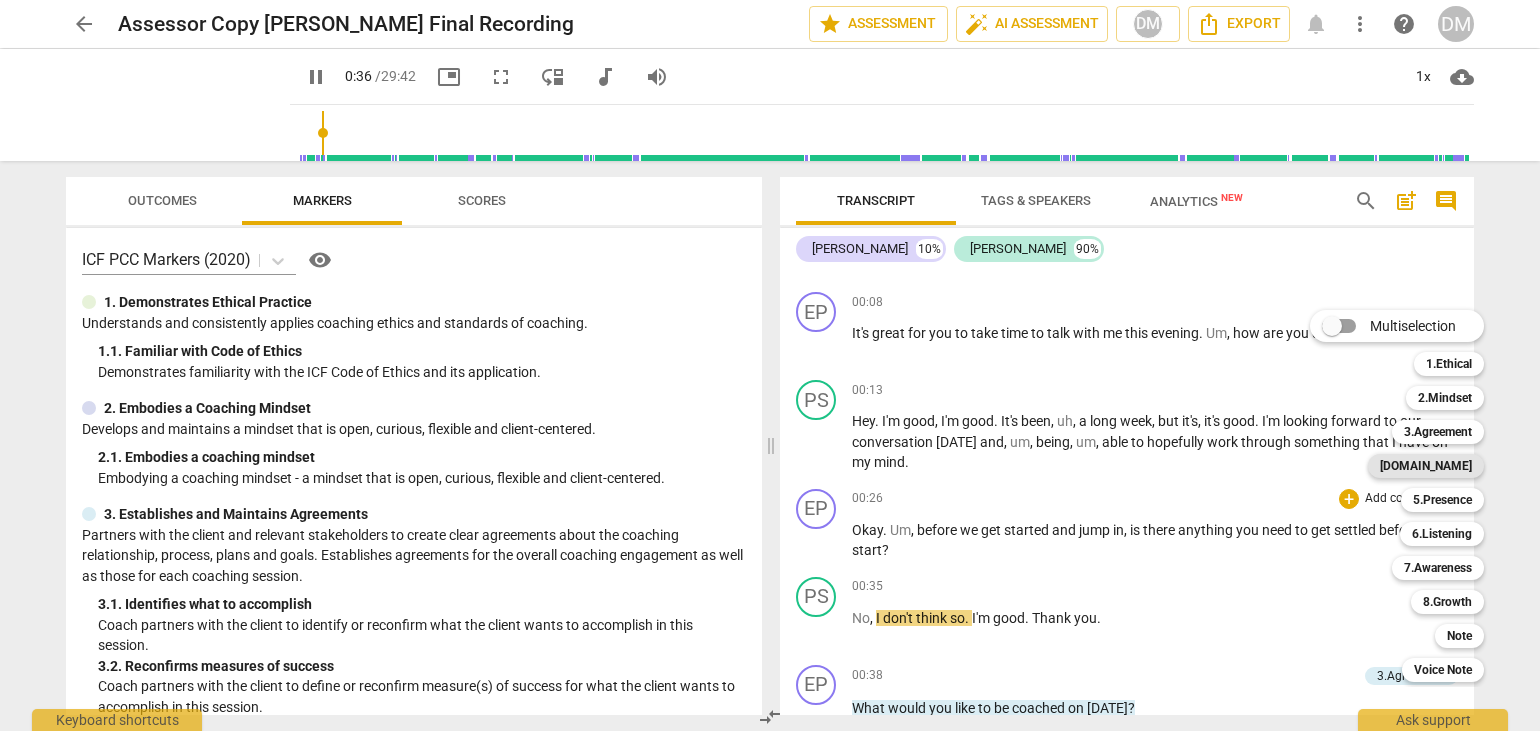 click on "[DOMAIN_NAME]" at bounding box center [1426, 466] 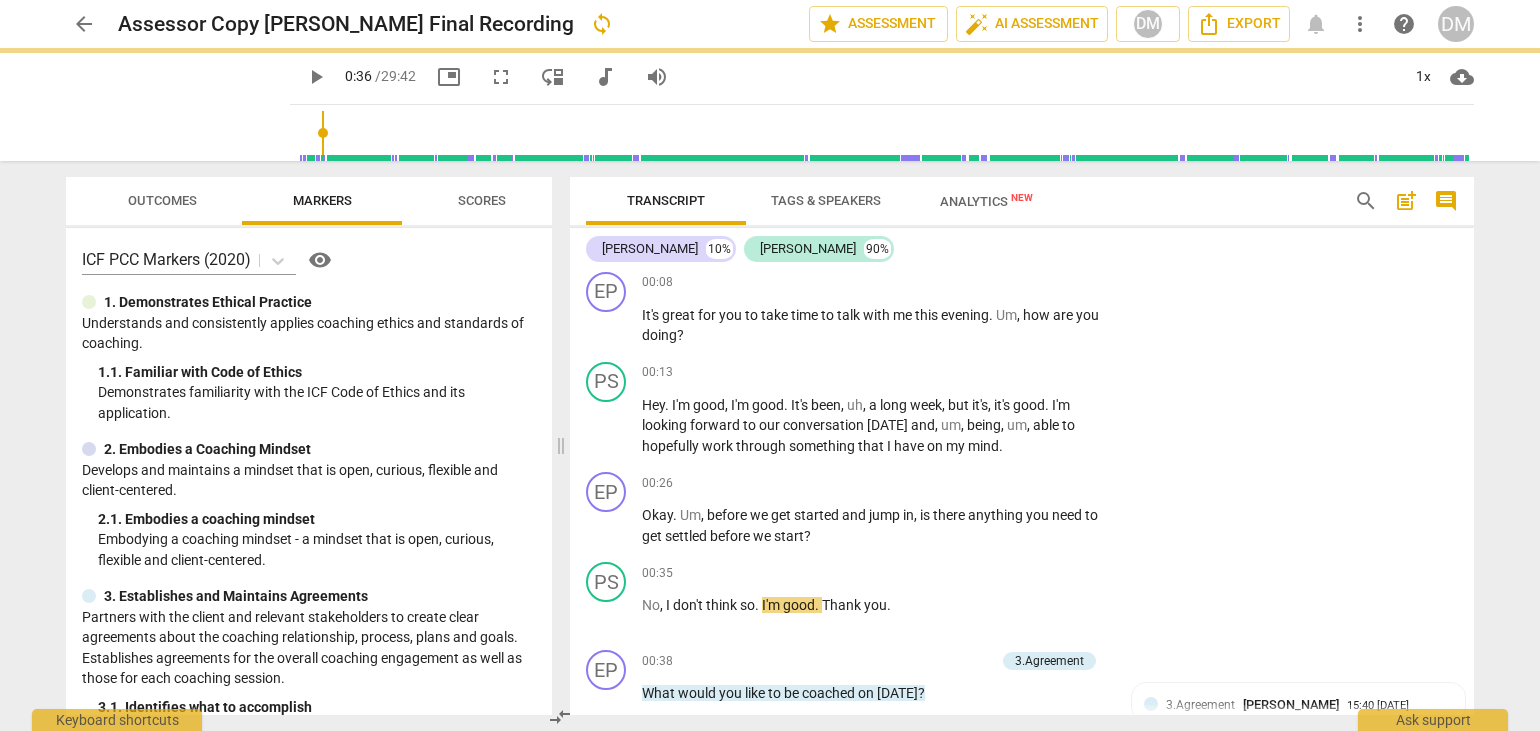 type on "37" 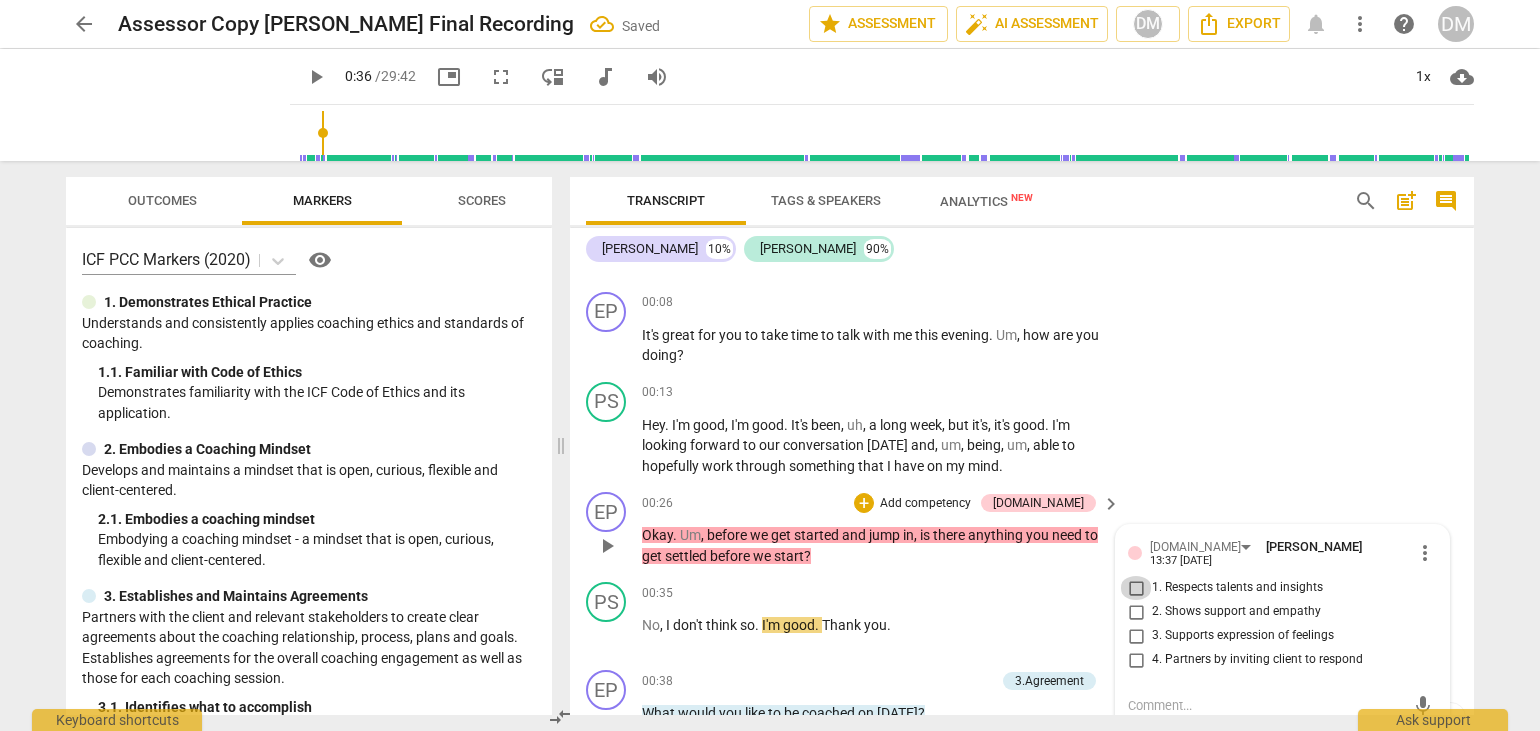 click on "1. Respects talents and insights" at bounding box center [1136, 588] 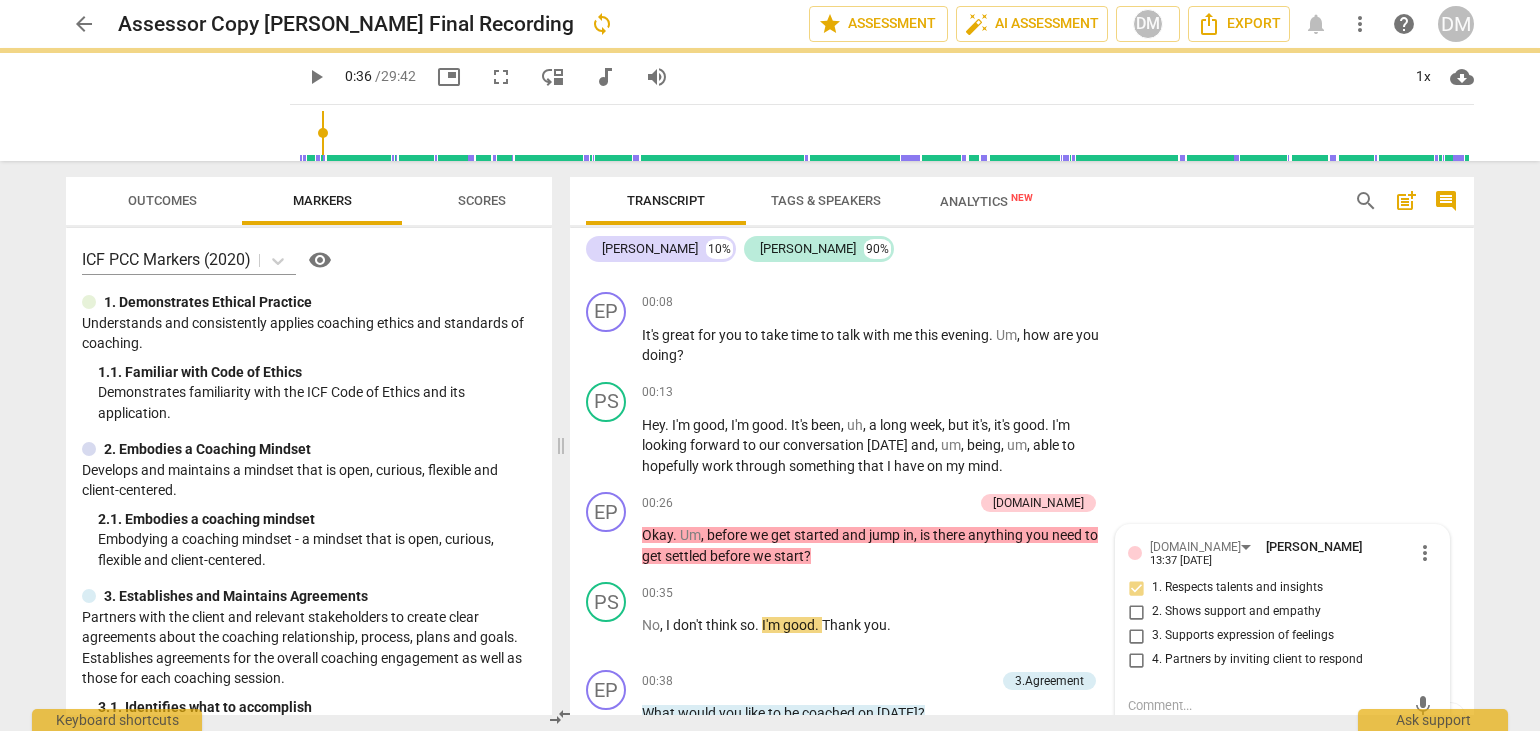 click on "Transcript Tags & Speakers Analytics   New search post_add comment Eileen P 10% Pam S 90% format_bold format_list_bulleted Daphne Miller delete Summary:   Coach demonstrated a solid understanding of the competencies. Pace of the call was well matched to the client Subtle communication and awareness of the slow shift of the client and used good questions to match the growing enthusiasm of the client. This was a call that could have easily slipped into a situation where the coach was coaching a problem and not the person. Coach did a very nice job of creating a coaching space for the client to explore what was important and her role in this exploration.  The coach did meet all elements of the agreement. As you progress in your coaching delving into the whole person to get to a deeper coaching experience would show progress. EP play_arrow pause 00:03 + Add competency keyboard_arrow_right Okay ,   Cam ,   we're   recording . PS play_arrow pause 00:06 + Add competency keyboard_arrow_right It   finally   worked . +" at bounding box center (1026, 446) 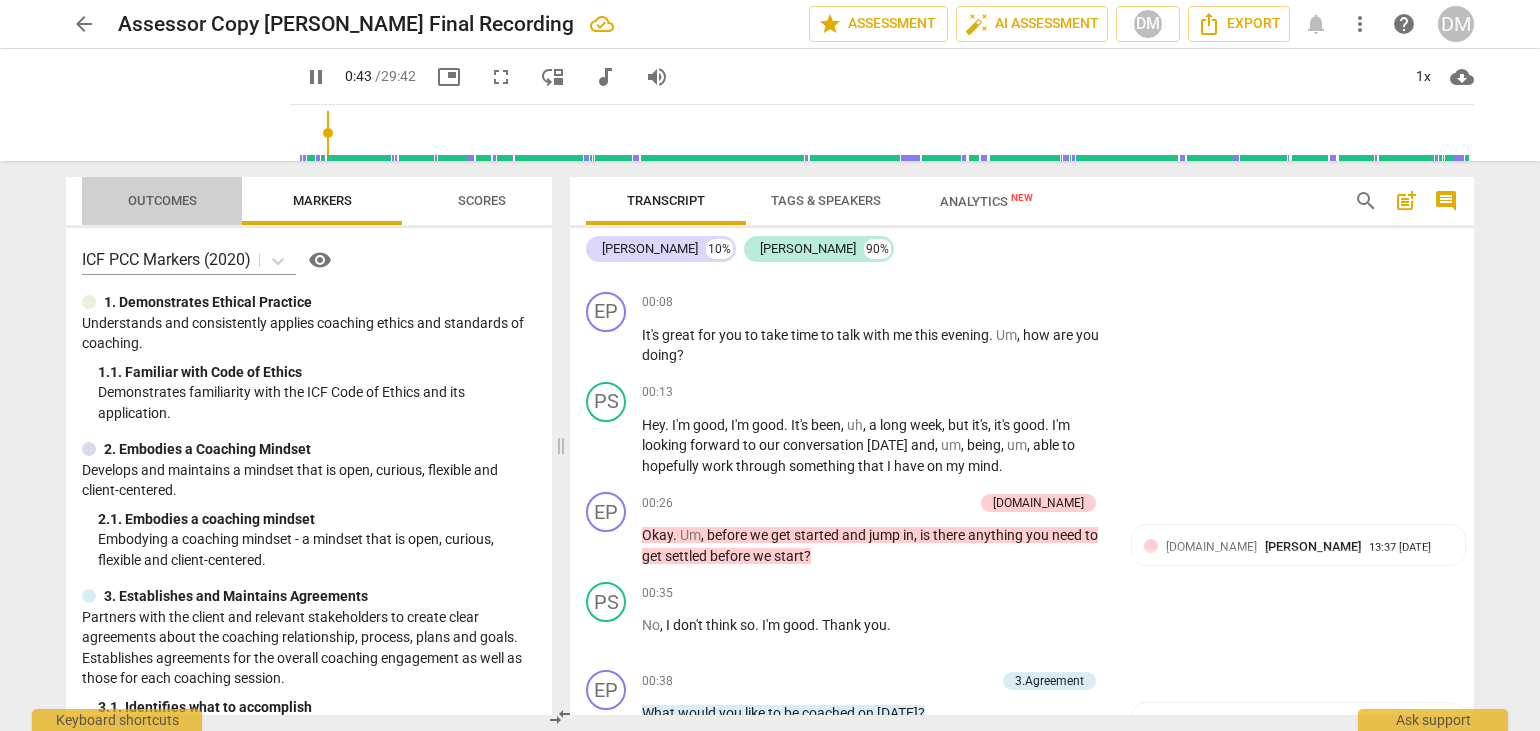 scroll, scrollTop: 978, scrollLeft: 0, axis: vertical 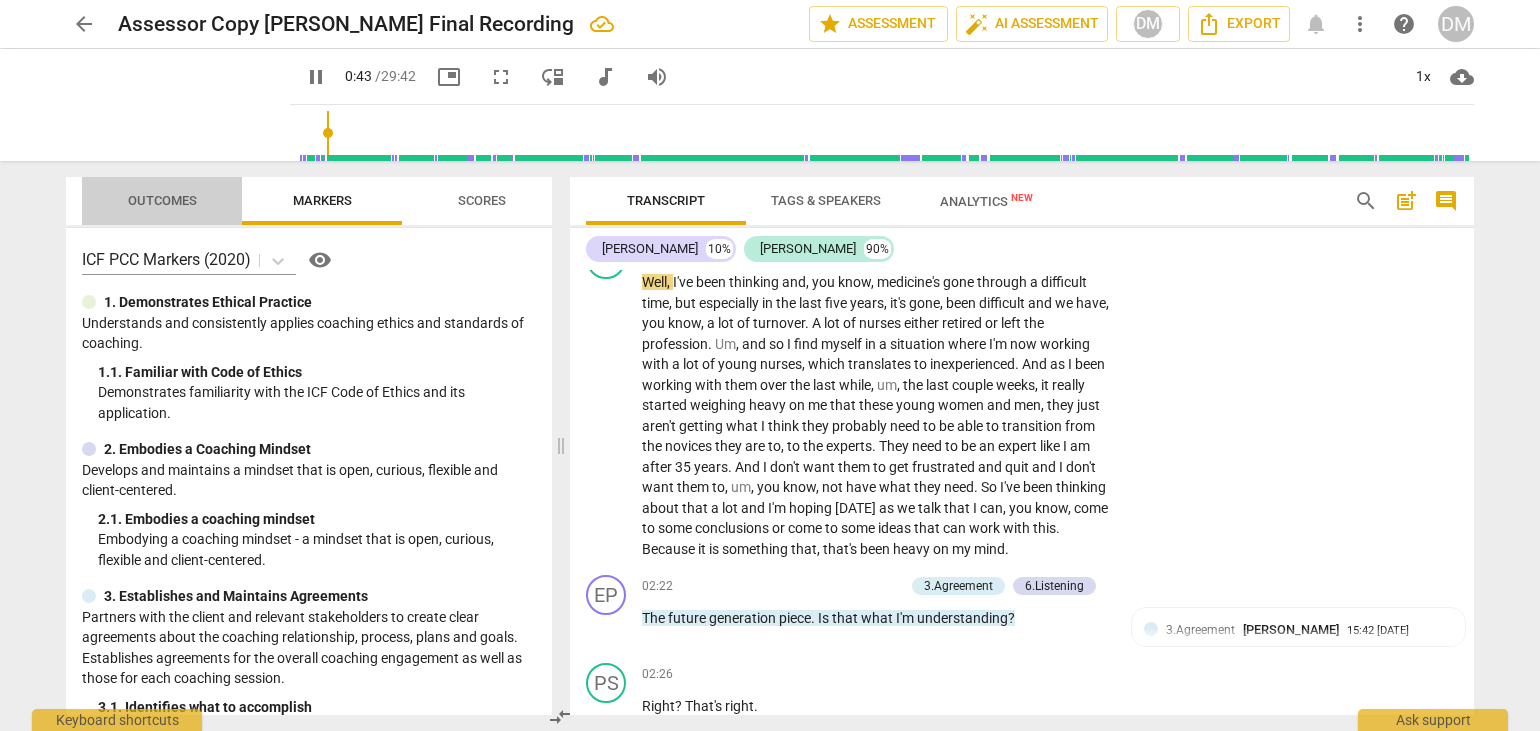 click on "Outcomes" at bounding box center [162, 200] 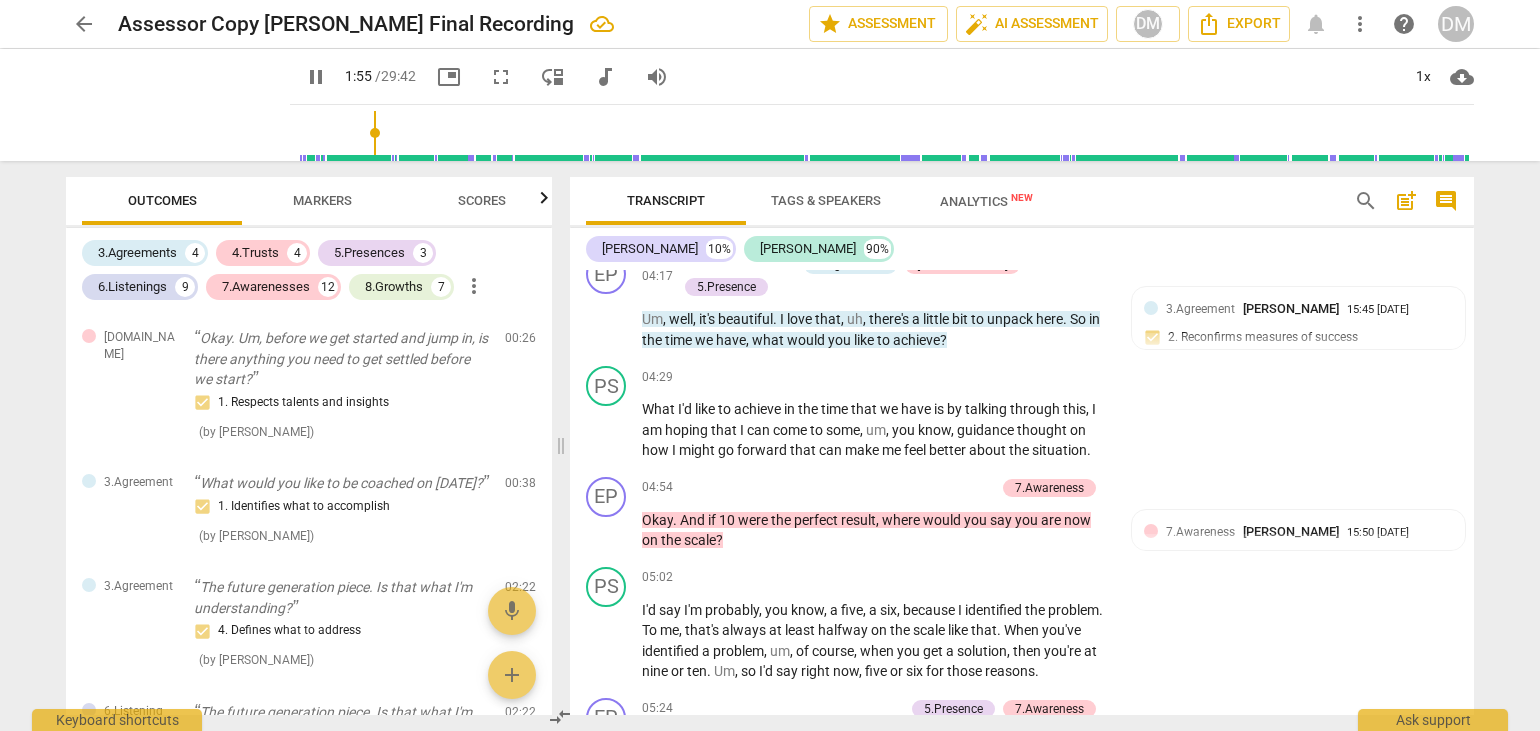 scroll, scrollTop: 2221, scrollLeft: 0, axis: vertical 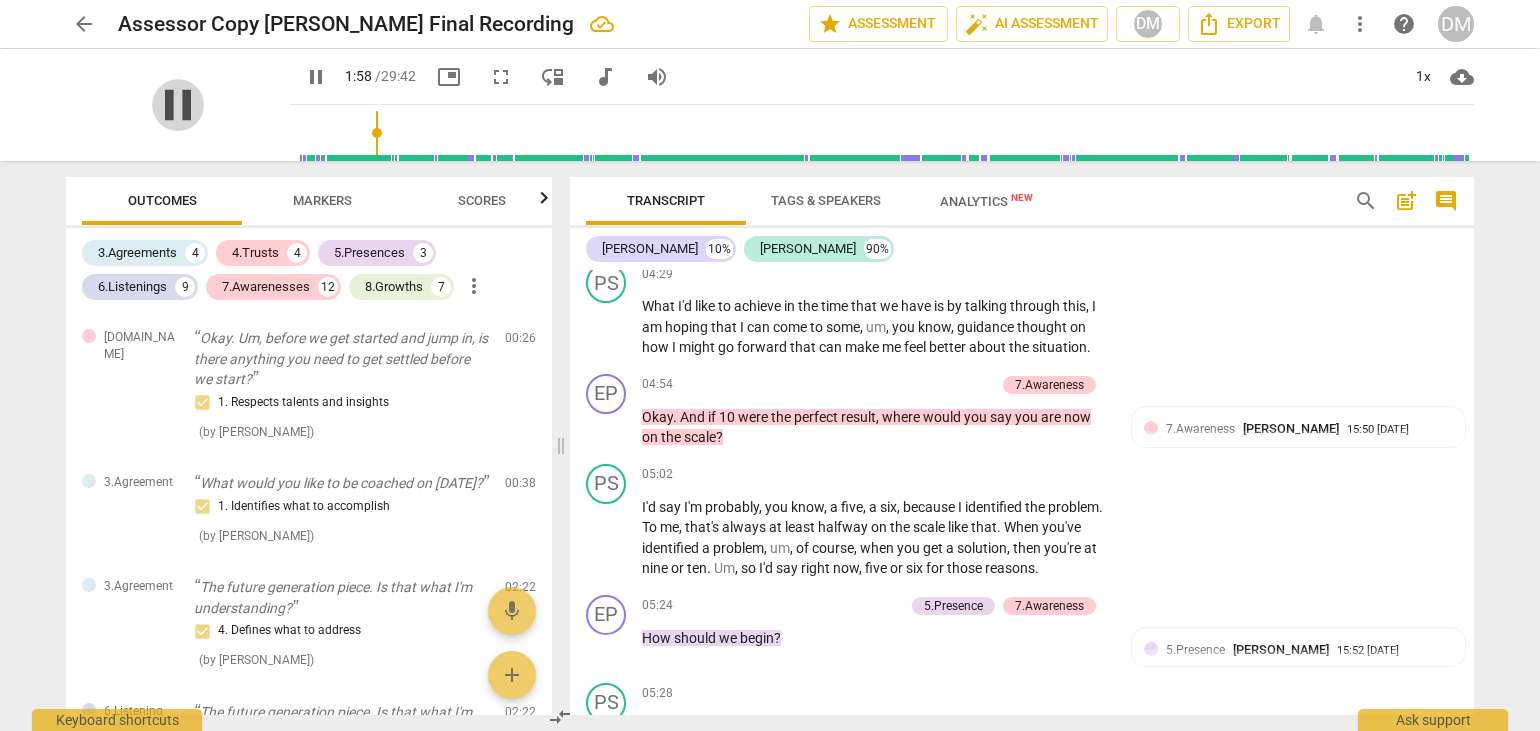 click on "pause" at bounding box center (178, 105) 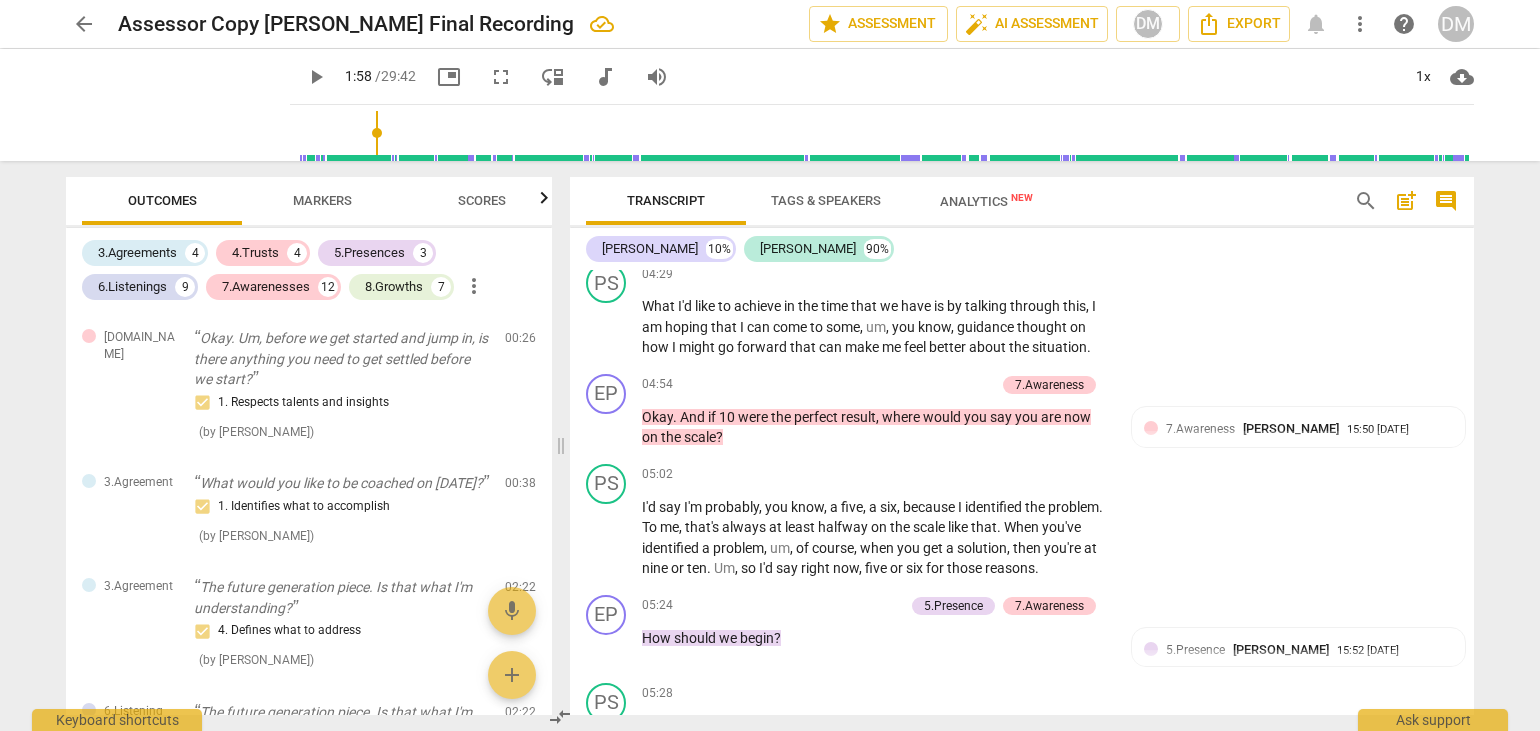 type on "119" 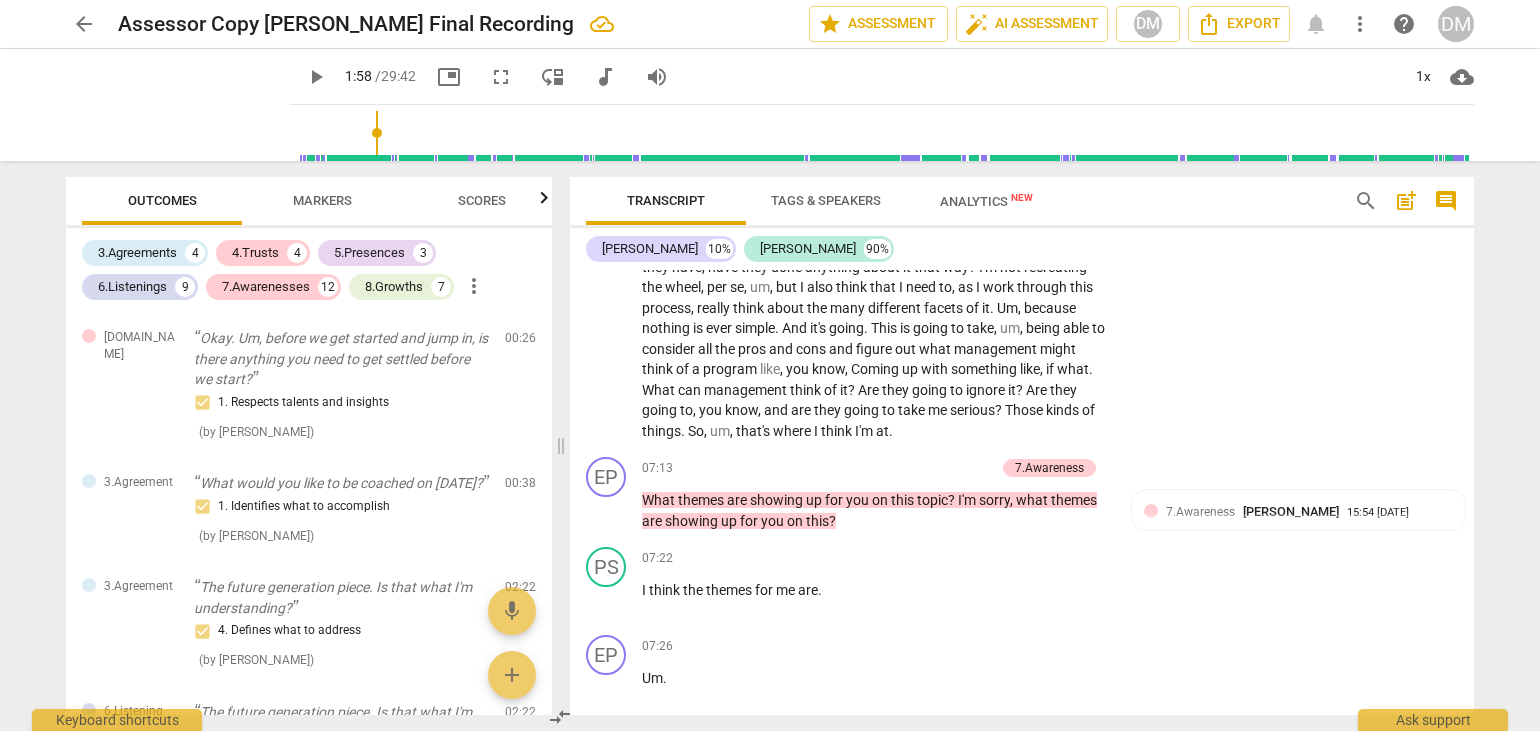 scroll, scrollTop: 2821, scrollLeft: 0, axis: vertical 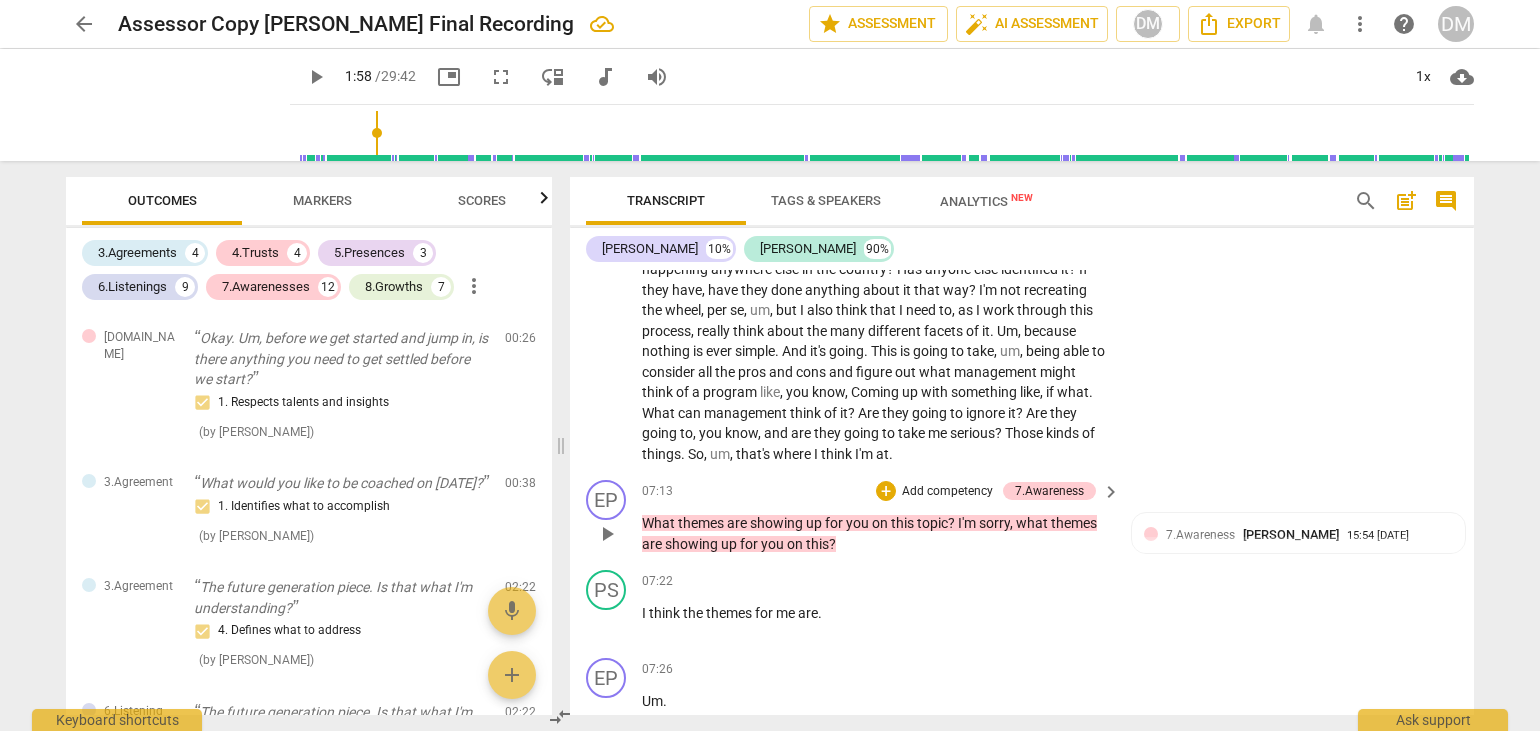 click on "Add competency" at bounding box center [947, 492] 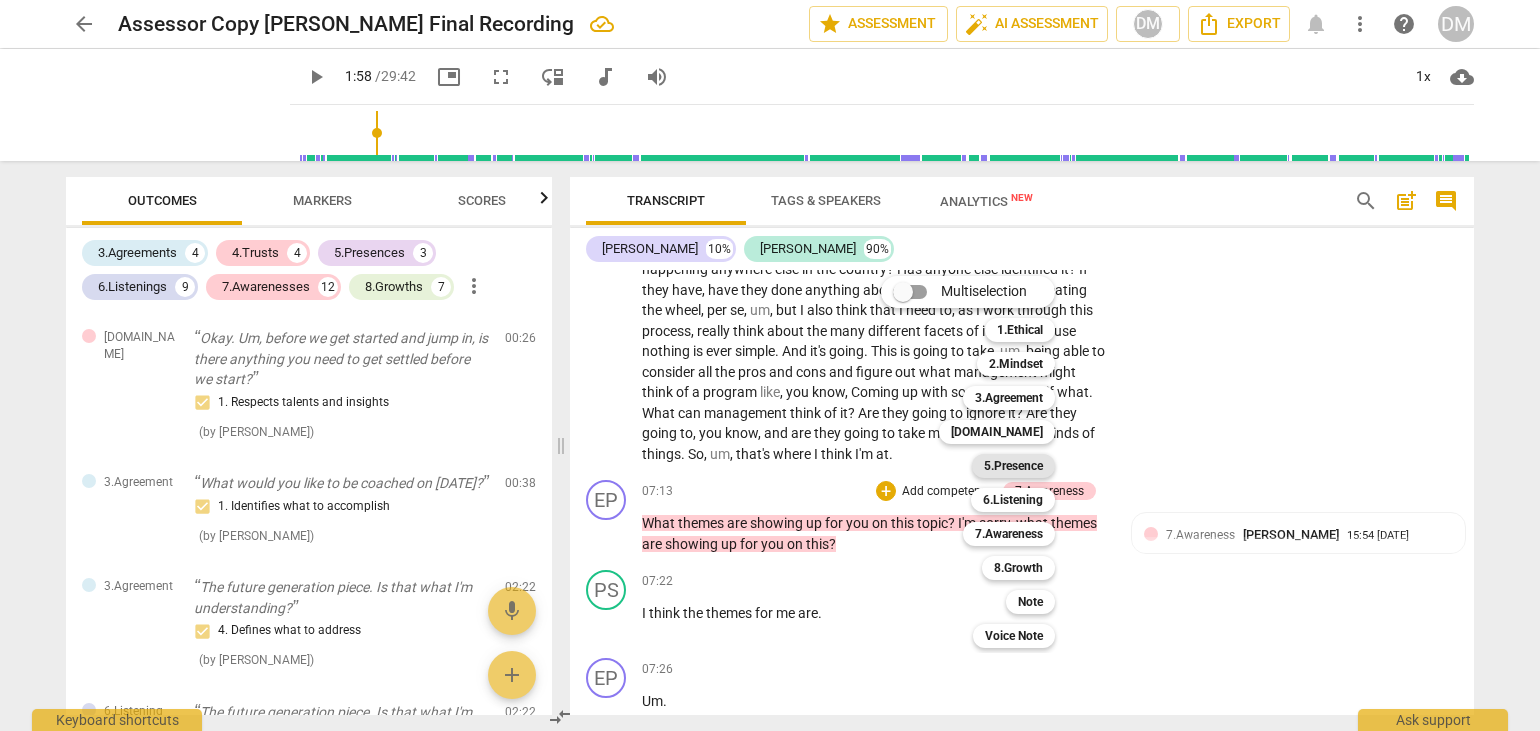 click on "5.Presence" at bounding box center (1013, 466) 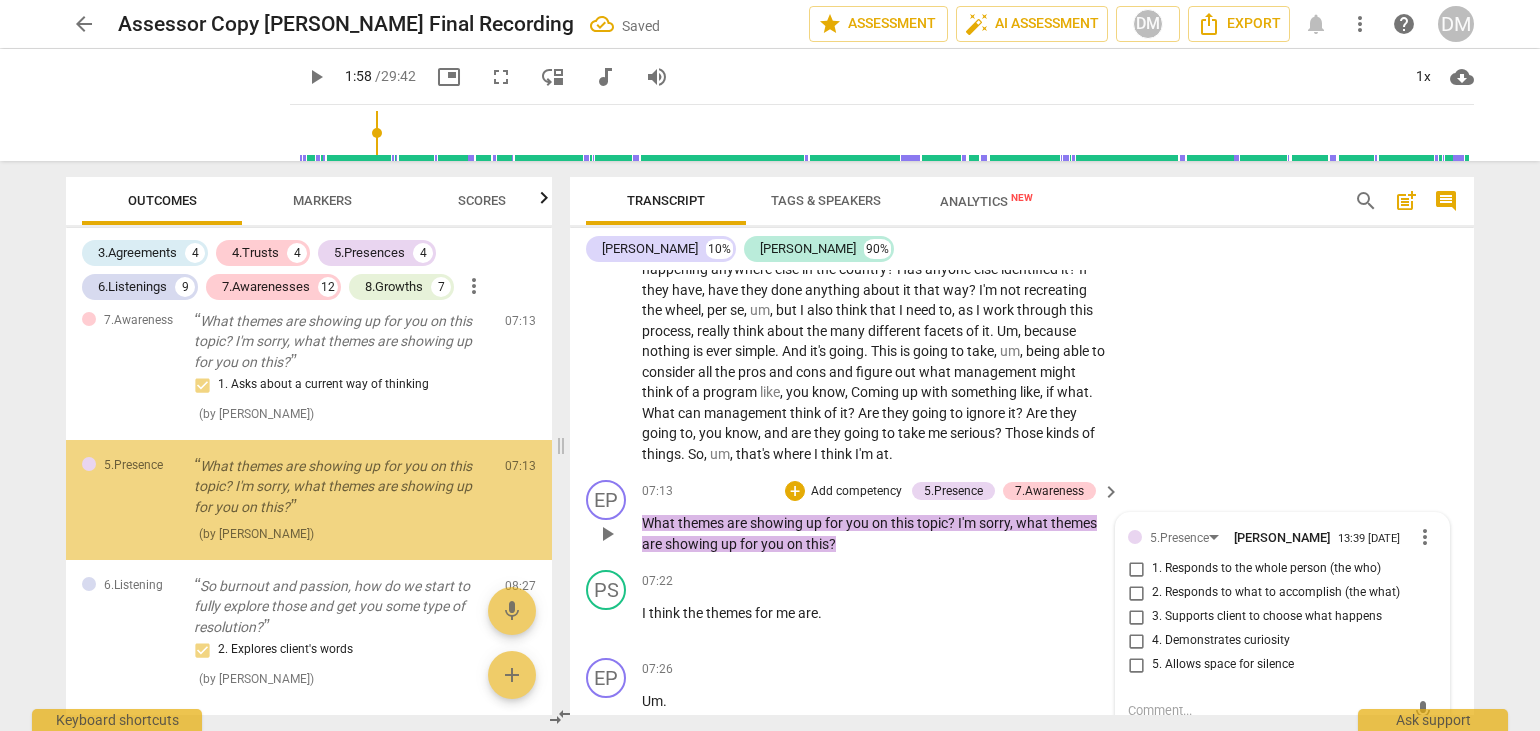 scroll, scrollTop: 1472, scrollLeft: 0, axis: vertical 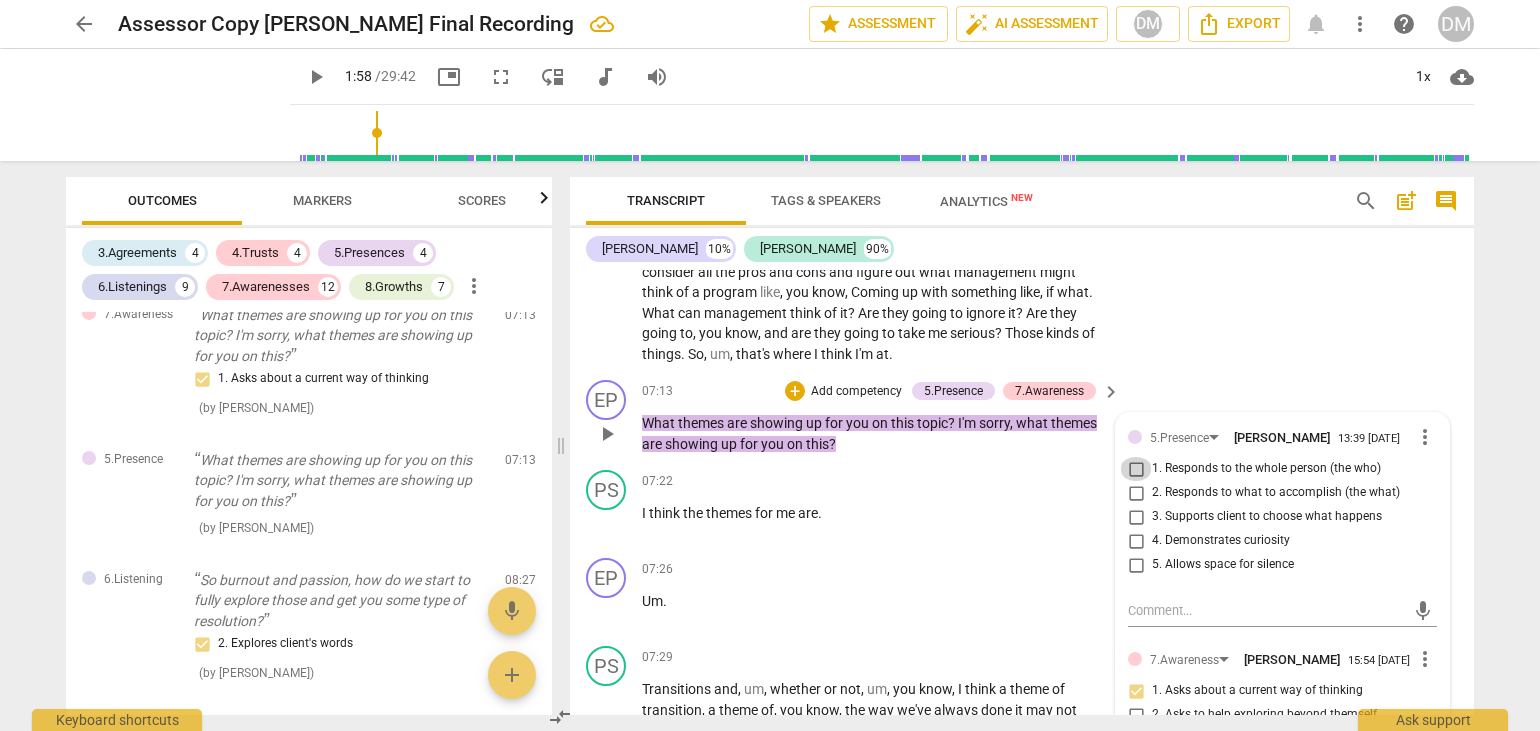 click on "1. Responds to the whole person (the who)" at bounding box center (1136, 469) 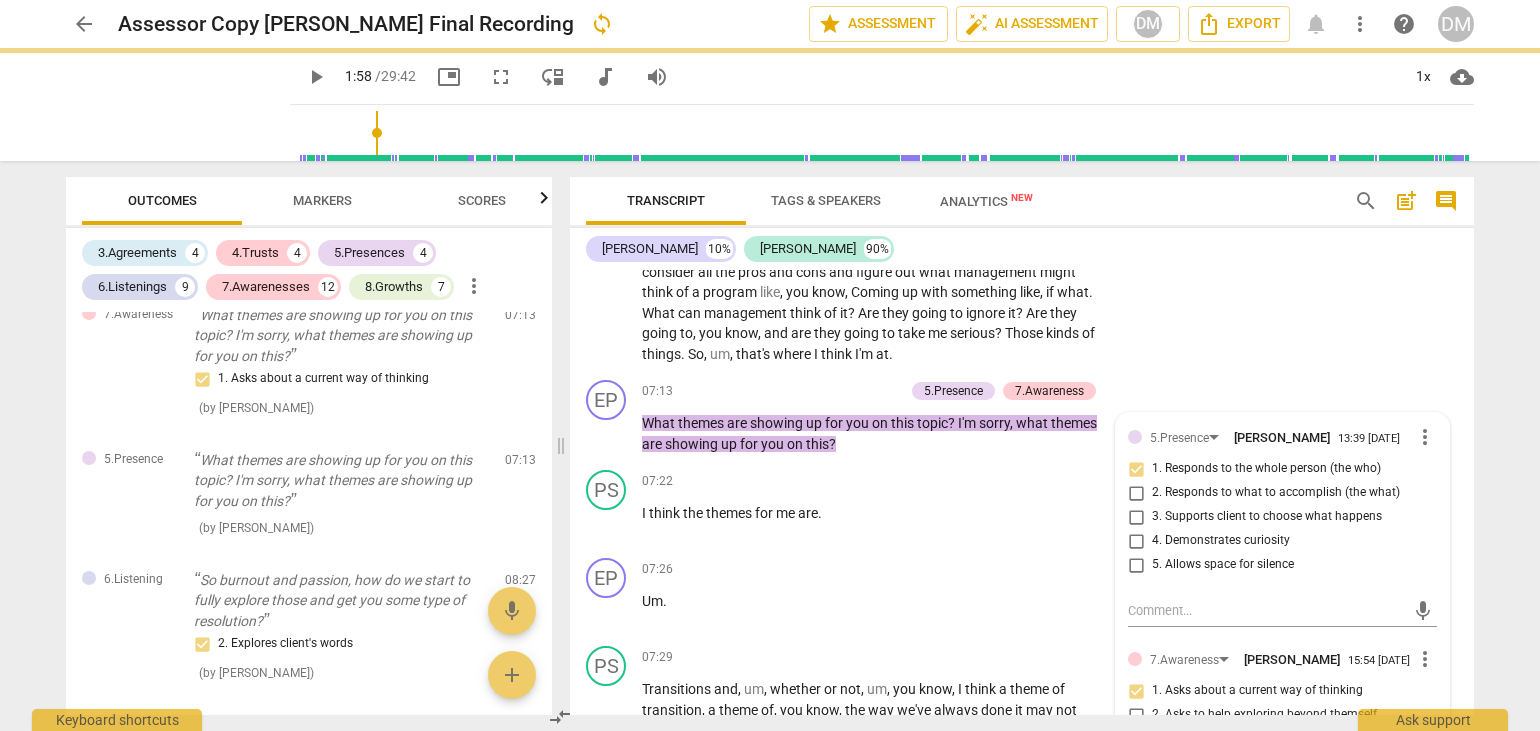 click on "Transcript Tags & Speakers Analytics   New search post_add comment Eileen P 10% Pam S 90% format_bold format_list_bulleted Daphne Miller delete Summary:   Coach demonstrated a solid understanding of the competencies. Pace of the call was well matched to the client Subtle communication and awareness of the slow shift of the client and used good questions to match the growing enthusiasm of the client. This was a call that could have easily slipped into a situation where the coach was coaching a problem and not the person. Coach did a very nice job of creating a coaching space for the client to explore what was important and her role in this exploration.  The coach did meet all elements of the agreement. As you progress in your coaching delving into the whole person to get to a deeper coaching experience would show progress. EP play_arrow pause 00:03 + Add competency keyboard_arrow_right Okay ,   Cam ,   we're   recording . PS play_arrow pause 00:06 + Add competency keyboard_arrow_right It   finally   worked . +" at bounding box center (1026, 446) 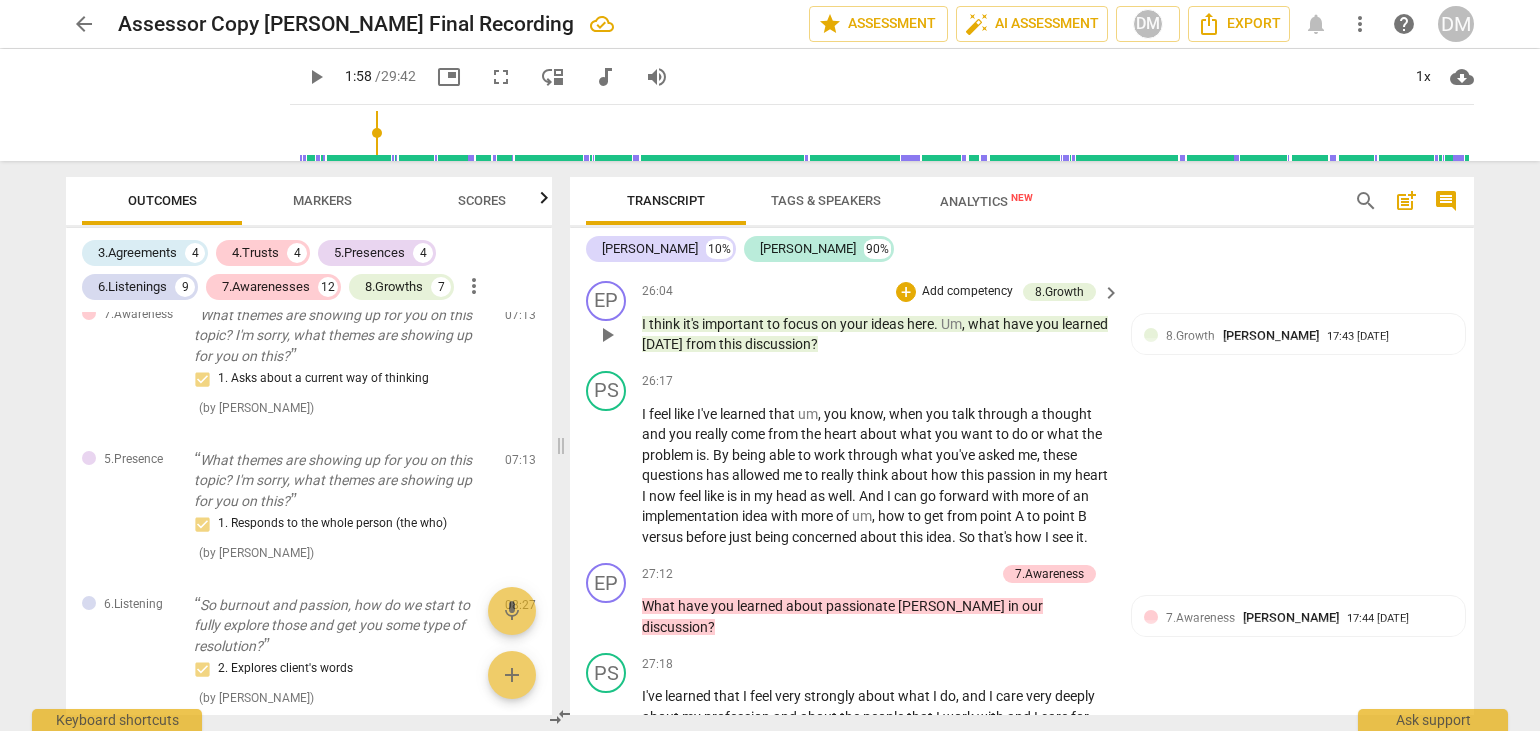 scroll, scrollTop: 8521, scrollLeft: 0, axis: vertical 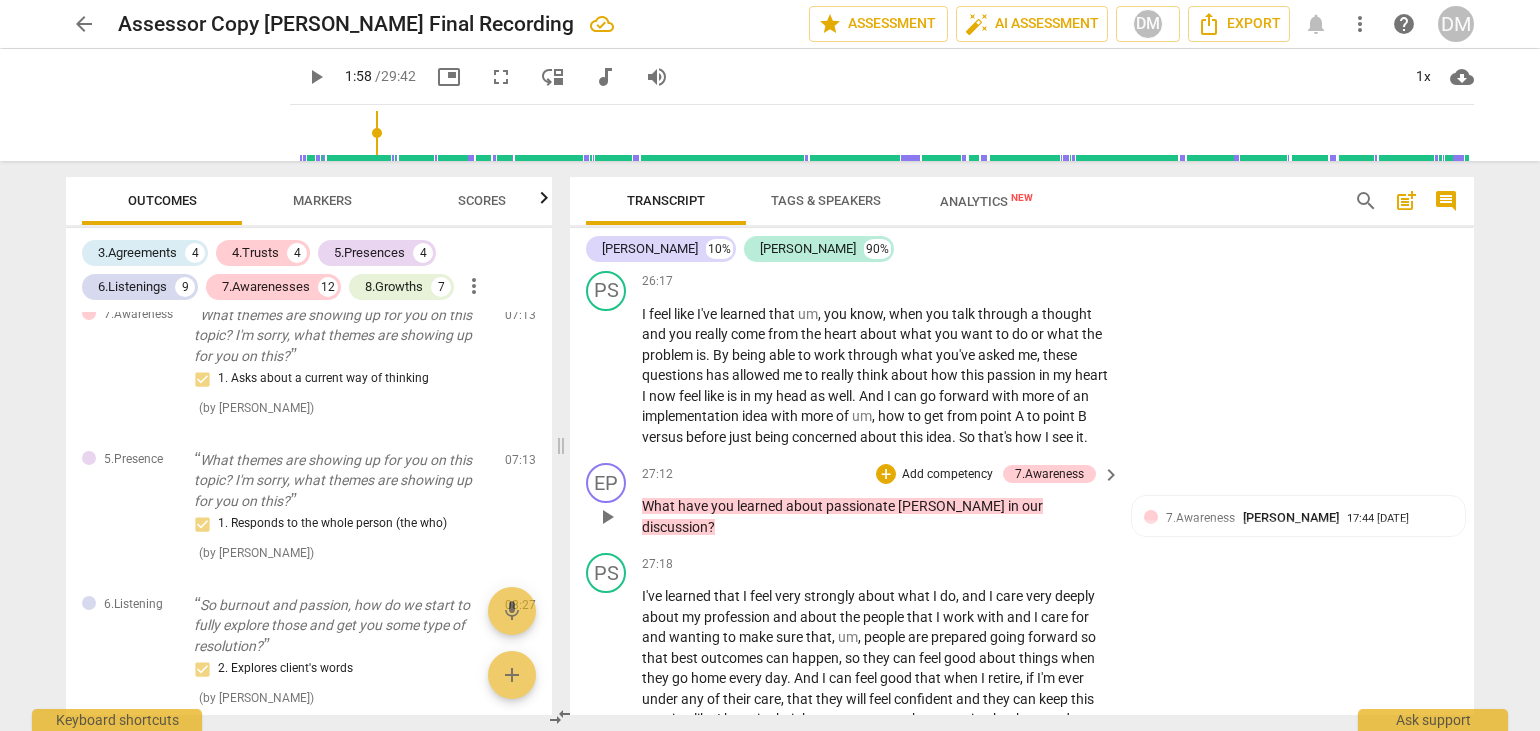 click on "Add competency" at bounding box center [947, 475] 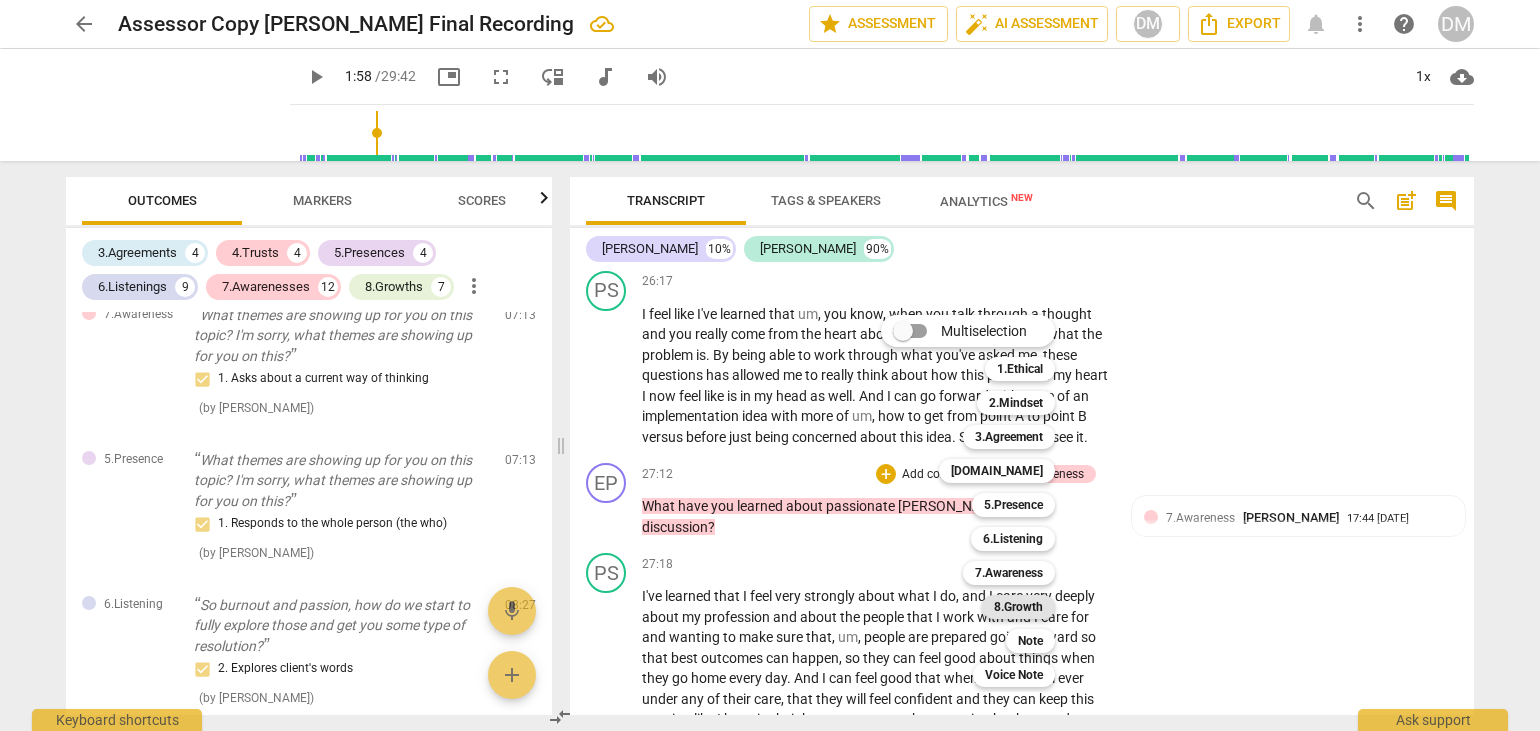 click on "8.Growth" at bounding box center (1018, 607) 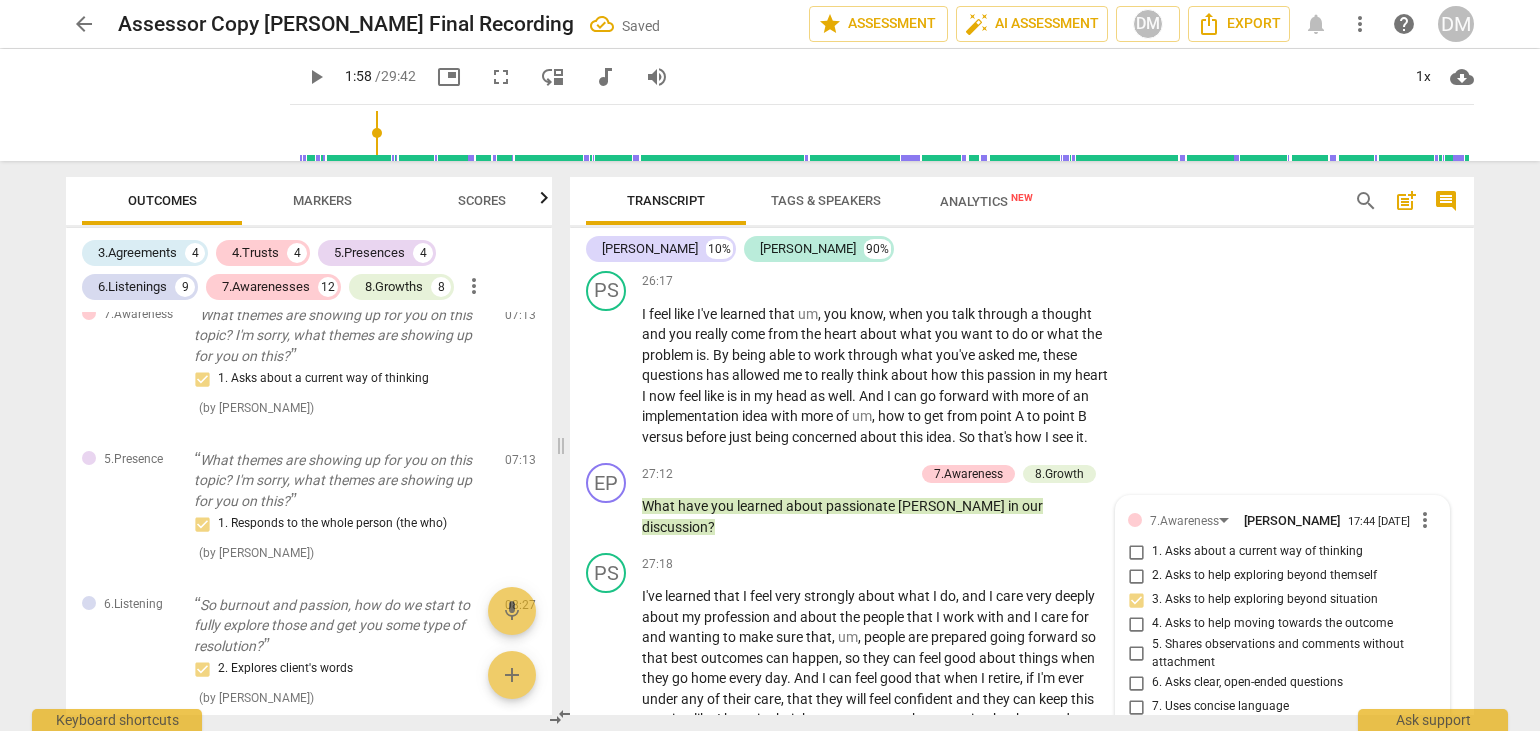 scroll, scrollTop: 8840, scrollLeft: 0, axis: vertical 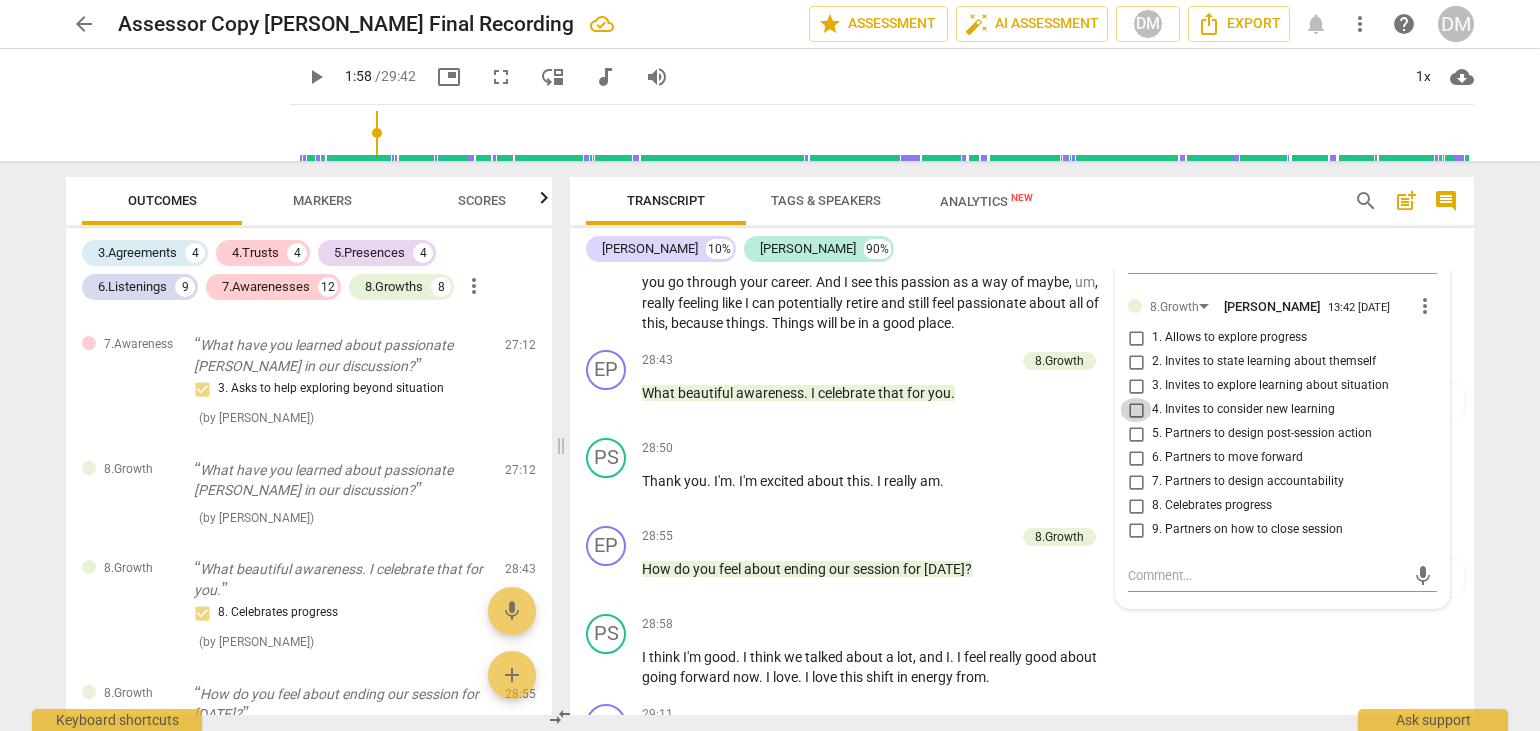 click on "4. Invites to consider new learning" at bounding box center [1136, 410] 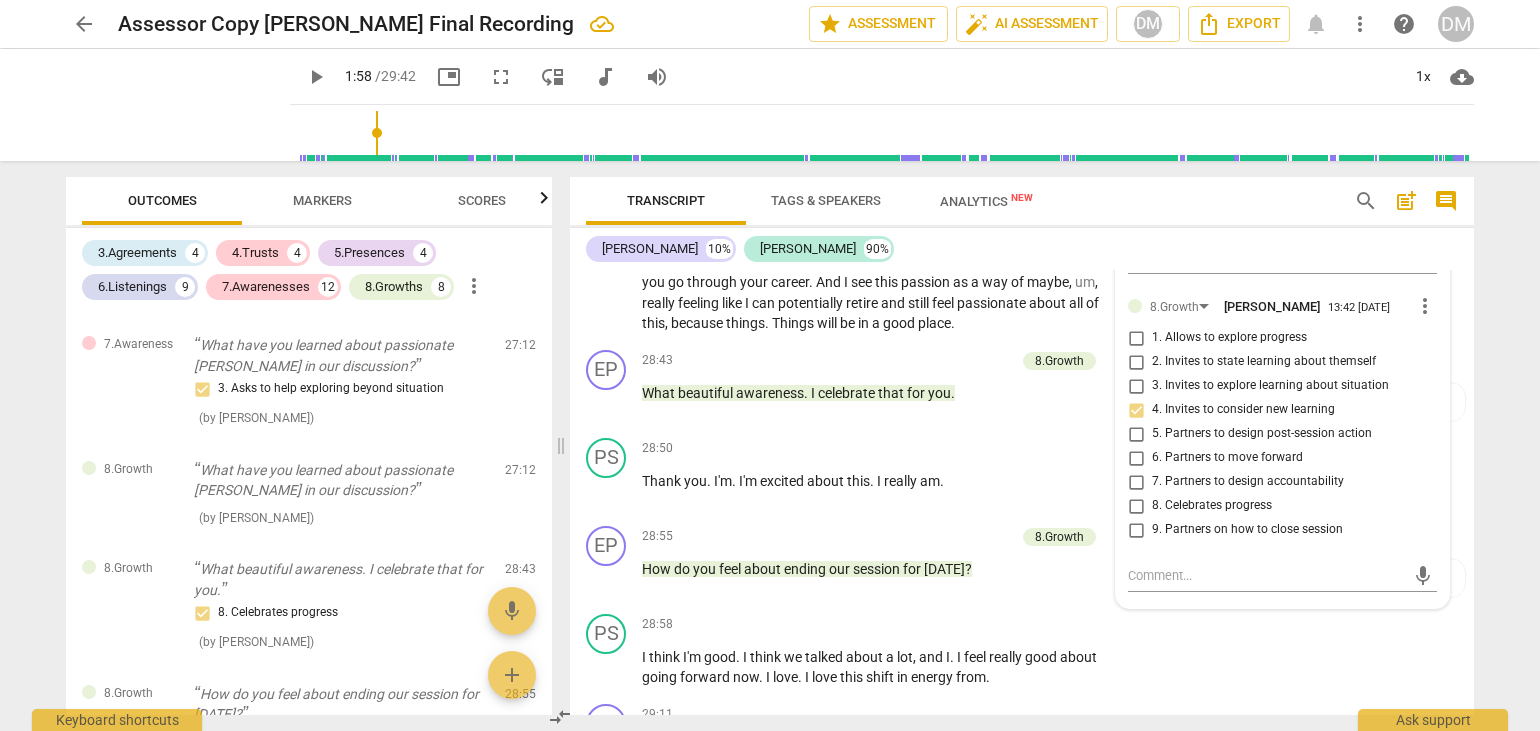 click on "Transcript Tags & Speakers Analytics   New search post_add comment Eileen P 10% Pam S 90% format_bold format_list_bulleted Daphne Miller delete Summary:   Coach demonstrated a solid understanding of the competencies. Pace of the call was well matched to the client Subtle communication and awareness of the slow shift of the client and used good questions to match the growing enthusiasm of the client. This was a call that could have easily slipped into a situation where the coach was coaching a problem and not the person. Coach did a very nice job of creating a coaching space for the client to explore what was important and her role in this exploration.  The coach did meet all elements of the agreement. As you progress in your coaching delving into the whole person to get to a deeper coaching experience would show progress. EP play_arrow pause 00:03 + Add competency keyboard_arrow_right Okay ,   Cam ,   we're   recording . PS play_arrow pause 00:06 + Add competency keyboard_arrow_right It   finally   worked . +" at bounding box center (1026, 446) 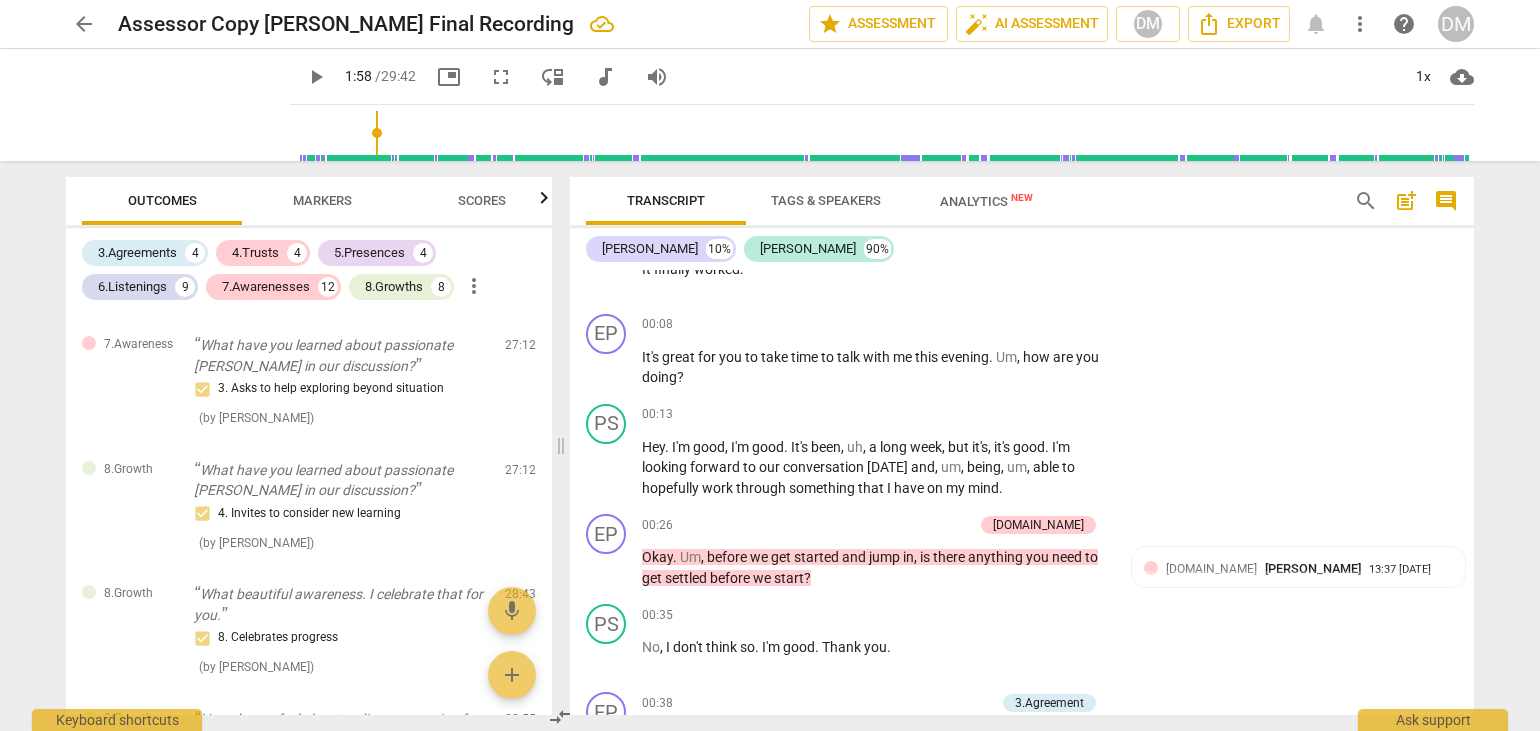 scroll, scrollTop: 0, scrollLeft: 0, axis: both 